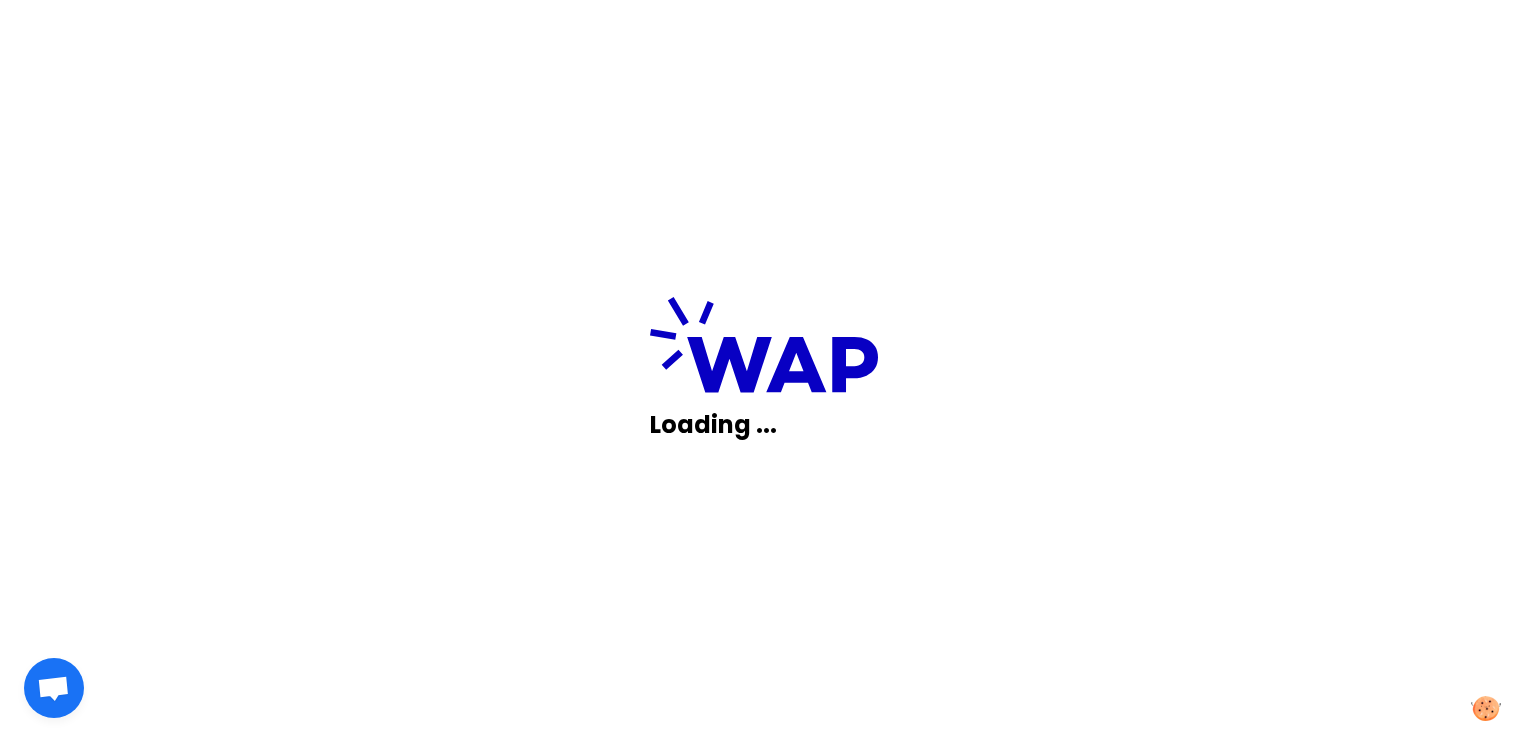 scroll, scrollTop: 0, scrollLeft: 0, axis: both 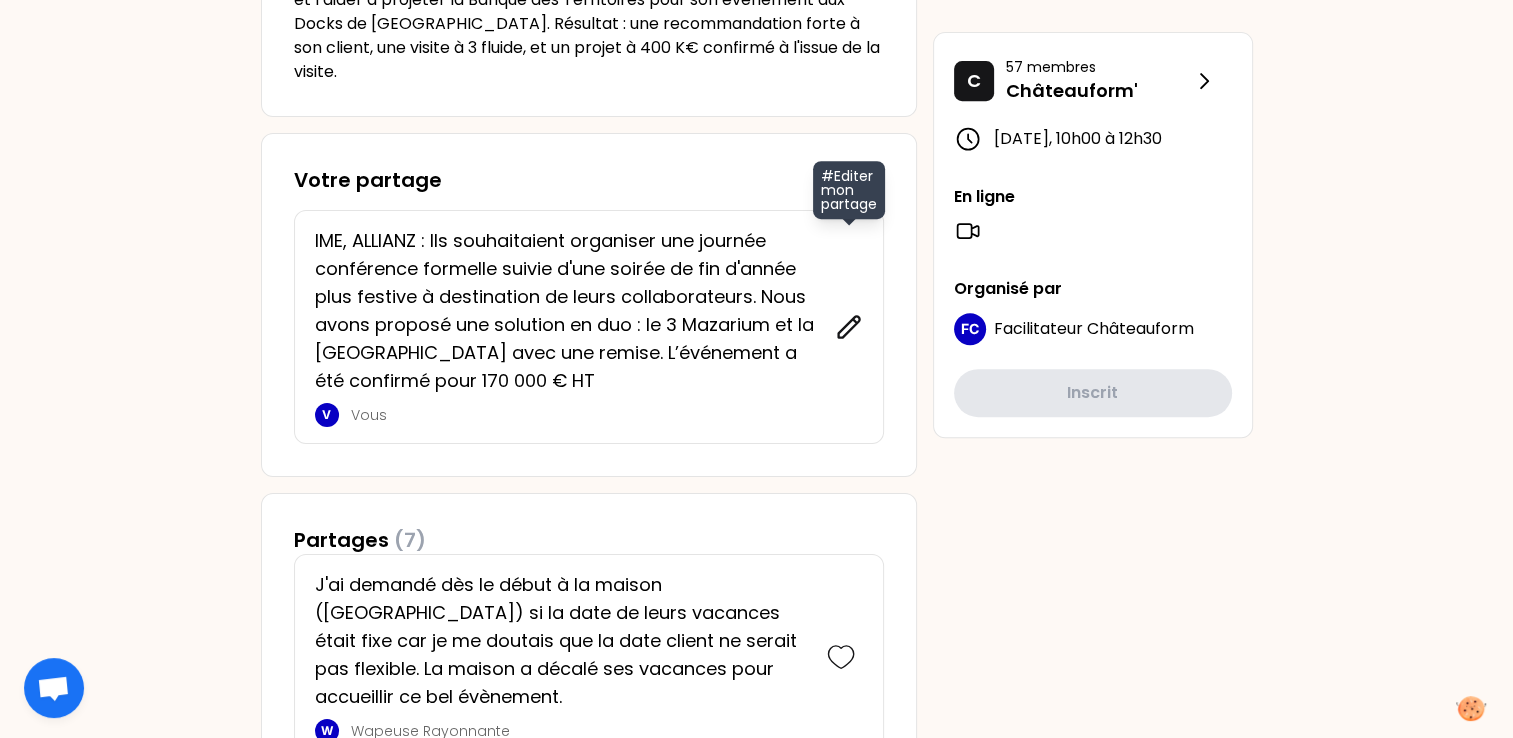 click 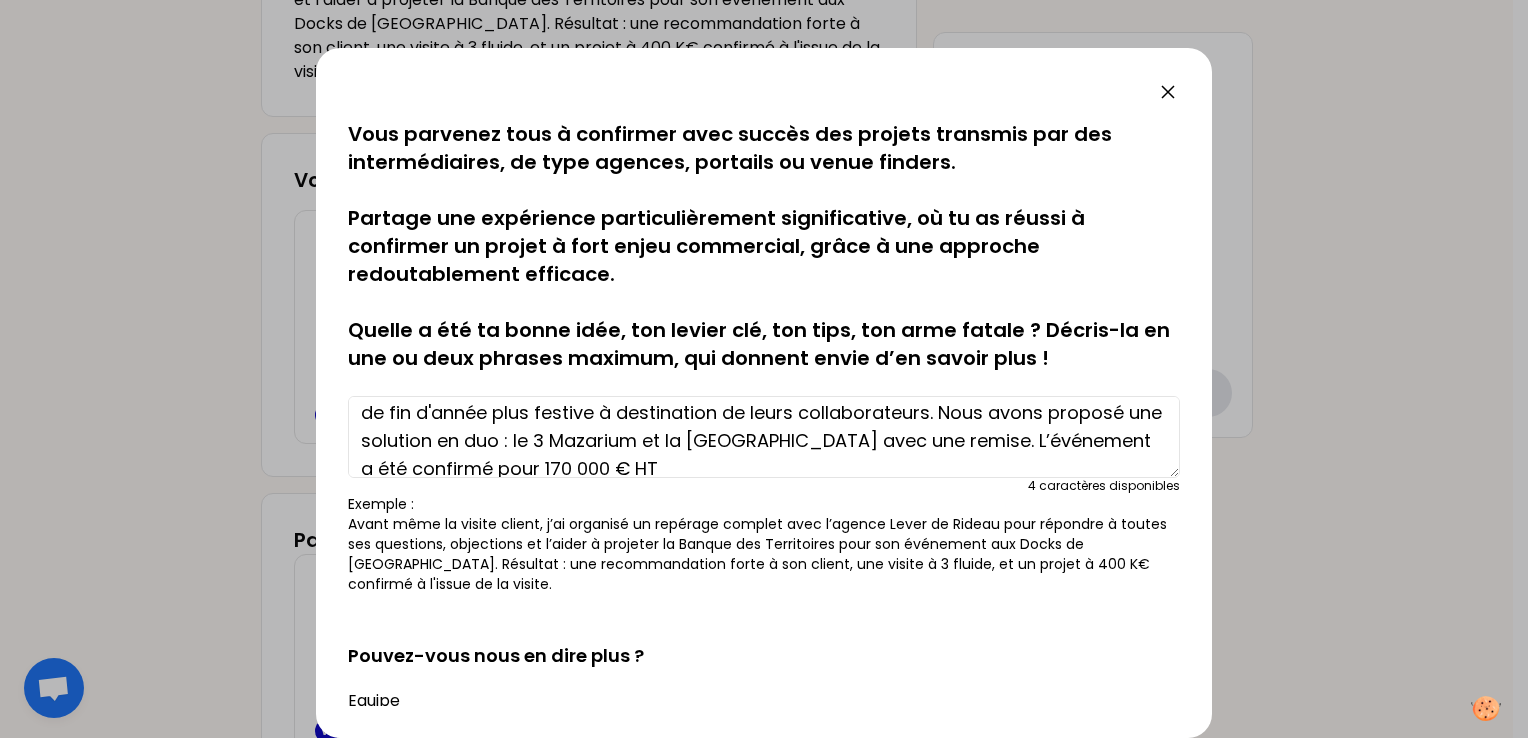 scroll, scrollTop: 0, scrollLeft: 0, axis: both 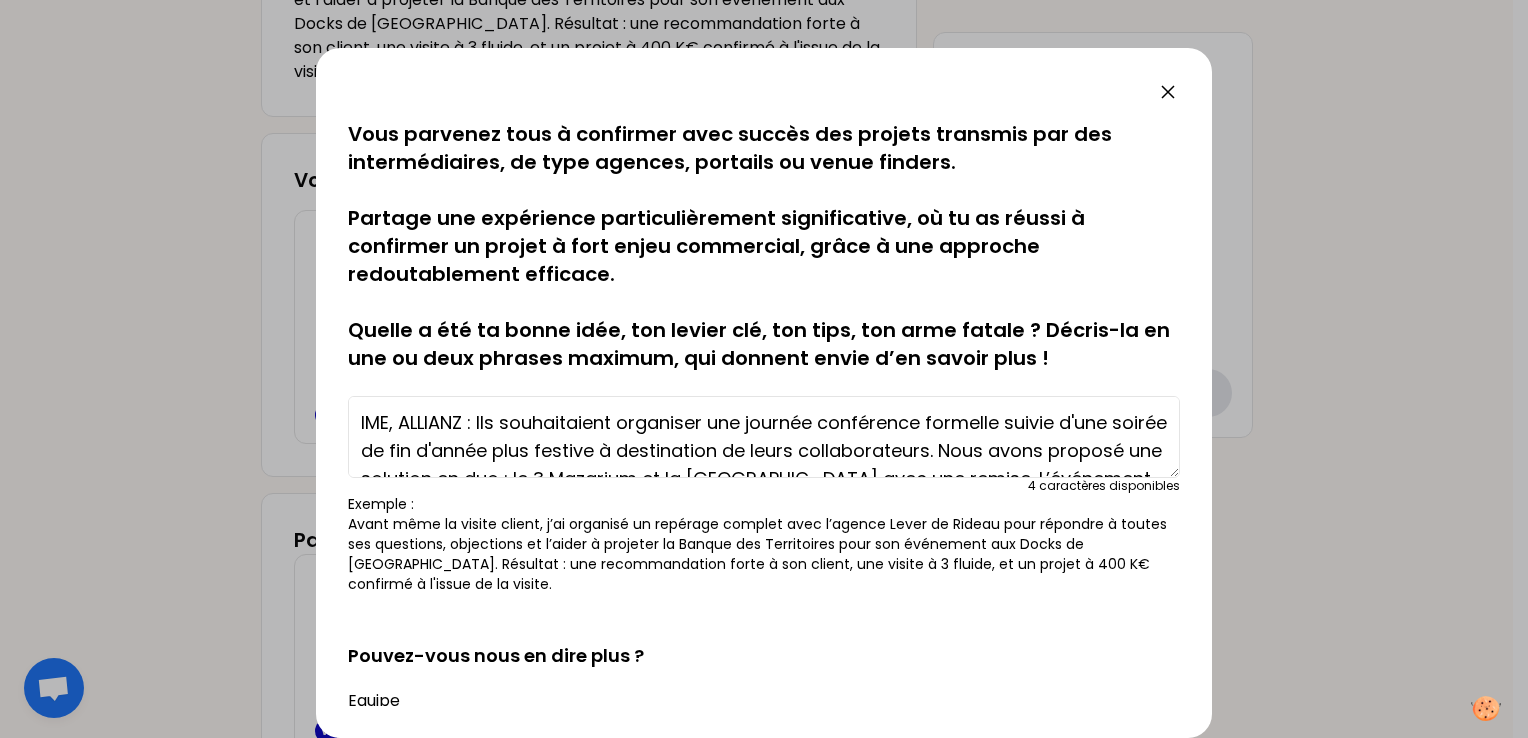 click on "IME, ALLIANZ : Ils souhaitaient organiser une journée conférence formelle suivie d'une soirée de fin d'année plus festive à destination de leurs collaborateurs. Nous avons proposé une solution en duo : le 3 Mazarium et la [GEOGRAPHIC_DATA] avec une remise. L’événement a été confirmé pour 170 000 € HT" at bounding box center (764, 437) 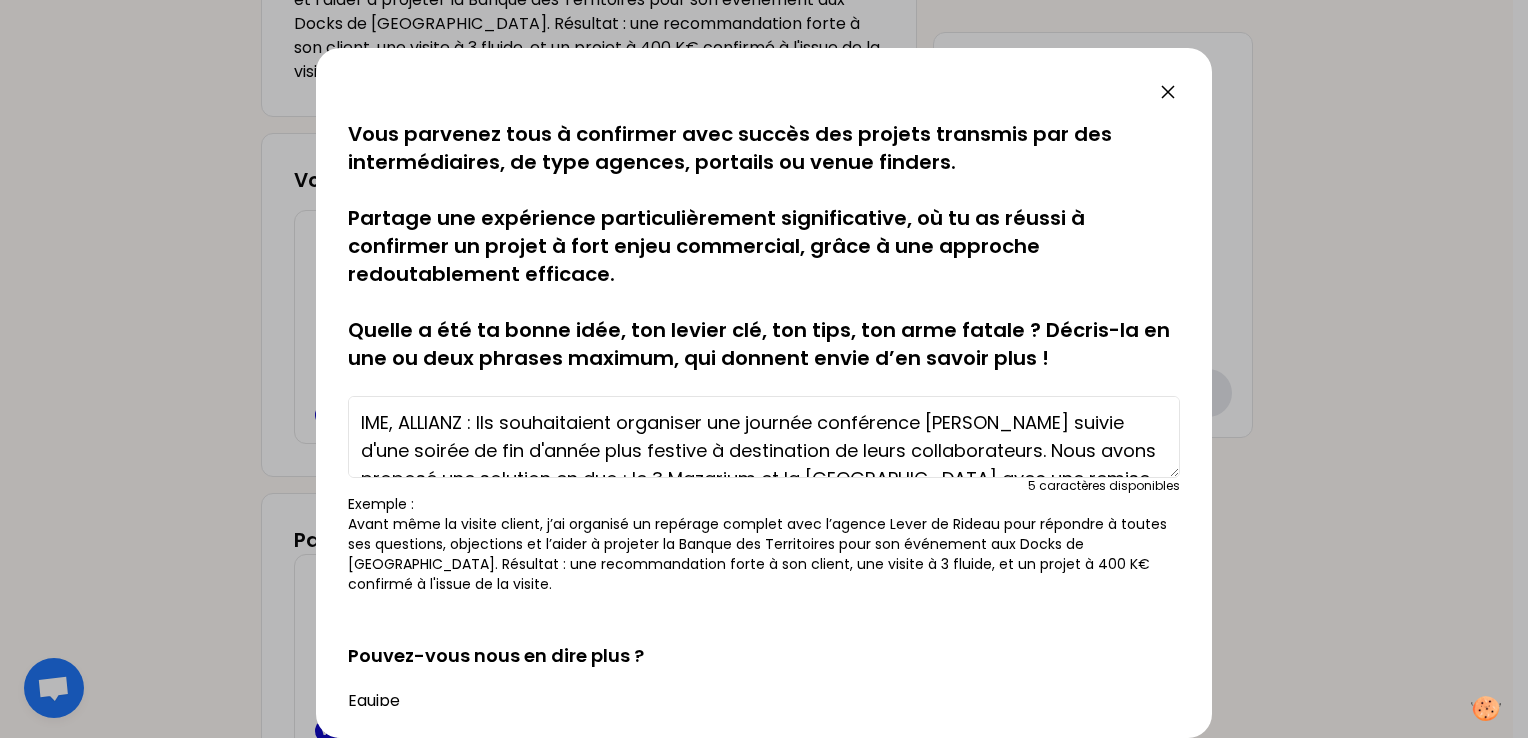 type on "IME, ALLIANZ : Ils souhaitaient organiser une journée conférence formel suivie d'une soirée de fin d'année plus festive à destination de leurs collaborateurs. Nous avons proposé une solution en duo : le 3 Mazarium et la [GEOGRAPHIC_DATA] avec une remise. L’événement a été confirmé pour 170 000 € HT" 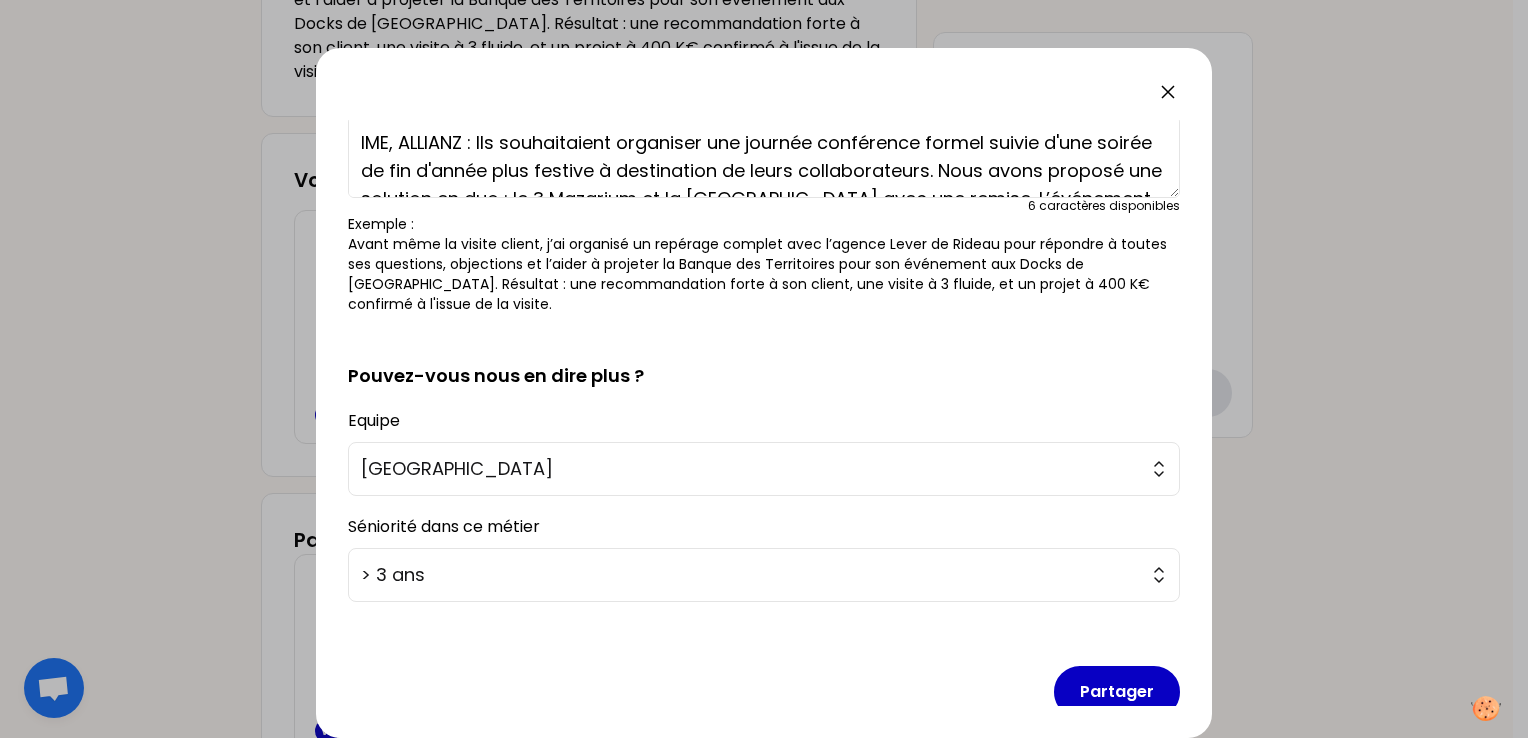 scroll, scrollTop: 305, scrollLeft: 0, axis: vertical 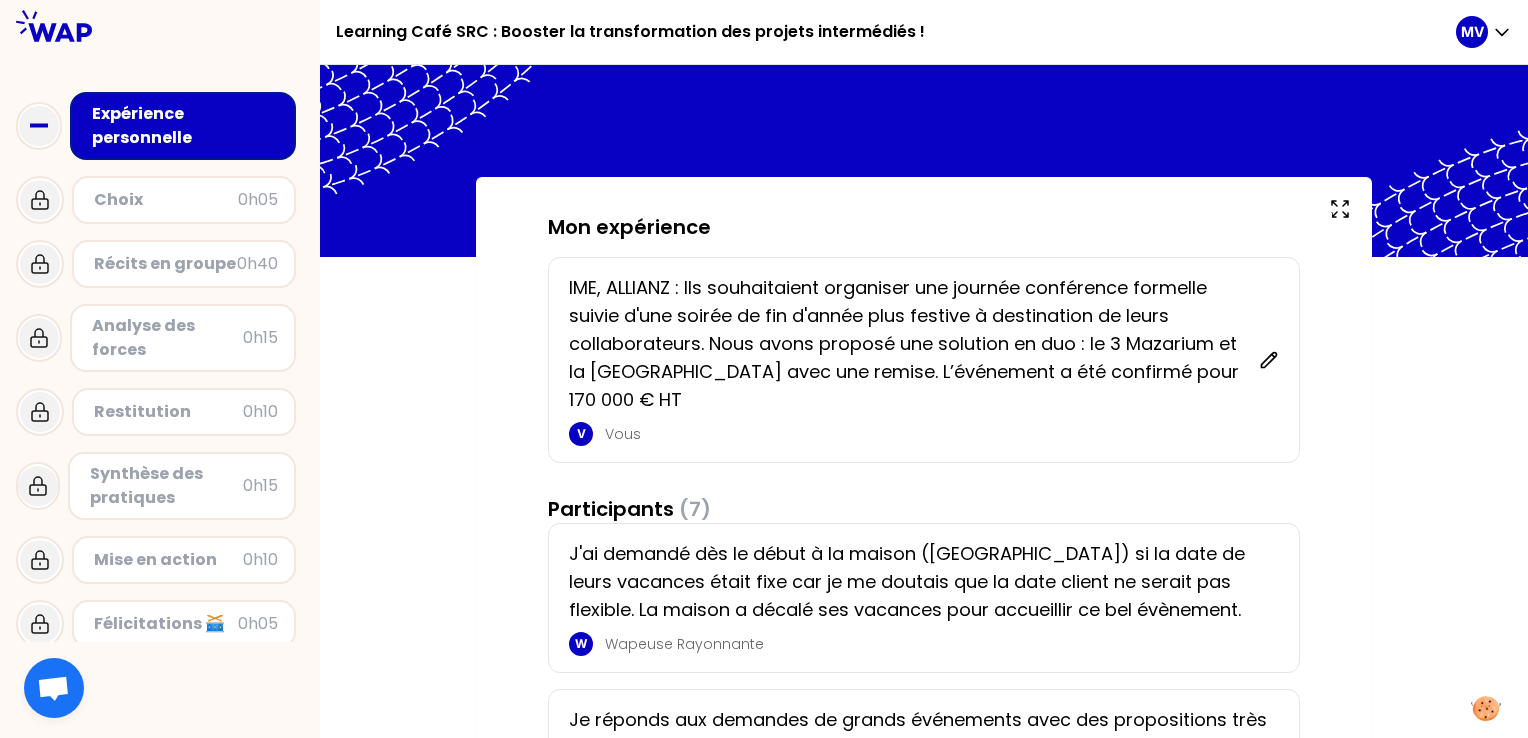 click at bounding box center (924, 161) 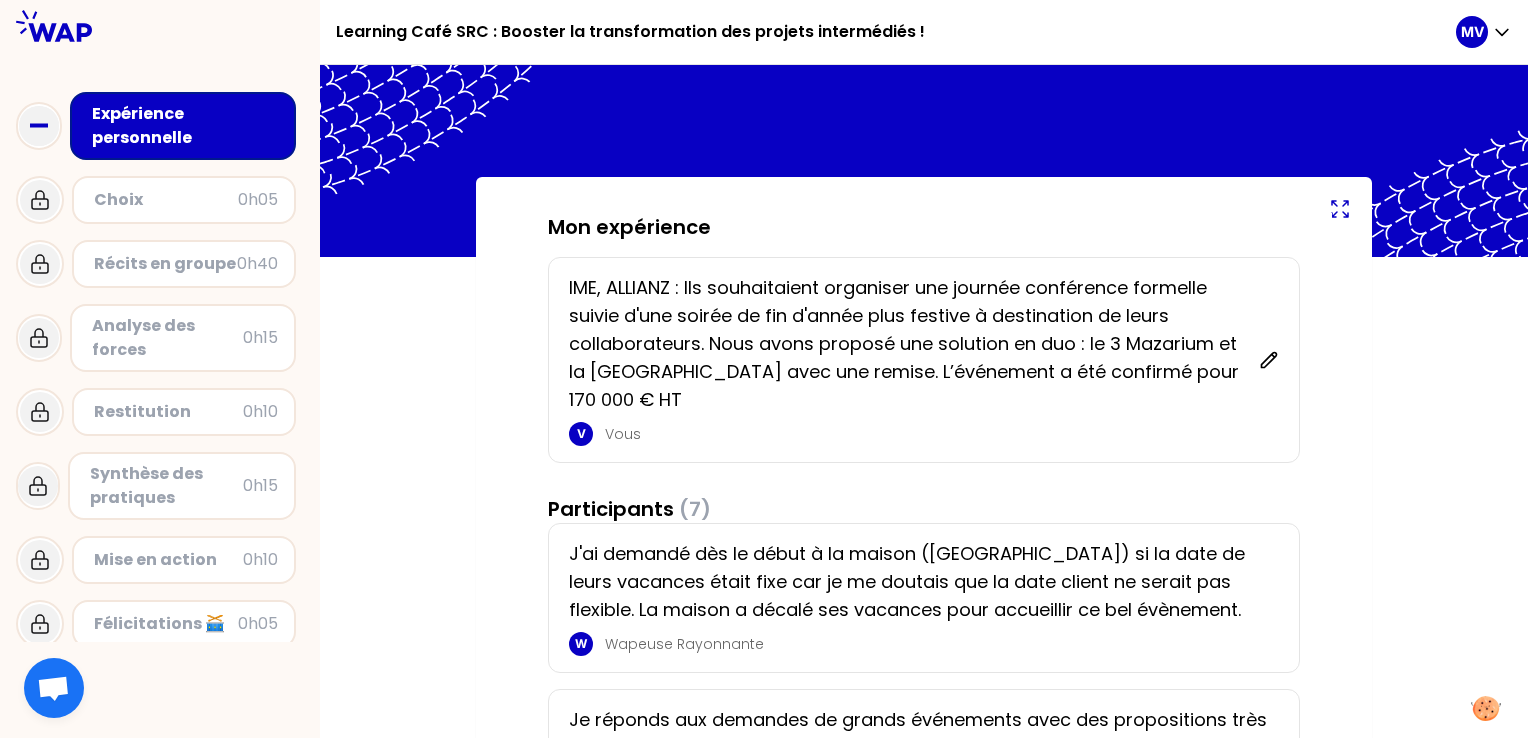 click 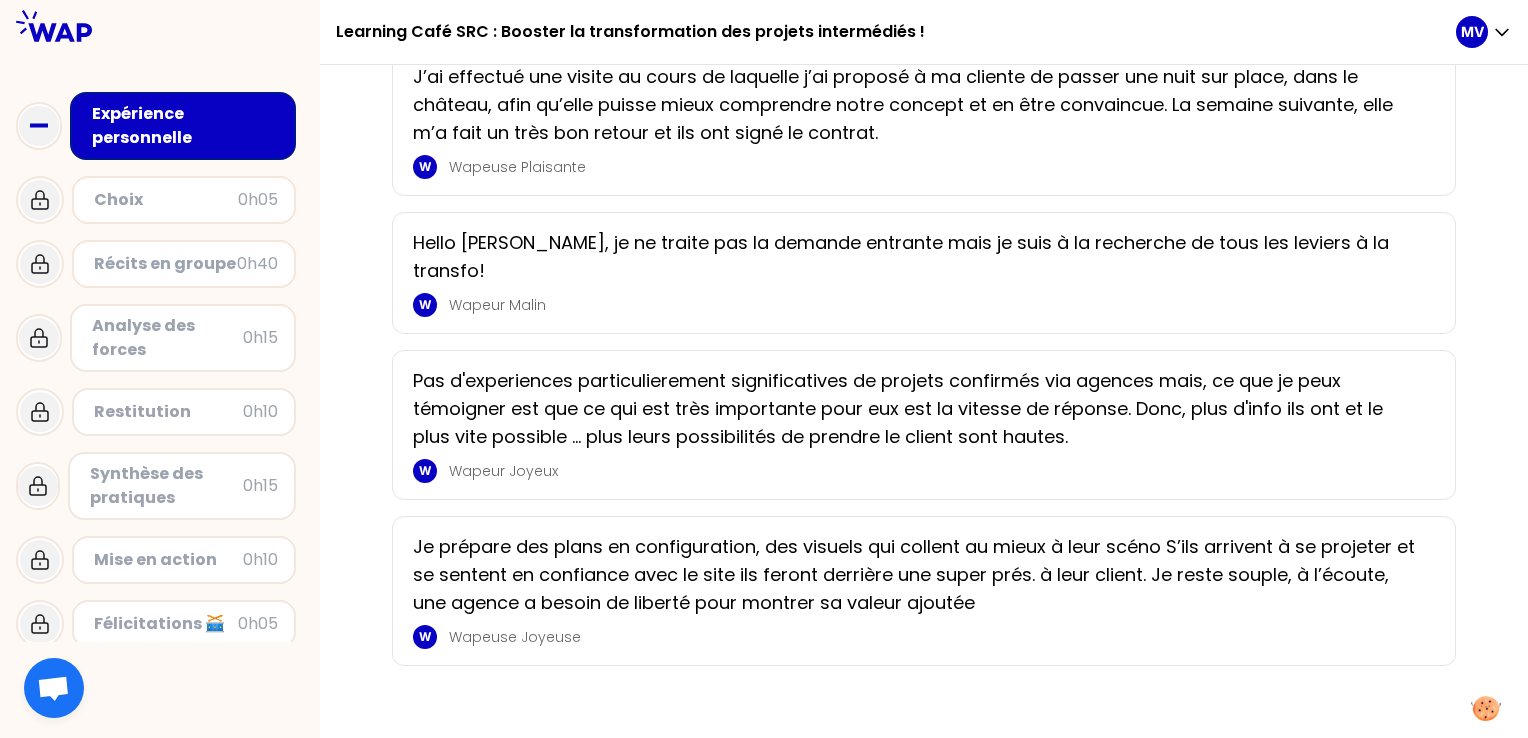 scroll, scrollTop: 0, scrollLeft: 0, axis: both 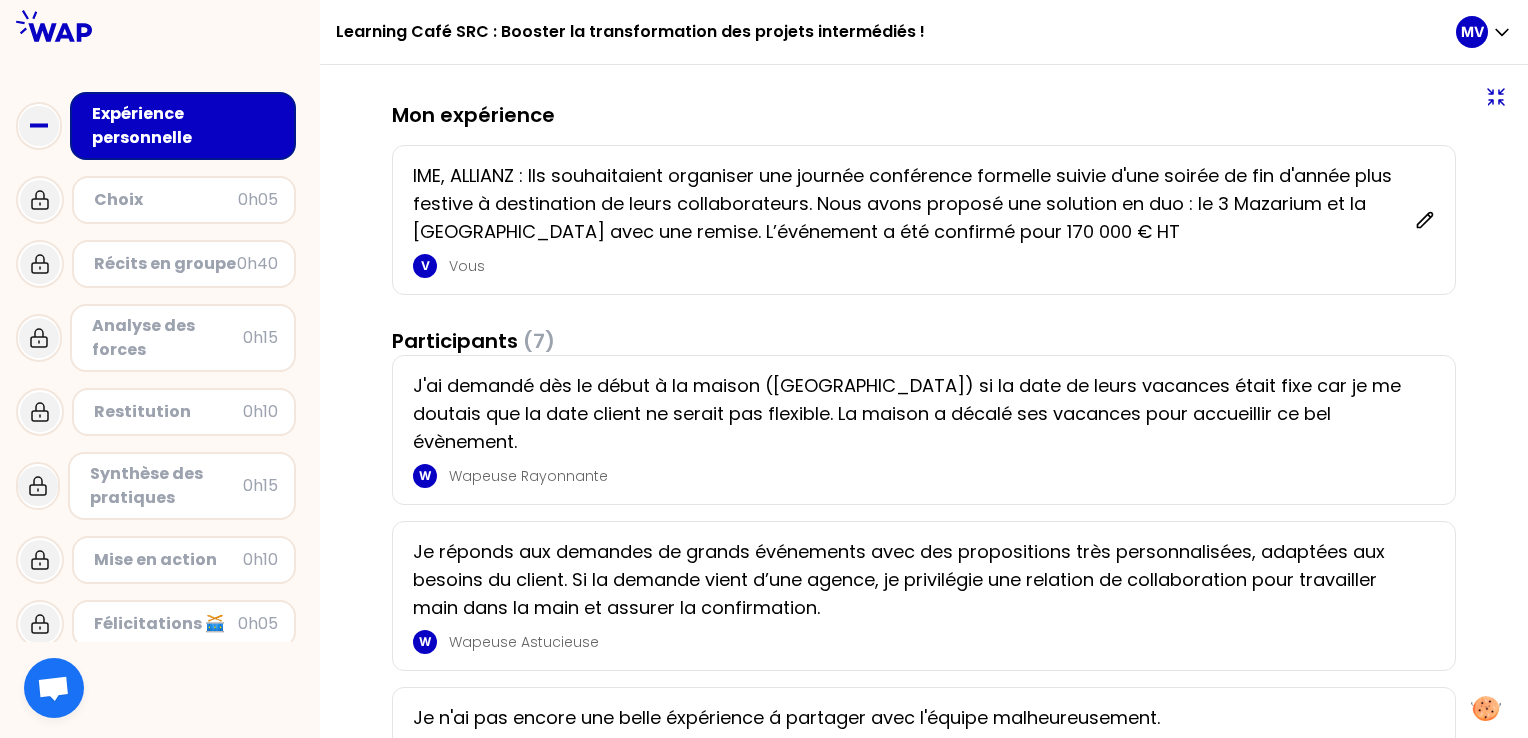 click 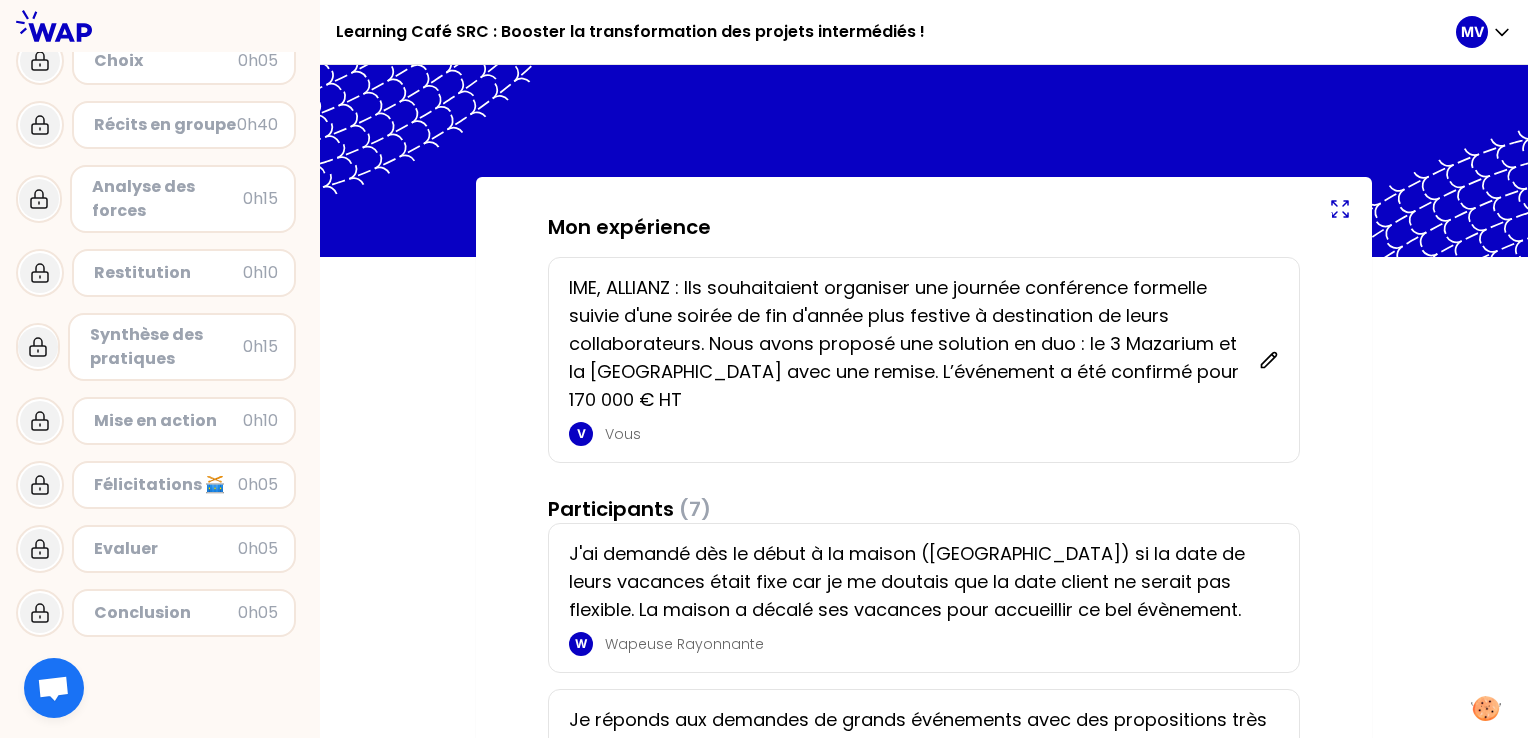scroll, scrollTop: 0, scrollLeft: 0, axis: both 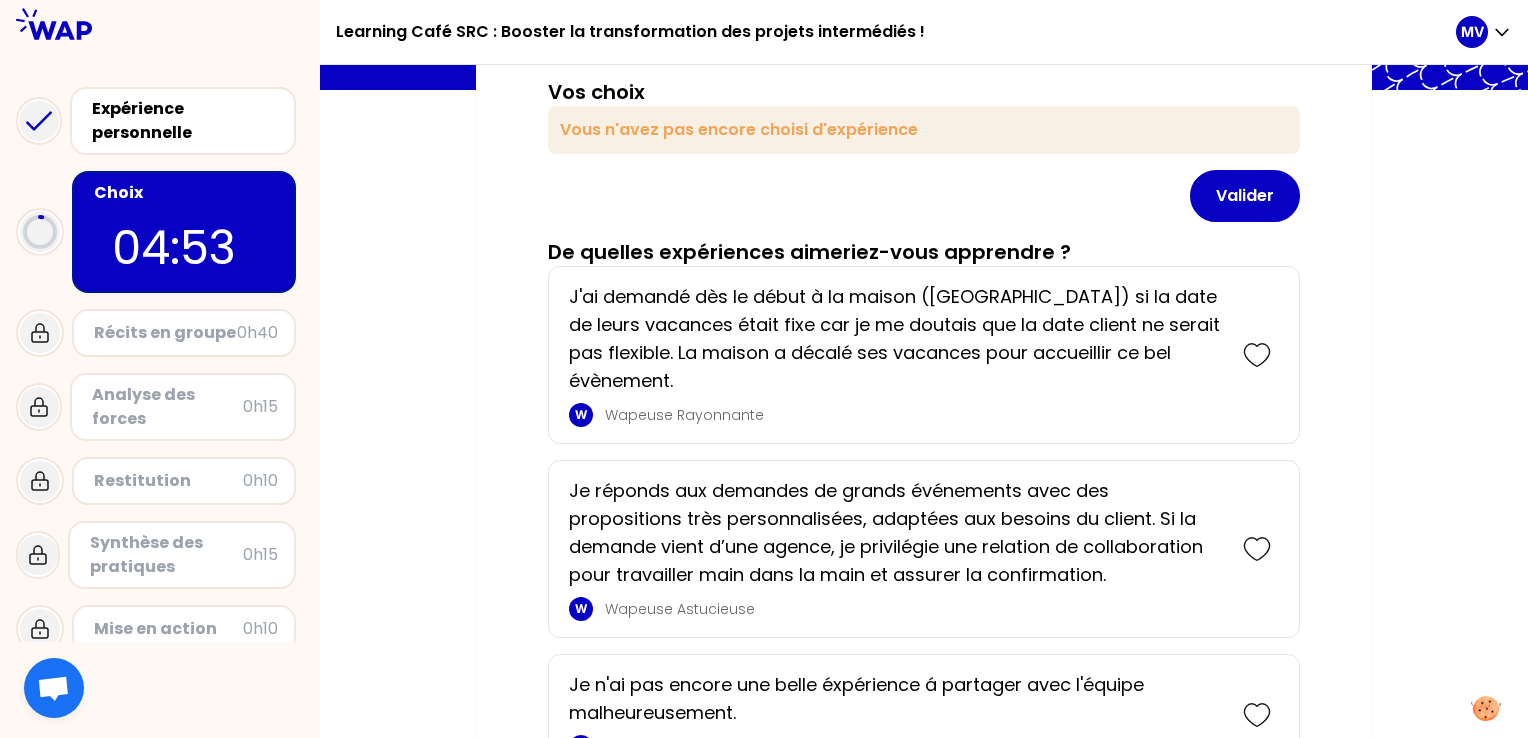 click on "Vos choix   Vous n'avez pas encore choisi d'expérience Valider De quelles expériences aimeriez-vous apprendre ?   J'ai demandé dès le début à la maison ([GEOGRAPHIC_DATA]) si la date de leurs vacances était fixe car je me doutais que la date client ne serait pas flexible. La maison a décalé ses vacances pour accueillir ce bel évènement.  W Wapeuse Rayonnante Je réponds aux demandes de grands événements avec des propositions très personnalisées, adaptées aux besoins du client.
Si la demande vient d’une agence, je privilégie une relation de collaboration pour travailler main dans la main et assurer la confirmation. W Wapeuse Astucieuse Je n'ai pas encore une belle éxpérience á partager avec l'équipe malheureusement.  W Wapeur Gentil W Wapeuse Plaisante Hello [PERSON_NAME], je ne traite pas la demande entrante mais je suis à la recherche de tous les leviers à la transfo! W Wapeur Malin W Wapeur Joyeux W Wapeuse Joyeuse" at bounding box center [924, 819] 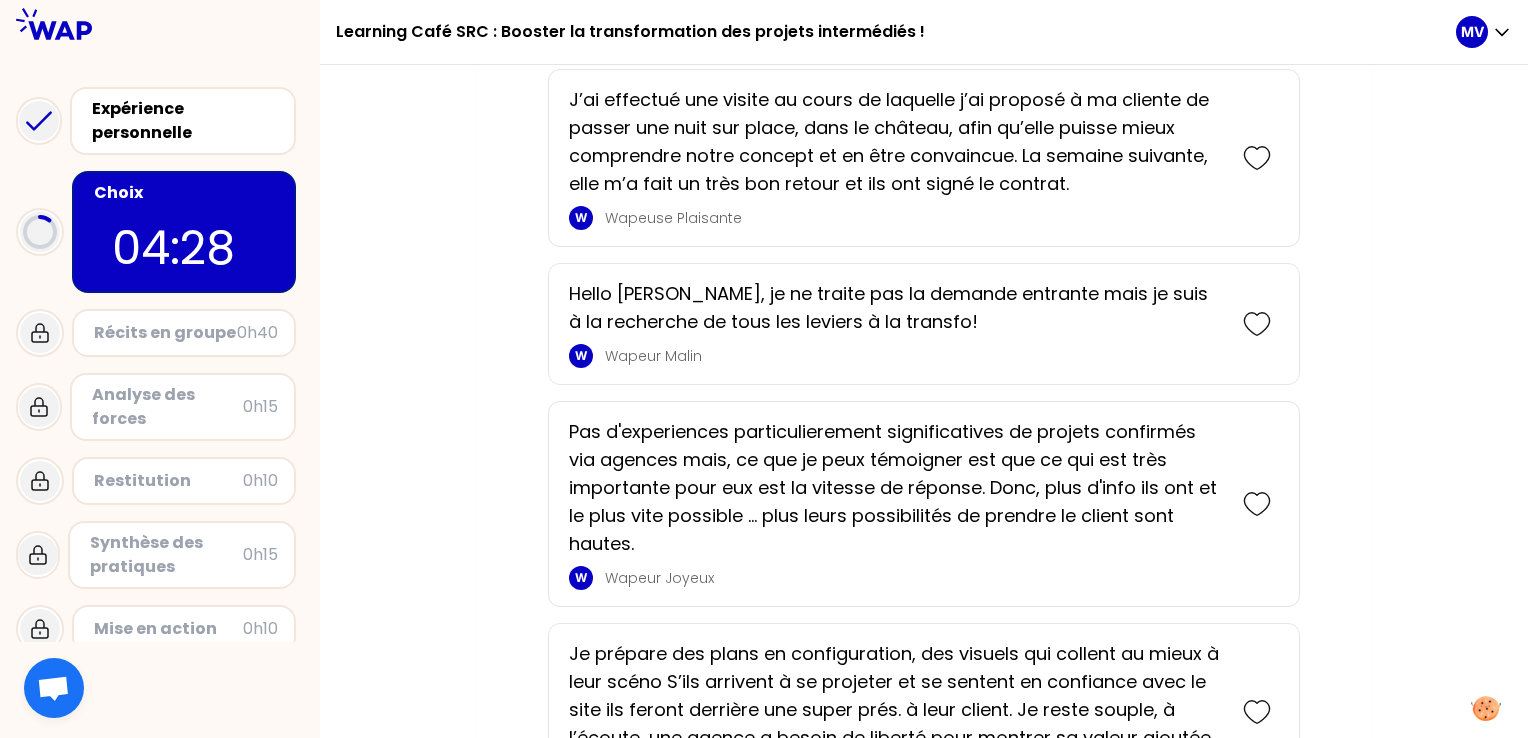 scroll, scrollTop: 891, scrollLeft: 0, axis: vertical 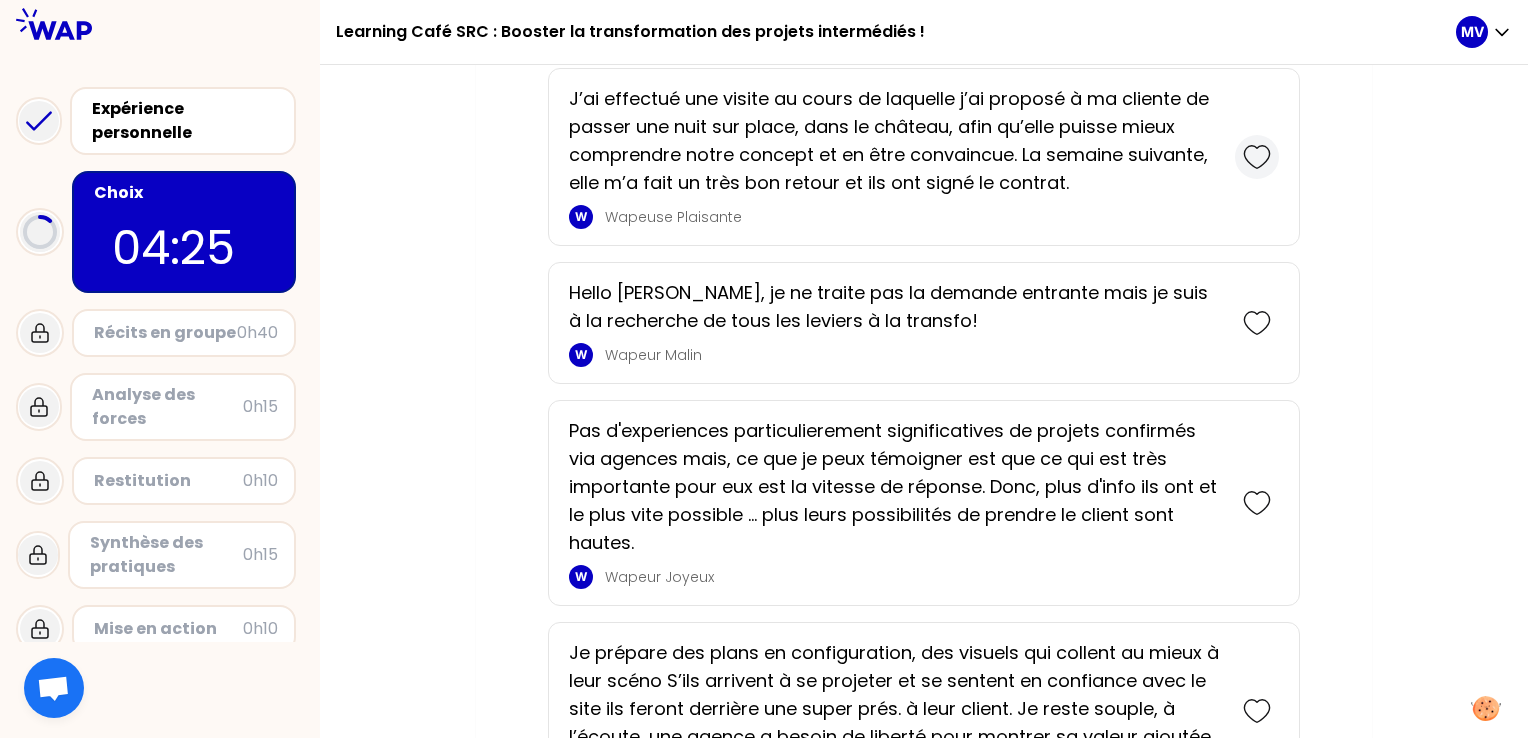 click 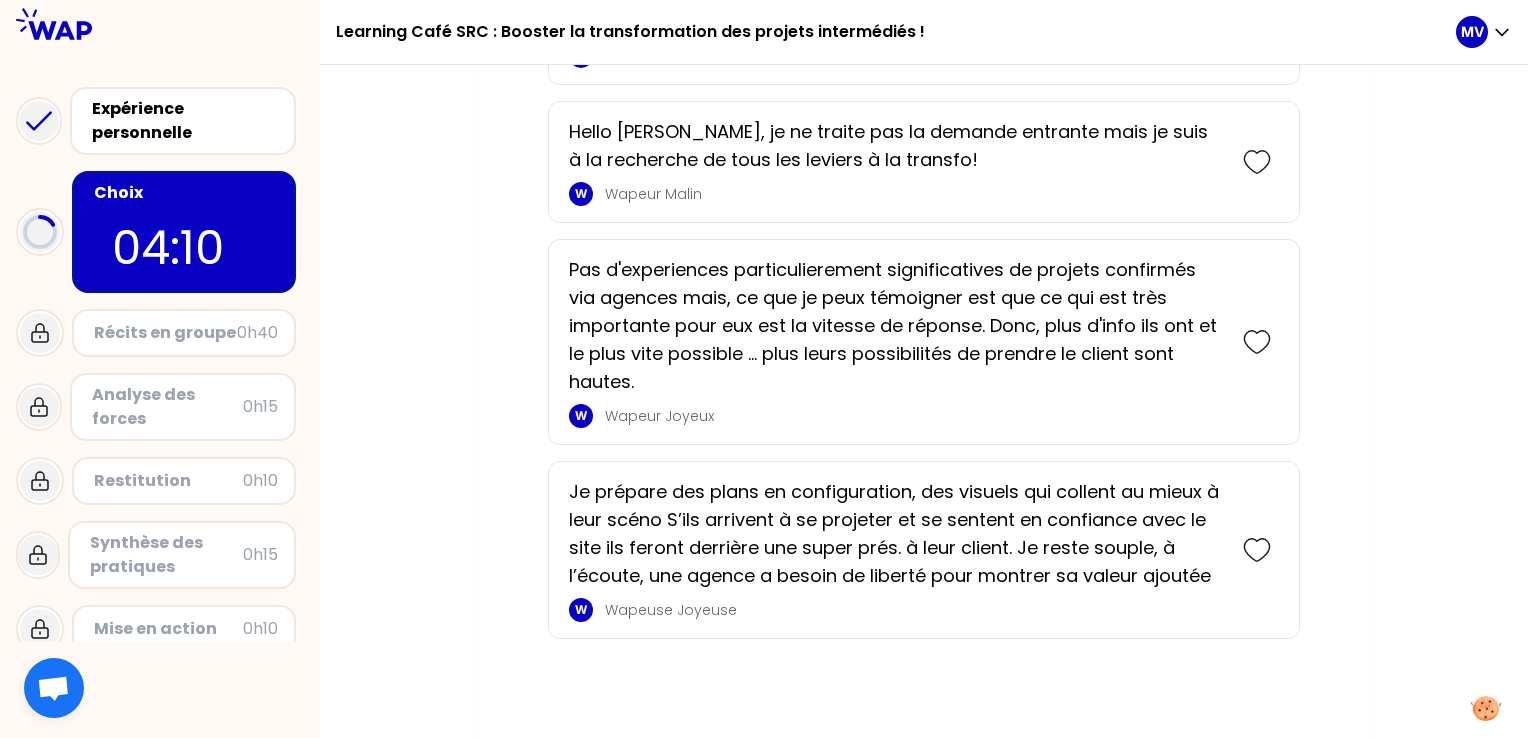 scroll, scrollTop: 1181, scrollLeft: 0, axis: vertical 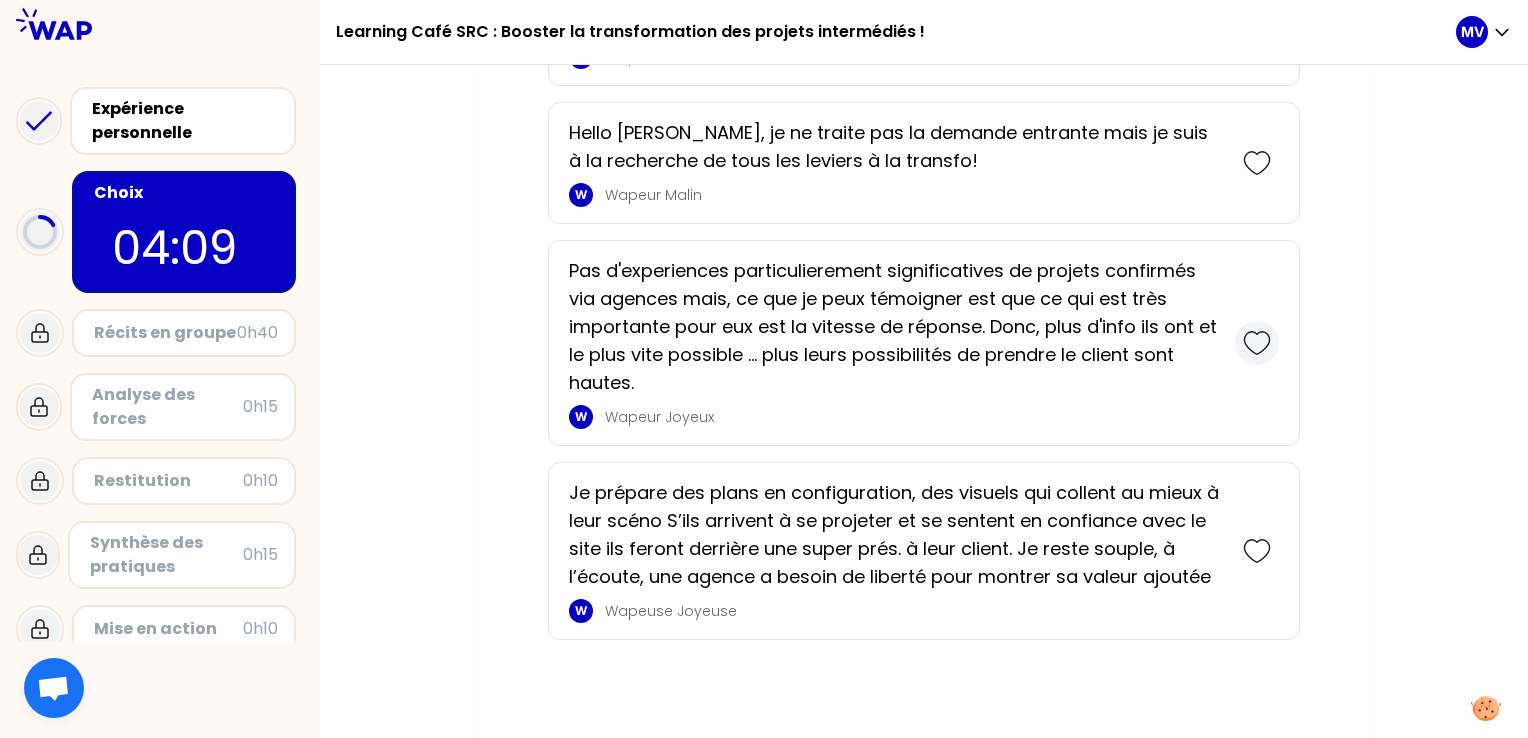 click 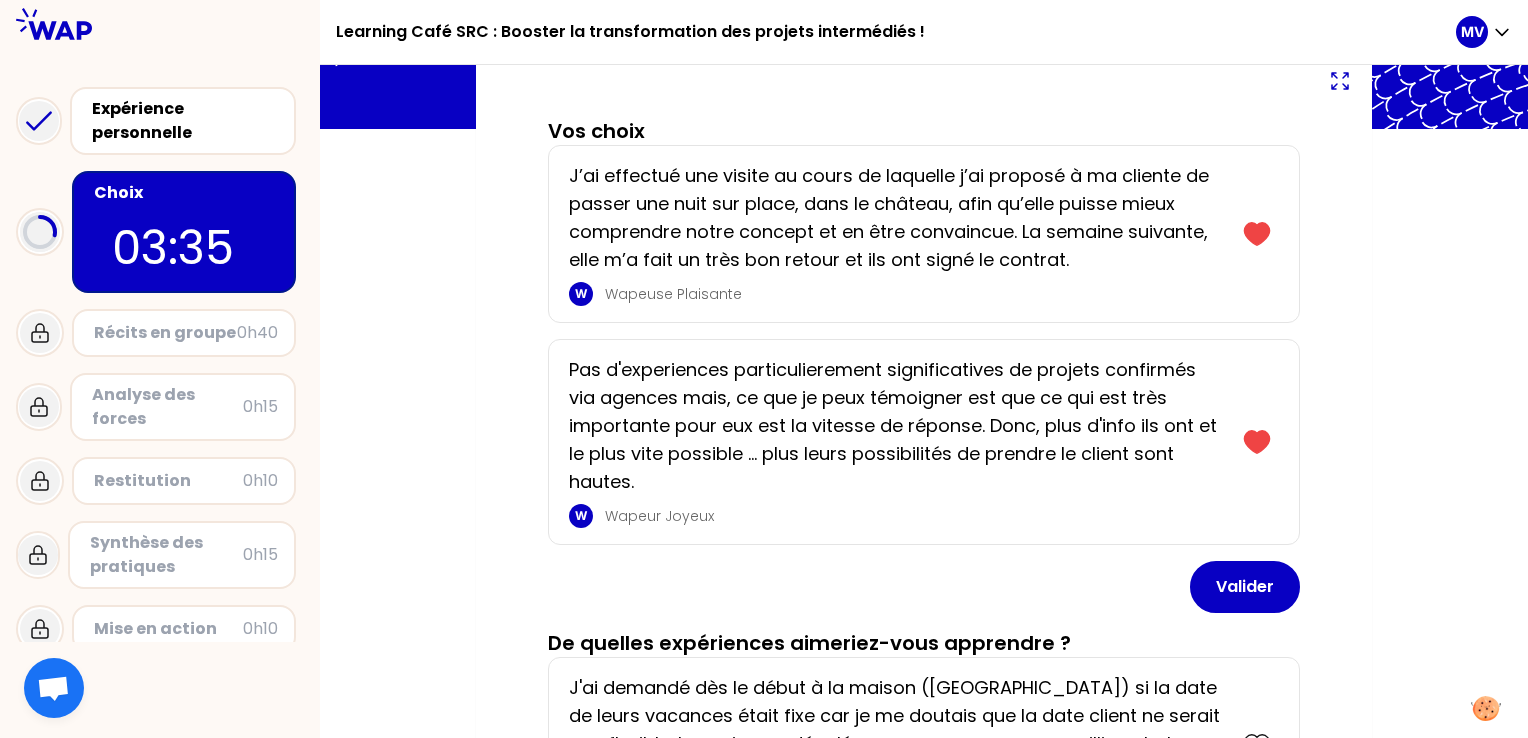 scroll, scrollTop: 127, scrollLeft: 0, axis: vertical 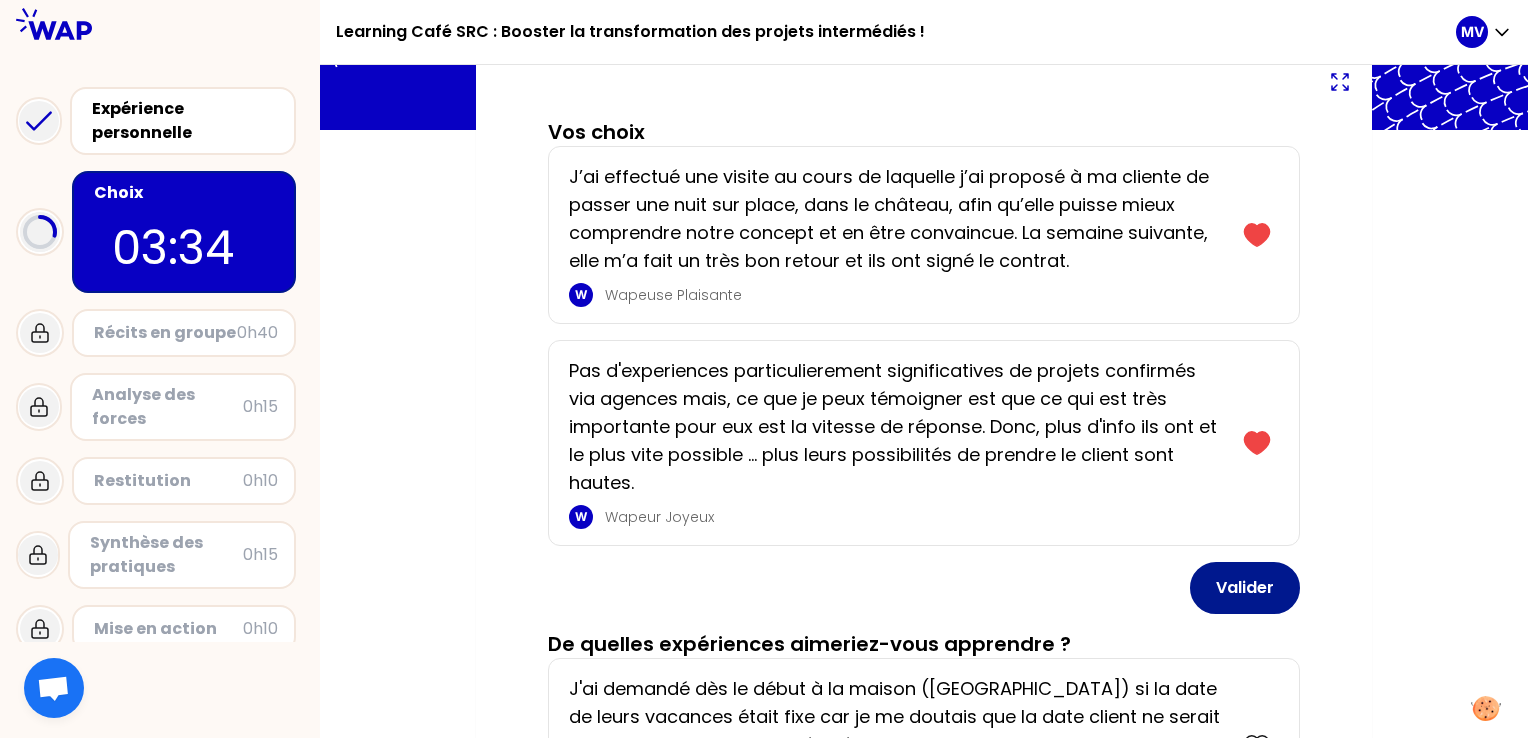 click on "Valider" at bounding box center [1245, 588] 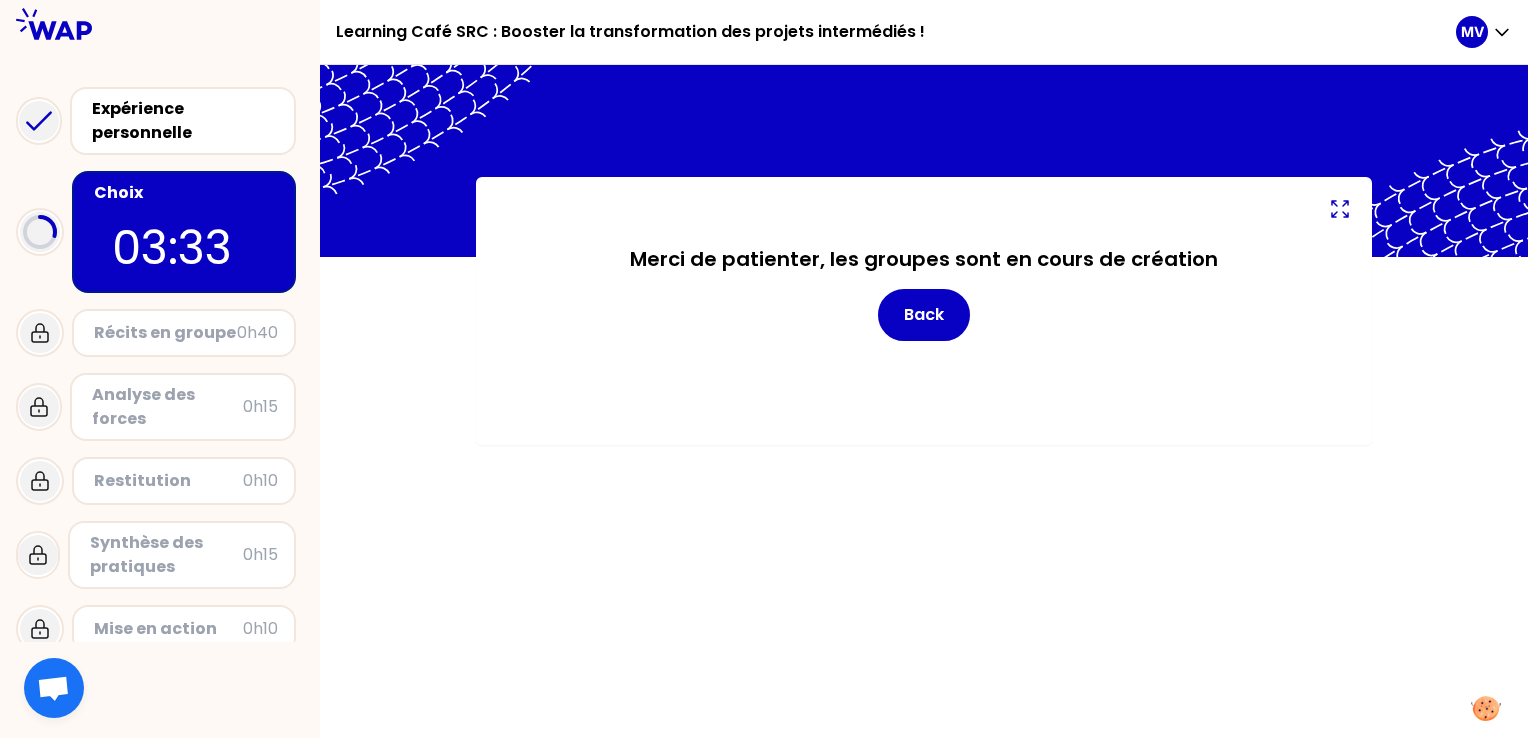 scroll, scrollTop: 0, scrollLeft: 0, axis: both 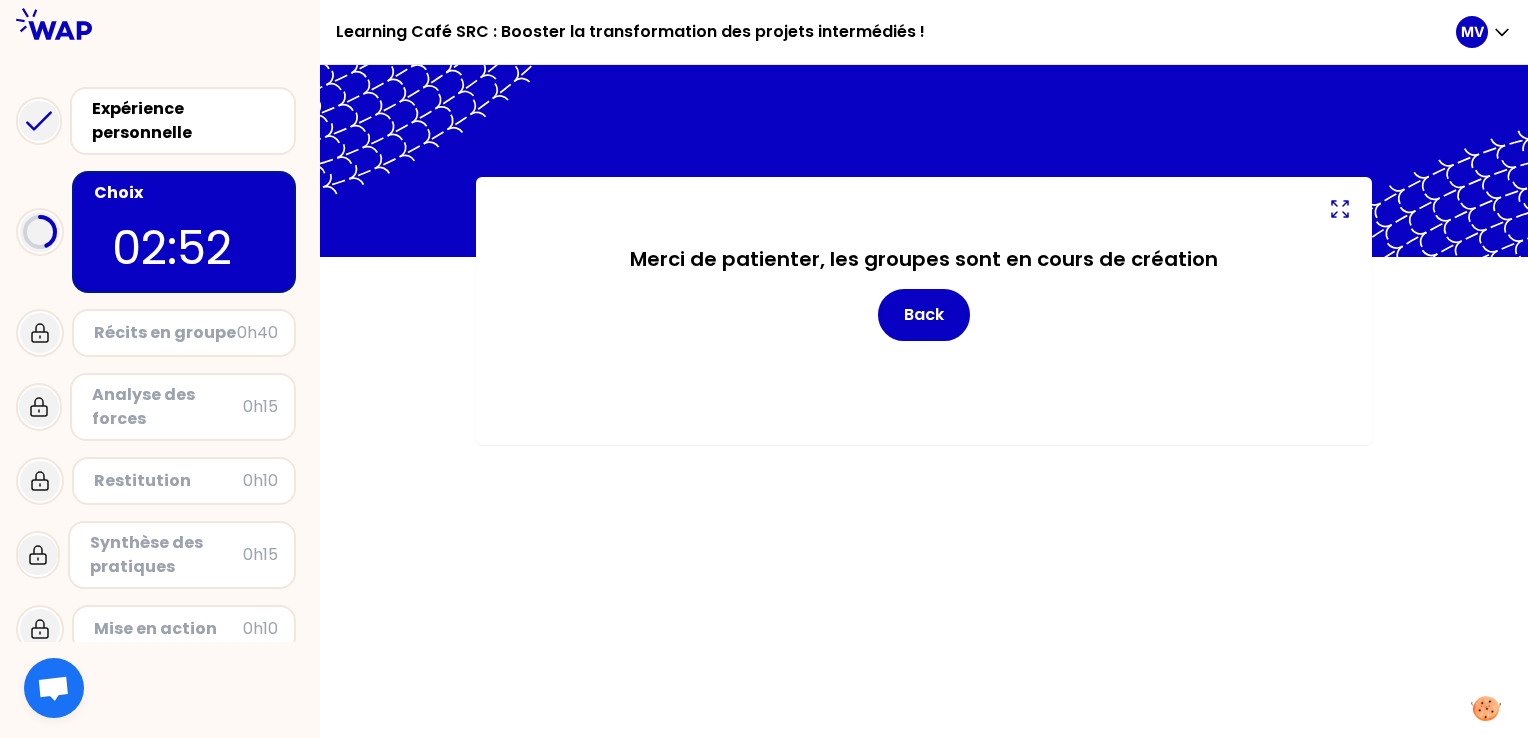 click on "Merci de patienter, les groupes sont en cours de création Back" at bounding box center [924, 311] 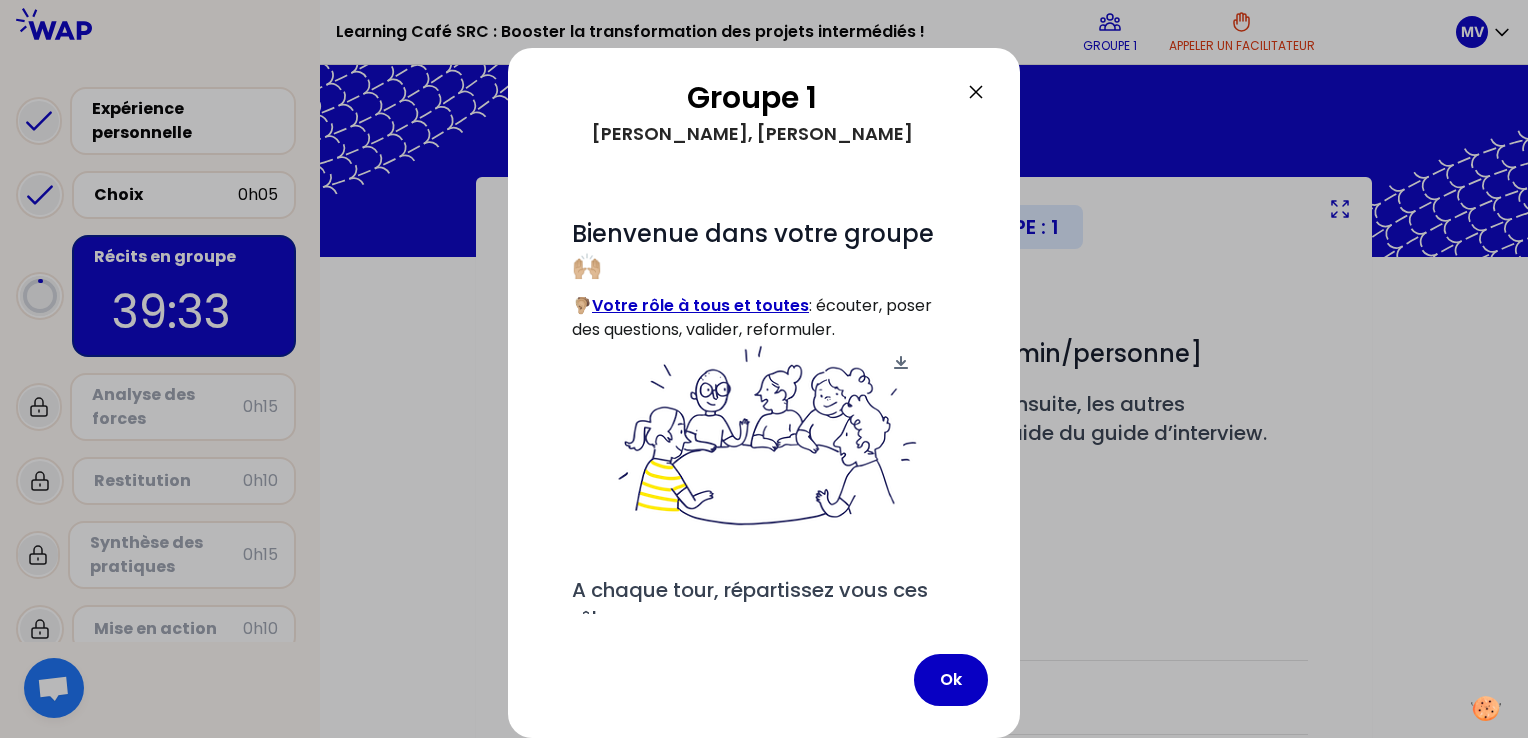 scroll, scrollTop: 242, scrollLeft: 0, axis: vertical 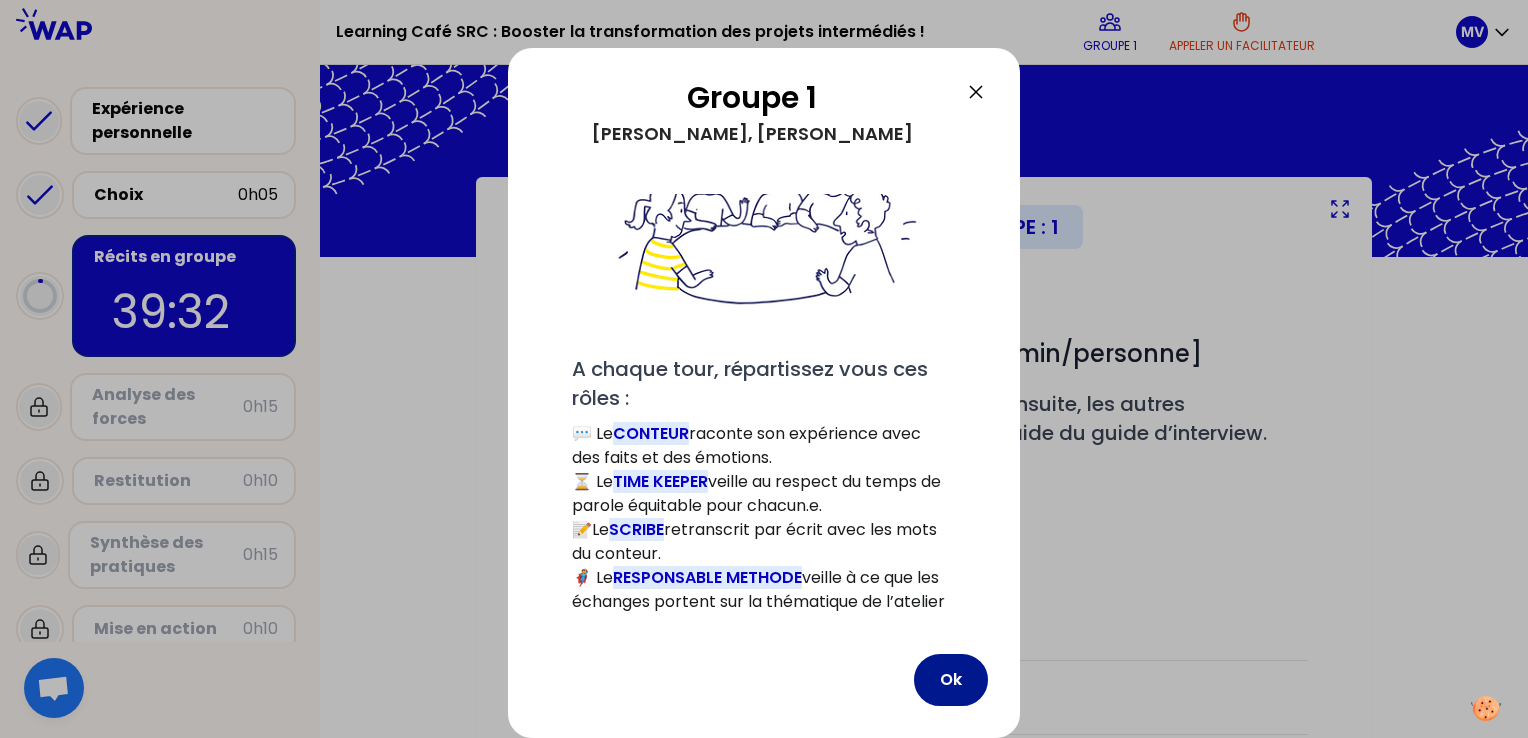 click on "Ok" at bounding box center (951, 680) 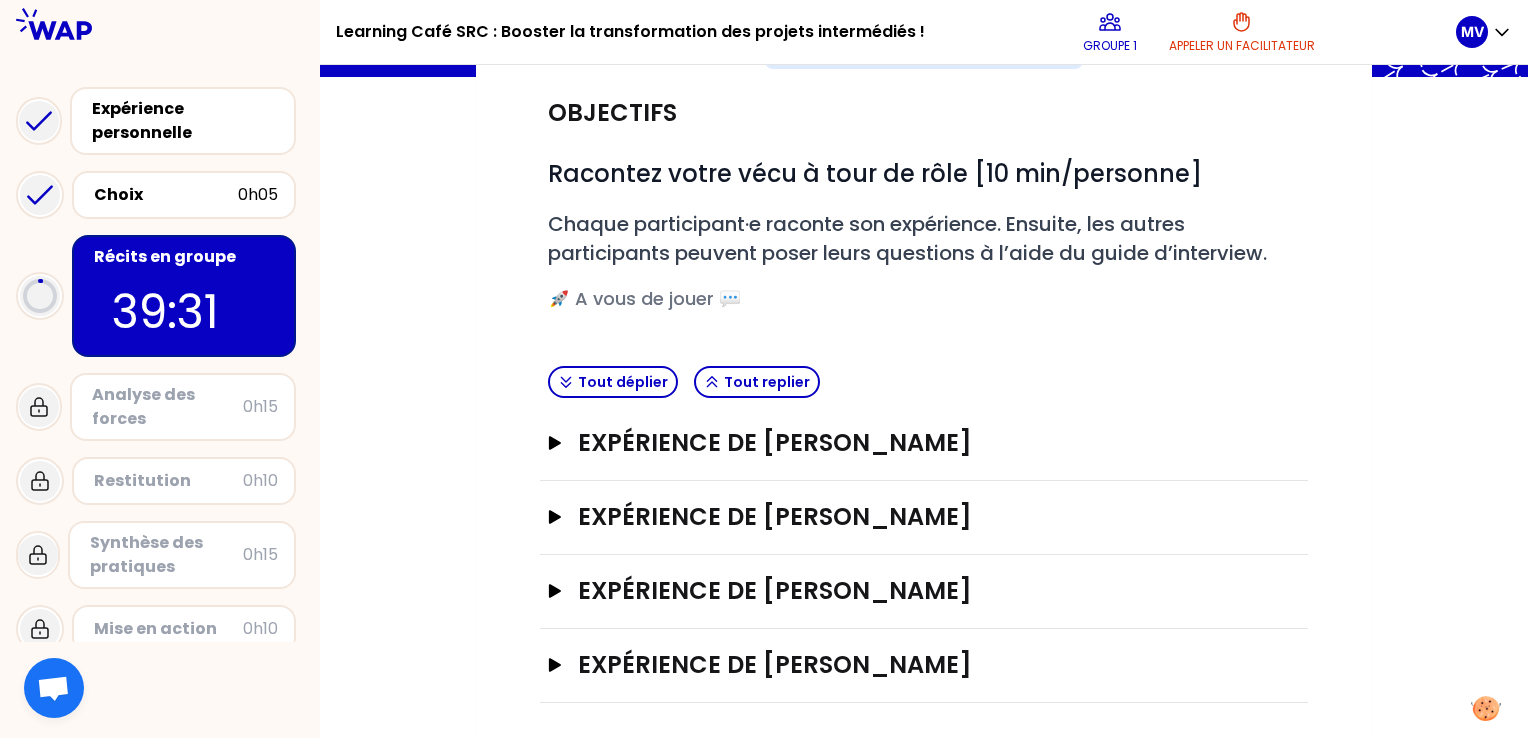 scroll, scrollTop: 180, scrollLeft: 0, axis: vertical 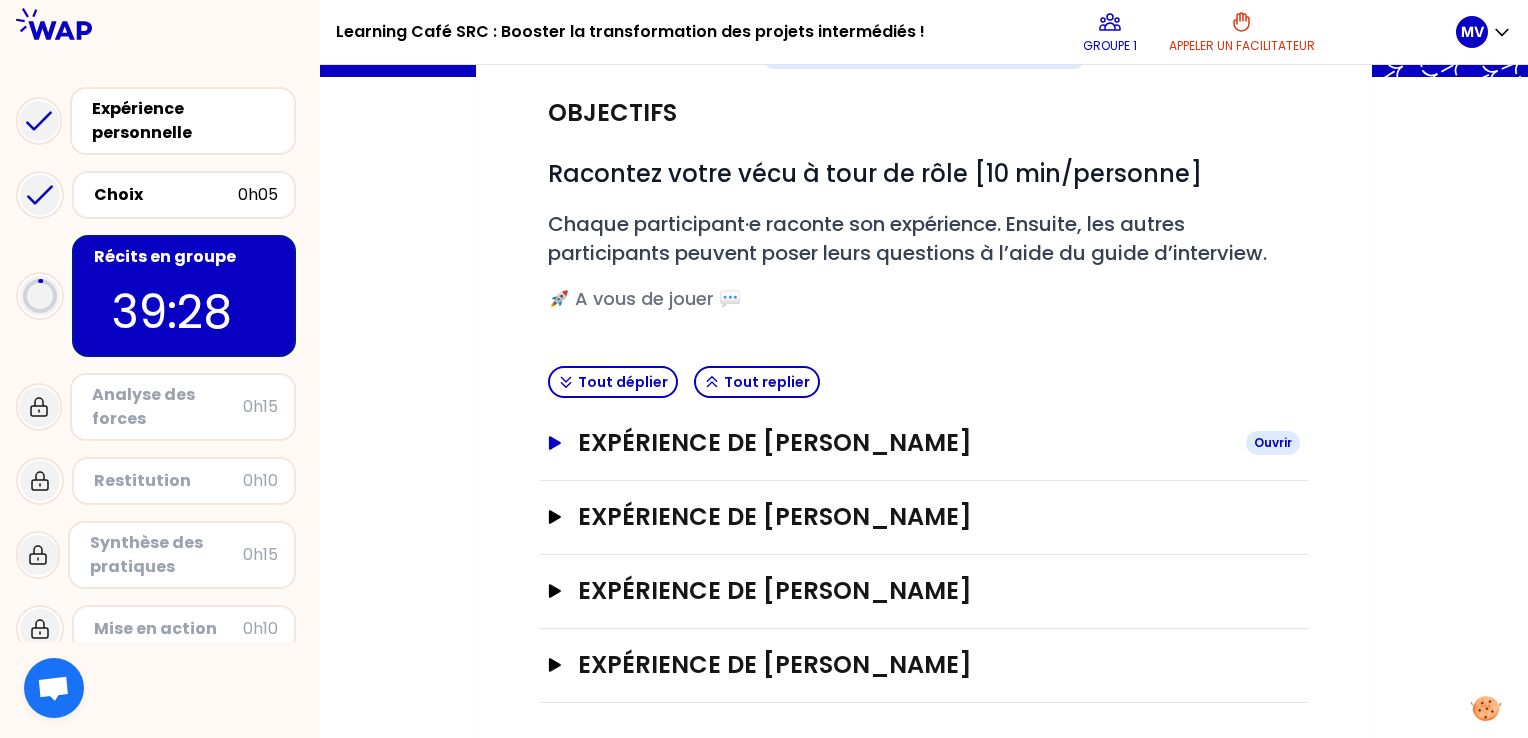 click 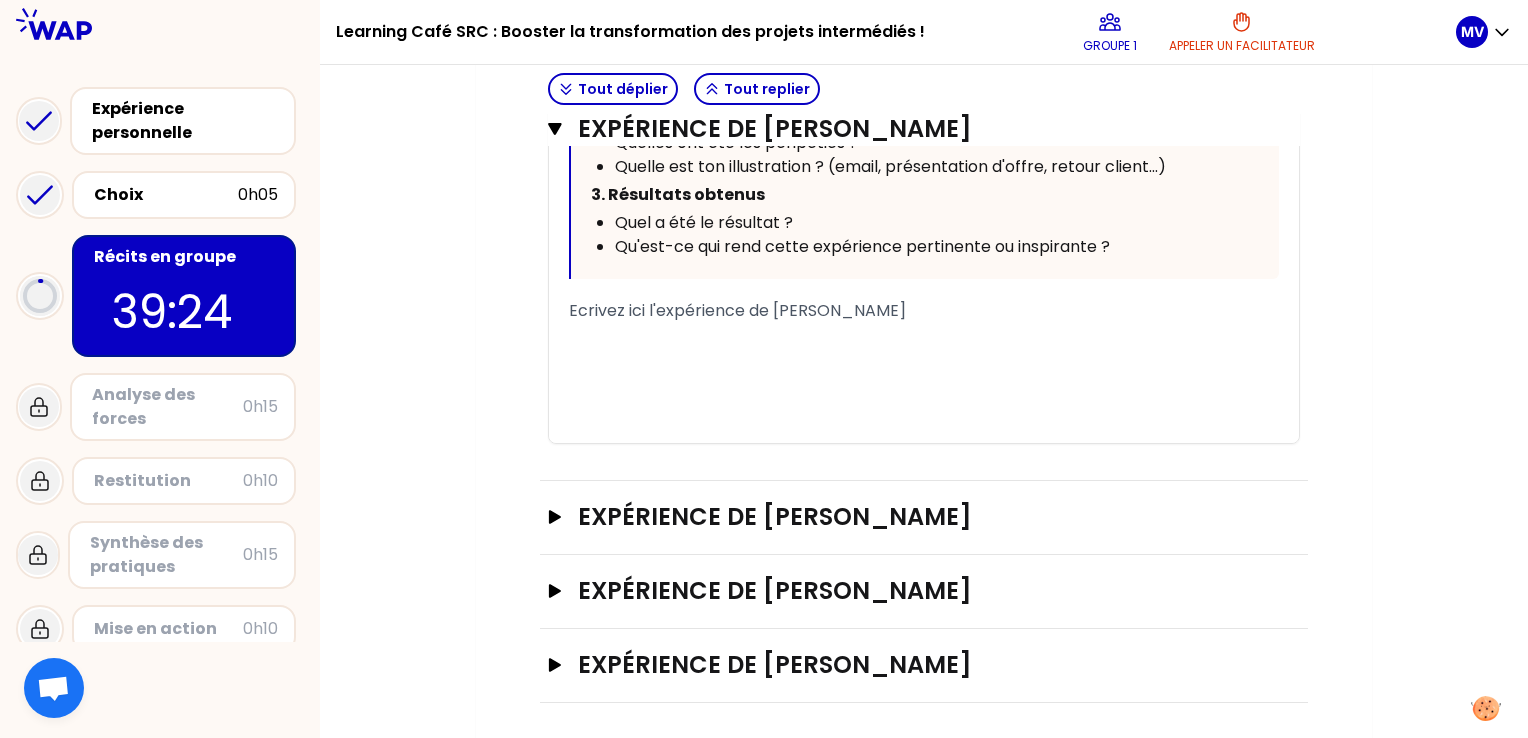 scroll, scrollTop: 1246, scrollLeft: 0, axis: vertical 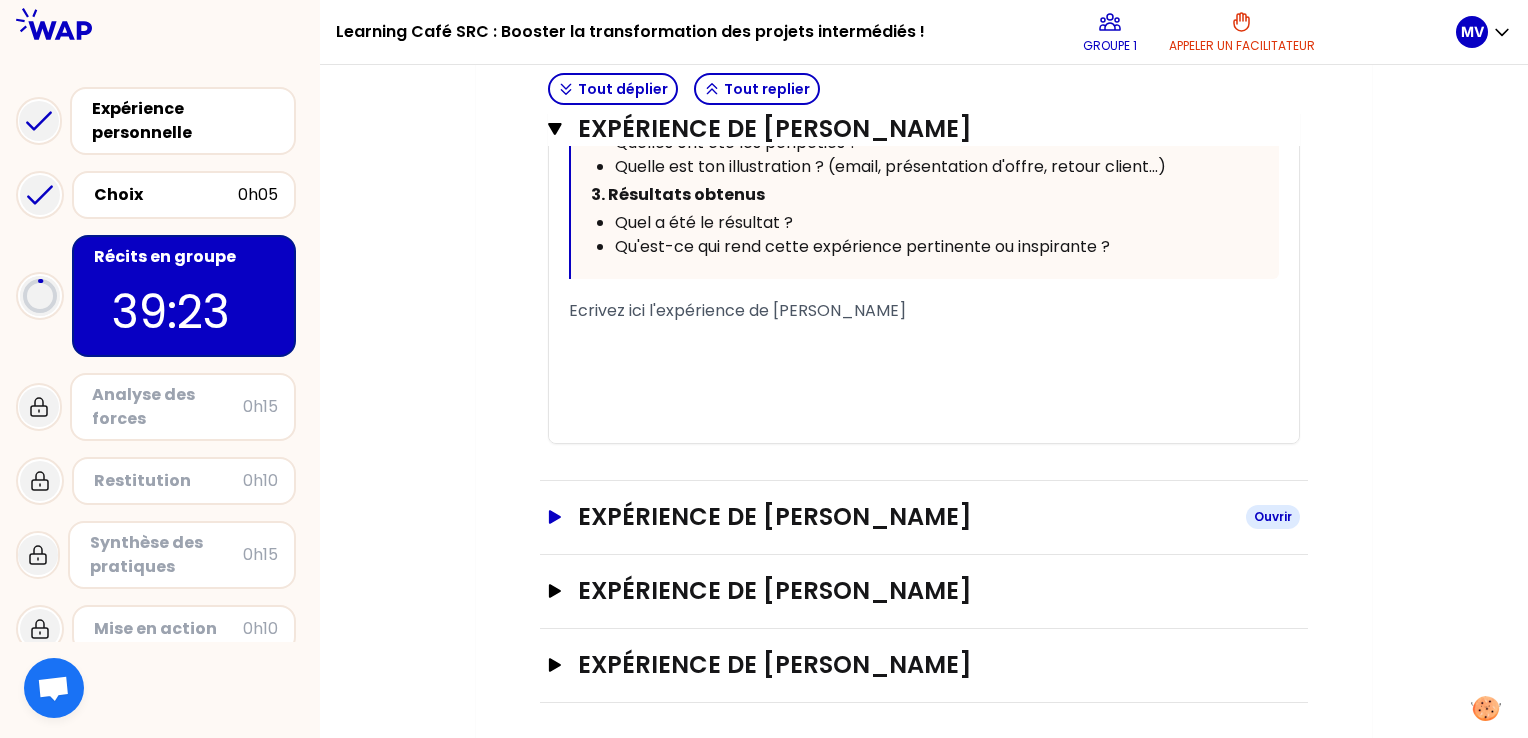 click 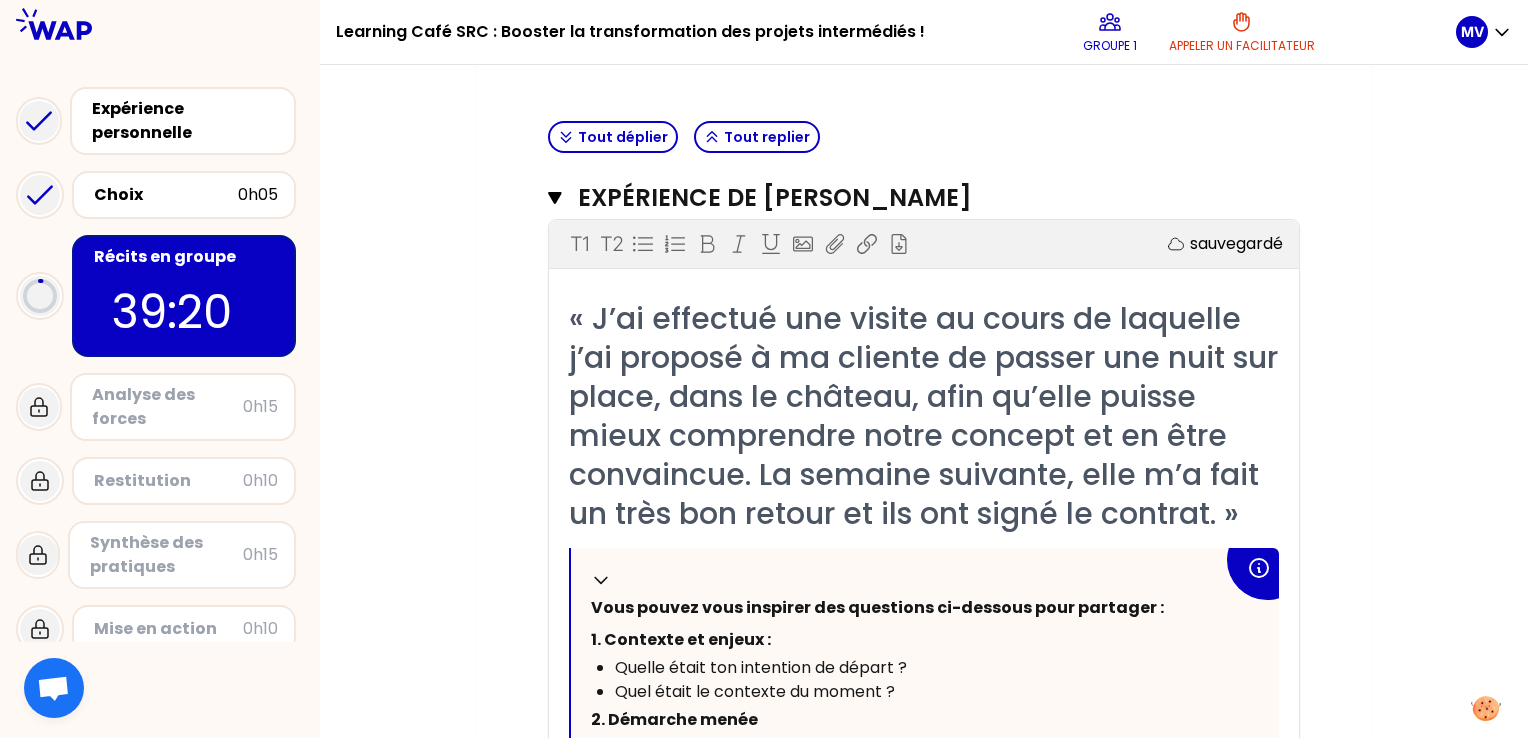 scroll, scrollTop: 426, scrollLeft: 0, axis: vertical 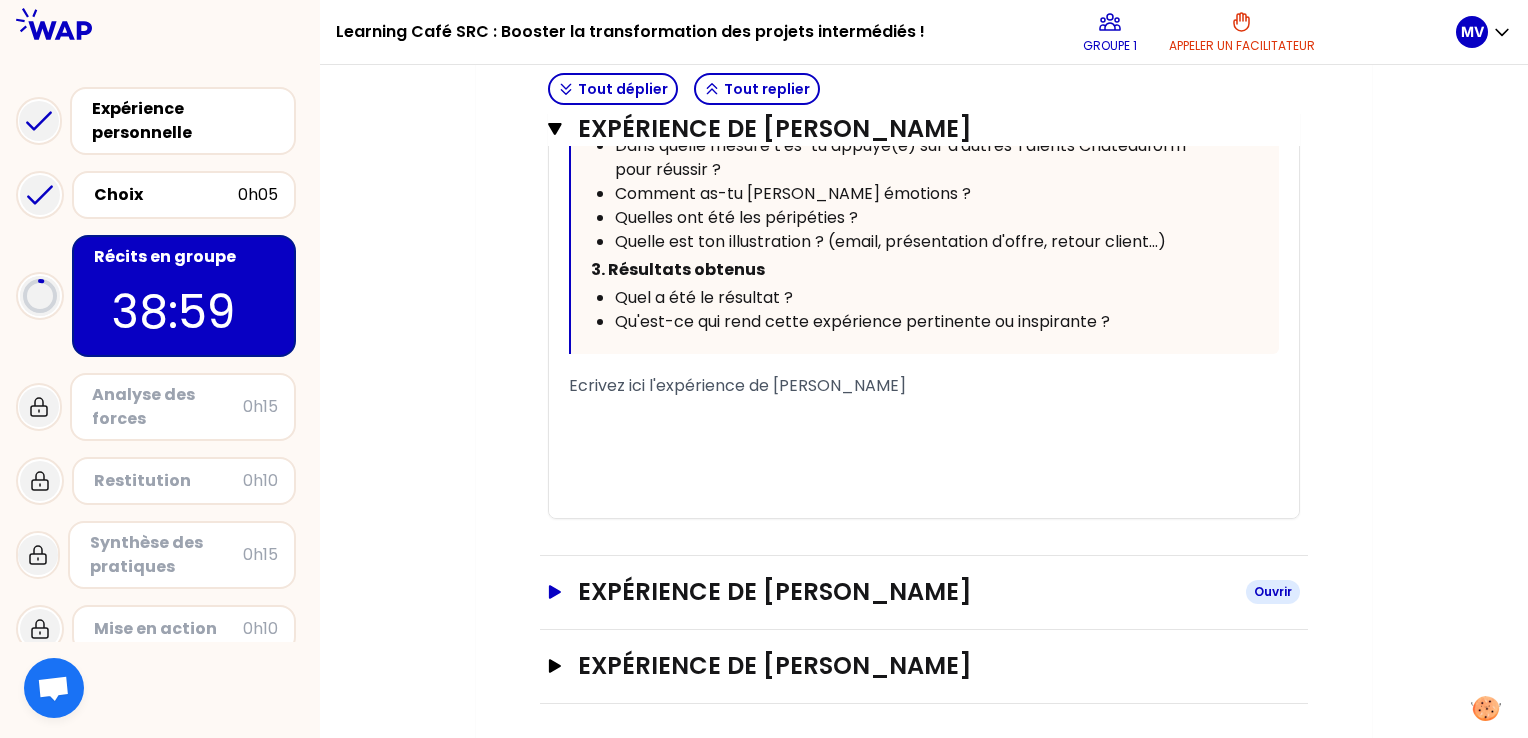 click on "Expérience de [PERSON_NAME]" at bounding box center [924, 592] 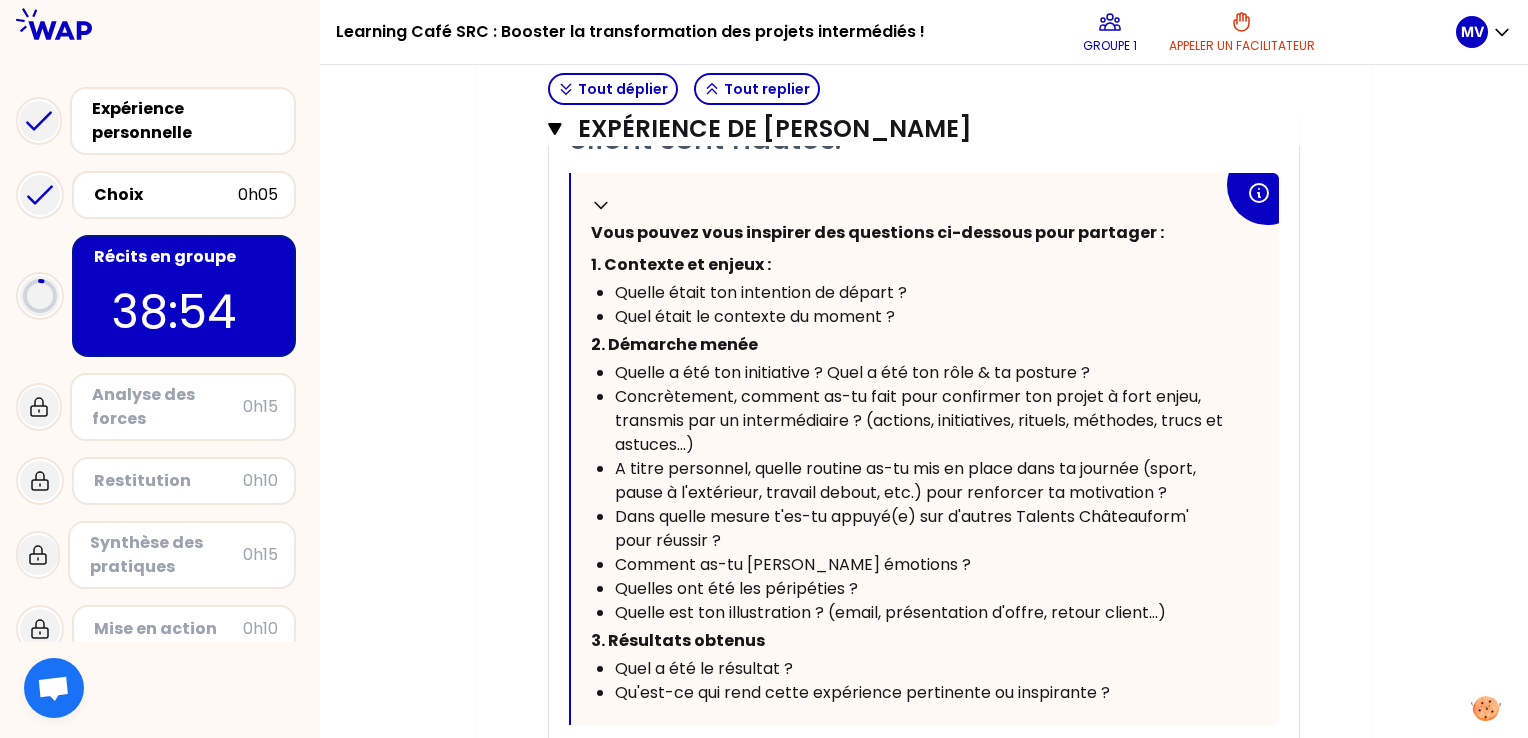 scroll, scrollTop: 3299, scrollLeft: 0, axis: vertical 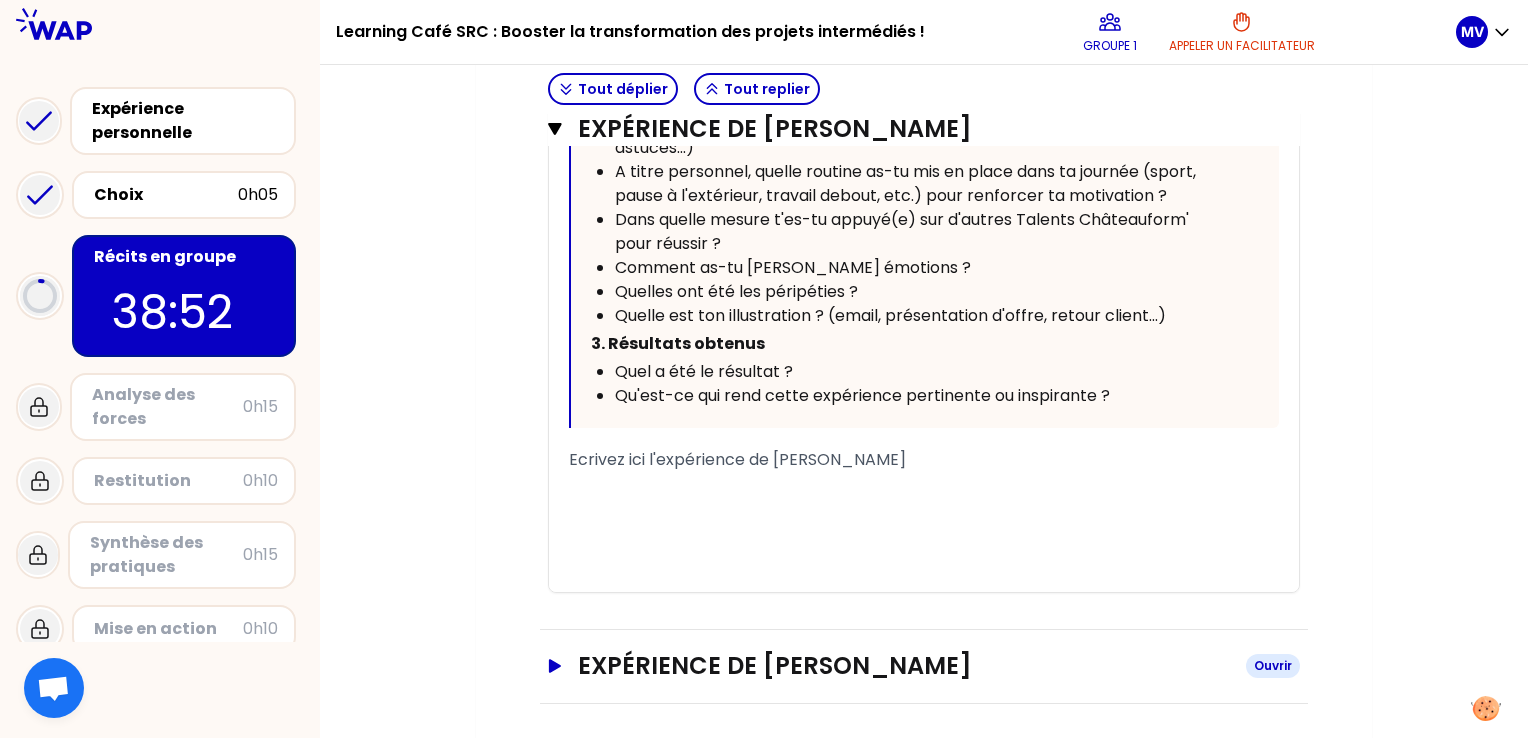 click on "Expérience de [PERSON_NAME]" at bounding box center (924, 666) 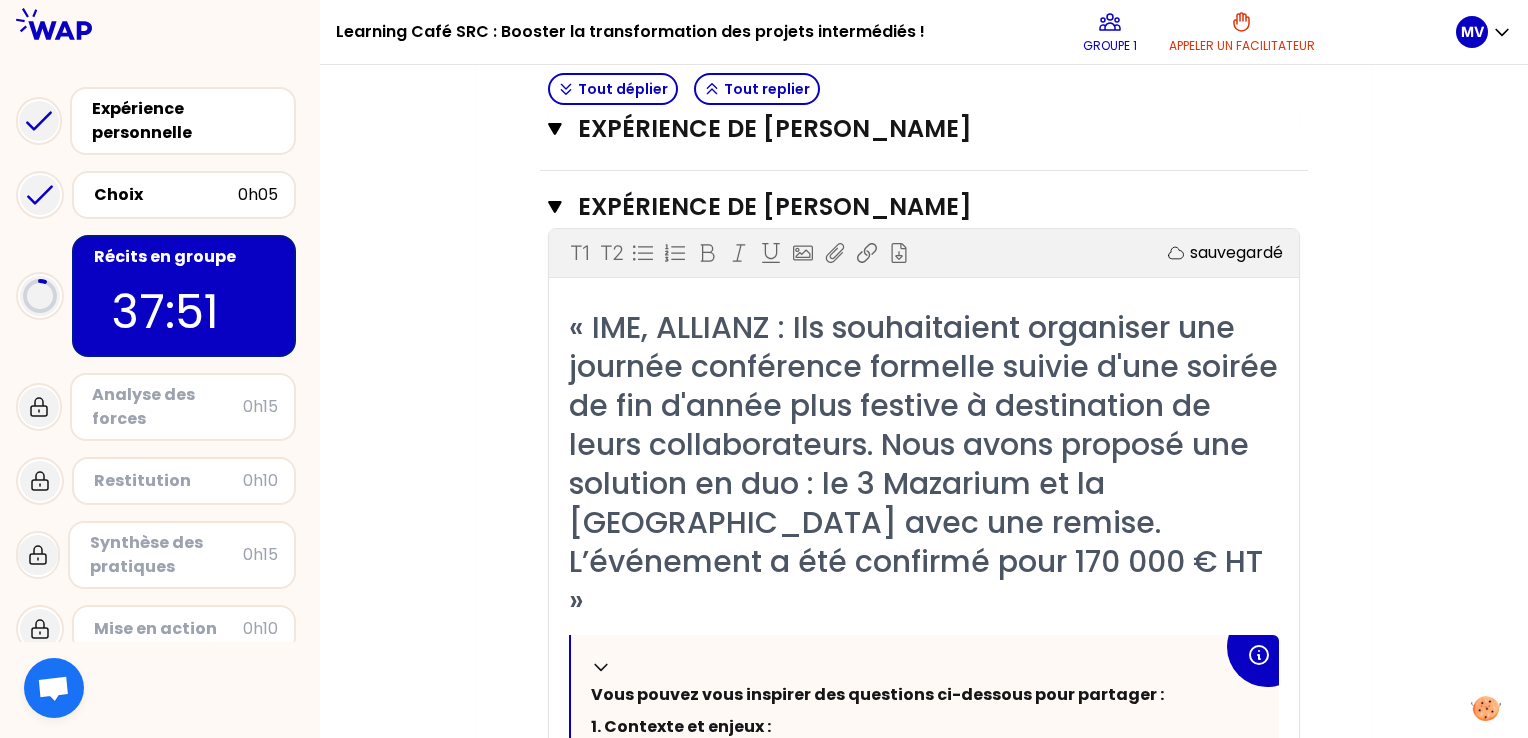 scroll, scrollTop: 3806, scrollLeft: 0, axis: vertical 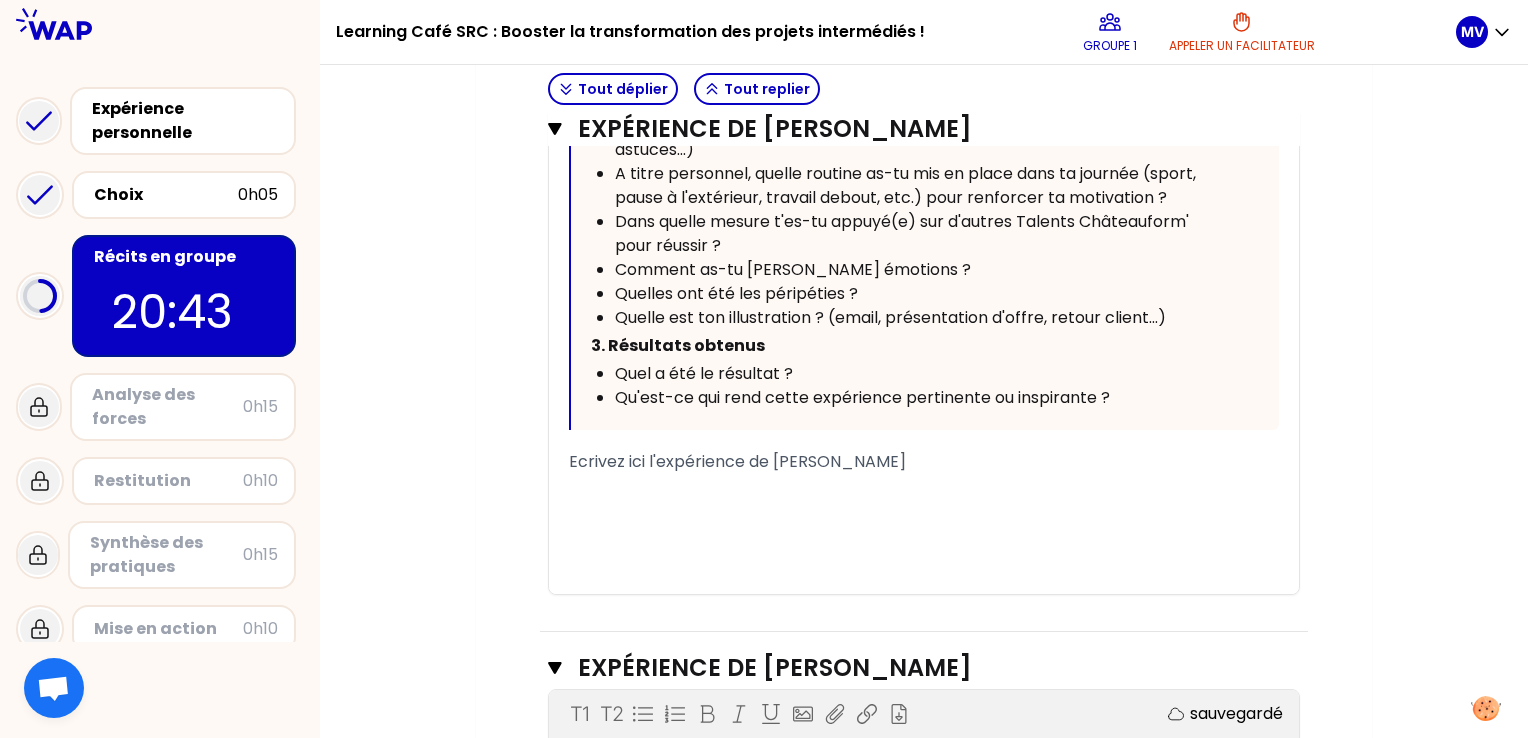 click on "﻿" at bounding box center (924, 486) 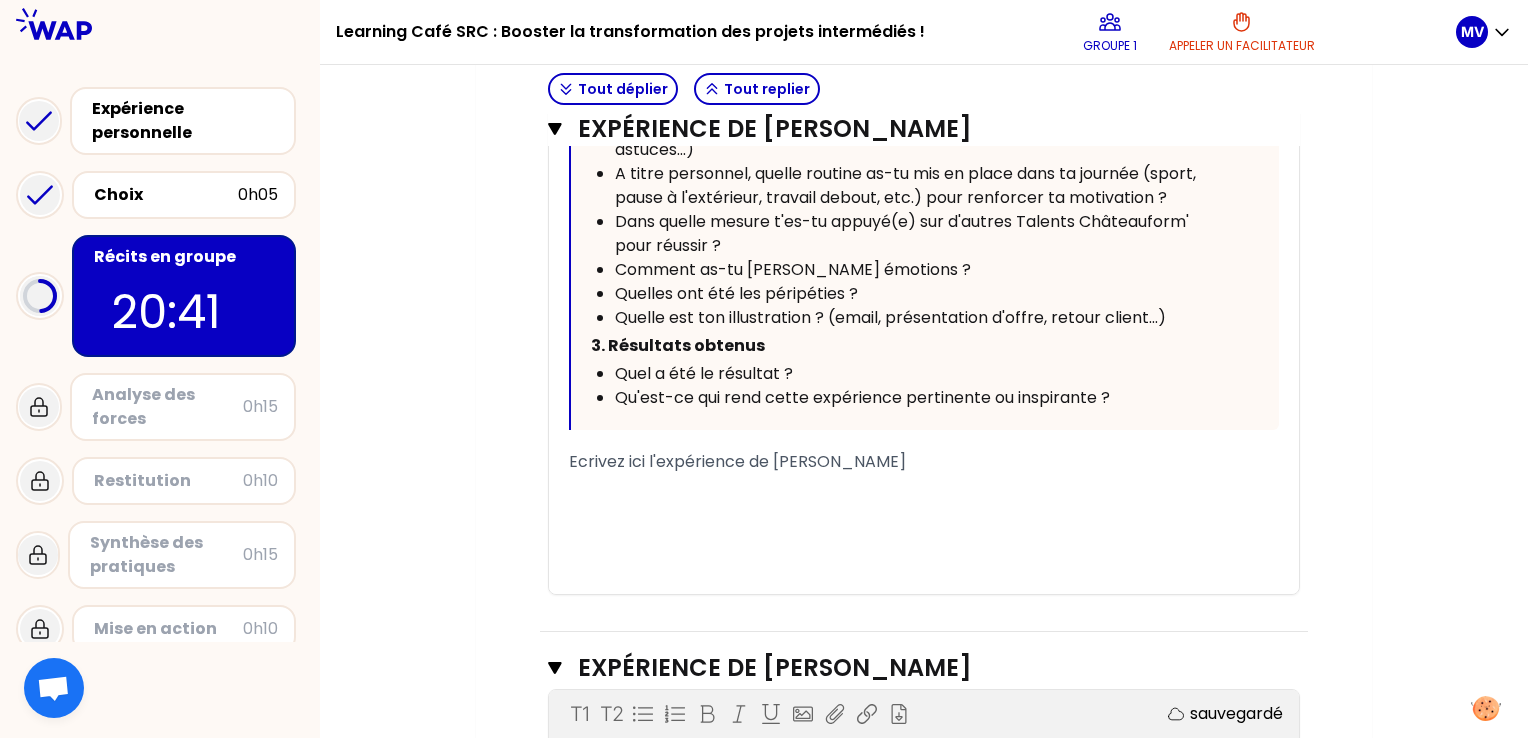click on "Ecrivez ici l'expérience de [PERSON_NAME]" at bounding box center (737, 461) 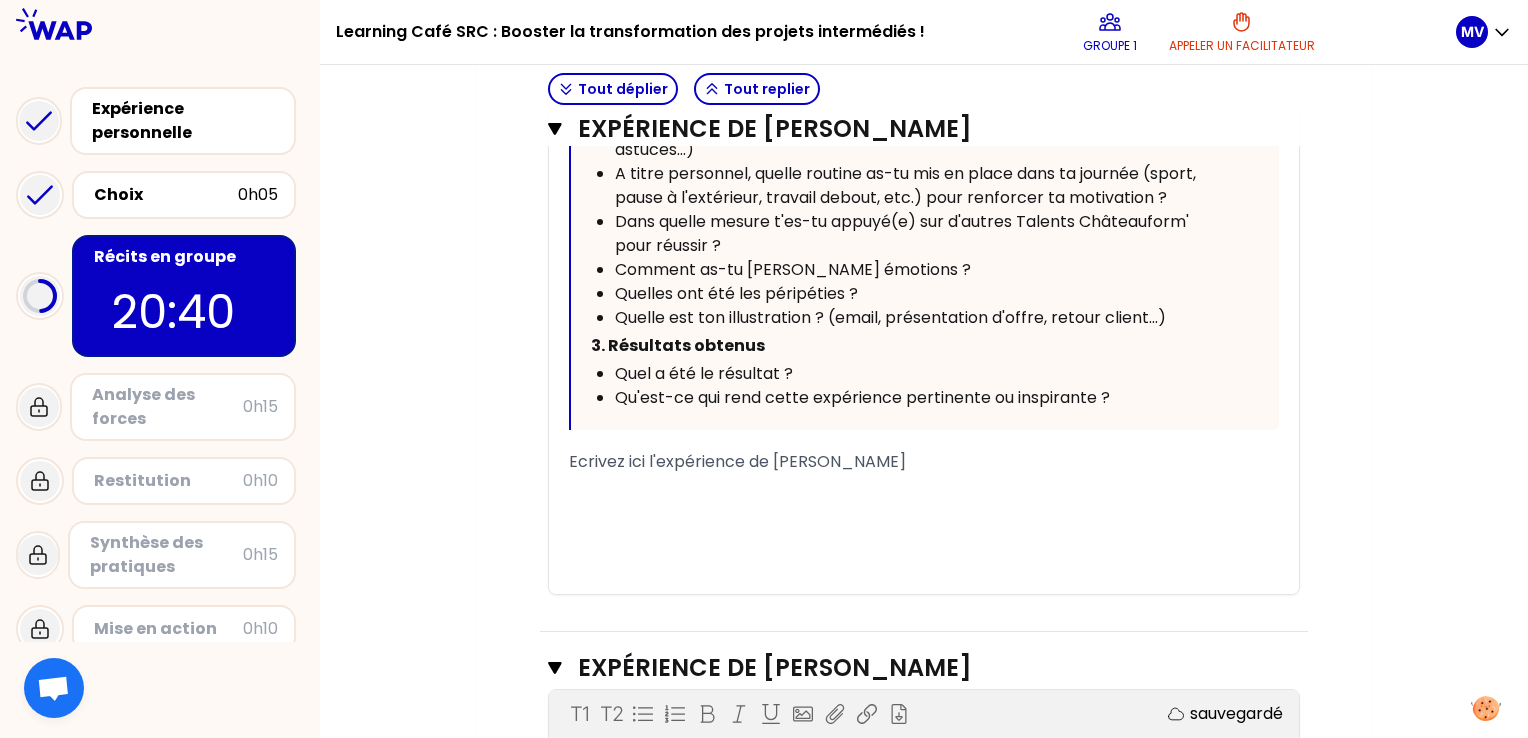 click on "Ecrivez ici l'expérience de [PERSON_NAME]" at bounding box center [737, 461] 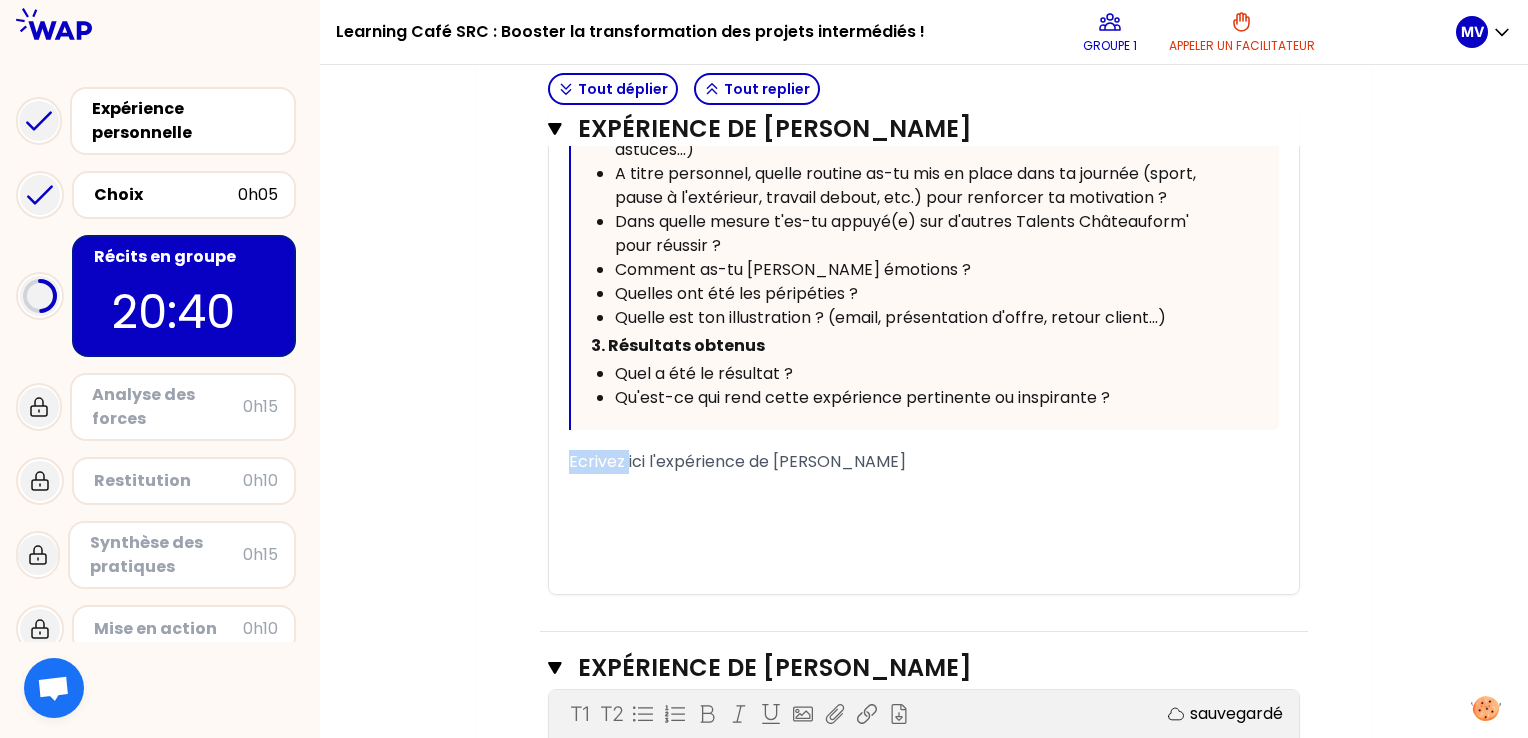 click on "Ecrivez ici l'expérience de [PERSON_NAME]" at bounding box center [737, 461] 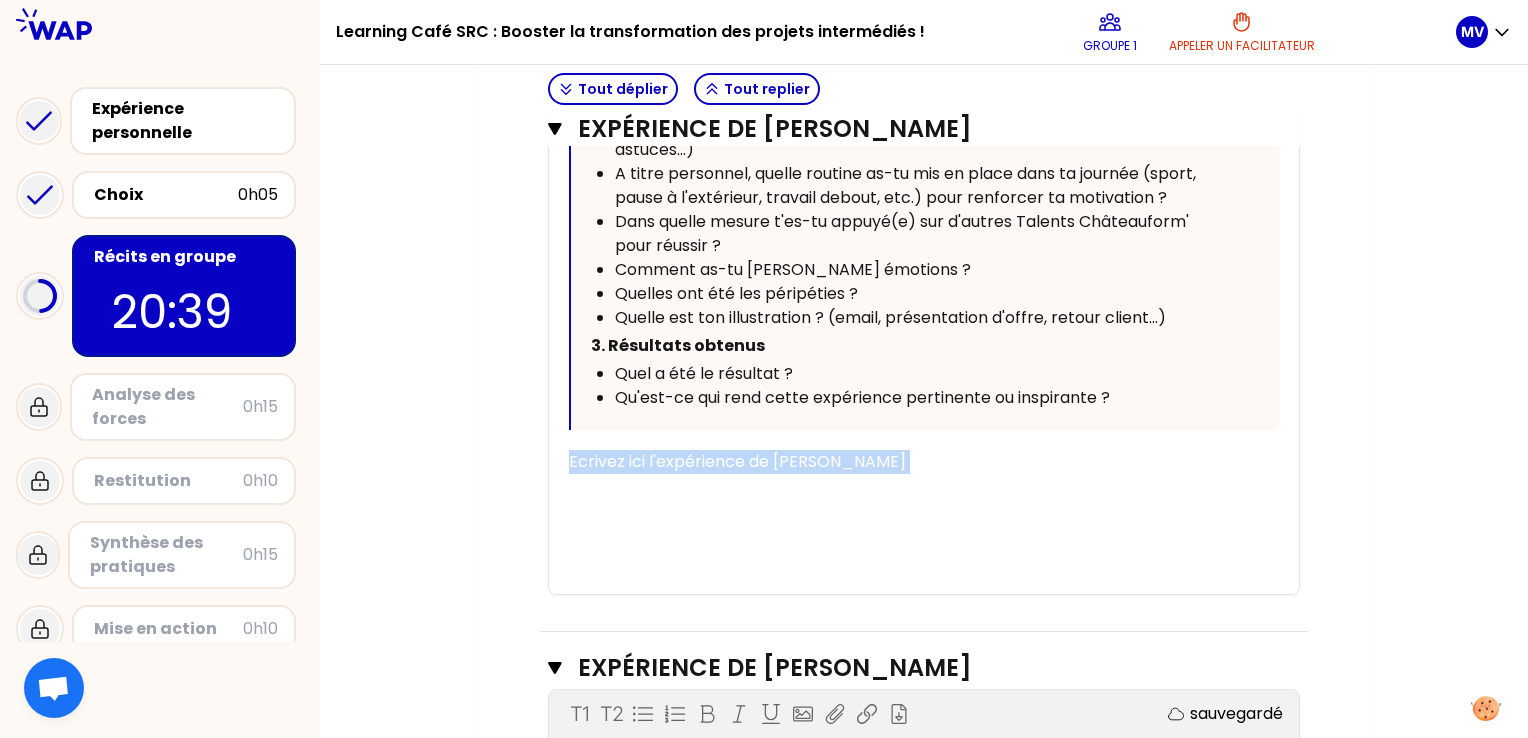 click on "Ecrivez ici l'expérience de [PERSON_NAME]" at bounding box center [737, 461] 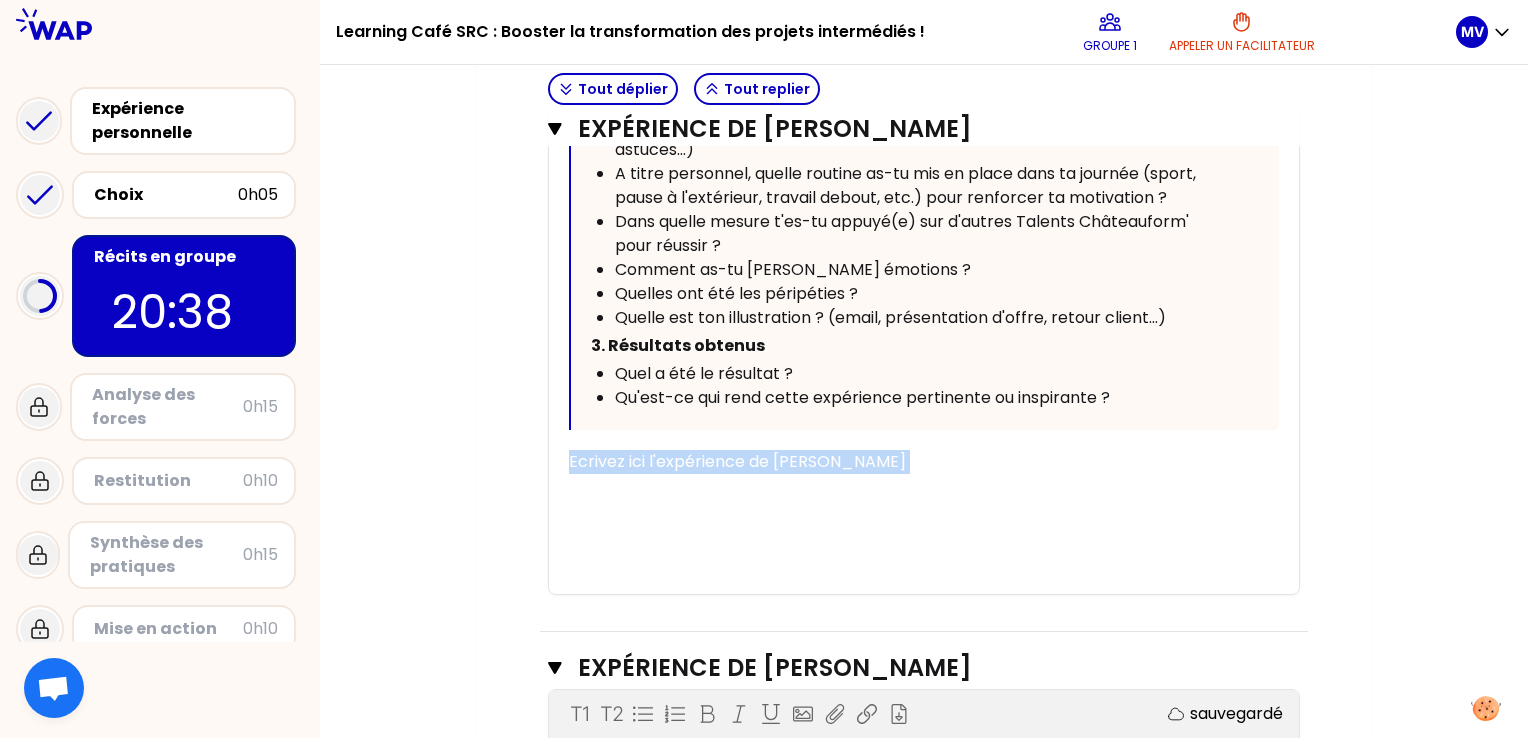 click on "﻿" at bounding box center (924, 486) 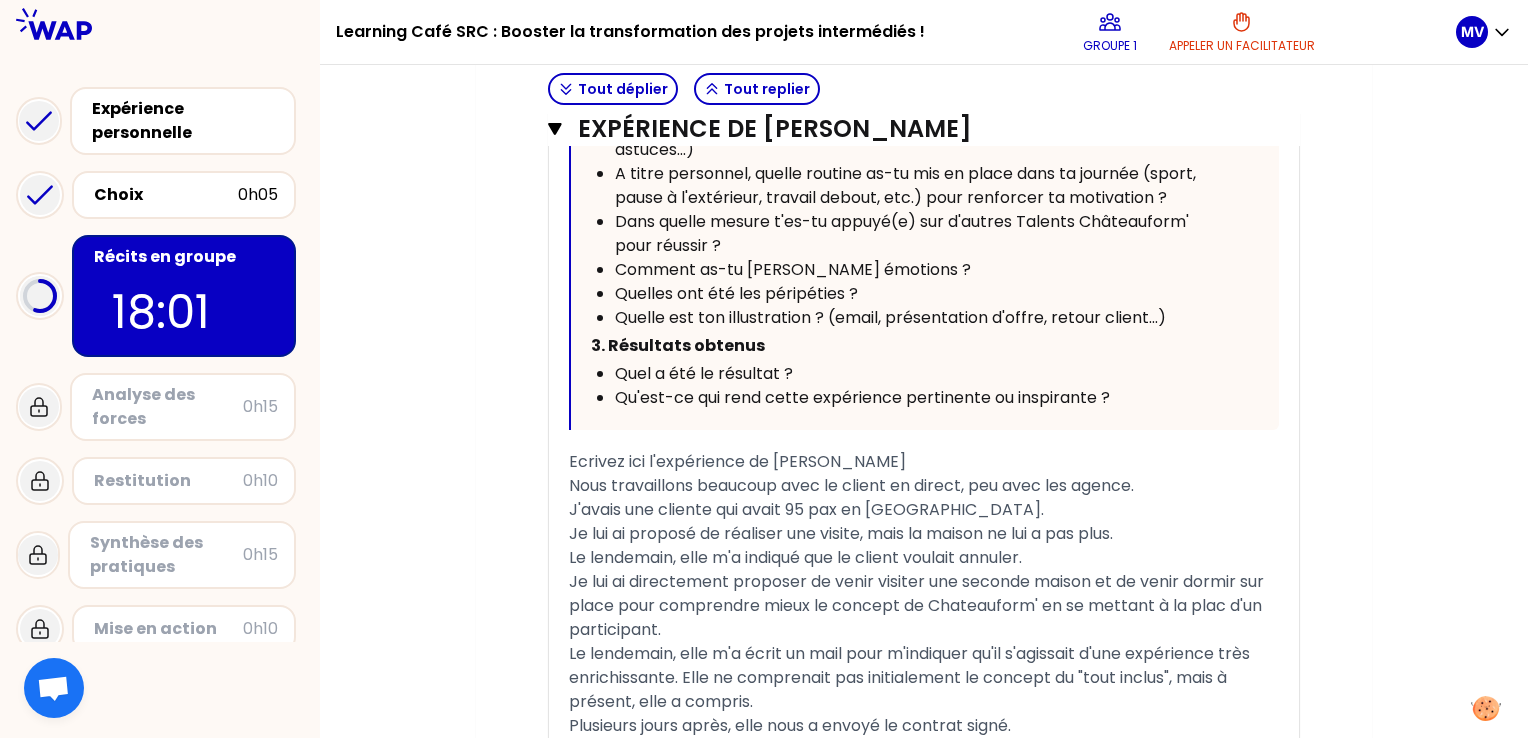 scroll, scrollTop: 1440, scrollLeft: 0, axis: vertical 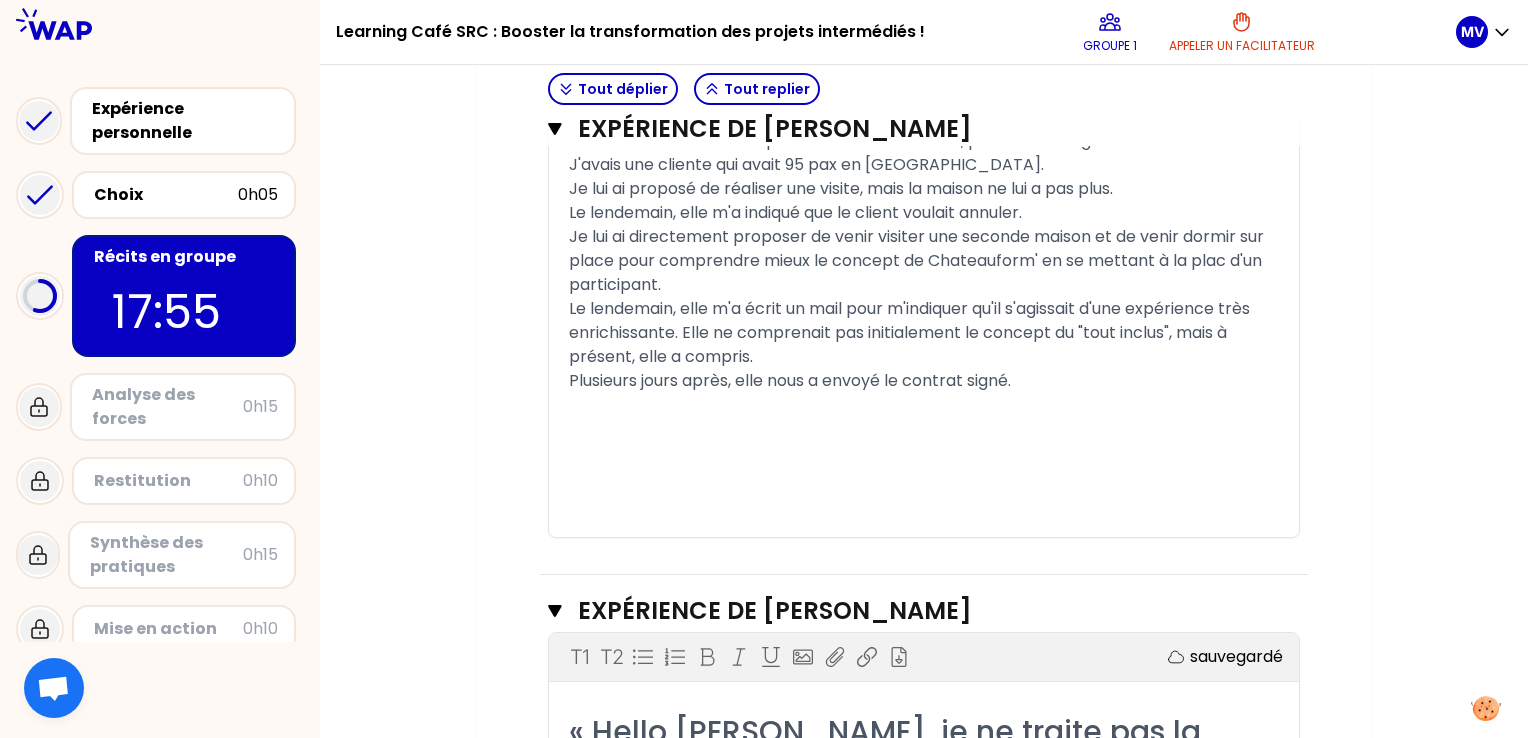 click on "Je lui ai directement proposer de venir visiter une seconde maison et de venir dormir sur place pour comprendre mieux le concept de Chateauform' en se mettant à la plac d'un participant." at bounding box center [918, 260] 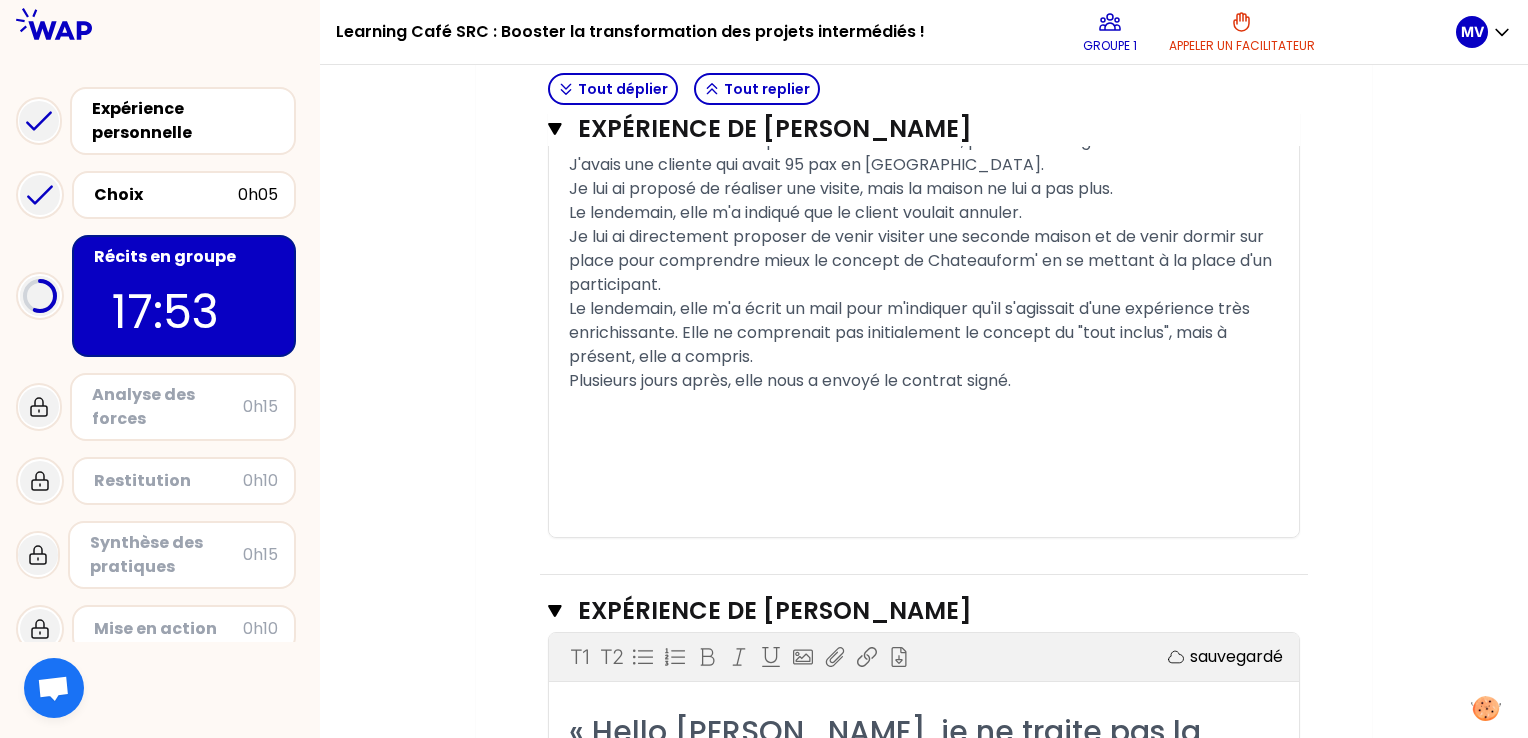 click on "﻿" at bounding box center [924, 453] 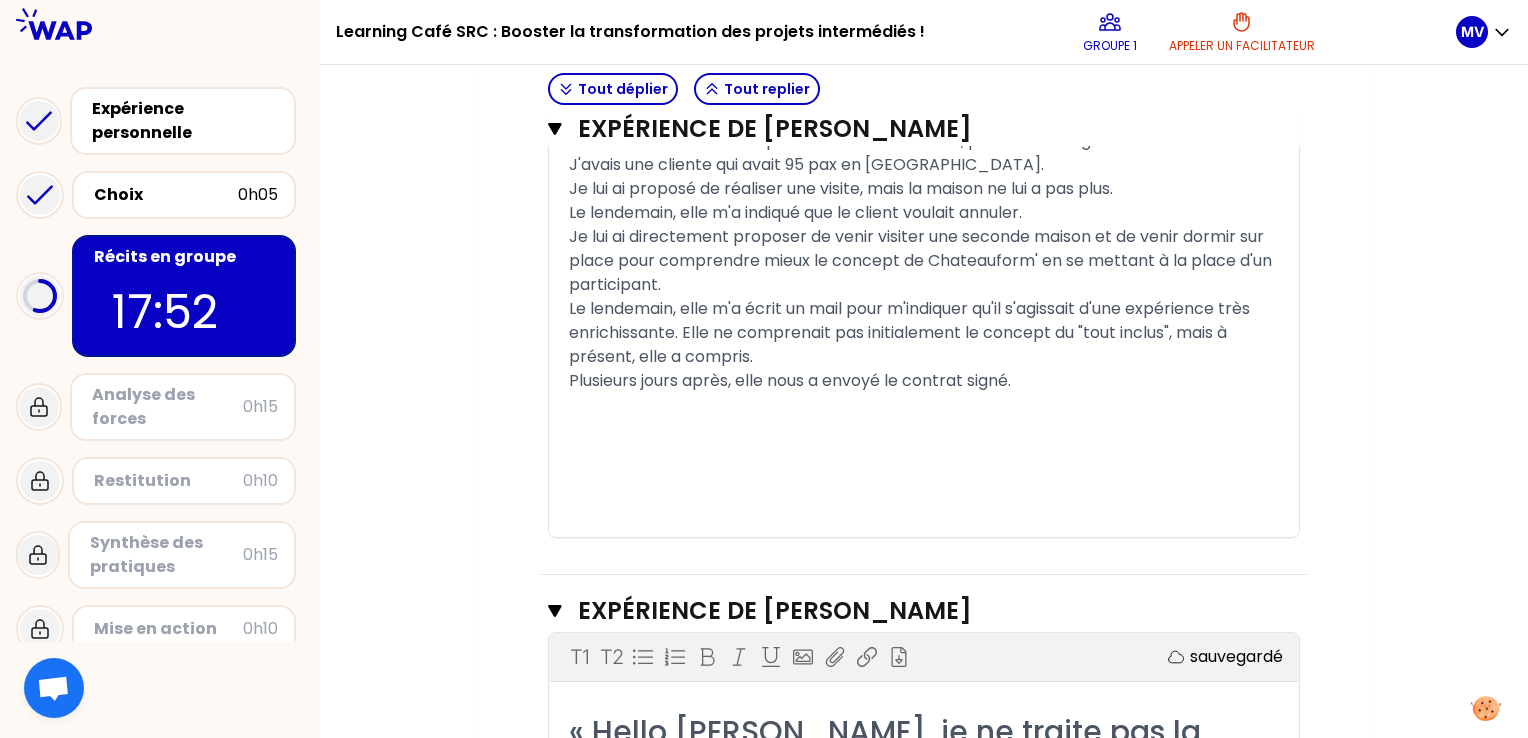 click on "﻿" at bounding box center [924, 429] 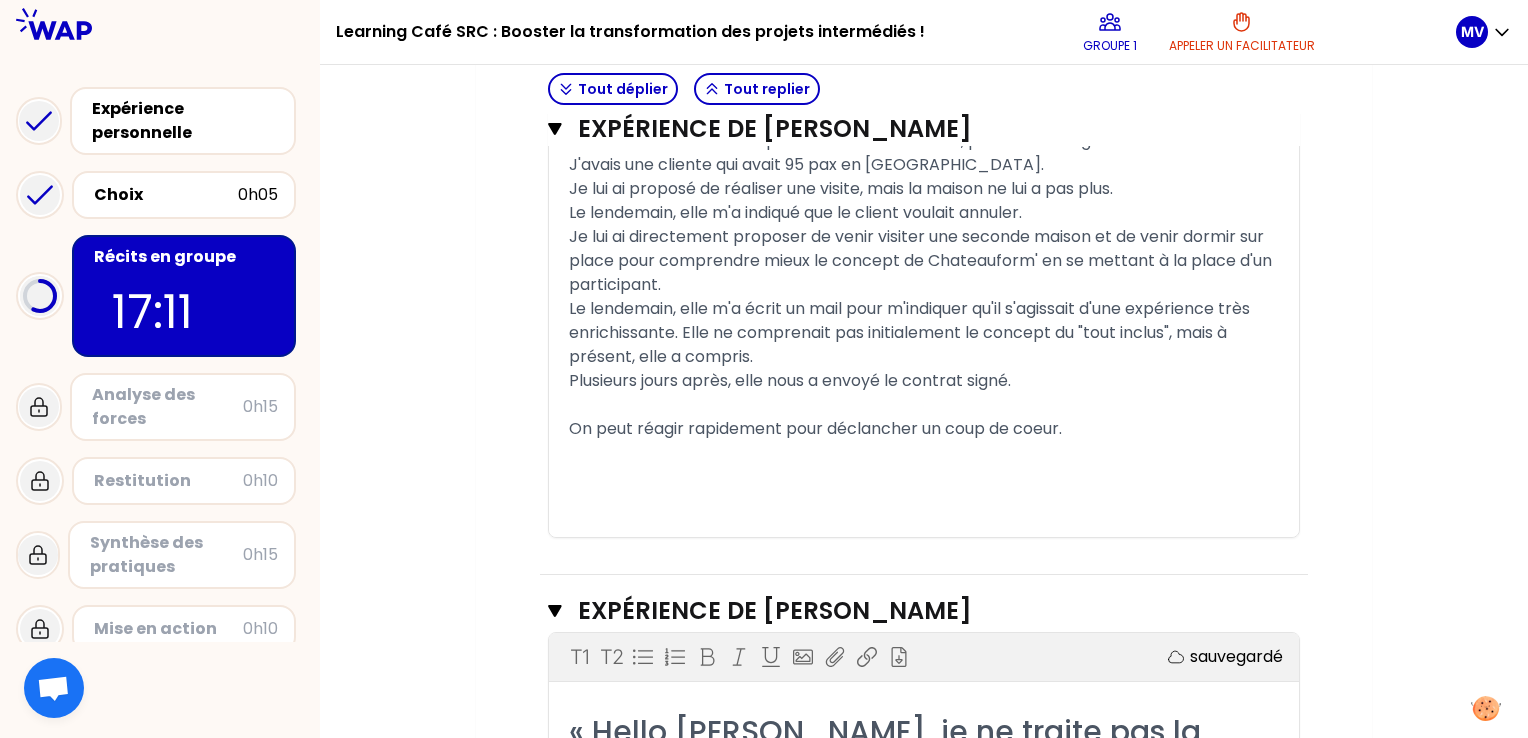 click on "﻿" at bounding box center (924, 501) 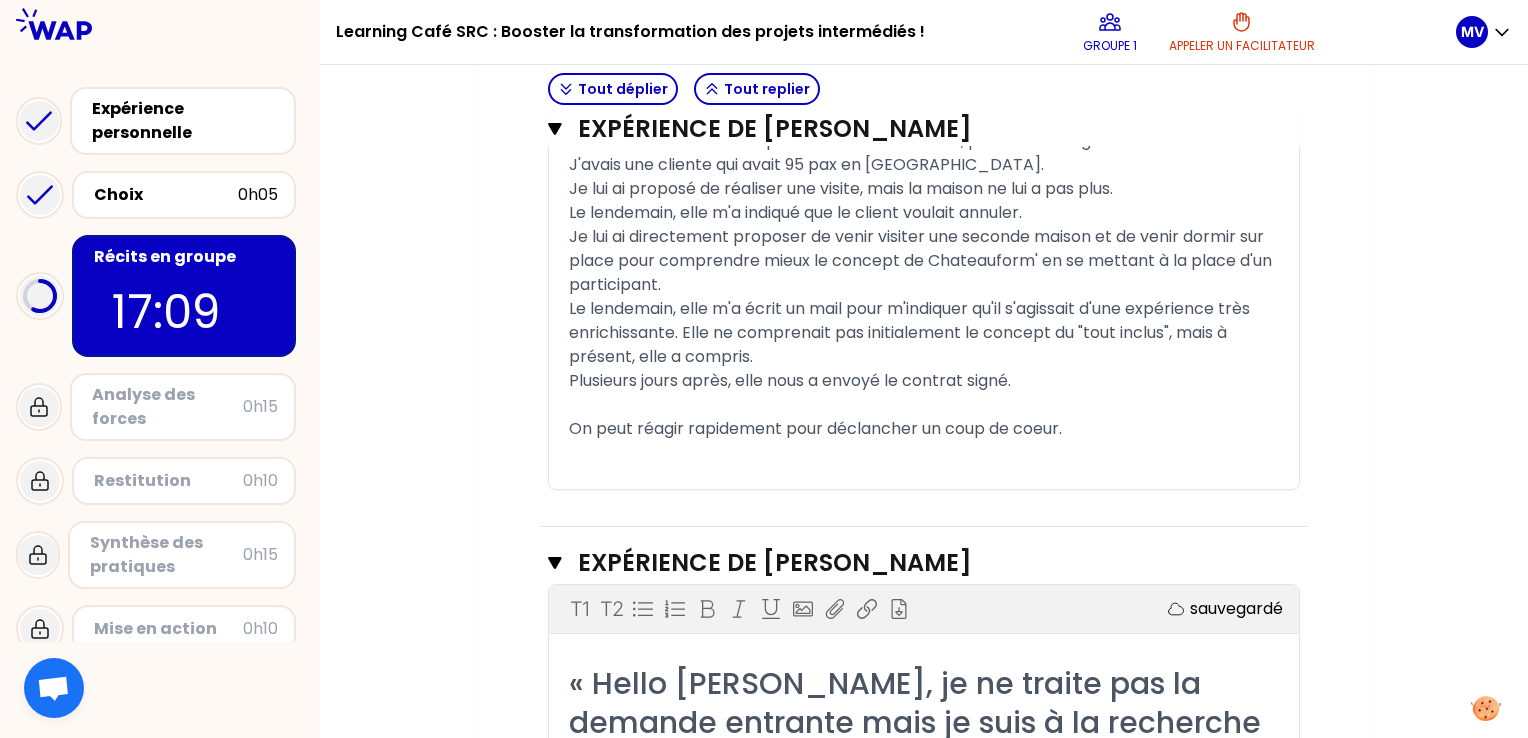 click on "Expérience de [PERSON_NAME] Fermer T1 T2 Exporter sauvegardé « J’ai effectué une visite au cours de laquelle j’ai proposé à ma cliente de passer une nuit sur place, dans le château, afin qu’elle puisse mieux comprendre notre concept et en être convaincue. La semaine suivante, elle m’a fait un très bon retour et ils ont signé le contrat. » Replier Vous pouvez vous inspirer des questions ci-dessous pour partager : 1. [PERSON_NAME] et enjeux : Quelle était ton intention de départ ? Quel était le contexte du moment ? 2. Démarche menée Quelle a été ton initiative ? Quel a été ton rôle & ta posture ? Concrètement, comment as-tu fait pour confirmer ton projet à fort enjeu, transmis par un intermédiaire ? (actions, initiatives, rituels, méthodes, trucs et astuces...) A titre personnel, quelle routine as-tu mis en place dans ta journée (sport, pause à l'extérieur, travail debout, etc.) pour renforcer ta motivation ? Comment as-tu géré tes émotions ? 3. Résultats obtenus ﻿ ﻿" at bounding box center (924, -163) 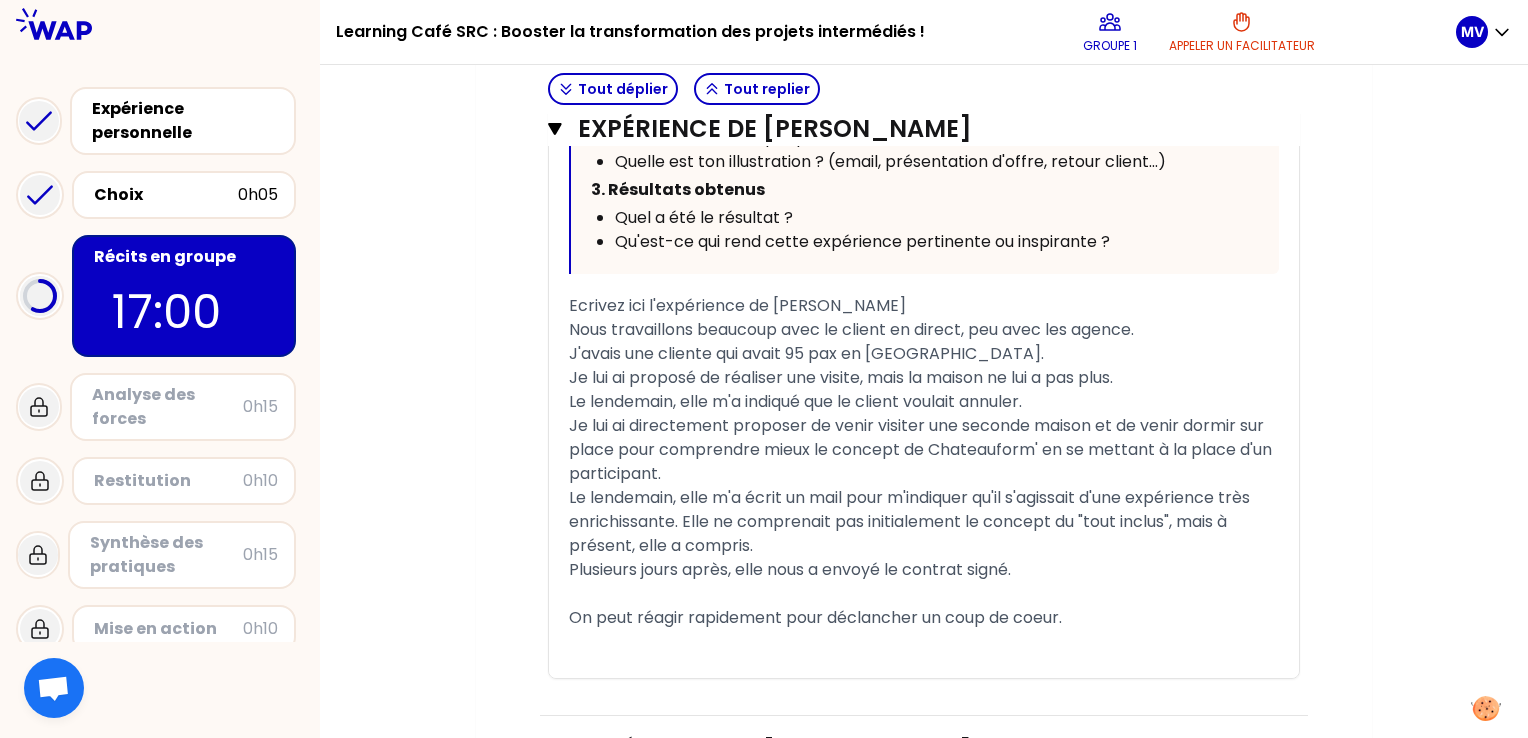scroll, scrollTop: 1258, scrollLeft: 0, axis: vertical 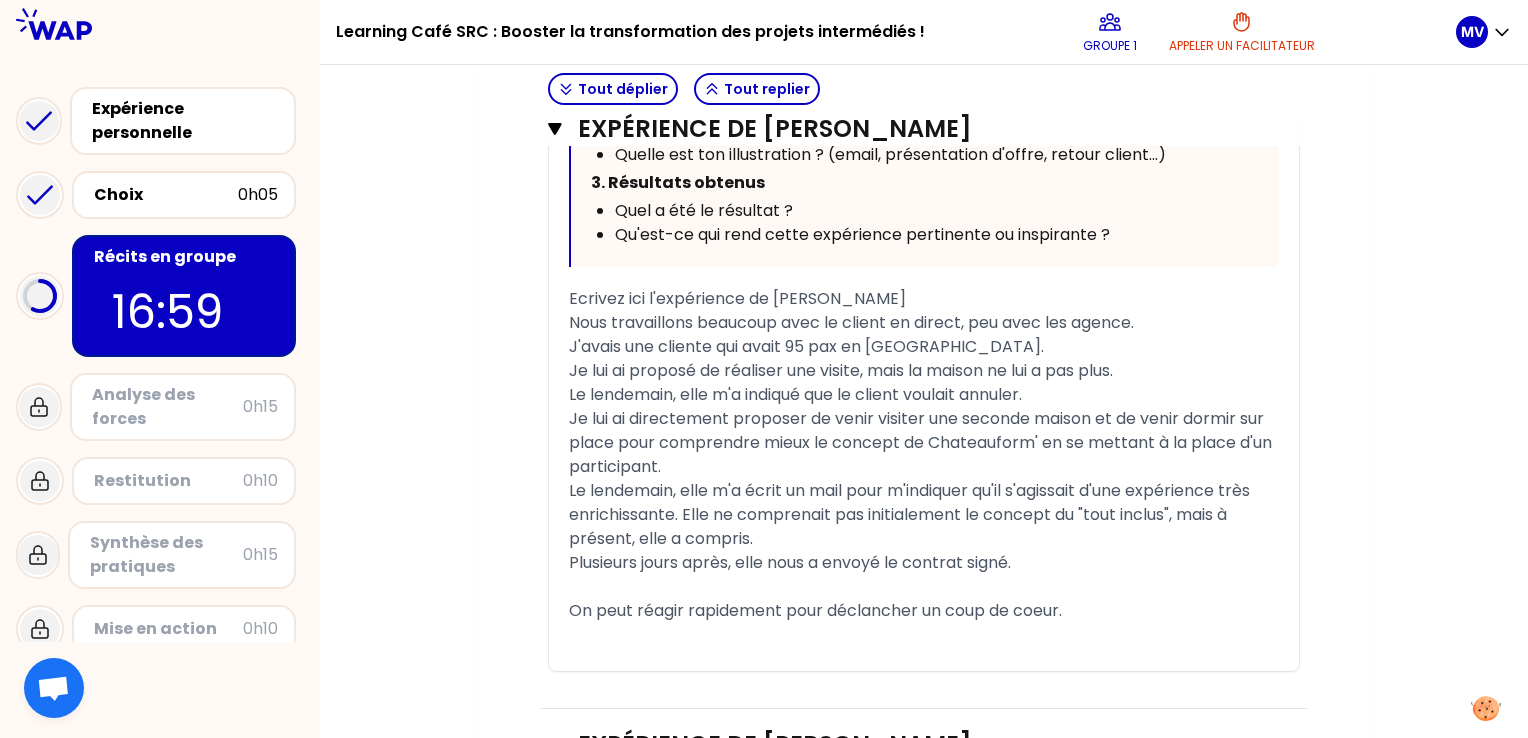 click on "Ecrivez ici l'expérience de [PERSON_NAME]" at bounding box center [924, 299] 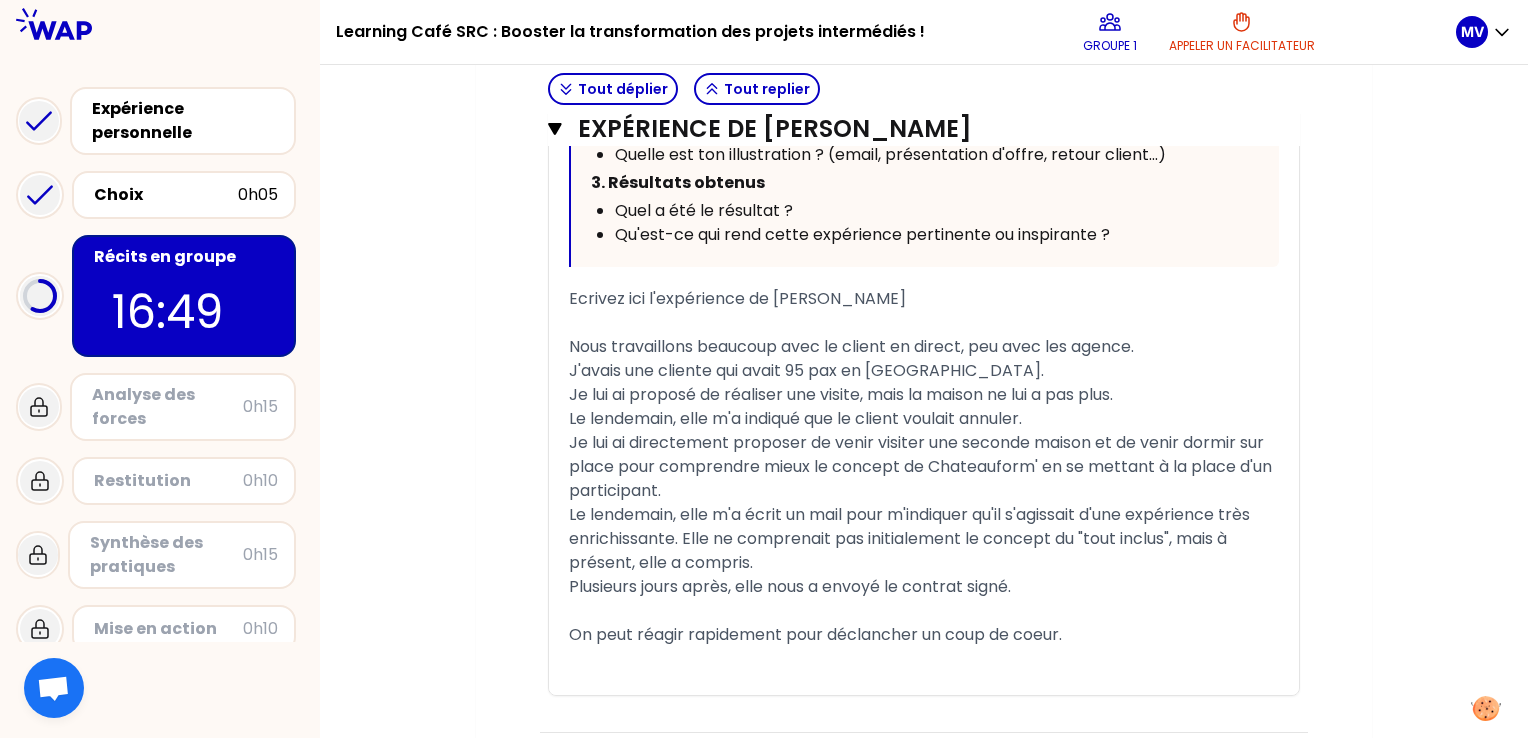 click on "J'avais une cliente qui avait 95 pax en [GEOGRAPHIC_DATA]." at bounding box center [924, 371] 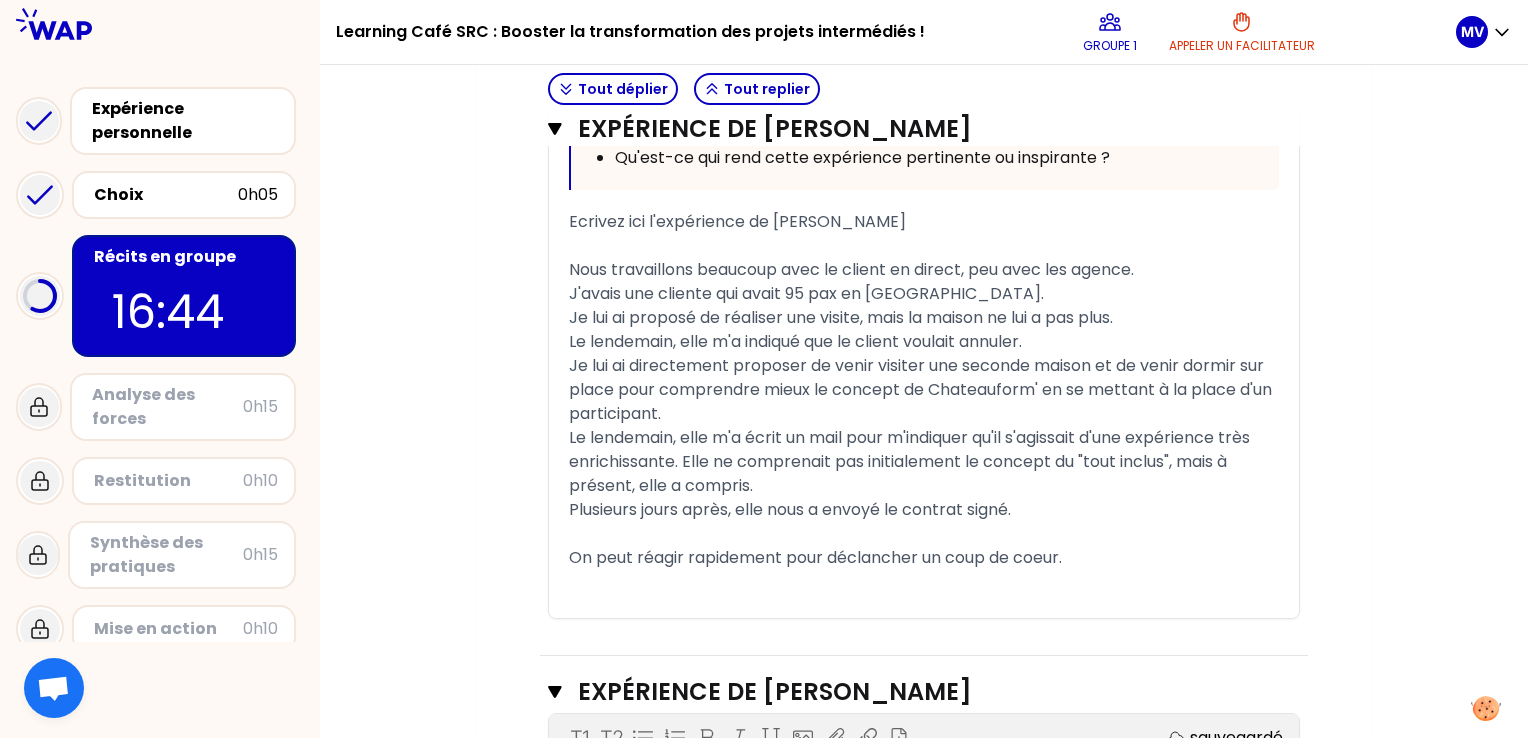 scroll, scrollTop: 1340, scrollLeft: 0, axis: vertical 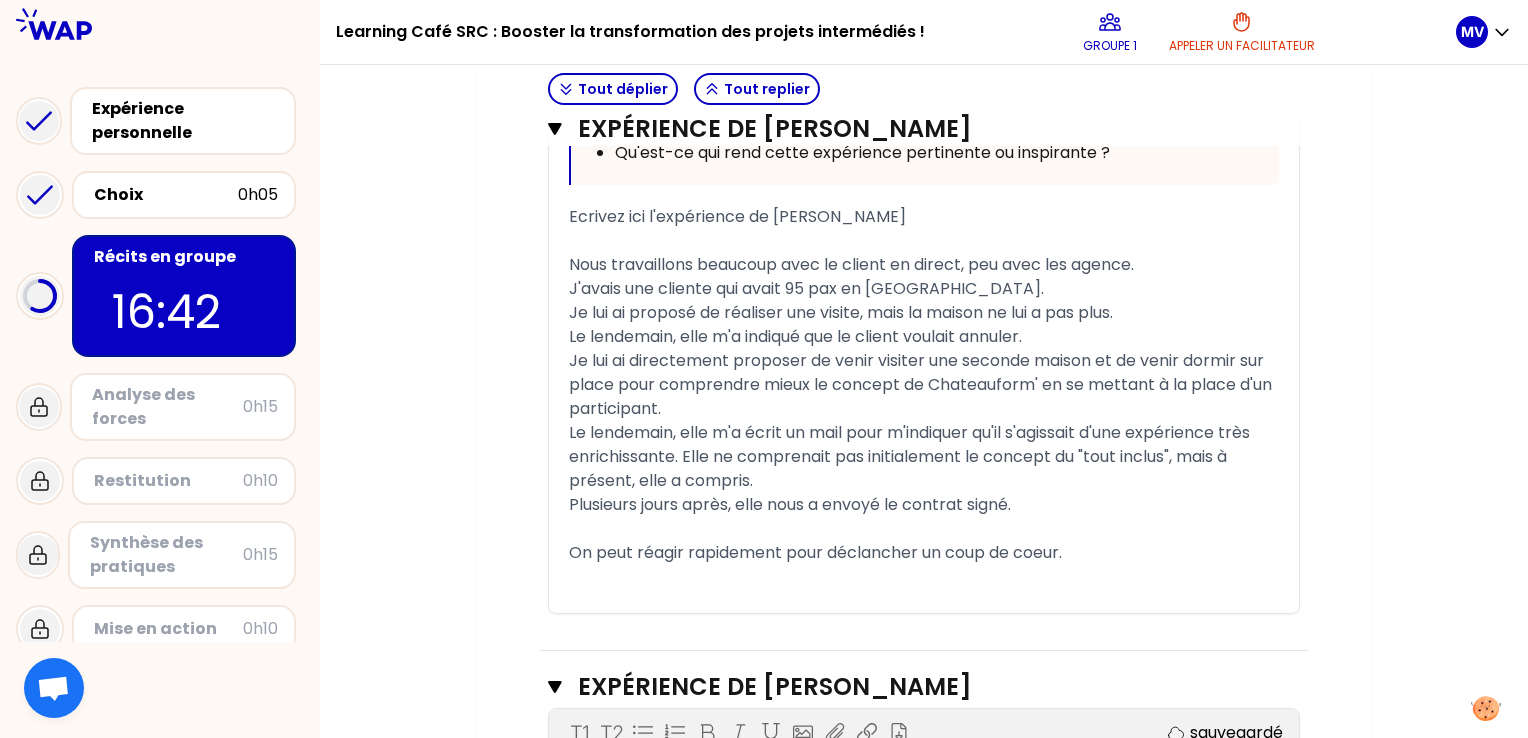click on "﻿" at bounding box center [924, 577] 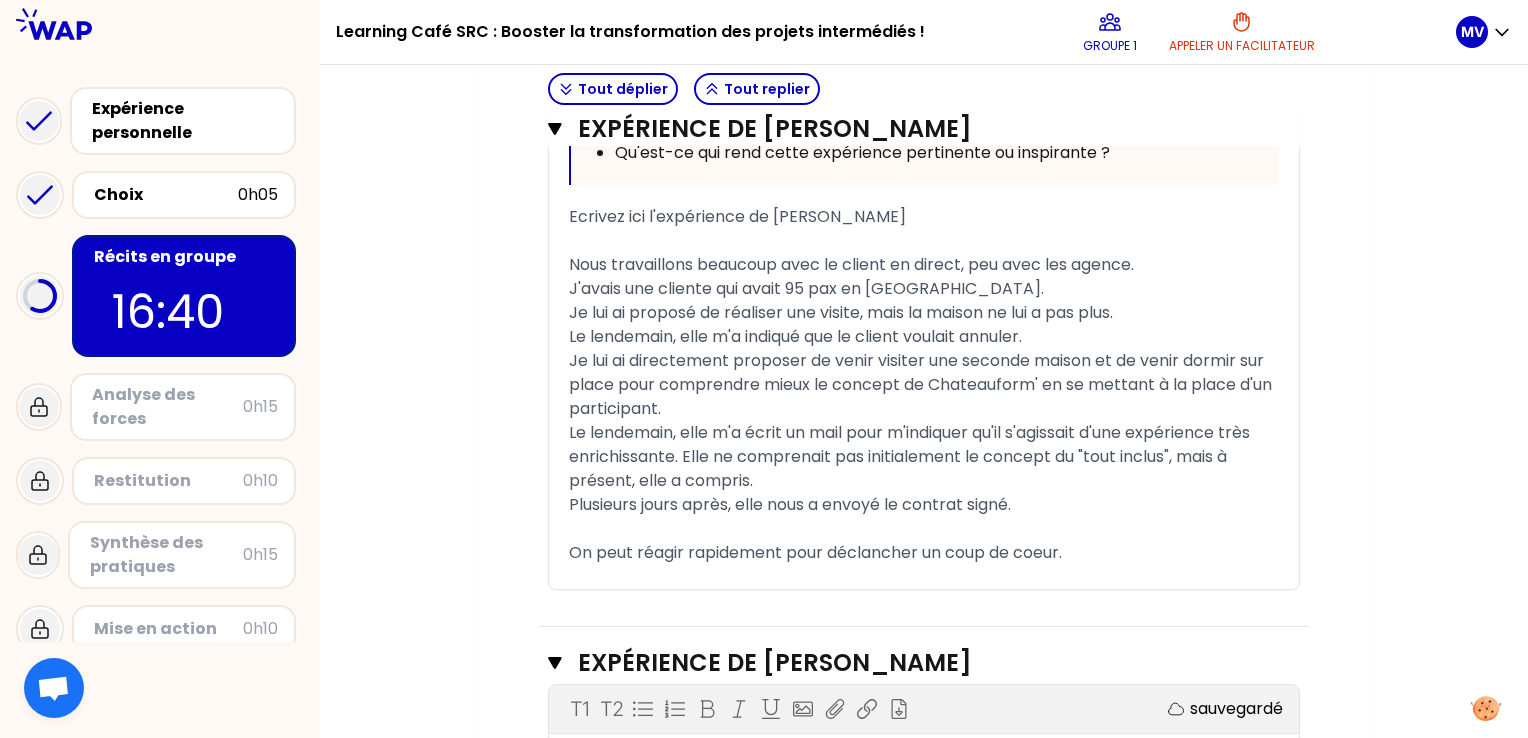 click on "Objectifs # Racontez votre vécu à tour de rôle [10 min/personne] # Chaque participant·e raconte son expérience. Ensuite, les autres participants peuvent poser leurs questions à l’aide du guide d’interview. # 🚀 A vous de jouer 💬 Tout déplier Tout replier Expérience de [PERSON_NAME] Fermer T1 T2 Exporter sauvegardé « J’ai effectué une visite au cours de laquelle j’ai proposé à ma cliente de passer une nuit sur place, dans le château, afin qu’elle puisse mieux comprendre notre concept et en être convaincue. La semaine suivante, elle m’a fait un très bon retour et ils ont signé le contrat. » Replier Vous pouvez vous inspirer des questions ci-dessous pour partager : 1. [PERSON_NAME] et enjeux : Quelle était ton intention de départ ? Quel était le contexte du moment ? 2. Démarche menée Quelle a été ton initiative ? Quel a été ton rôle & ta posture ? Dans quelle mesure t'es-tu appuyé(e) sur d'autres Talents Châteauform' pour réussir ? 3. Résultats obtenus ﻿ ﻿ T1" at bounding box center [924, 1614] 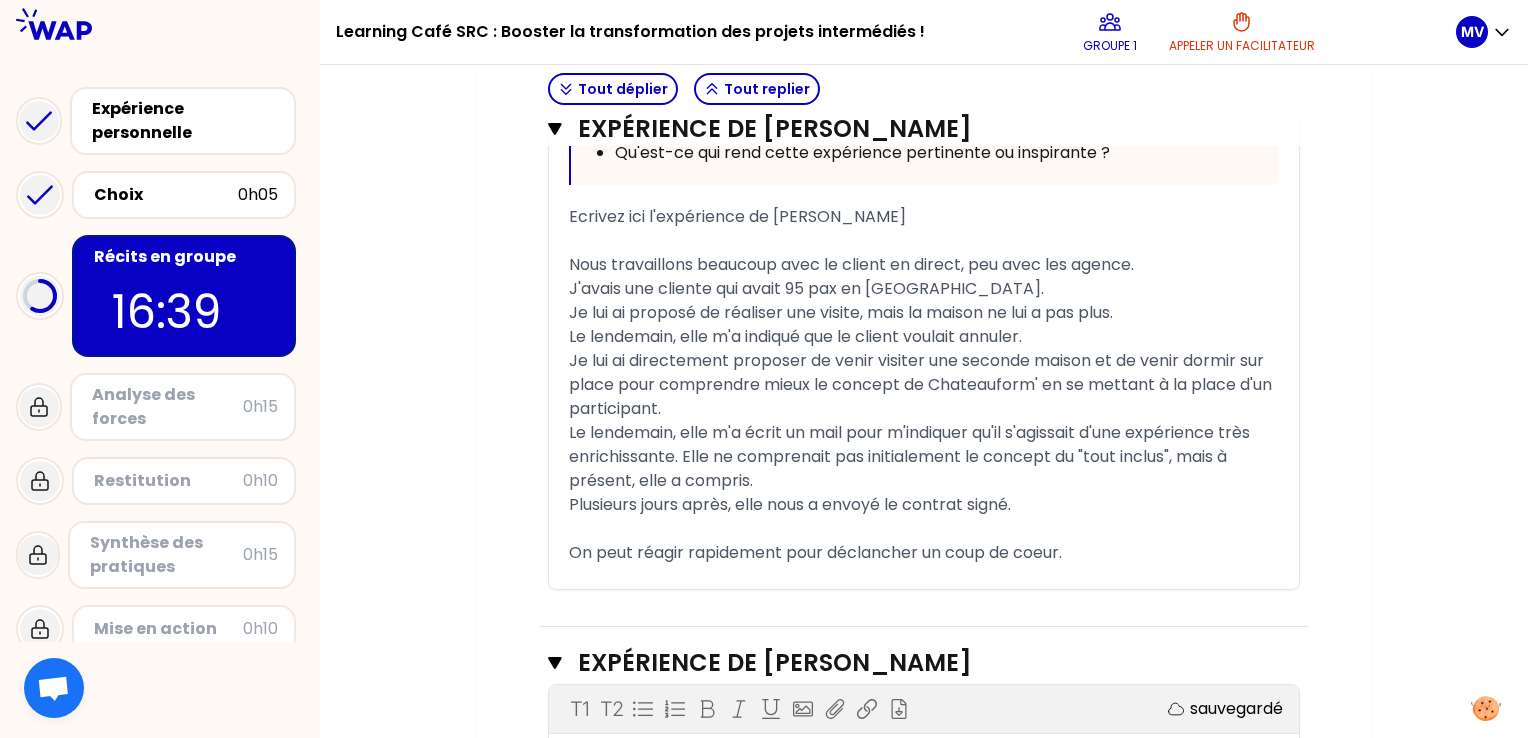 click on "Je lui ai directement proposer de venir visiter une seconde maison et de venir dormir sur place pour comprendre mieux le concept de Chateauform' en se mettant à la place d'un participant." at bounding box center [924, 385] 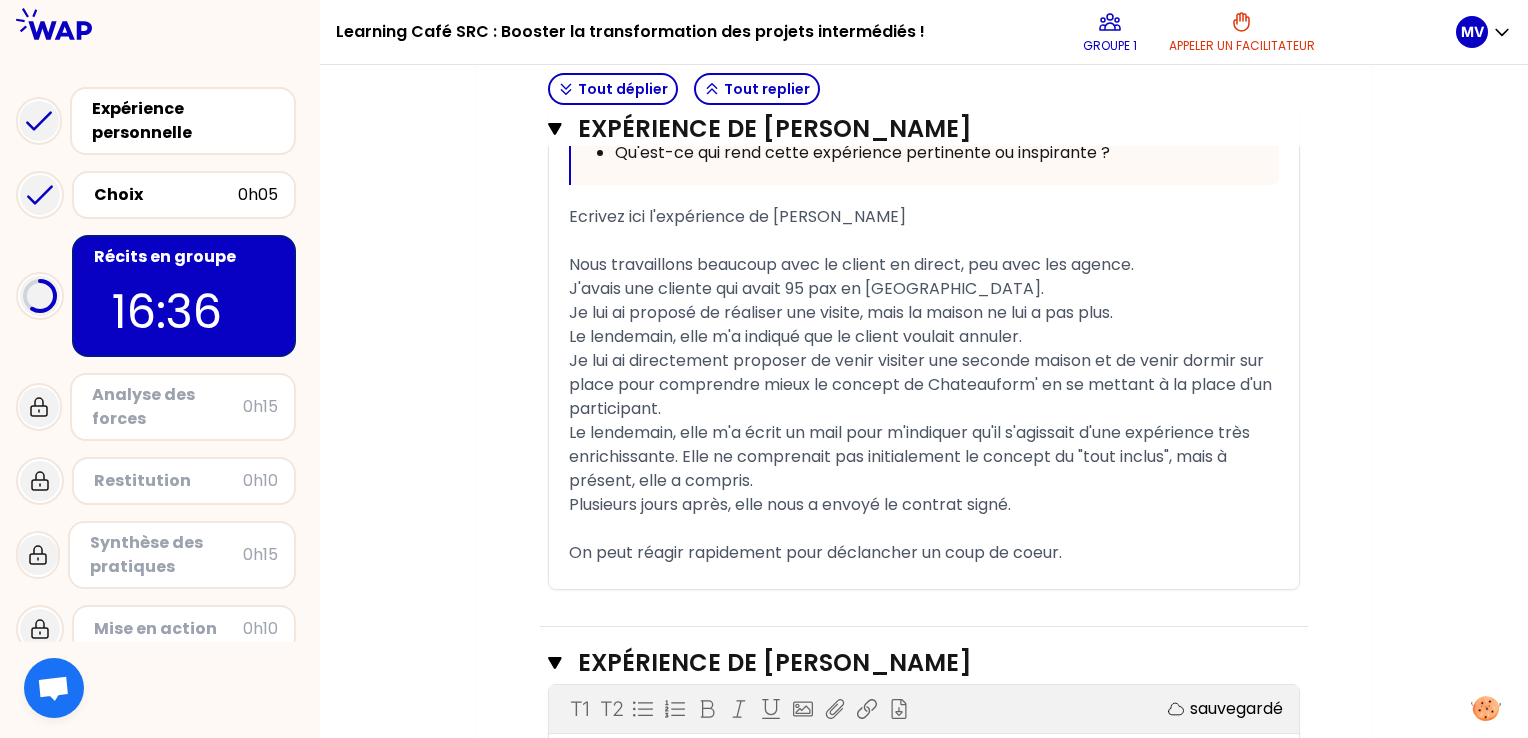 click on "Je lui ai proposé de réaliser une visite, mais la maison ne lui a pas plus." at bounding box center (924, 313) 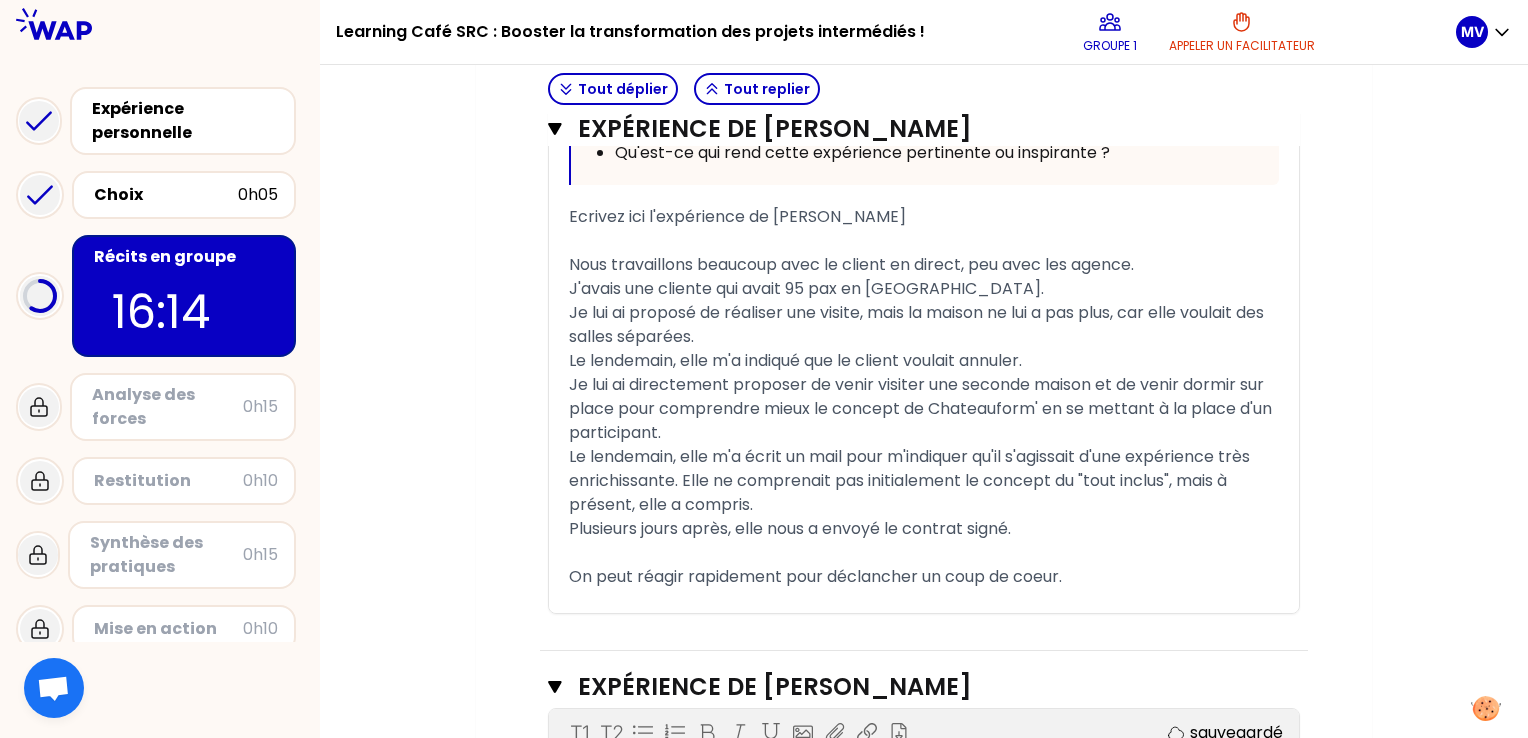 click on "Mon numéro de groupe : 1 Objectifs # Racontez votre vécu à tour de rôle [10 min/personne] # Chaque participant·e raconte son expérience. Ensuite, les autres participants peuvent poser leurs questions à l’aide du guide d’interview. # 🚀 A vous de jouer 💬 Tout déplier Tout replier Expérience de [PERSON_NAME] Fermer T1 T2 Exporter sauvegardé « J’ai effectué une visite au cours de laquelle j’ai proposé à ma cliente de passer une nuit sur place, dans le château, afin qu’elle puisse mieux comprendre notre concept et en être convaincue. La semaine suivante, elle m’a fait un très bon retour et ils ont signé le contrat. » Replier Vous pouvez vous inspirer des questions ci-dessous pour partager : 1. [PERSON_NAME] et enjeux : Quelle était ton intention de départ ? Quel était le contexte du moment ? 2. Démarche menée Quelle a été ton initiative ? Quel a été ton rôle & ta posture ? Dans quelle mesure t'es-tu appuyé(e) sur d'autres Talents Châteauform' pour réussir ? ﻿ T1" at bounding box center [924, 1606] 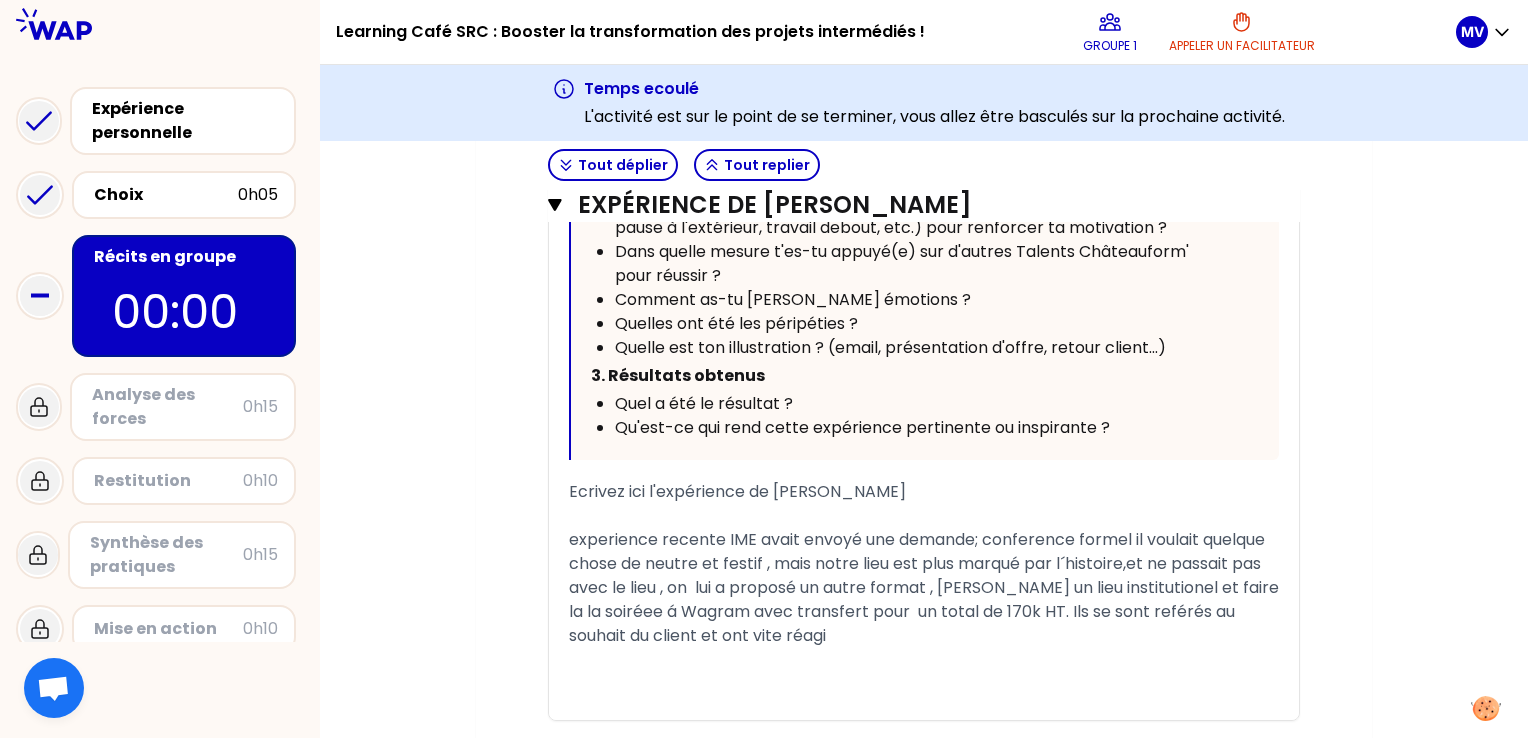 scroll, scrollTop: 5090, scrollLeft: 0, axis: vertical 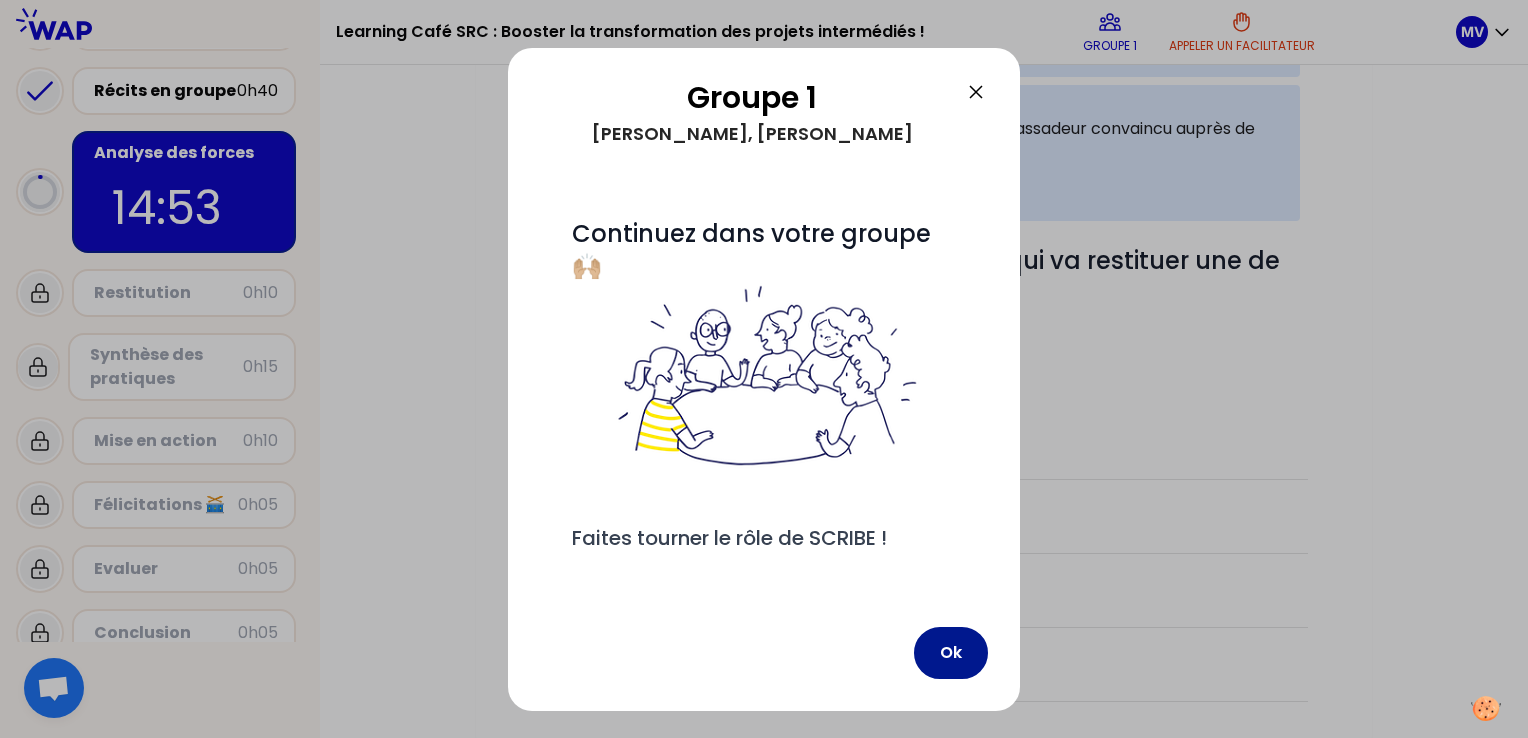 click on "Ok" at bounding box center (951, 653) 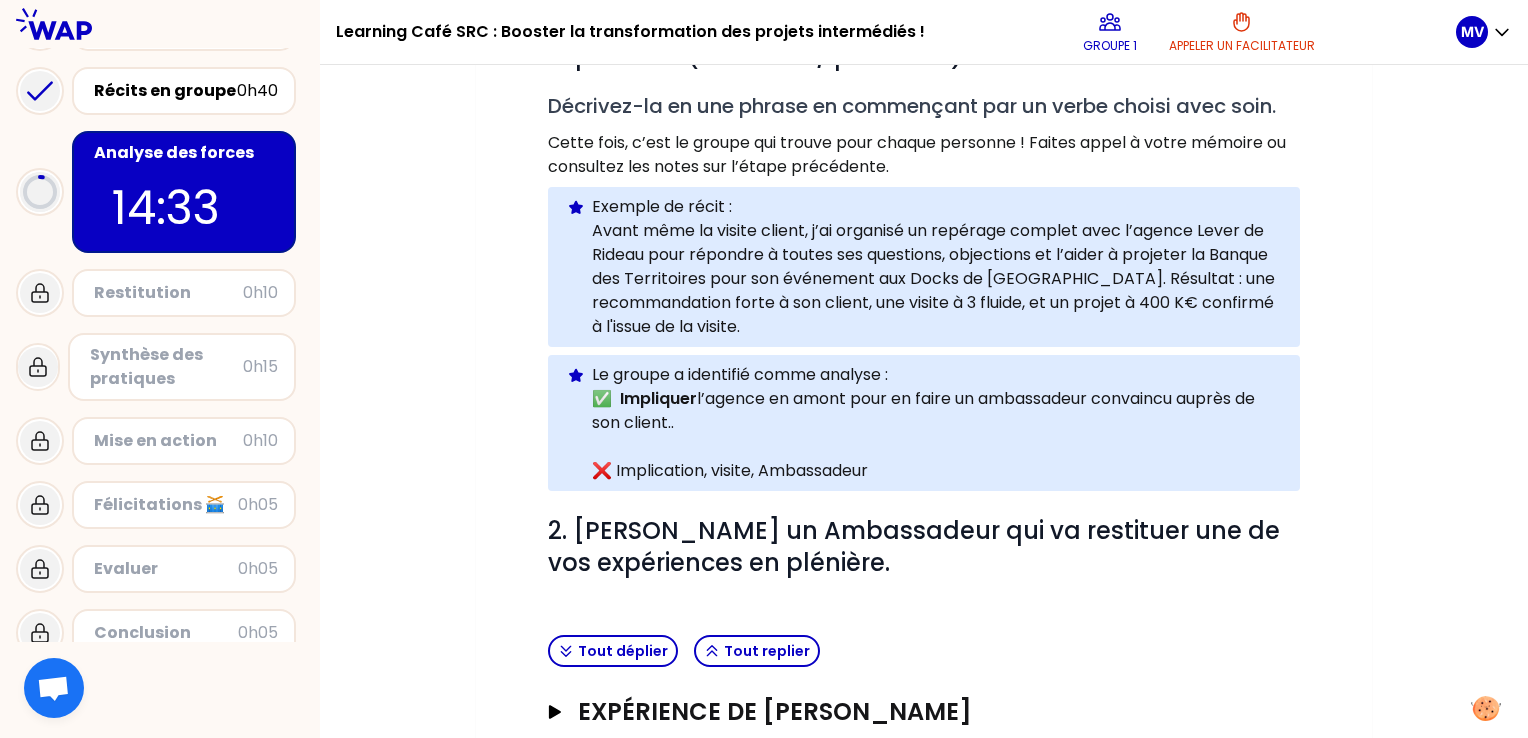 scroll, scrollTop: 632, scrollLeft: 0, axis: vertical 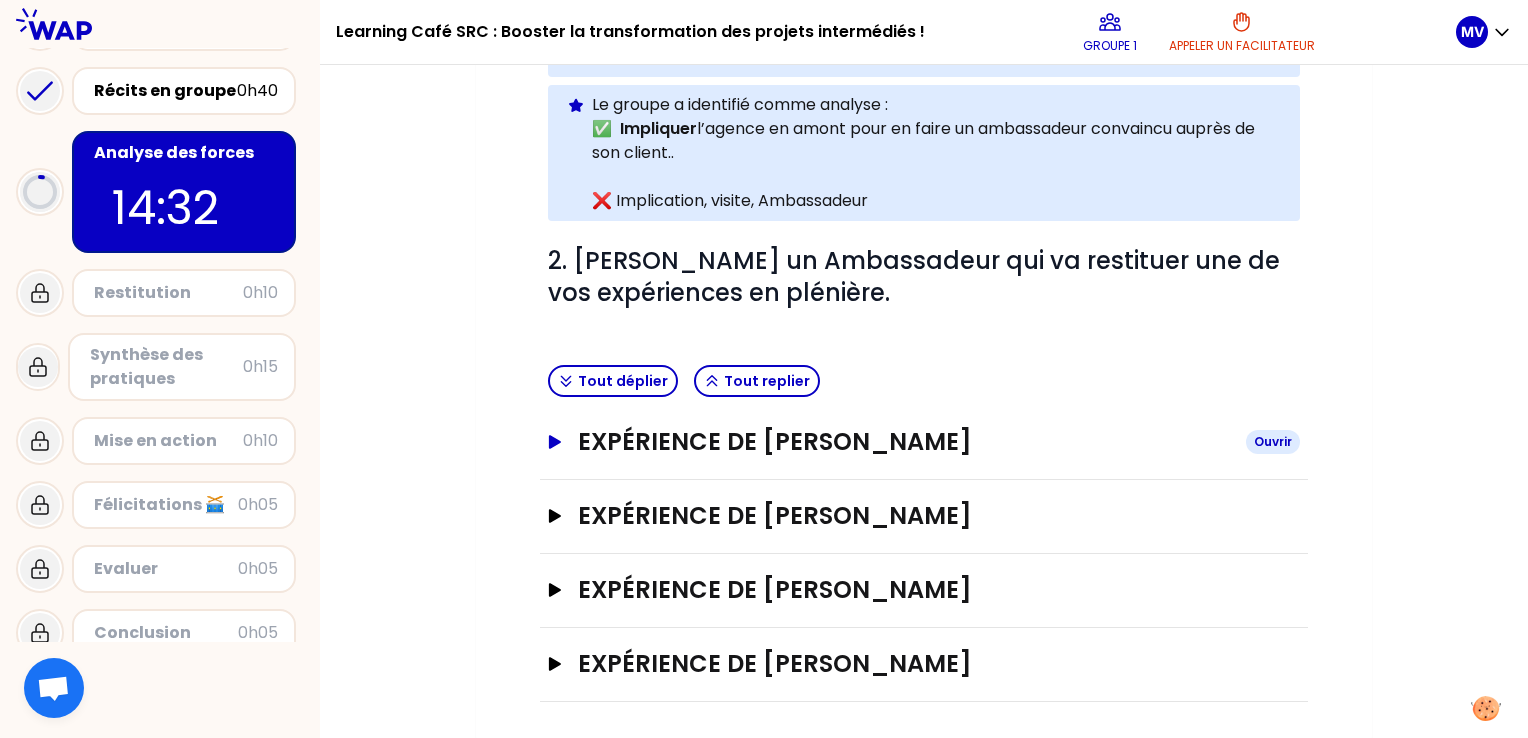 click on "Expérience de [PERSON_NAME]" at bounding box center [924, 442] 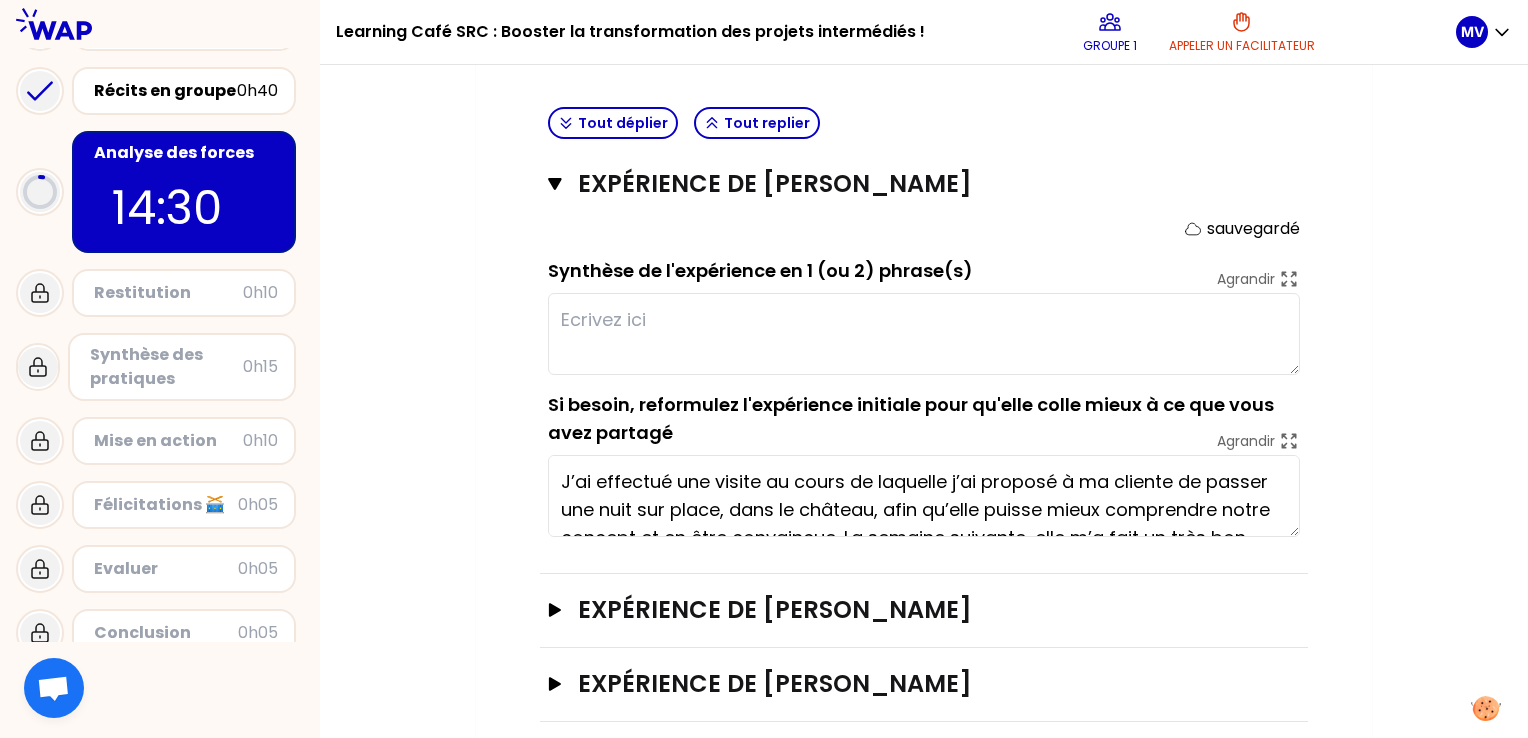 scroll, scrollTop: 983, scrollLeft: 0, axis: vertical 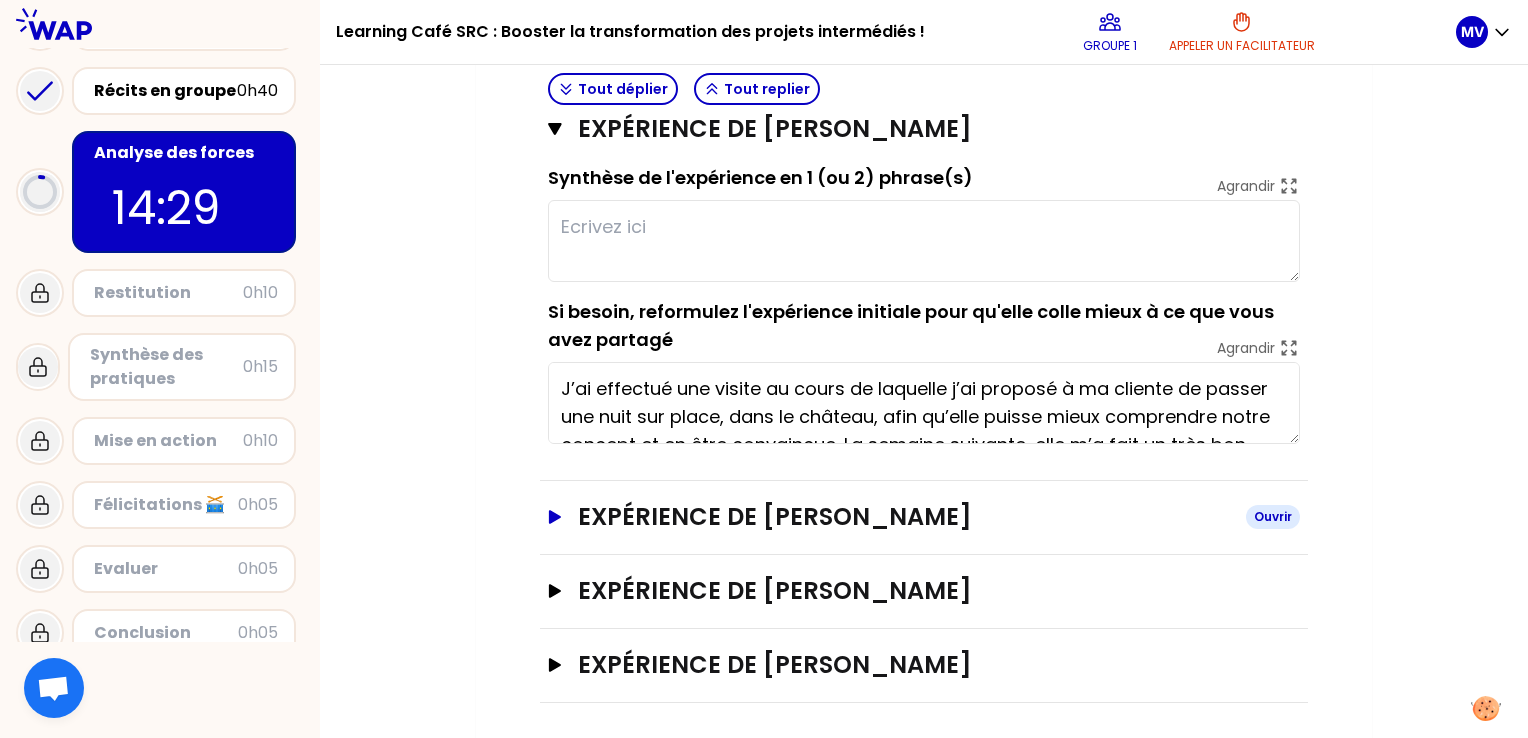click 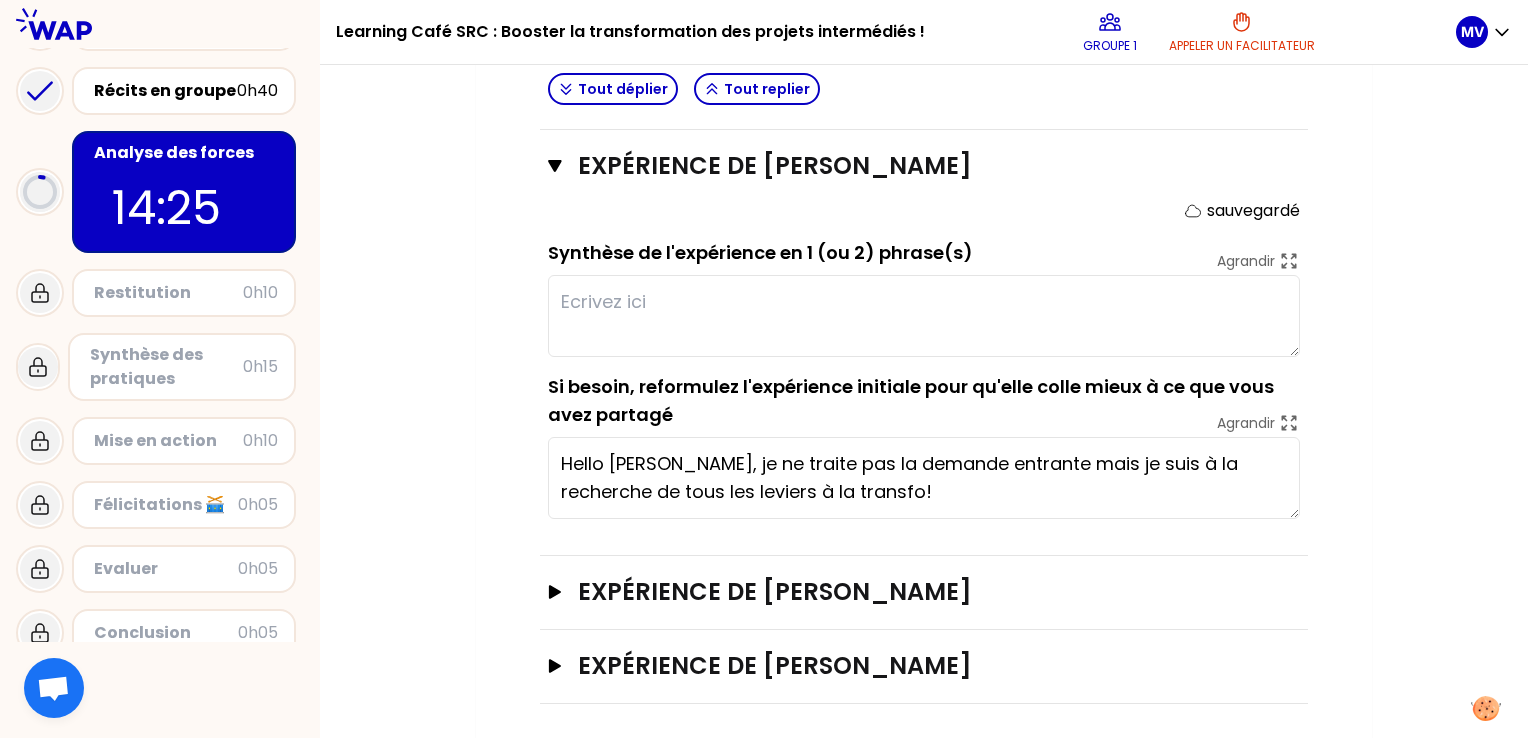 scroll, scrollTop: 1333, scrollLeft: 0, axis: vertical 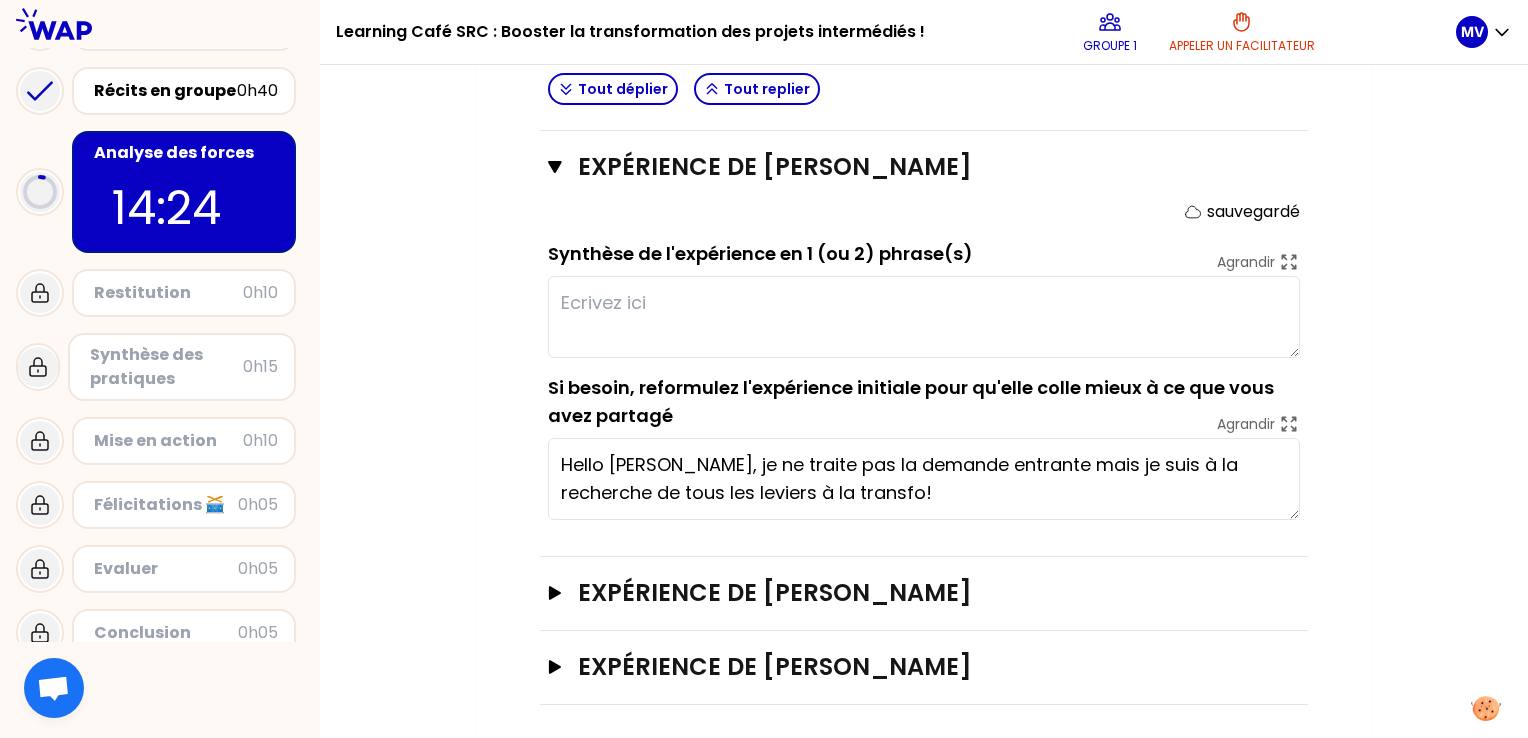 click on "Expérience de [PERSON_NAME]" at bounding box center [924, 594] 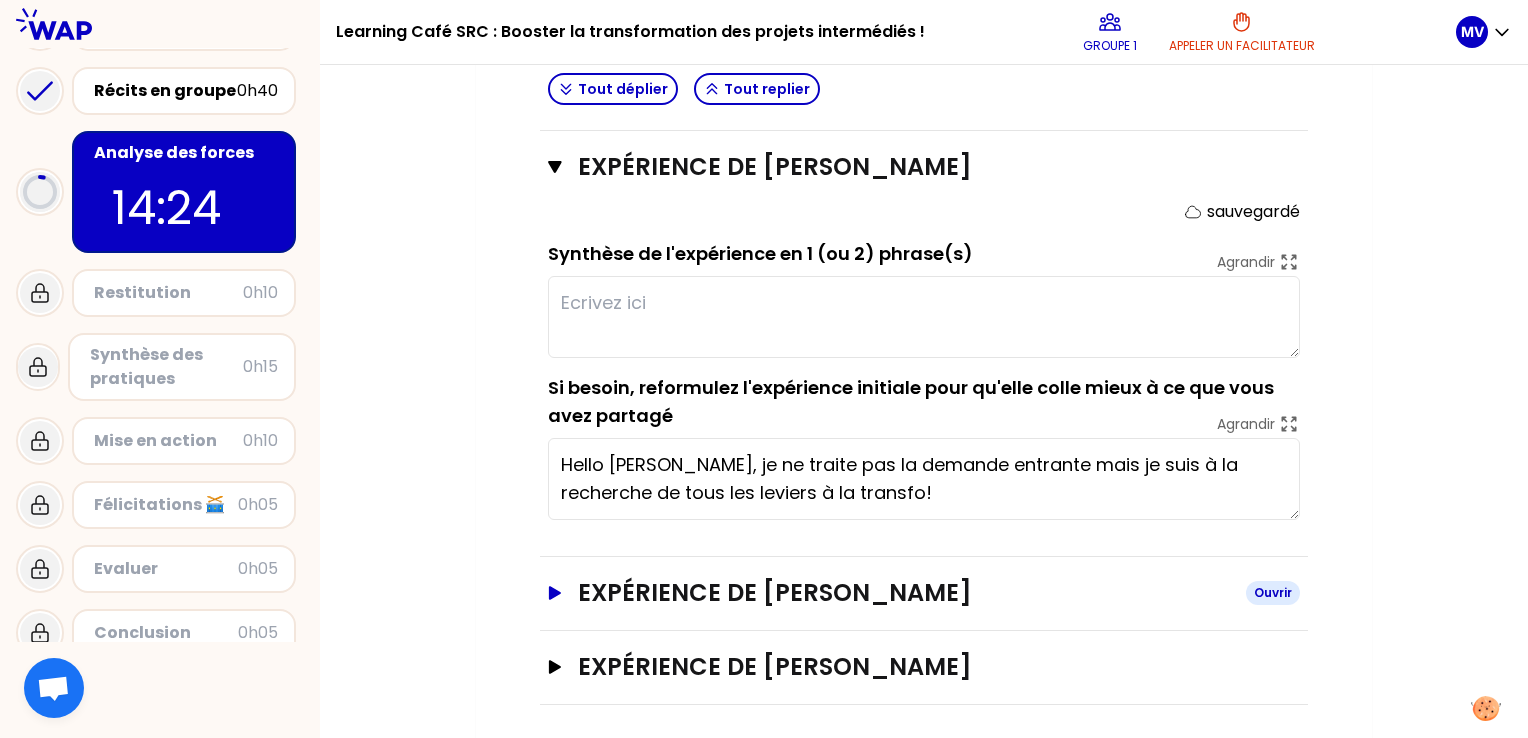 click 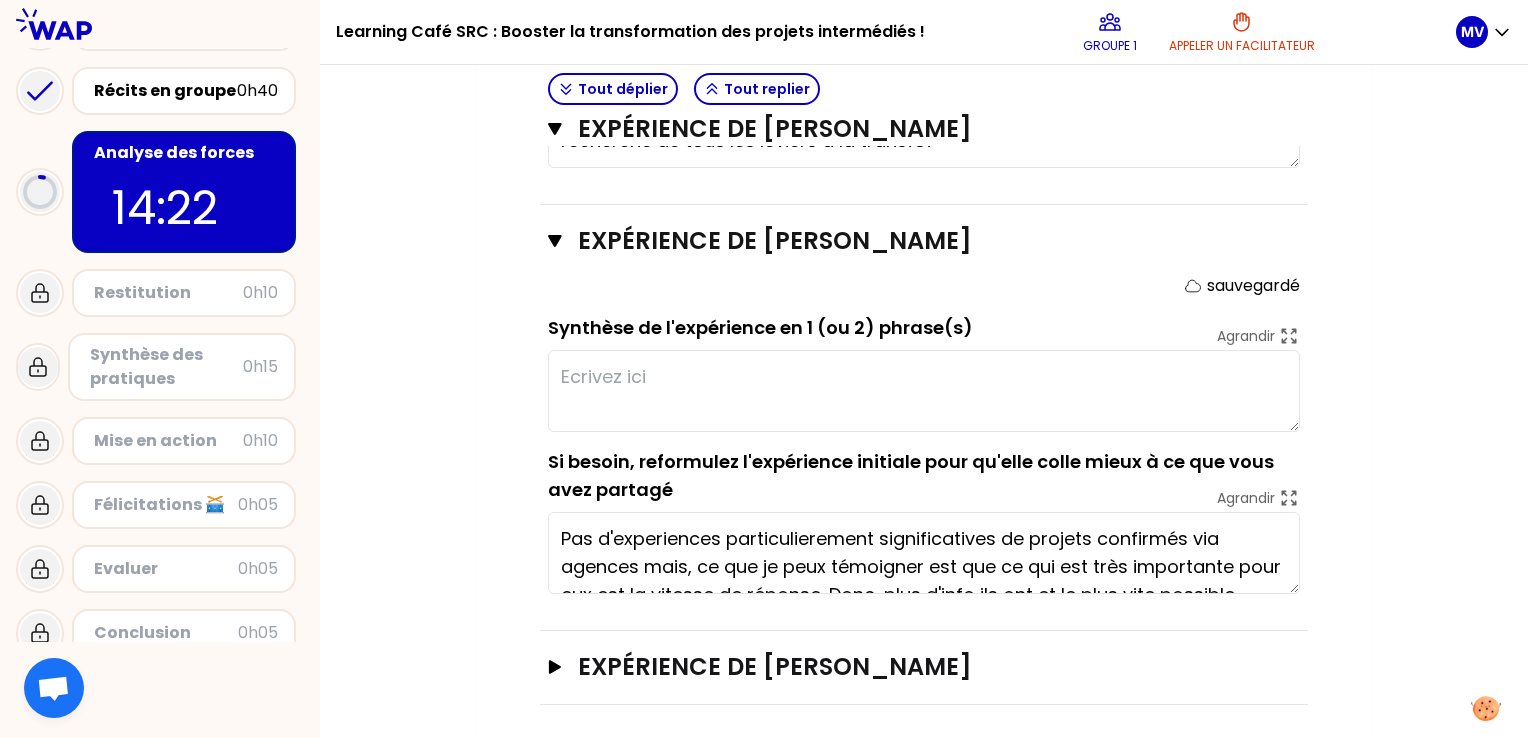 scroll, scrollTop: 1684, scrollLeft: 0, axis: vertical 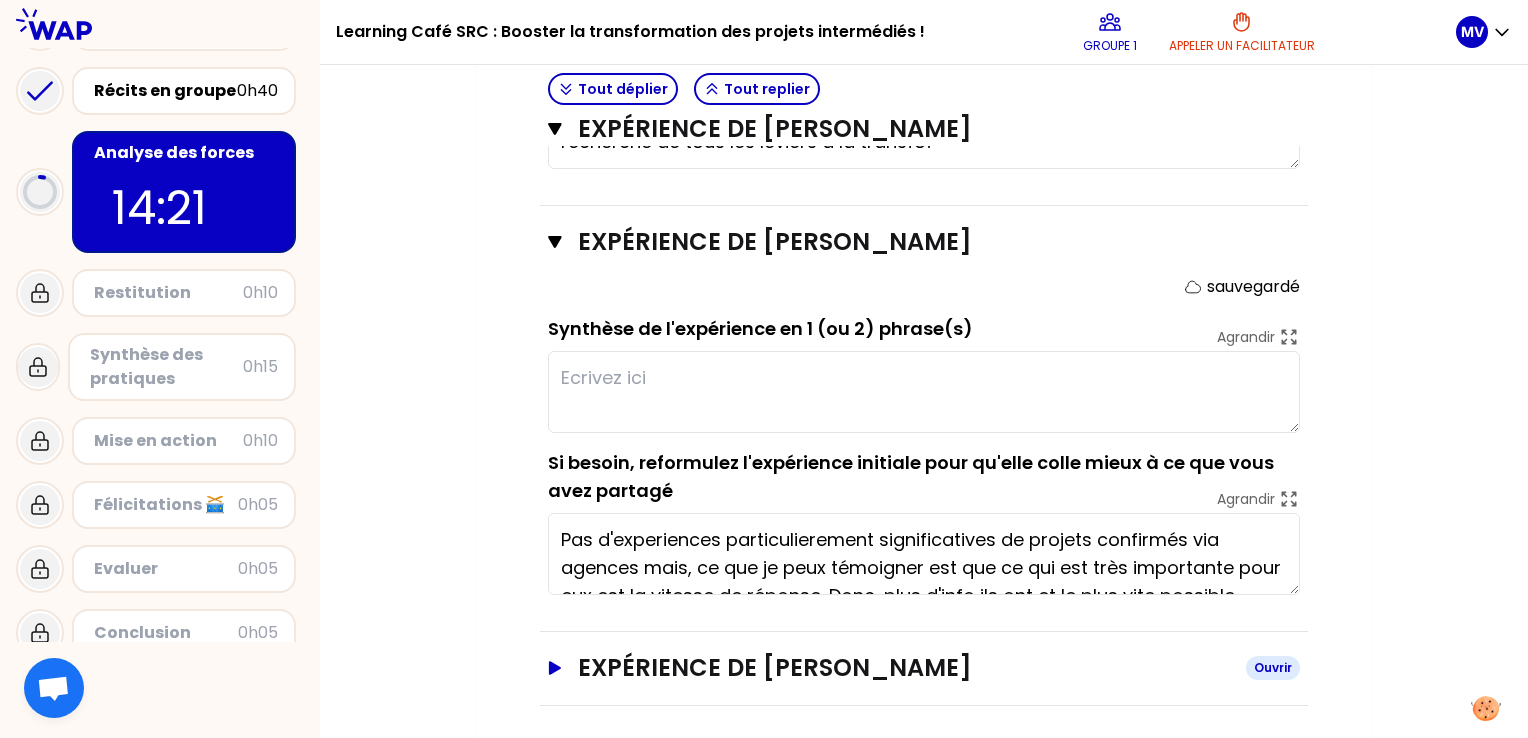 click 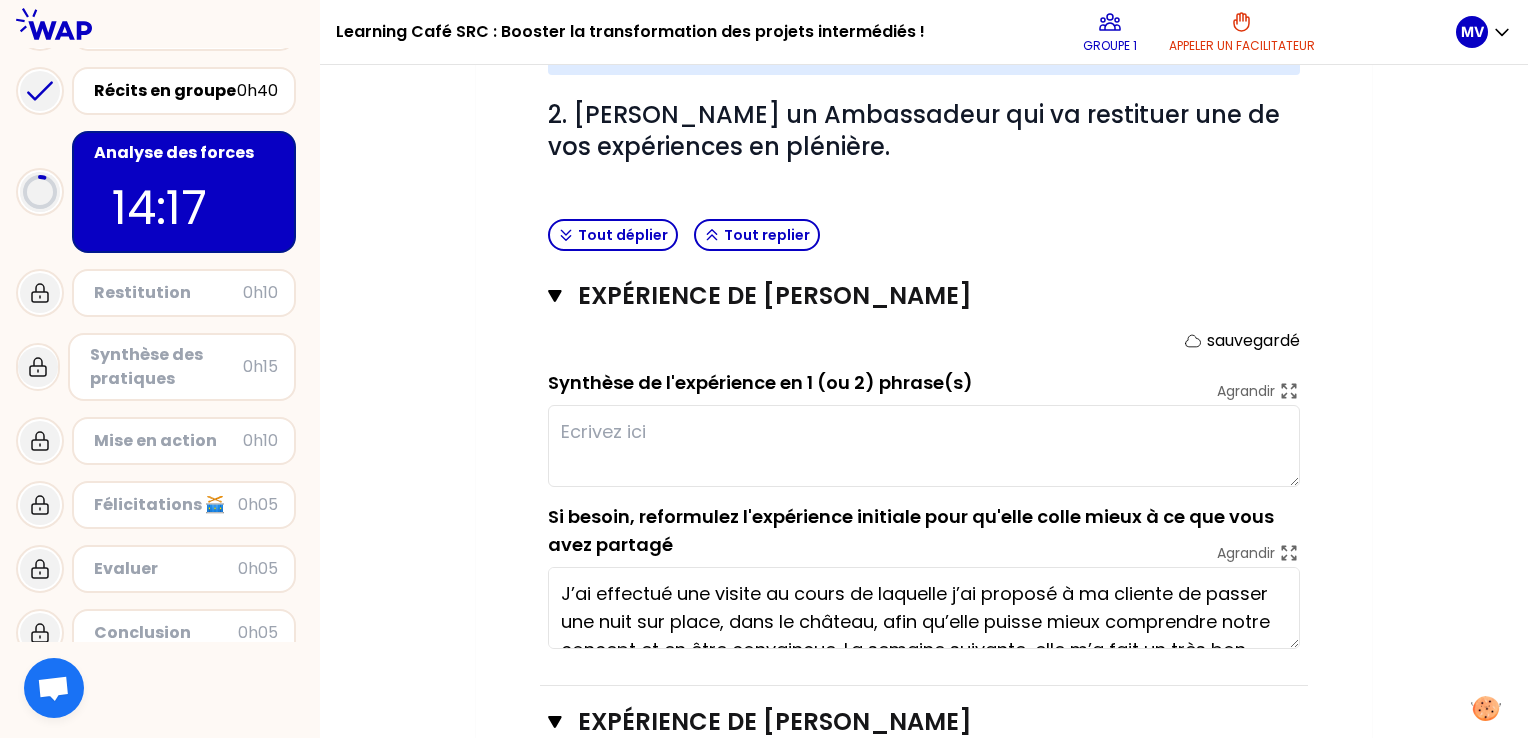 scroll, scrollTop: 837, scrollLeft: 0, axis: vertical 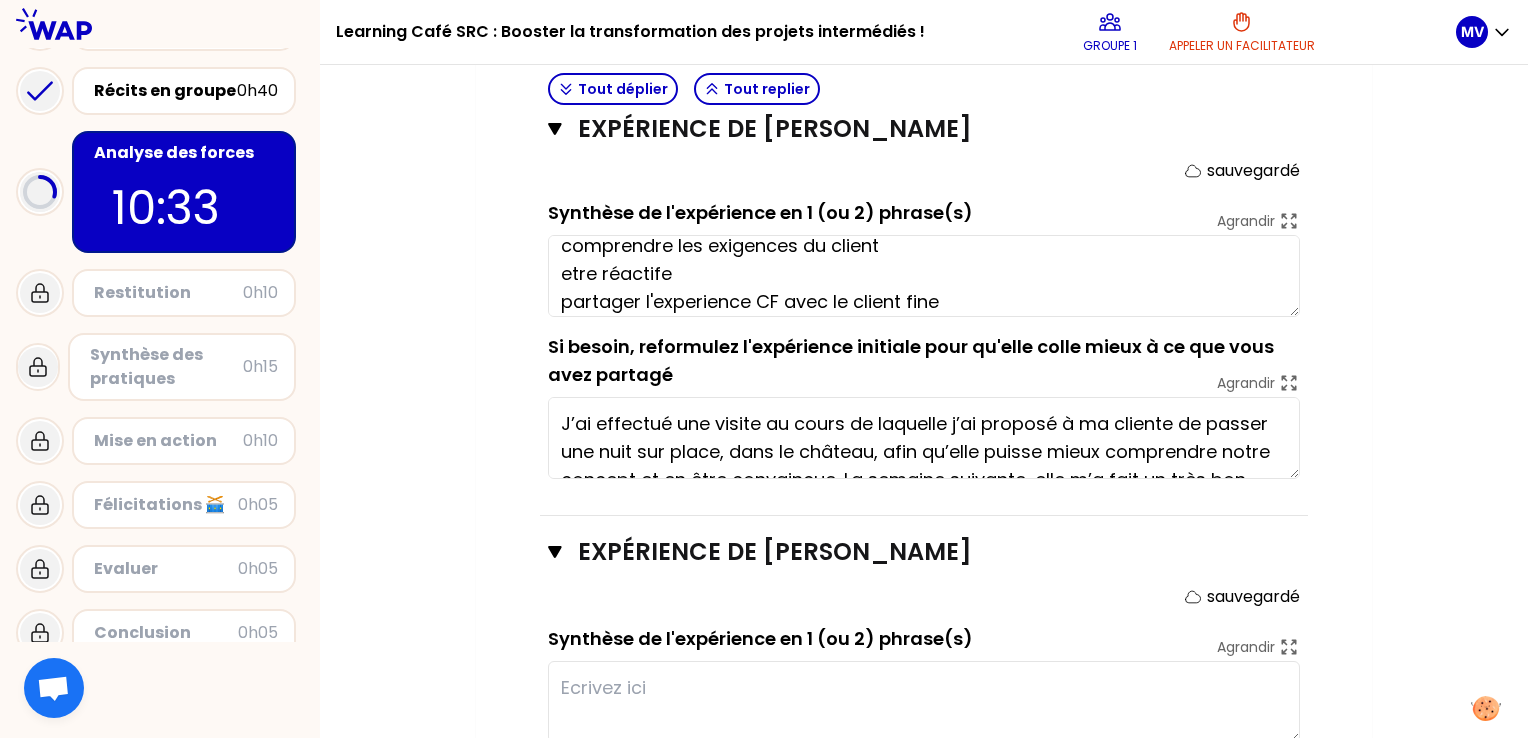 type on "comprendre les exigences du client
etre réactife
partager l'experience CF avec le client final" 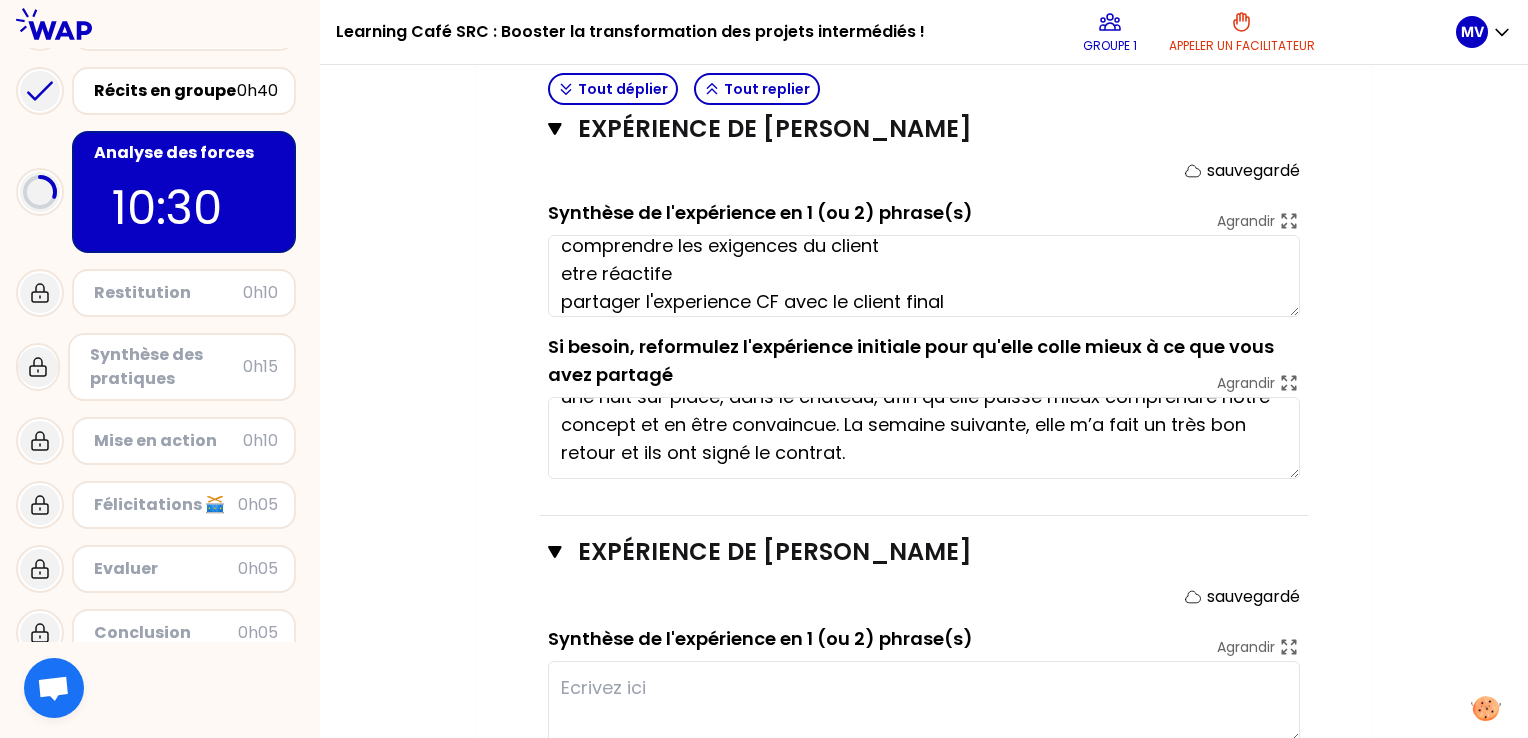 scroll, scrollTop: 0, scrollLeft: 0, axis: both 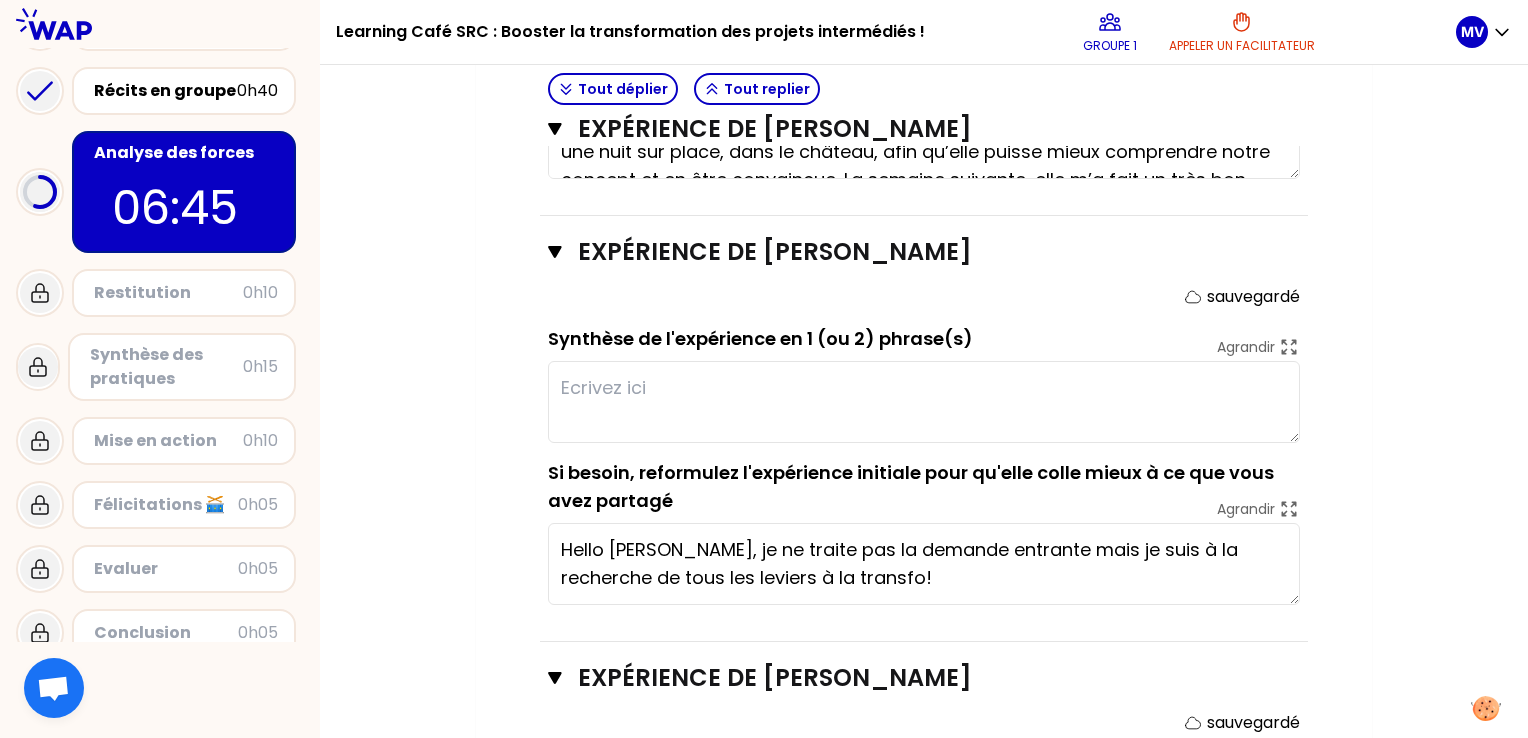 type on "etre reactive
arriver à transmettre le concept CF meme en absence d'une visite" 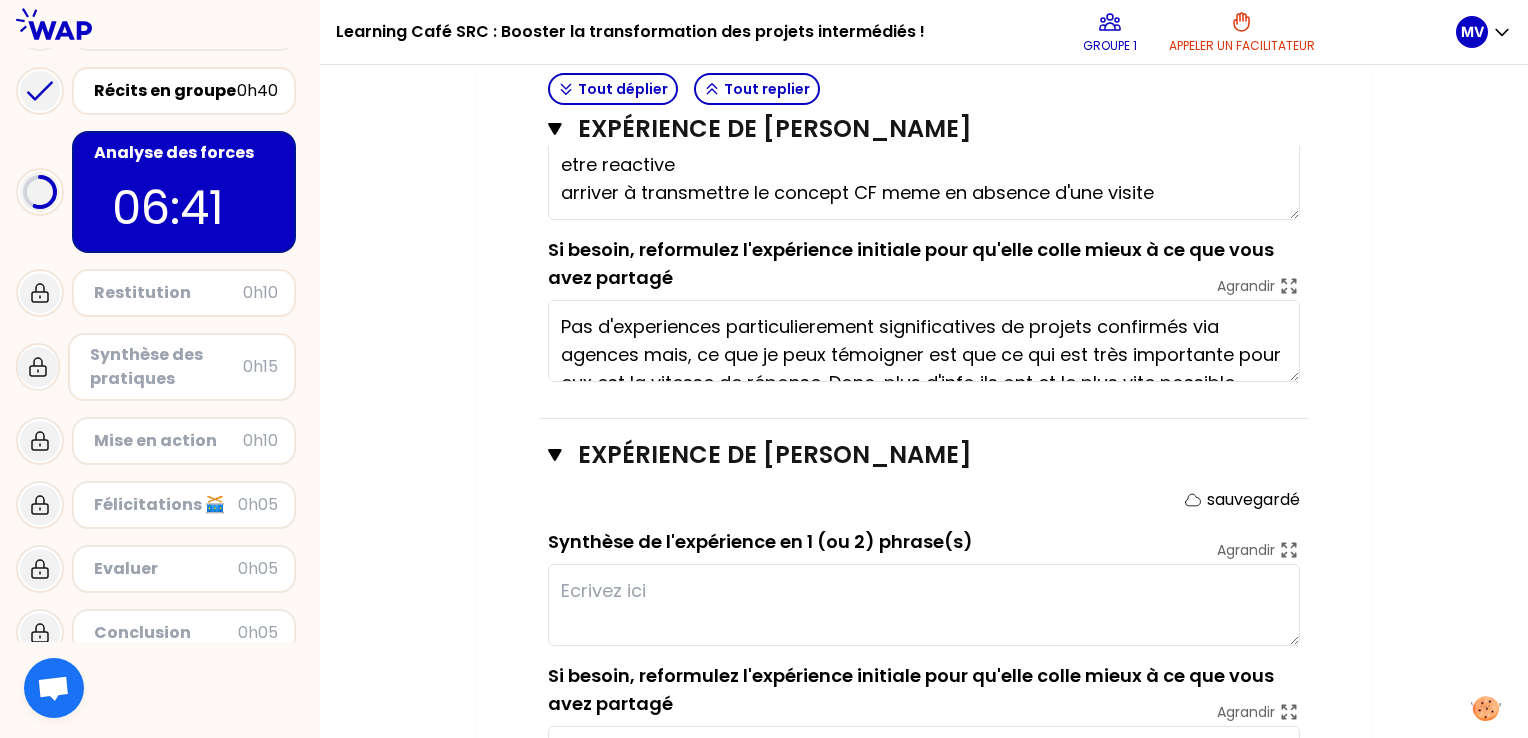 scroll, scrollTop: 2036, scrollLeft: 0, axis: vertical 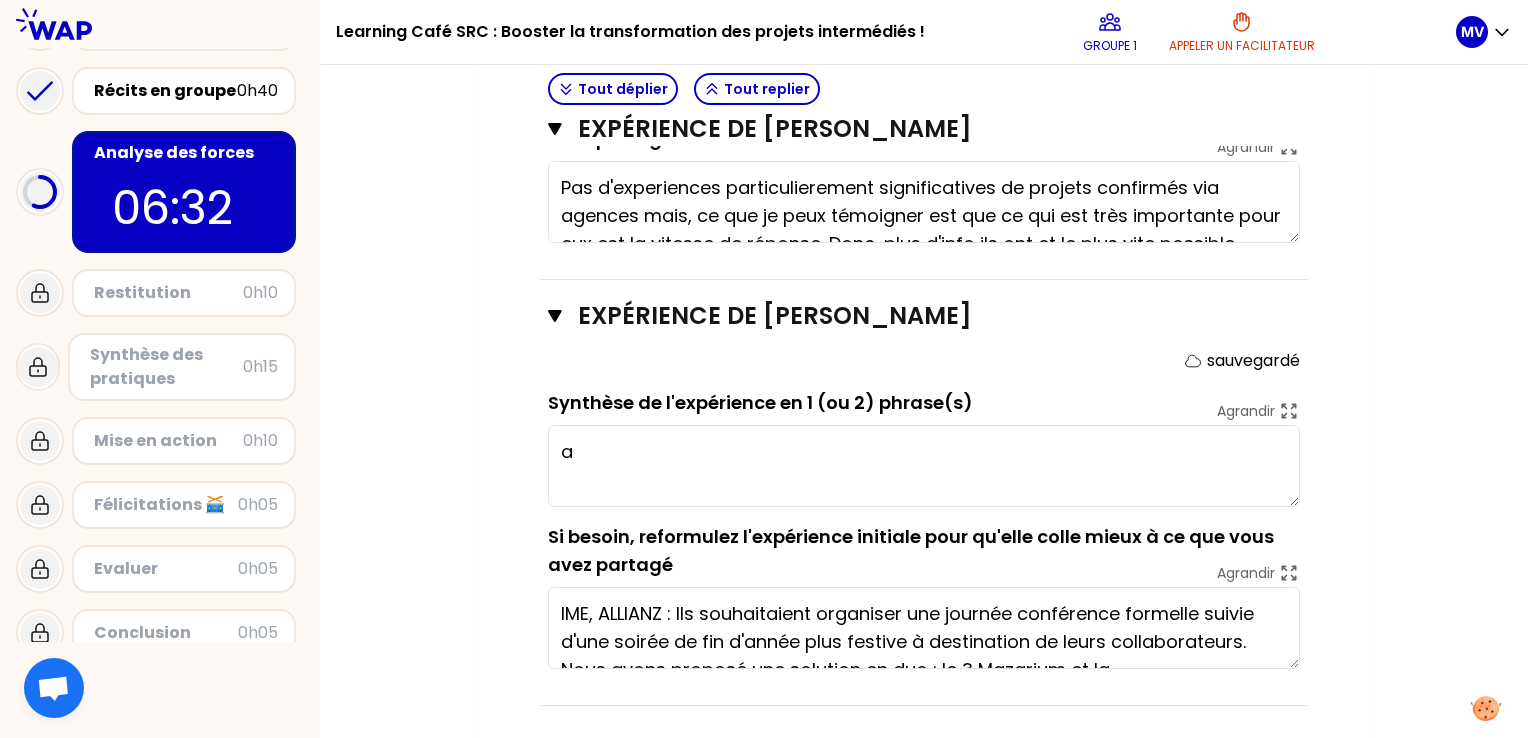 type on "at" 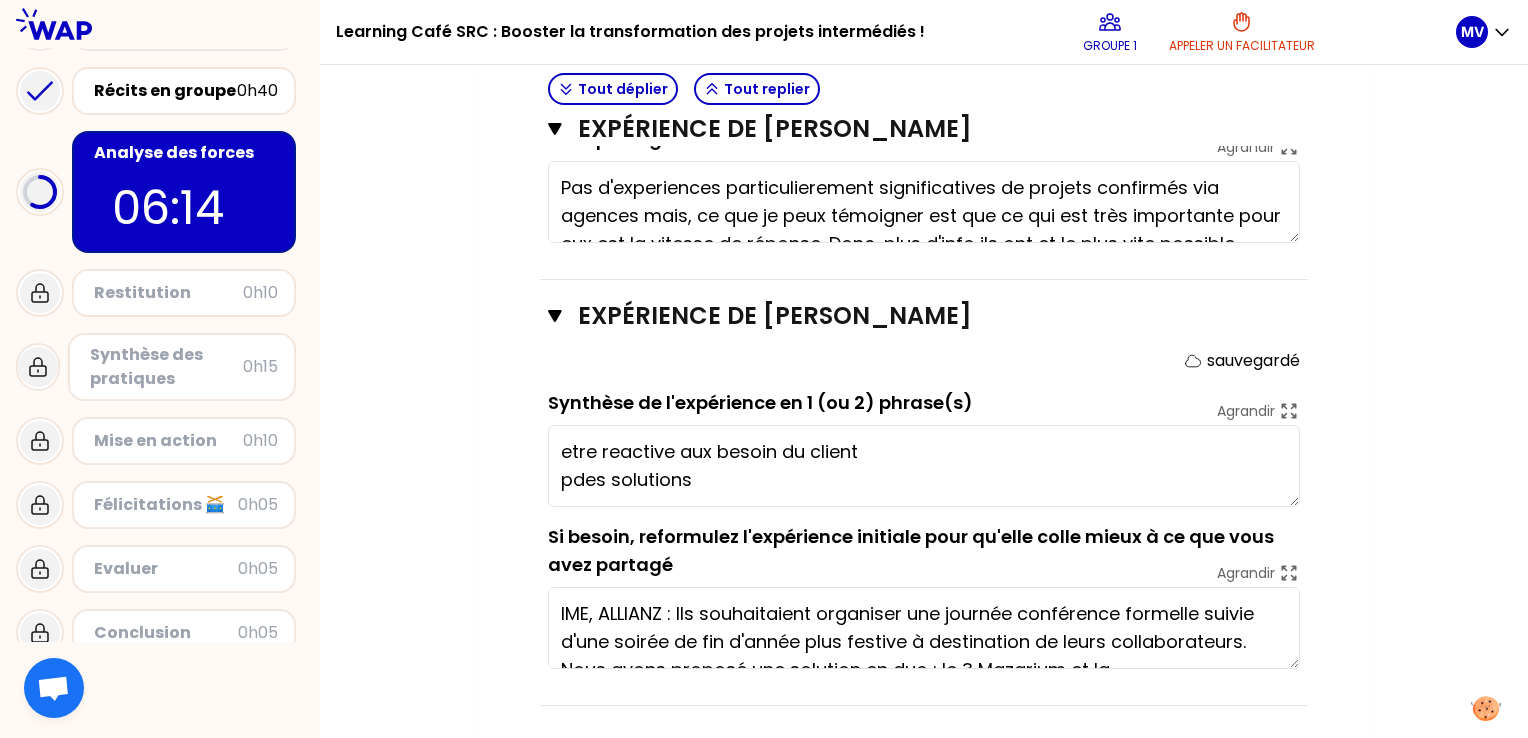 scroll, scrollTop: 56, scrollLeft: 0, axis: vertical 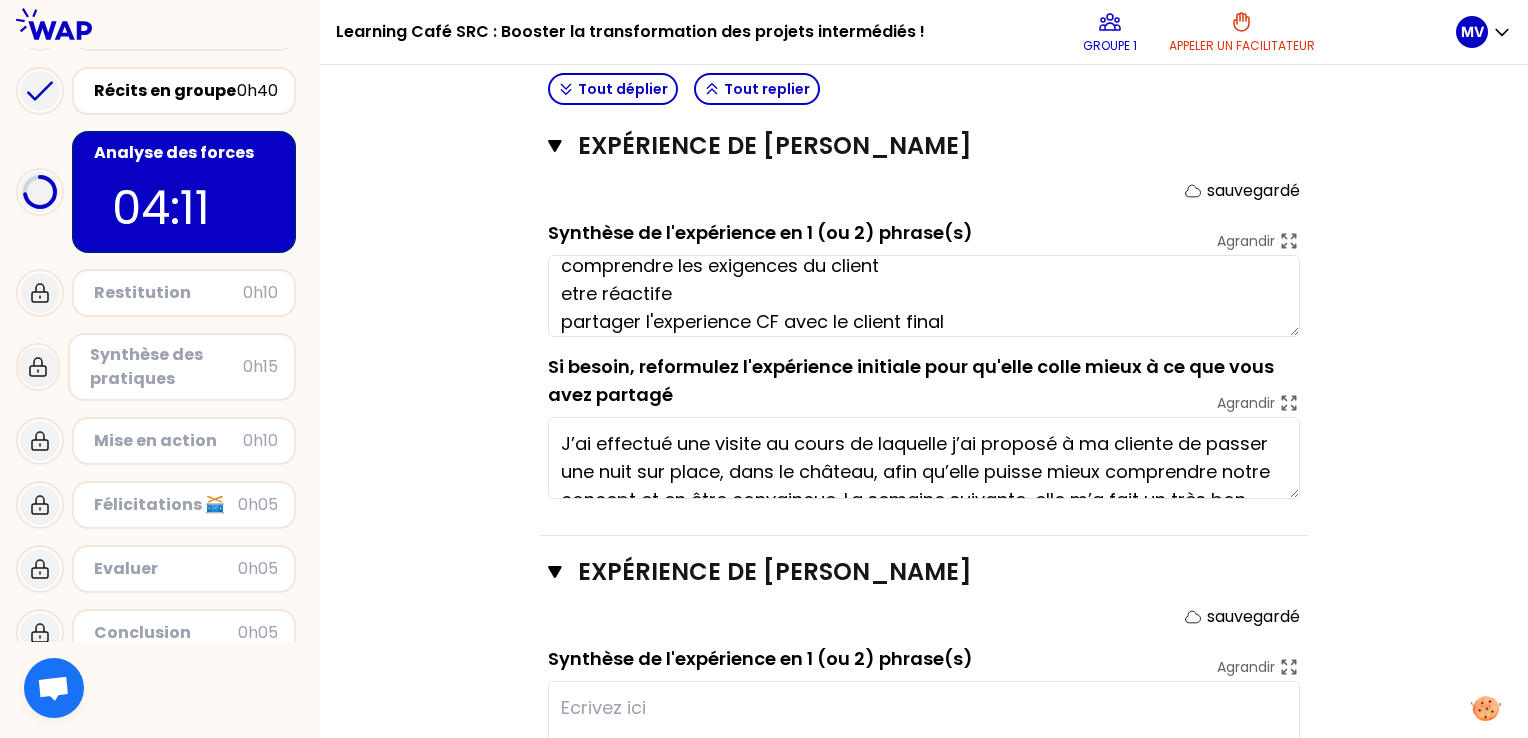 type on "etre reactive aux besoin du client
oser proposer des solutions innovatives" 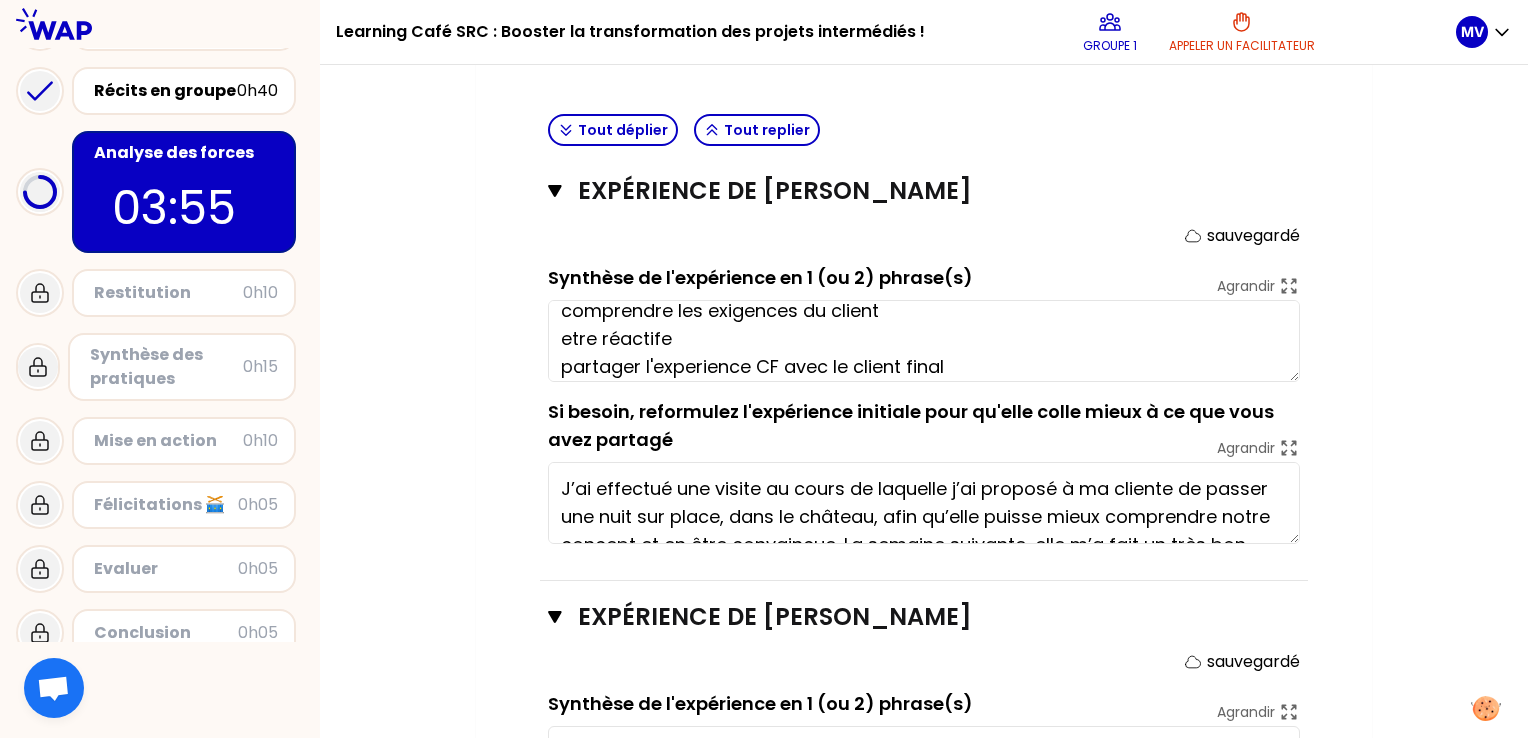 scroll, scrollTop: 876, scrollLeft: 0, axis: vertical 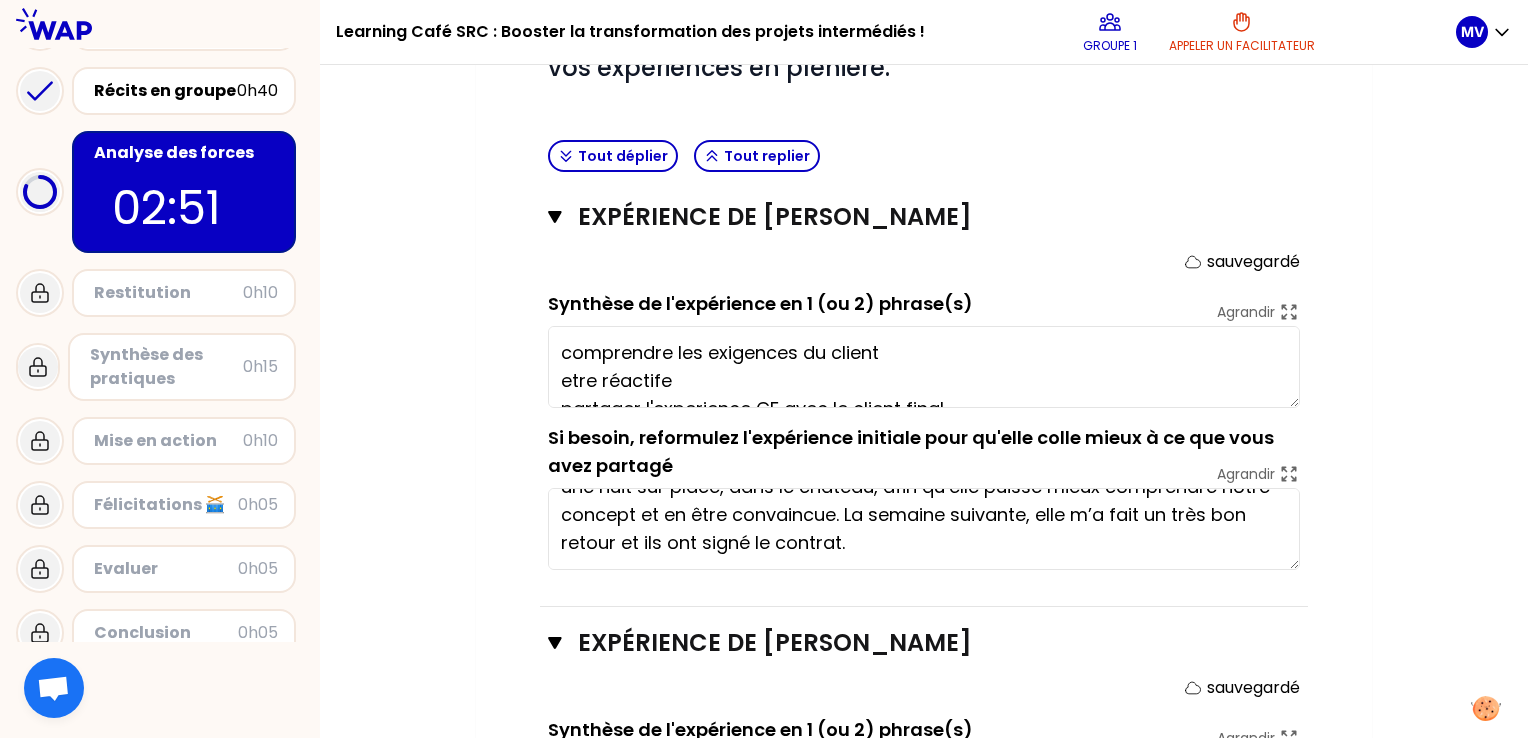 drag, startPoint x: 732, startPoint y: 363, endPoint x: 504, endPoint y: 375, distance: 228.31557 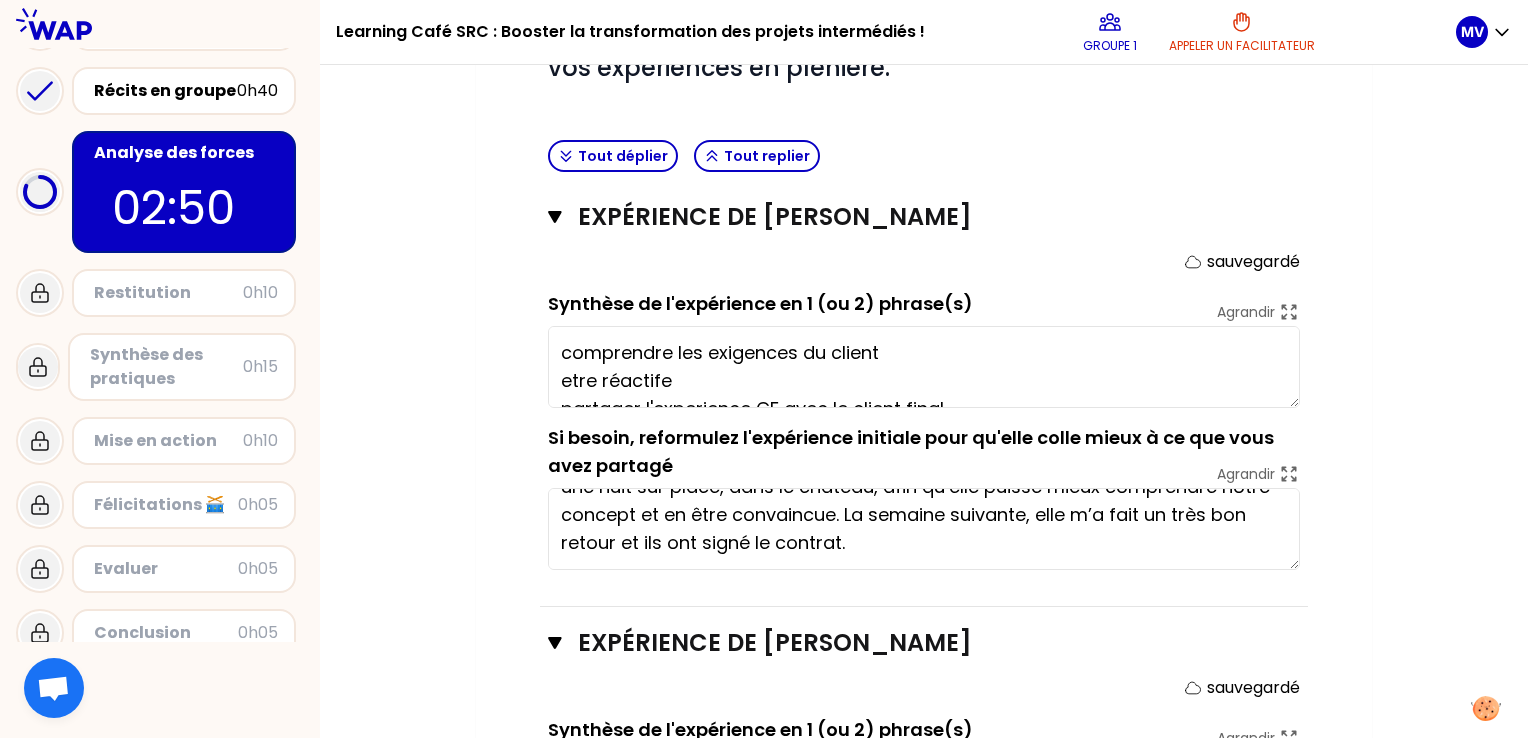 click on "Mon numéro de groupe : 1 Objectifs # 1. En groupe, identifiez le facteur clé d'augmentation du taux de transformation des projets intermédiés, pour chaque expérience (3 à 4 min / personne). # Décrivez-la en une phrase en commençant par un verbe choisi avec soin. Cette fois, c’est le groupe qui trouve pour chaque personne ! Faites appel à votre mémoire ou consultez les notes sur l’étape précédente. Info Warning Tip Exemple de récit : Avant même la visite client, j’ai organisé un repérage complet avec l’agence Lever de Rideau pour répondre à toutes ses questions, objections et l’aider à projeter la Banque des Territoires pour son événement aux Docks de [GEOGRAPHIC_DATA]. Résultat : une recommandation forte à son client, une visite à 3 fluide, et un projet à 400 K€ confirmé à l'issue de la visite. Info Warning Tip Le groupe a identifié comme analyse : ✅    Impliquer  l’agence en amont pour en faire un ambassadeur convaincu auprès de son client.. # Tout déplier Tout replier" at bounding box center [924, 622] 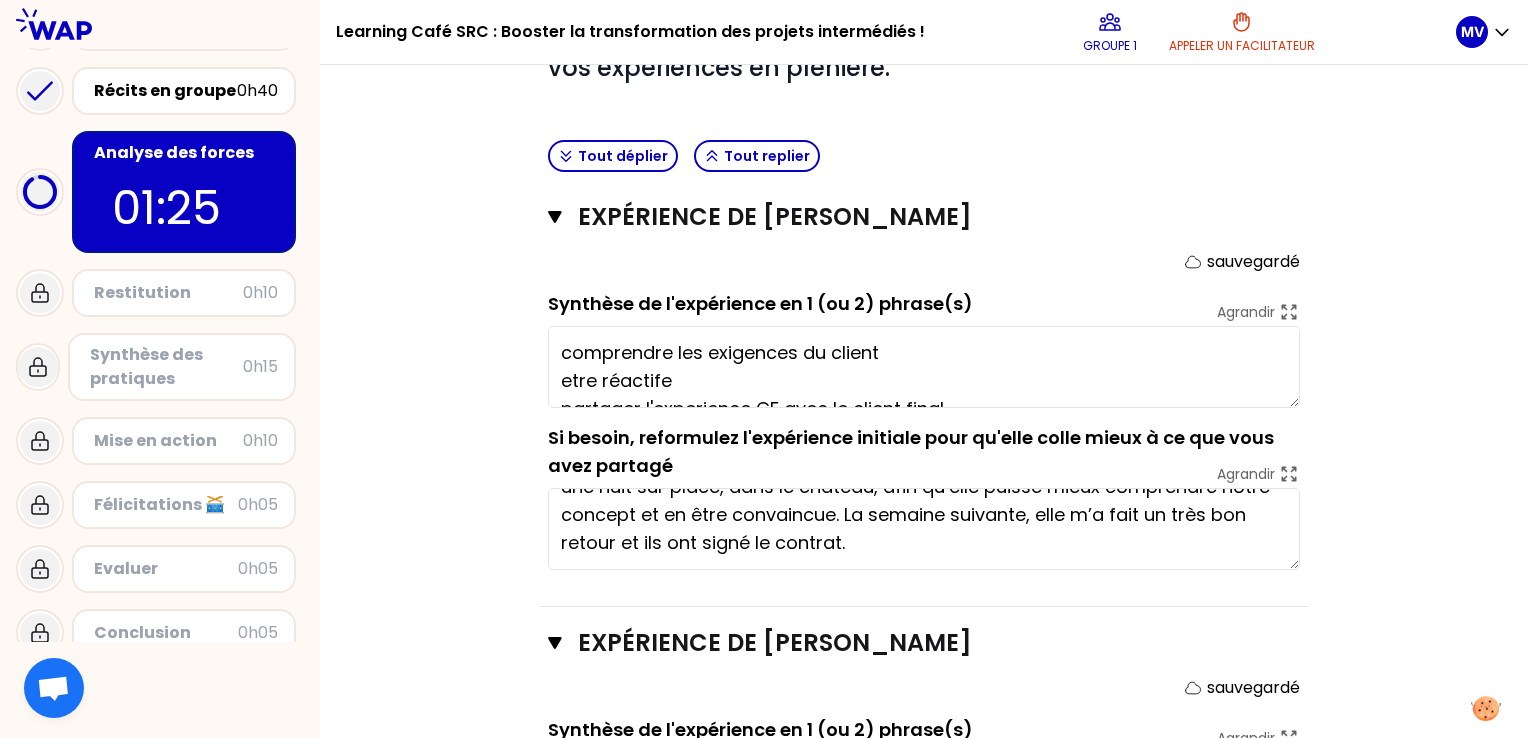 scroll, scrollTop: 0, scrollLeft: 0, axis: both 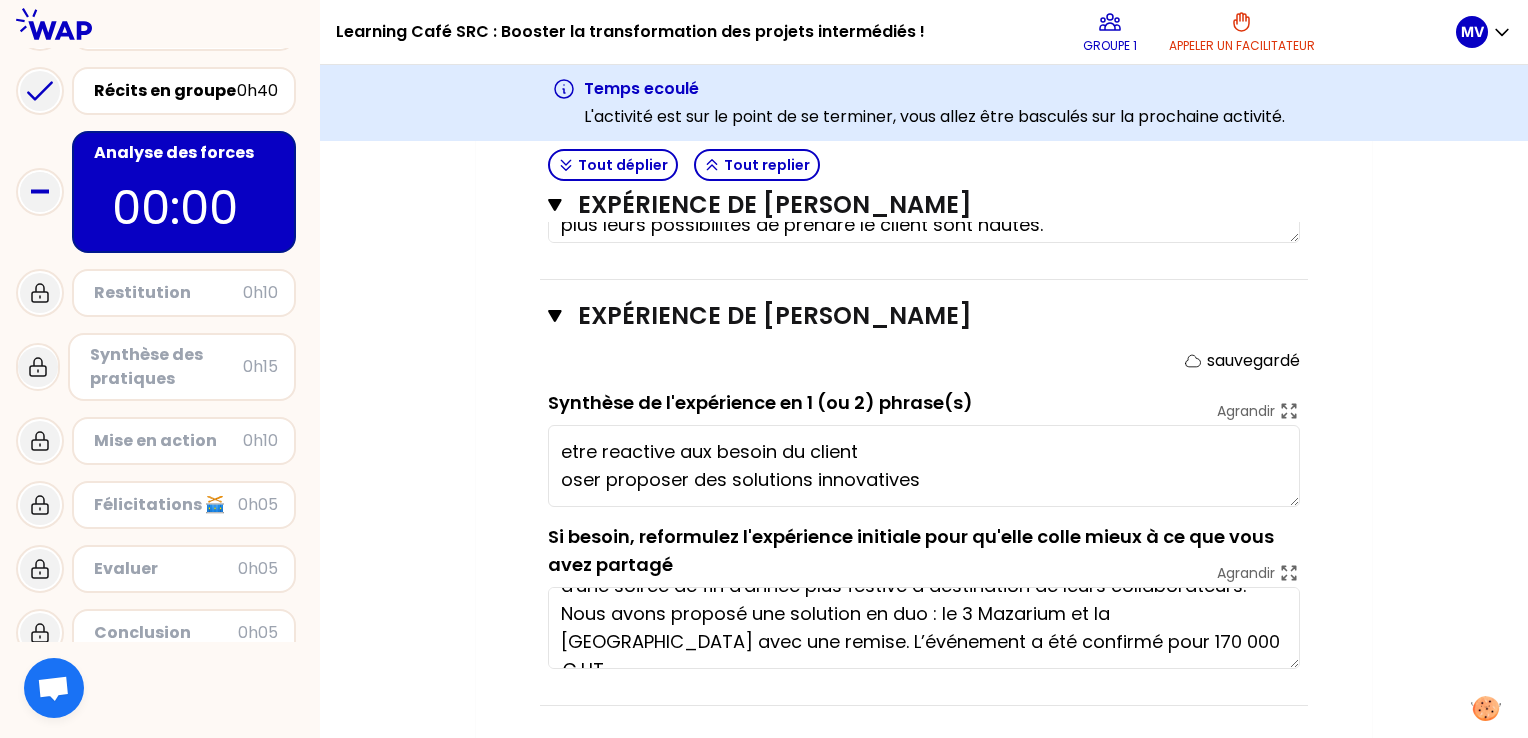 click 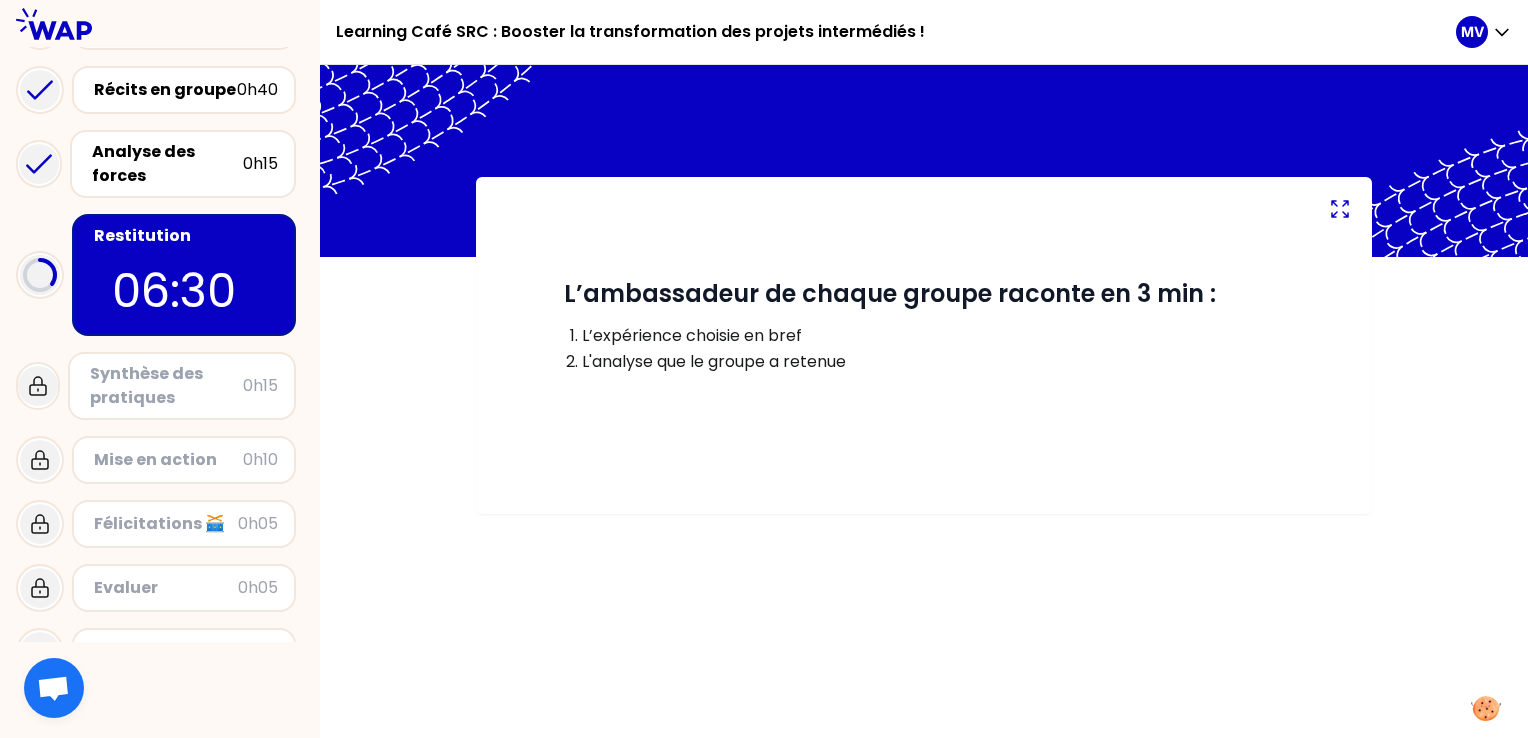 scroll, scrollTop: 0, scrollLeft: 0, axis: both 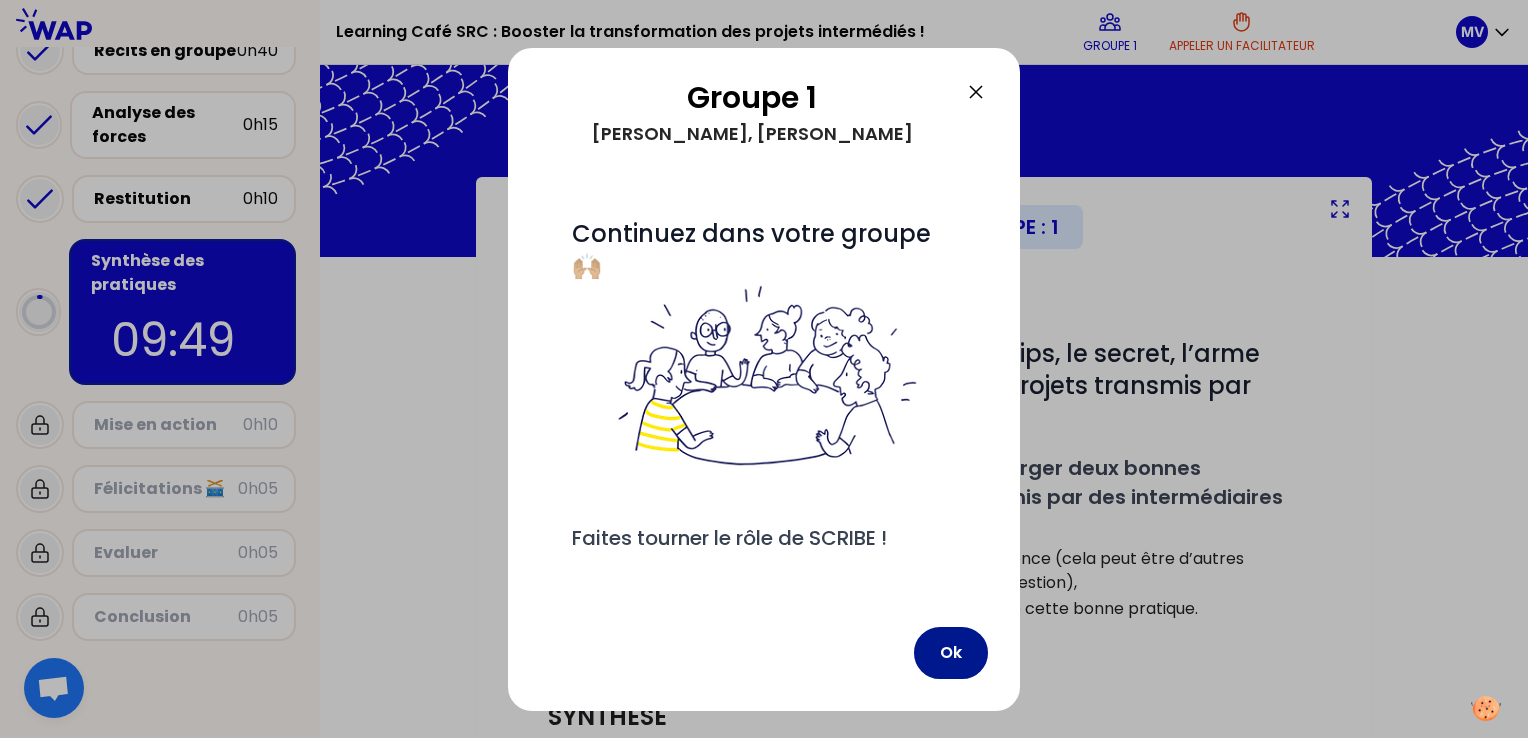 click on "Ok" at bounding box center (951, 653) 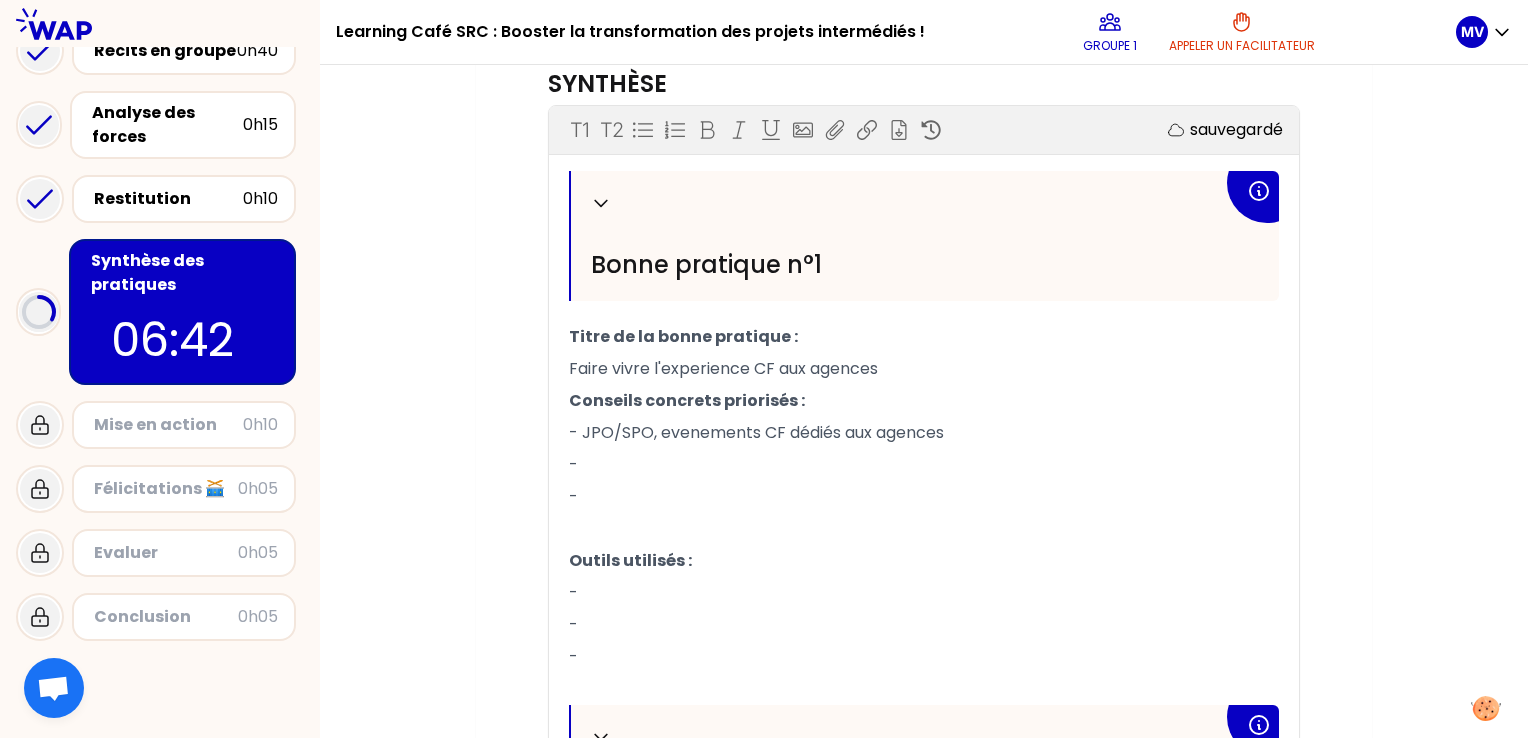 scroll, scrollTop: 632, scrollLeft: 0, axis: vertical 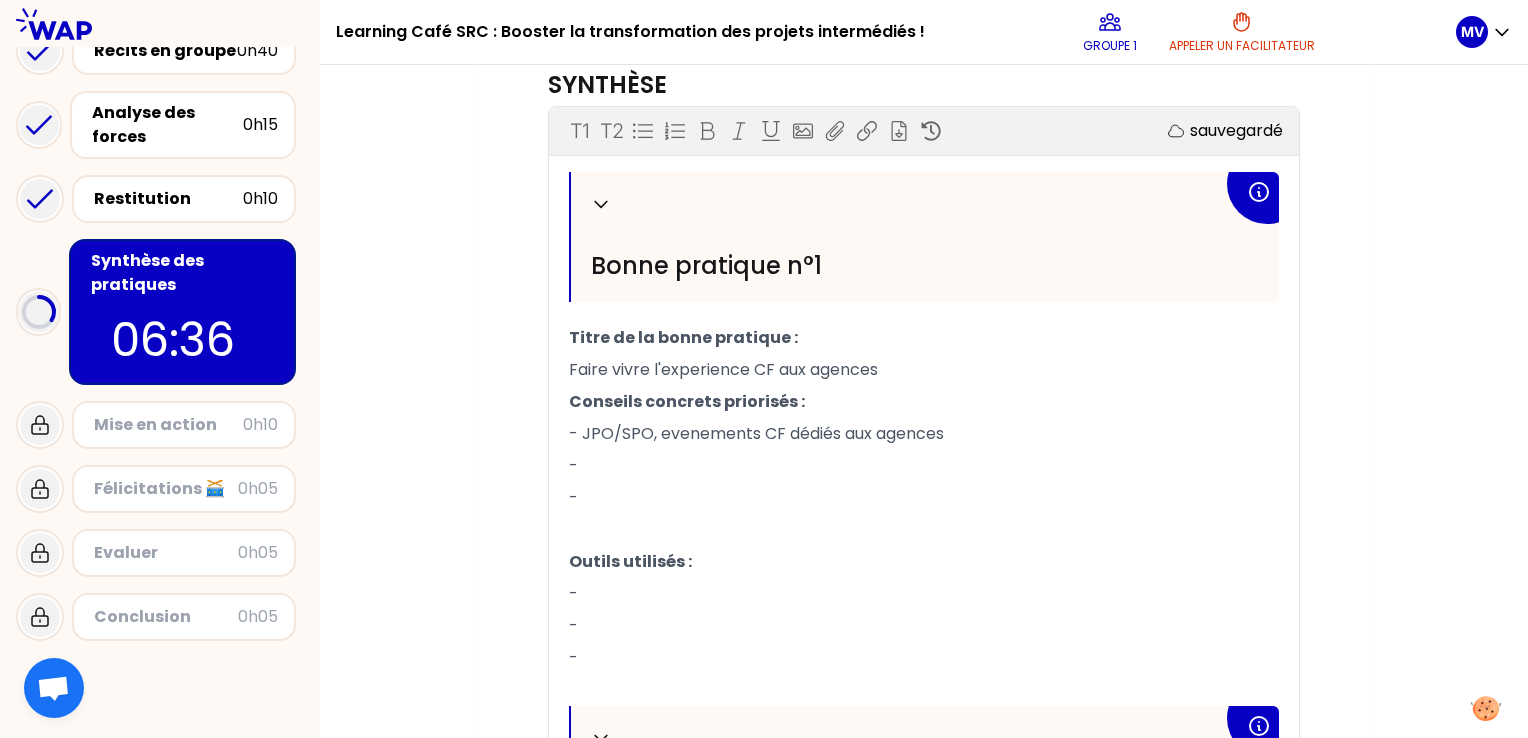 click on "Faire vivre l'experience CF aux agences" at bounding box center [723, 369] 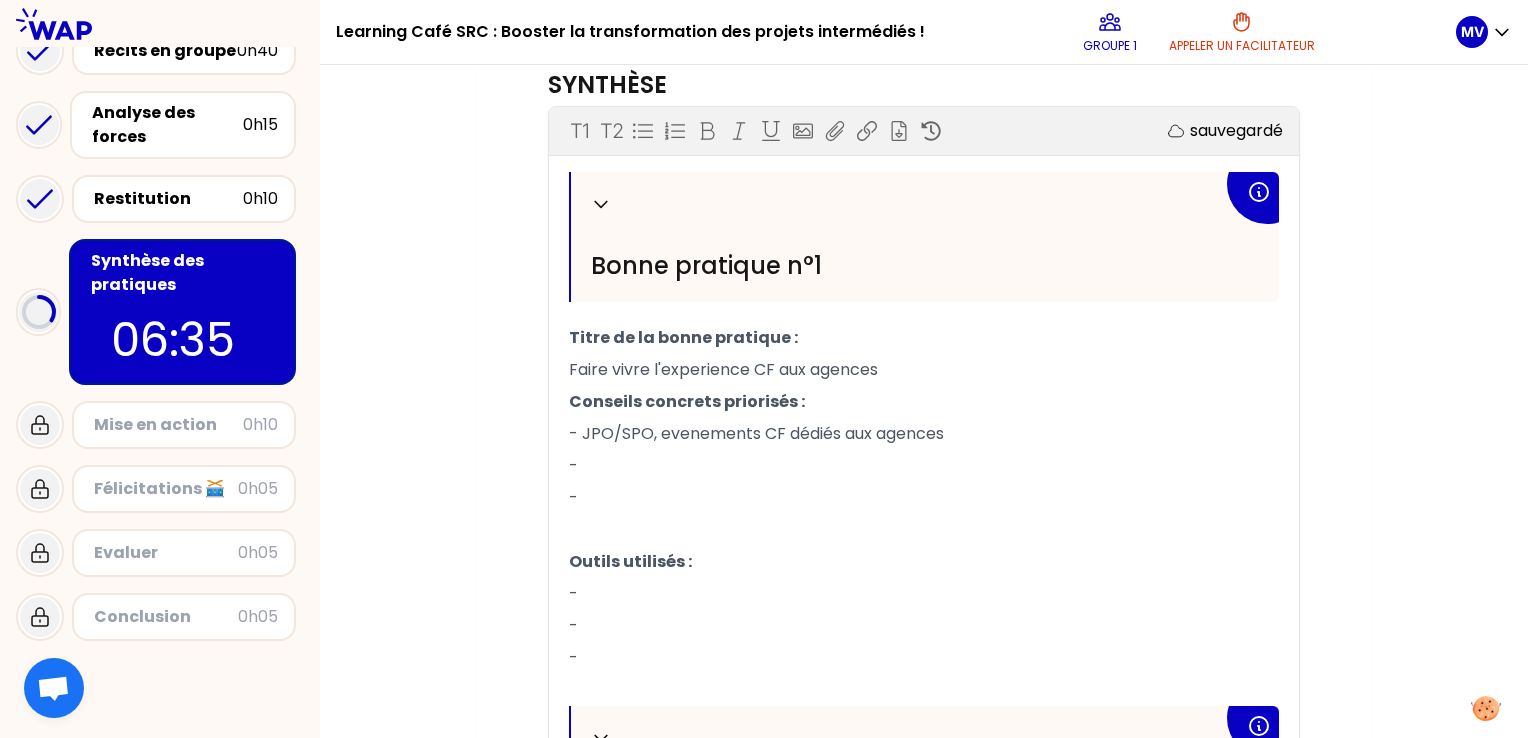 click on "Faire vivre l'experience CF aux agences" at bounding box center [723, 369] 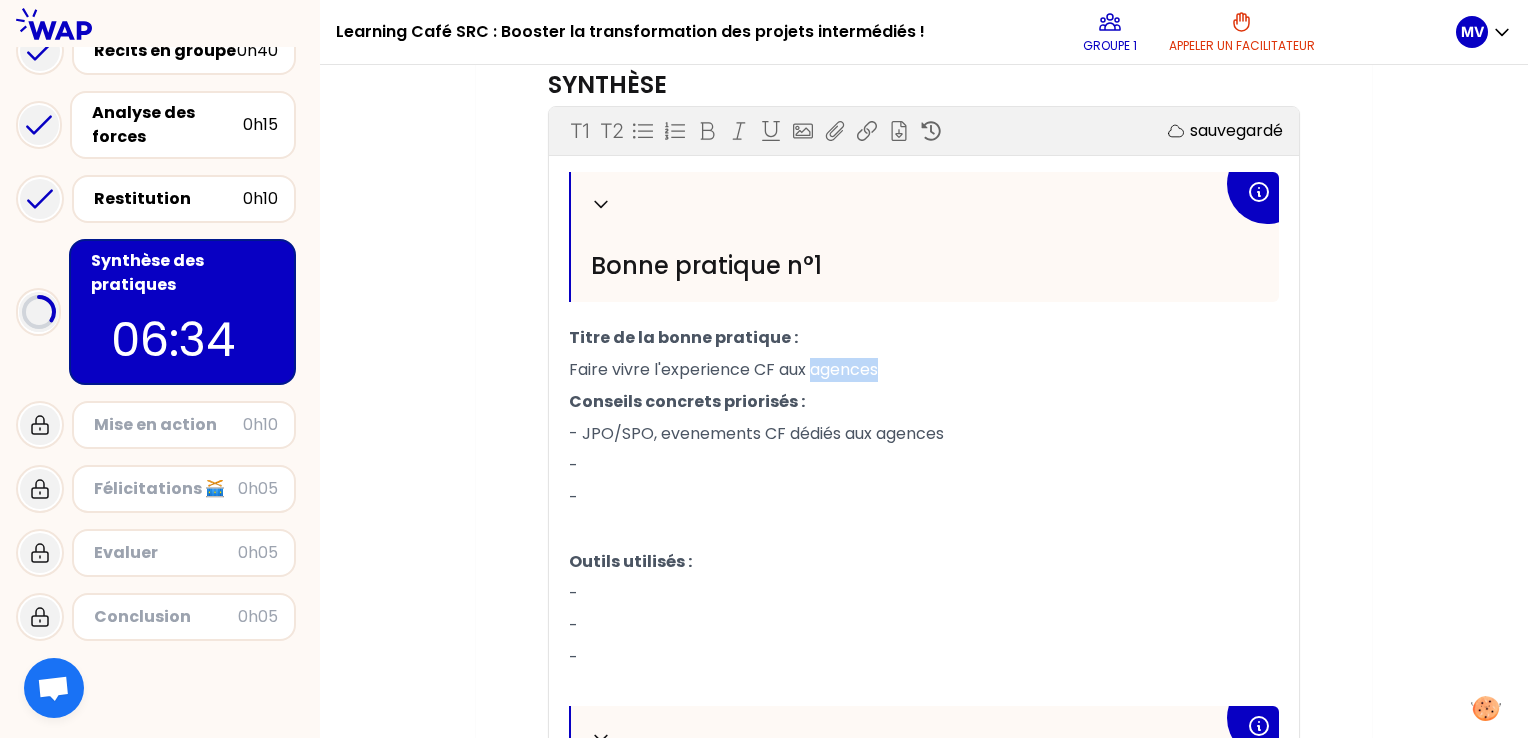 click on "Faire vivre l'experience CF aux agences" at bounding box center (723, 369) 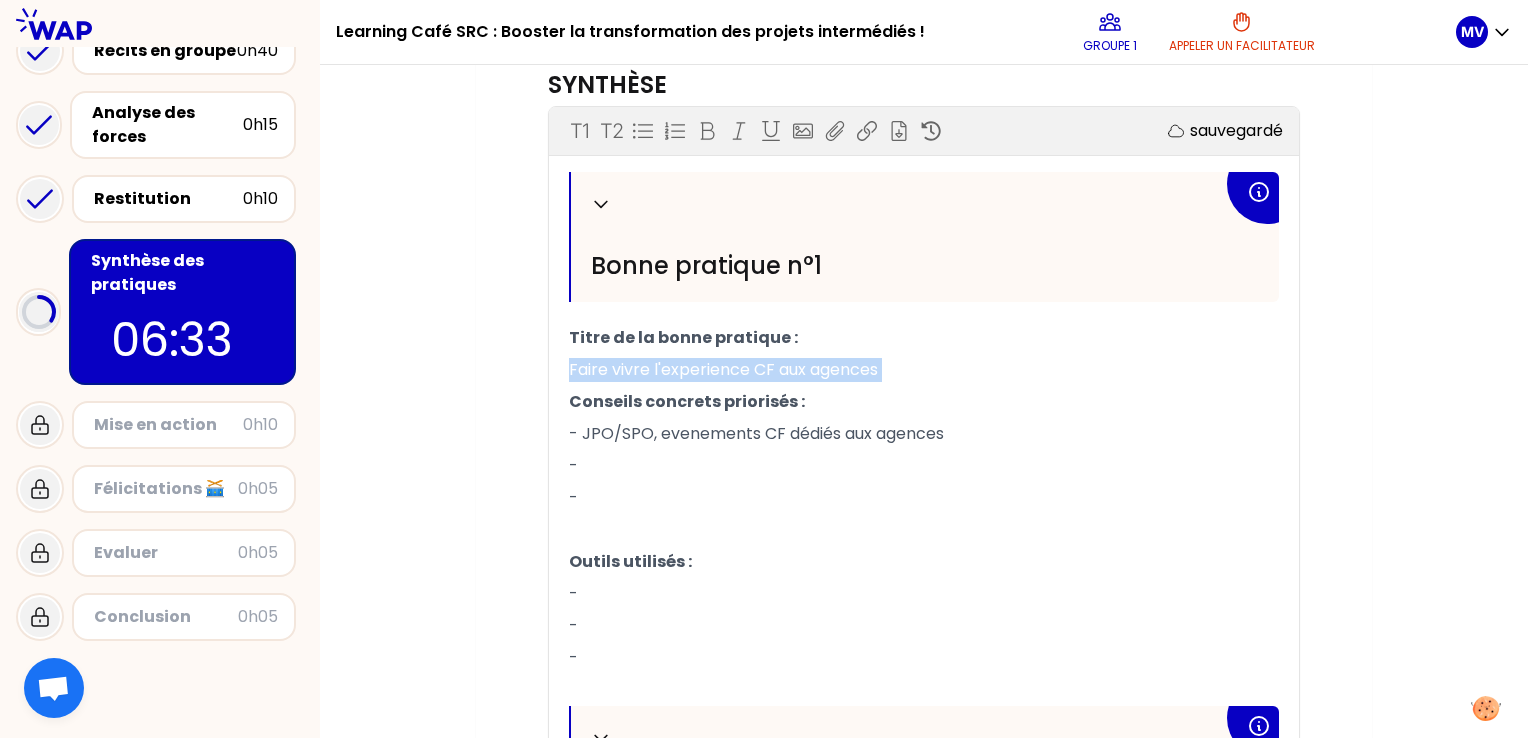 click on "Faire vivre l'experience CF aux agences" at bounding box center (723, 369) 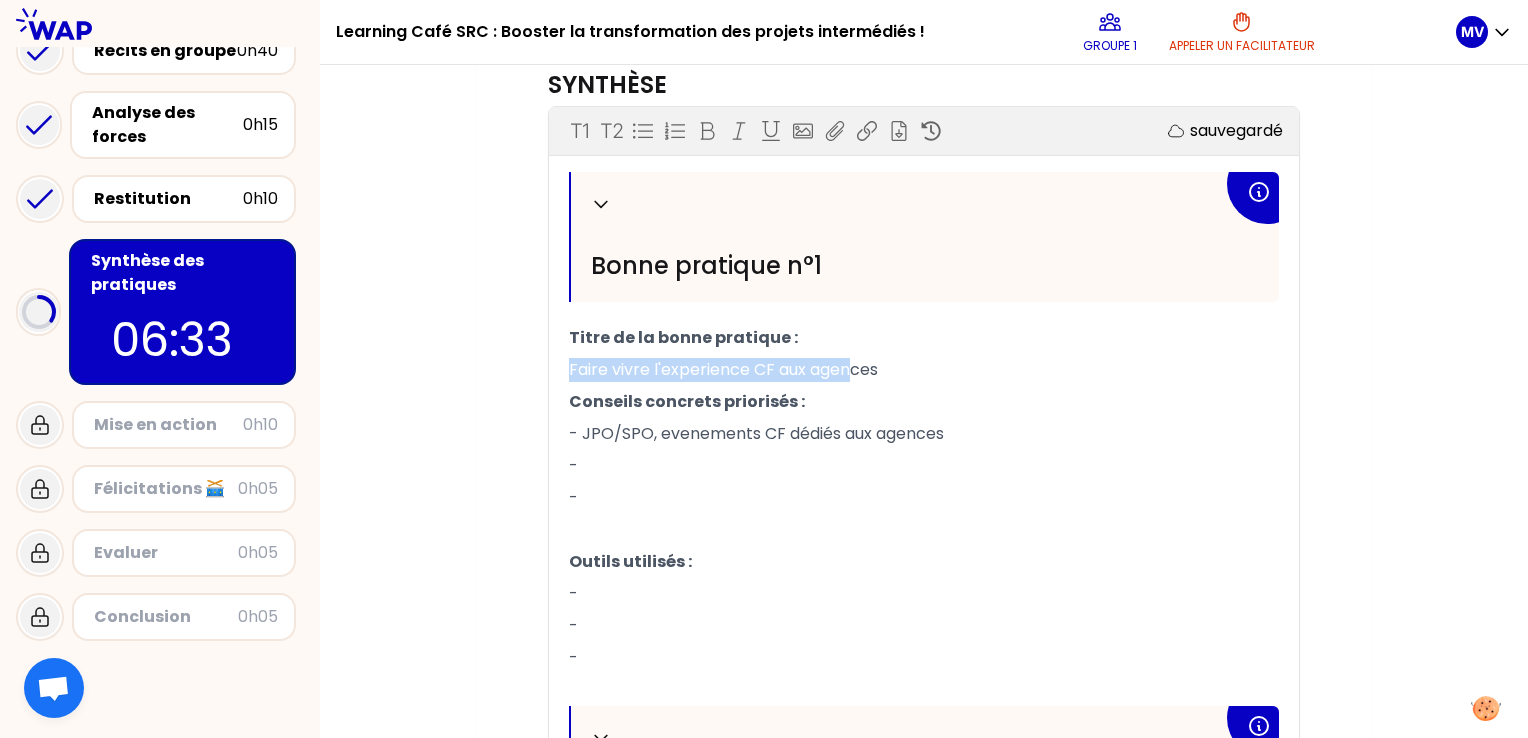 click on "Faire vivre l'experience CF aux agences" at bounding box center [723, 369] 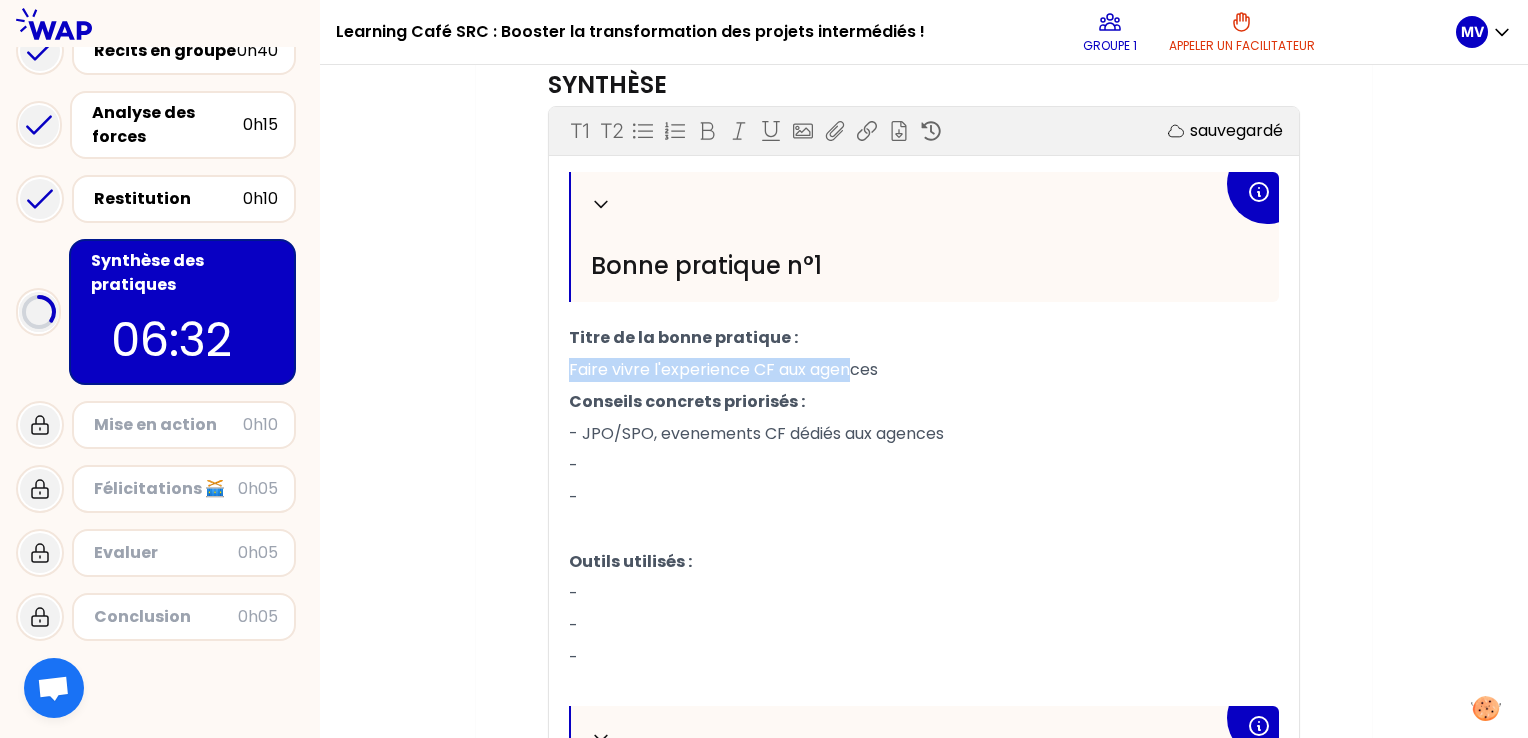 click on "Faire vivre l'experience CF aux agences" at bounding box center [723, 369] 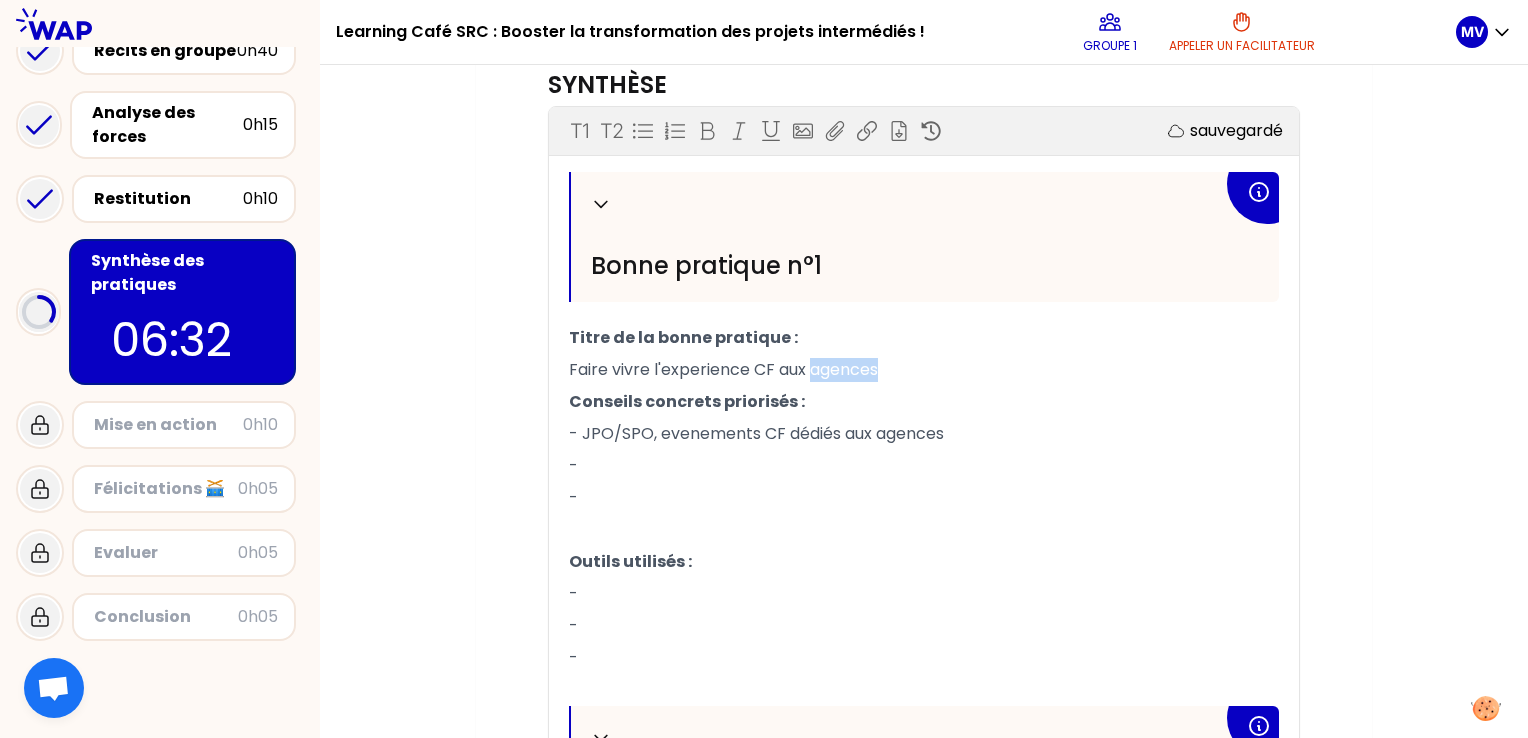 click on "Faire vivre l'experience CF aux agences" at bounding box center (723, 369) 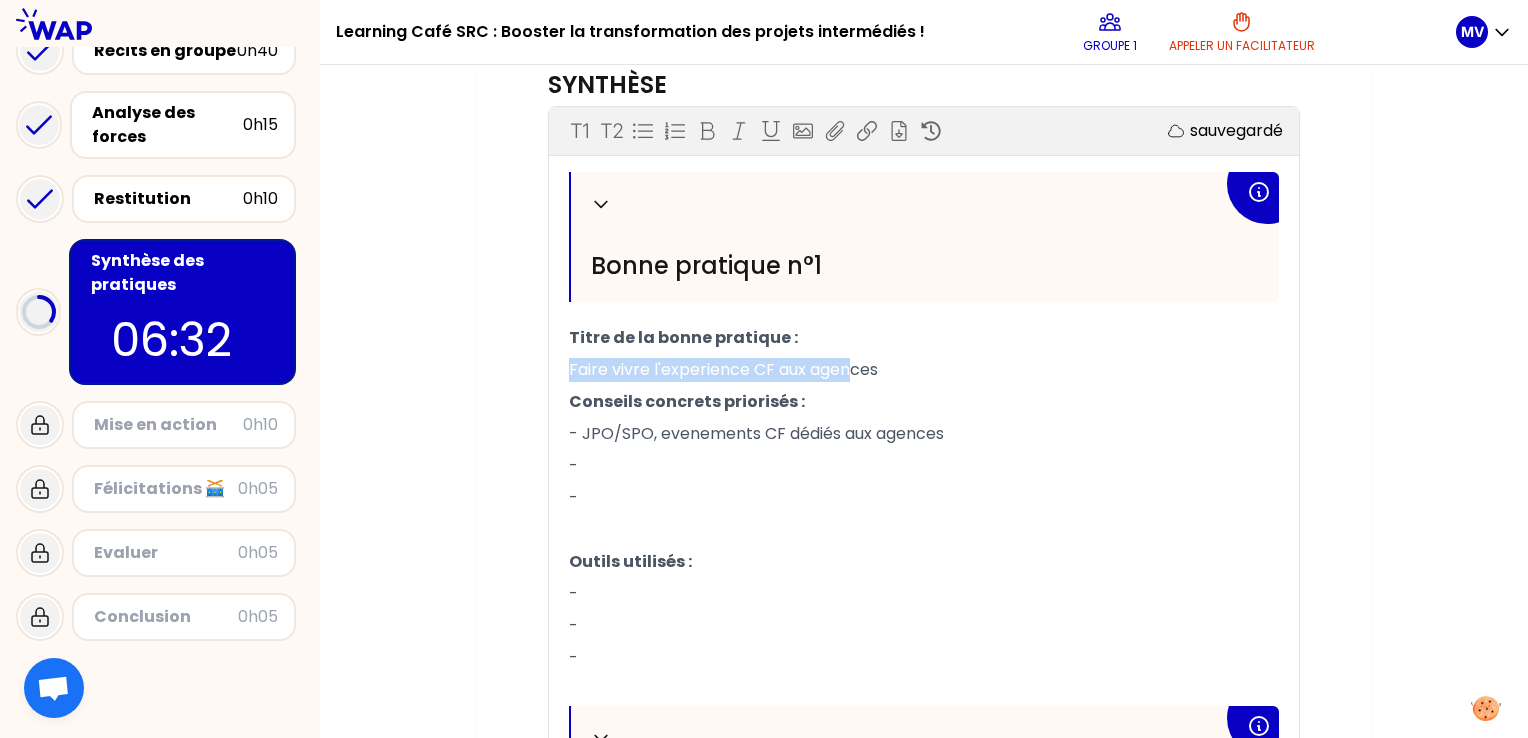 click on "Faire vivre l'experience CF aux agences" at bounding box center [723, 369] 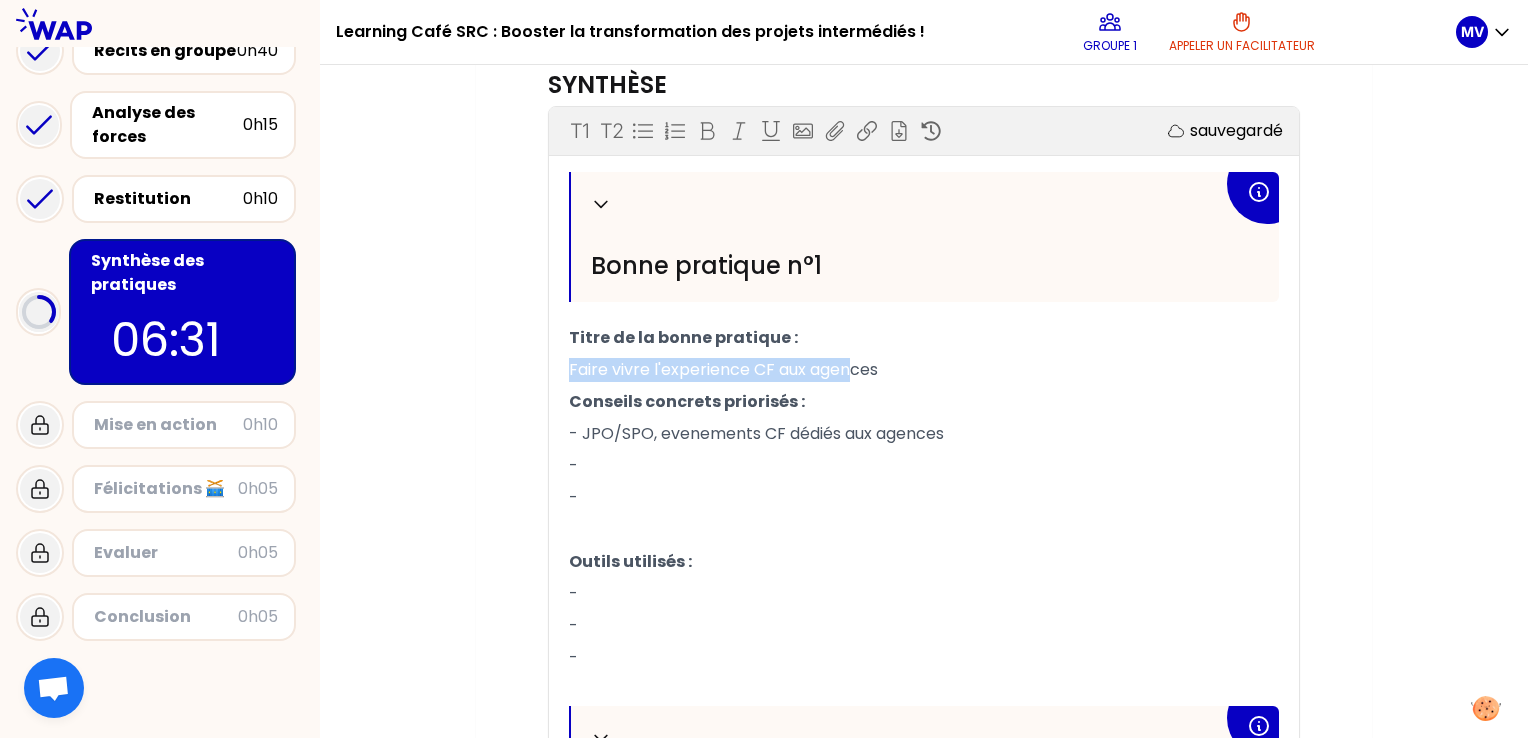 click on "Faire vivre l'experience CF aux agences" at bounding box center (723, 369) 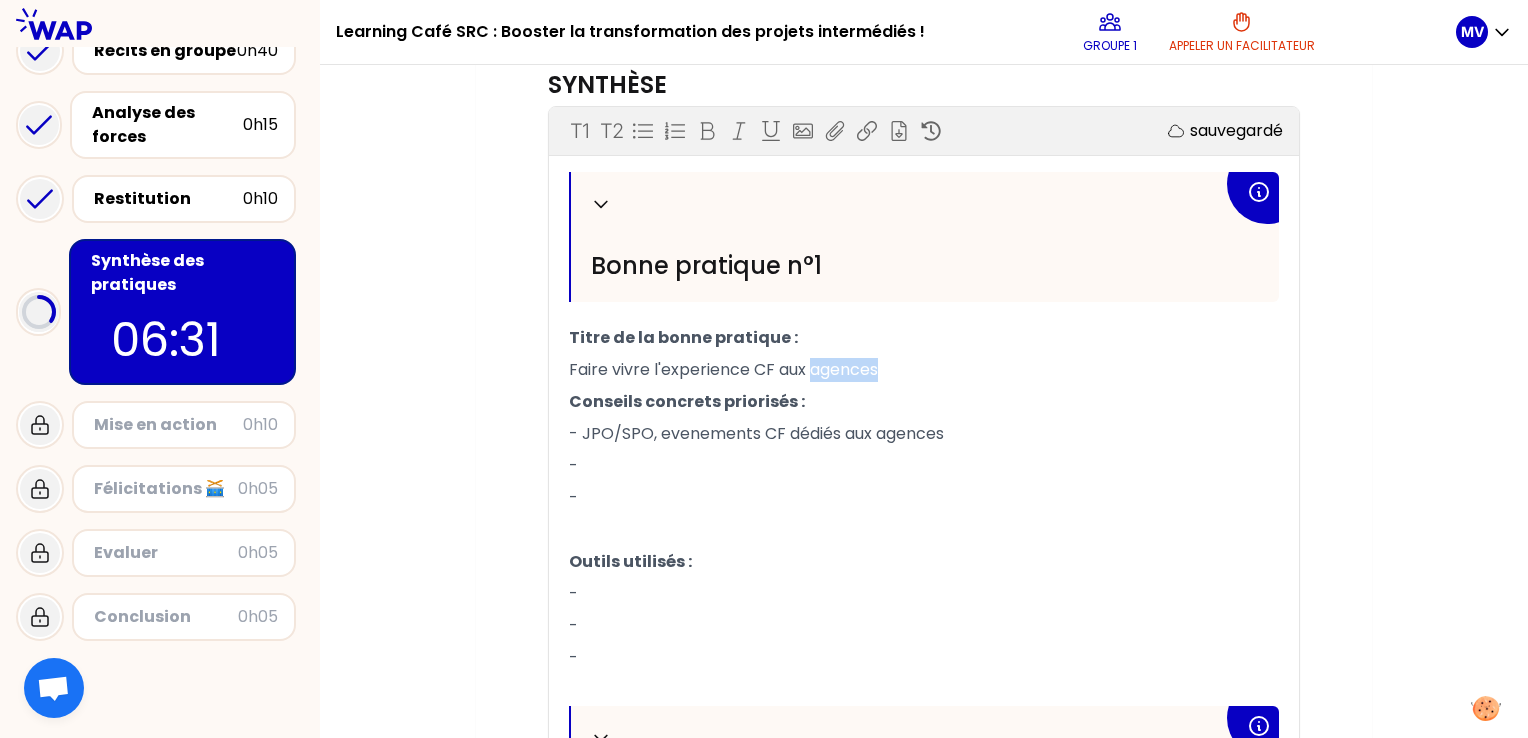 click on "Faire vivre l'experience CF aux agences" at bounding box center [723, 369] 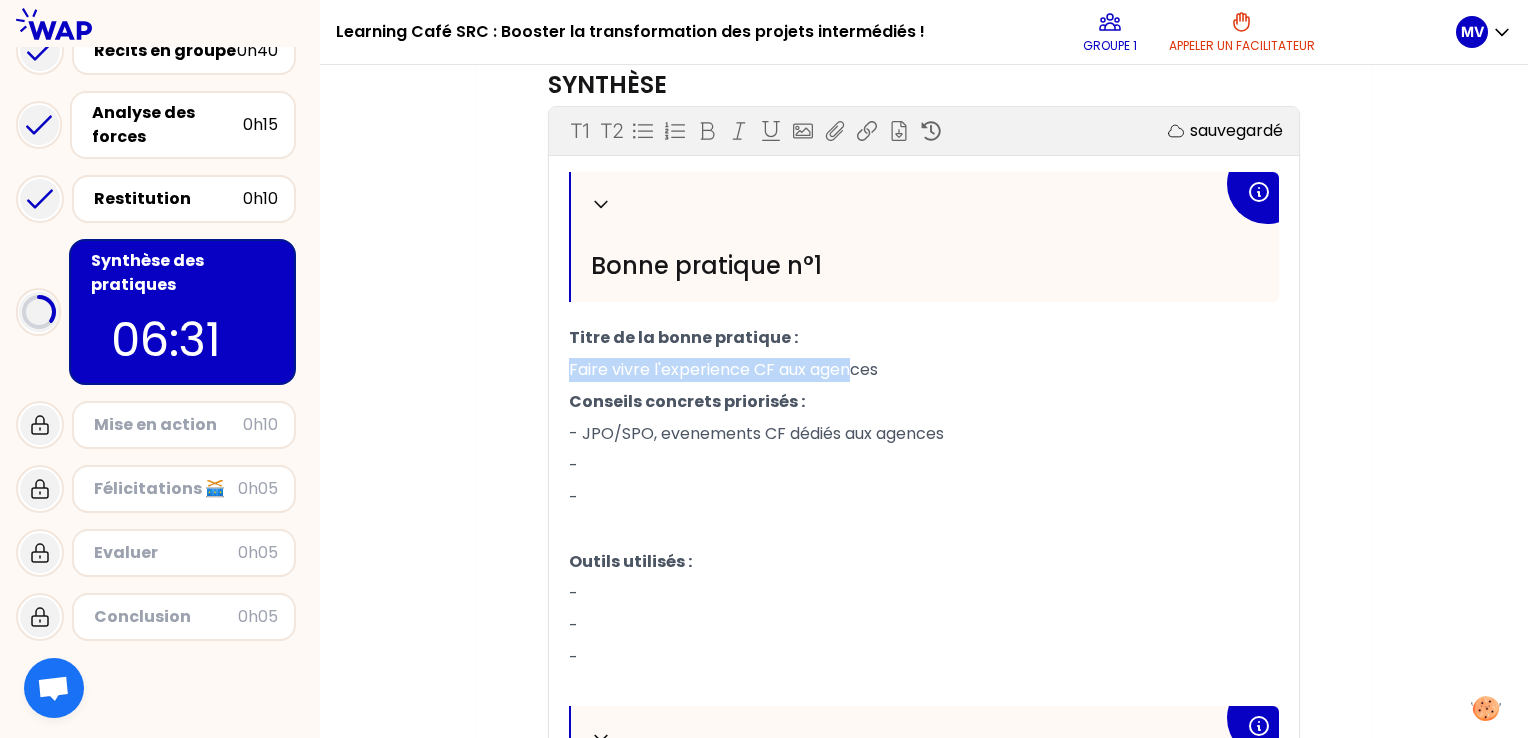 click on "Faire vivre l'experience CF aux agences" at bounding box center [723, 369] 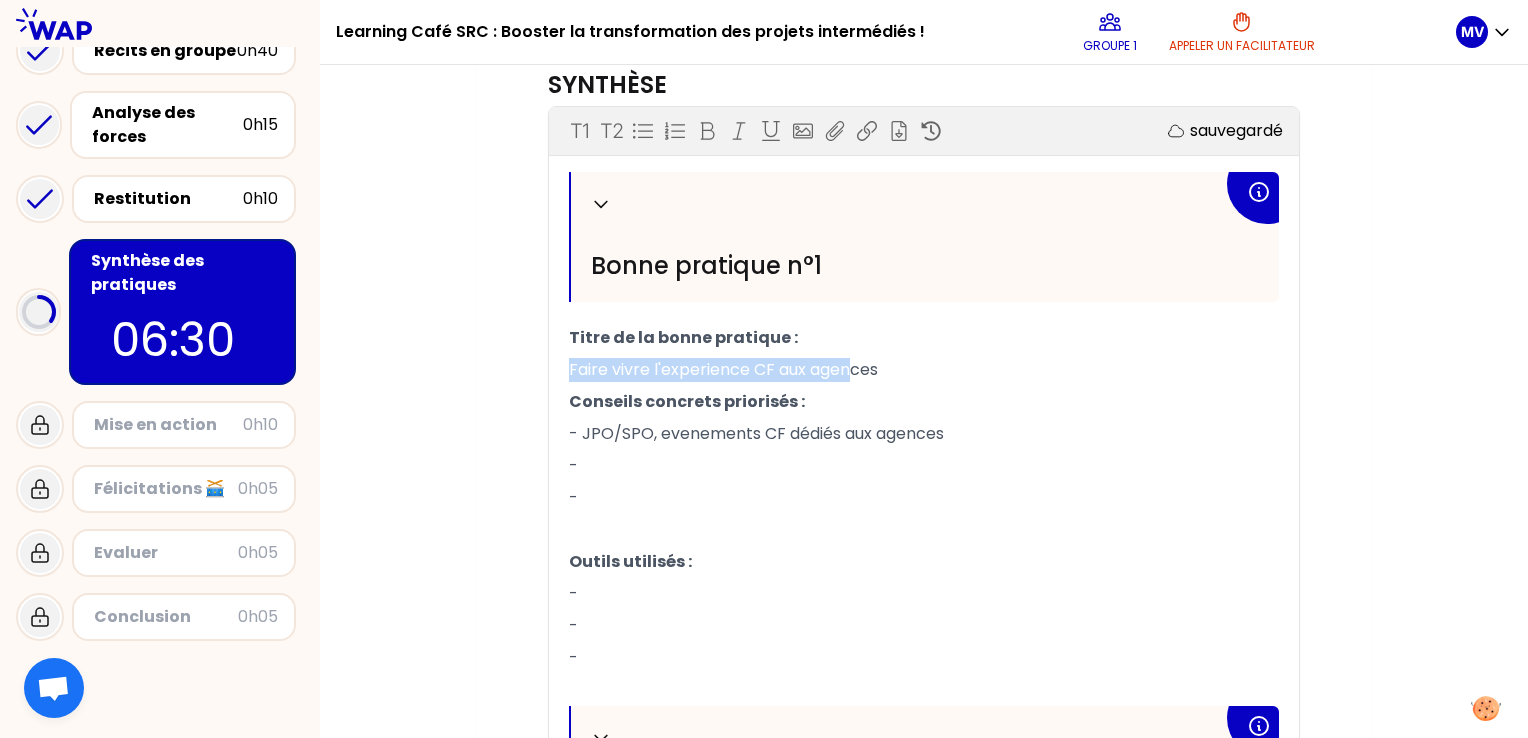 click on "Faire vivre l'experience CF aux agences" at bounding box center (723, 369) 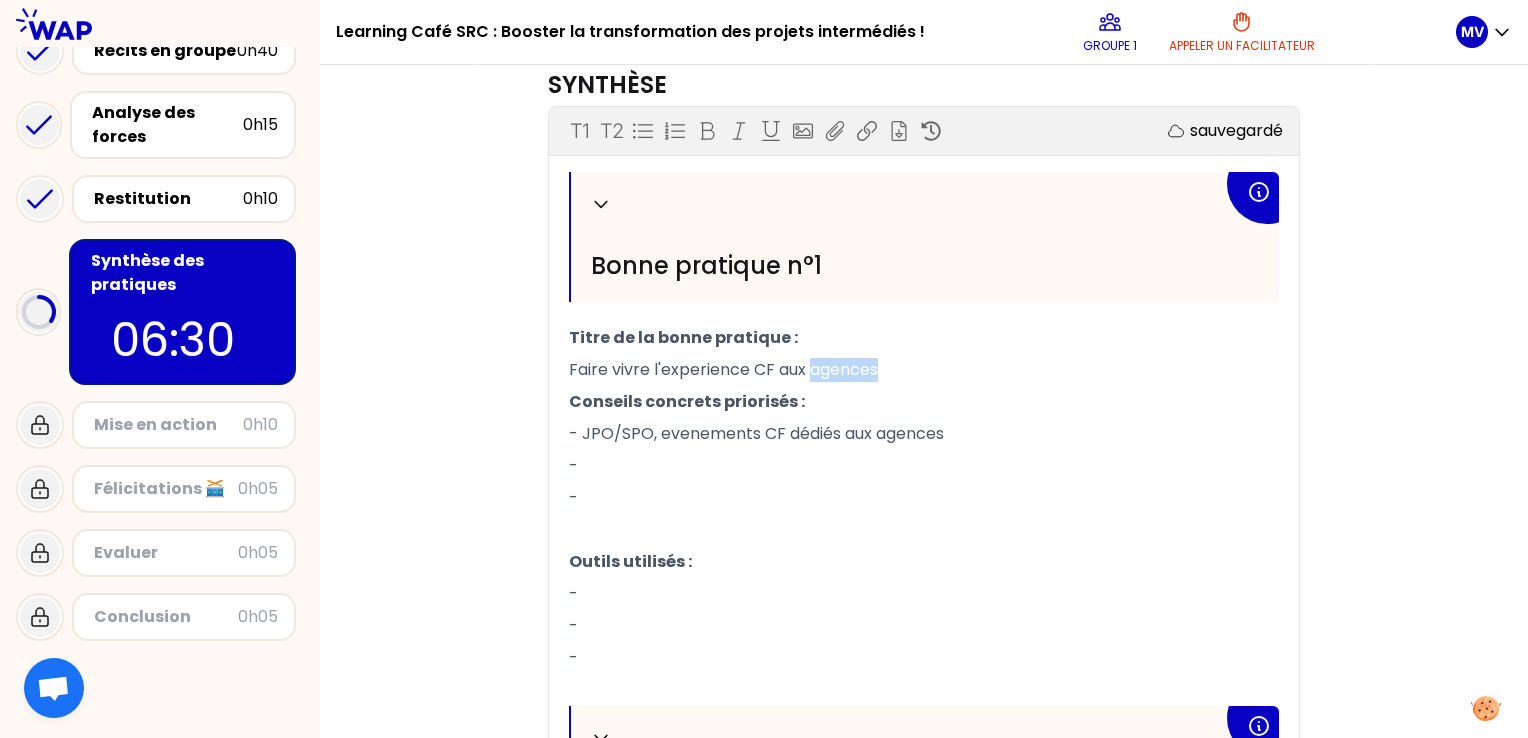 click on "Faire vivre l'experience CF aux agences" at bounding box center (723, 369) 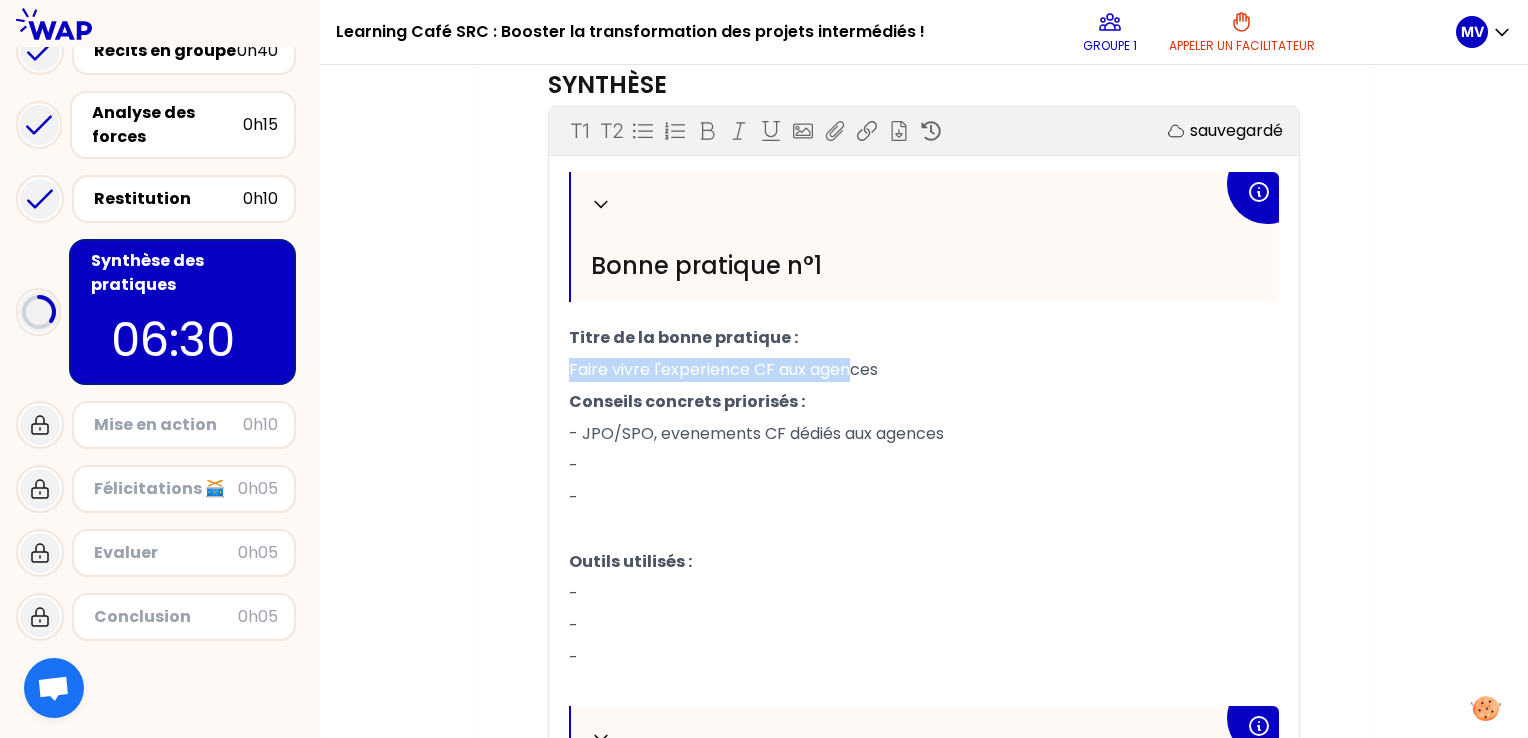 click on "Faire vivre l'experience CF aux agences" at bounding box center (723, 369) 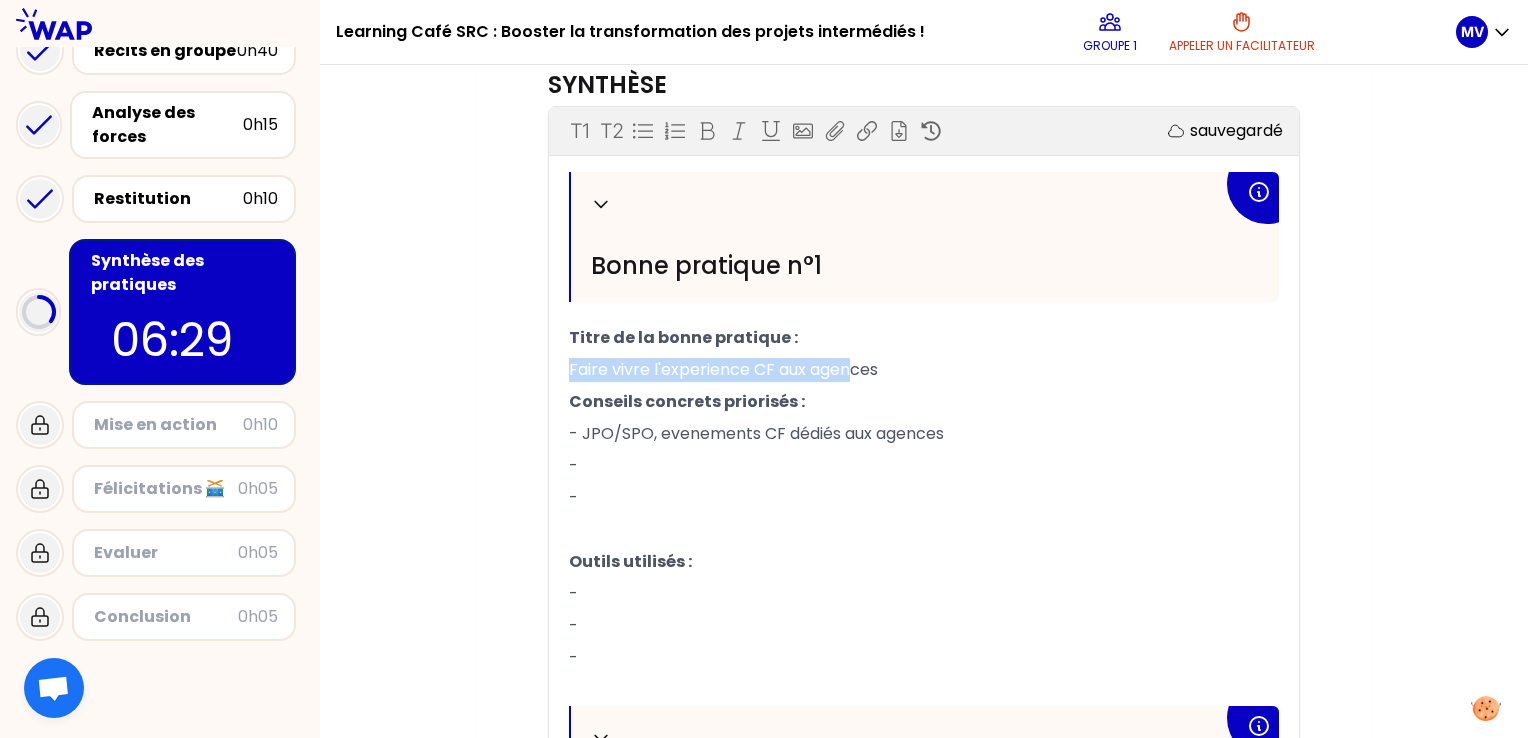 click on "Faire vivre l'experience CF aux agences" at bounding box center [723, 369] 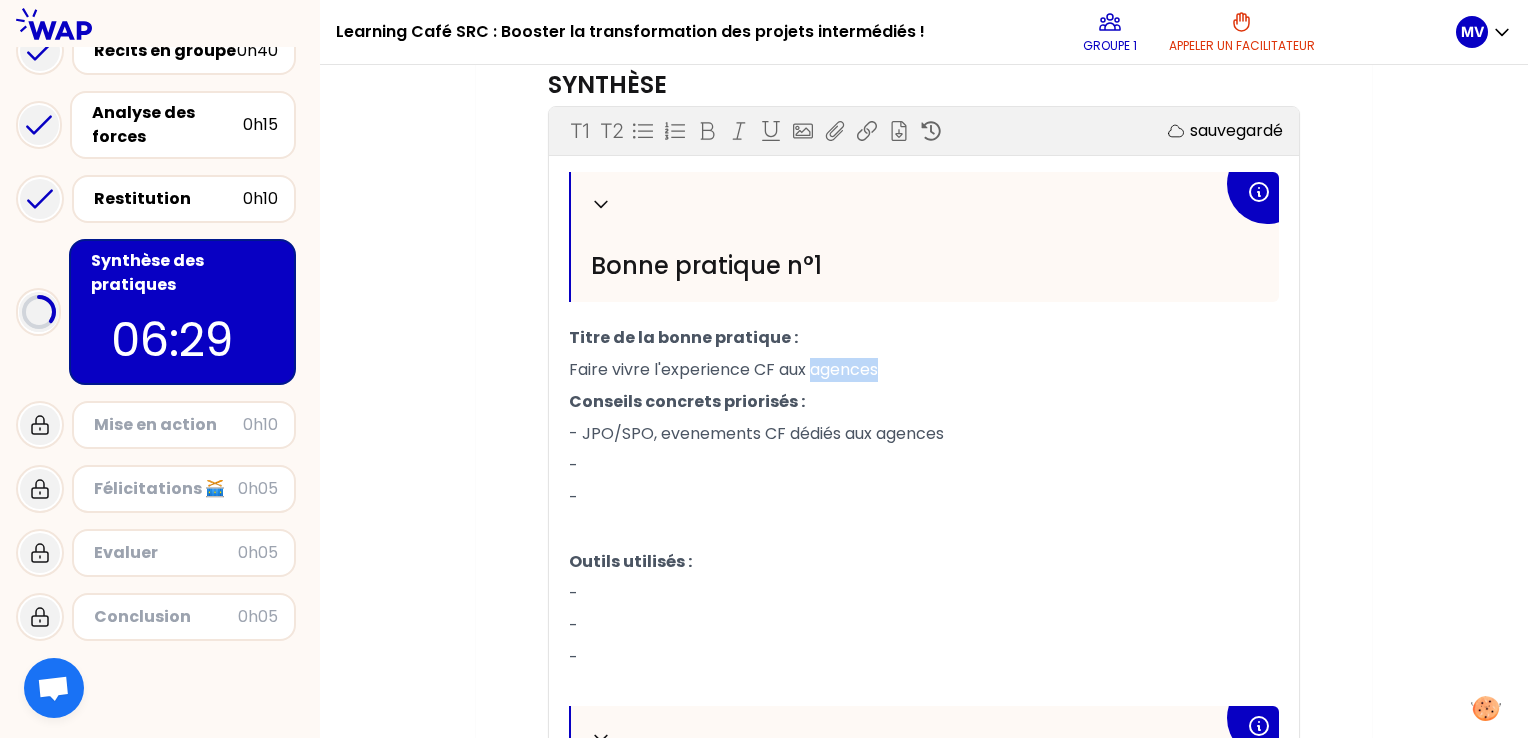 click on "Faire vivre l'experience CF aux agences" at bounding box center [723, 369] 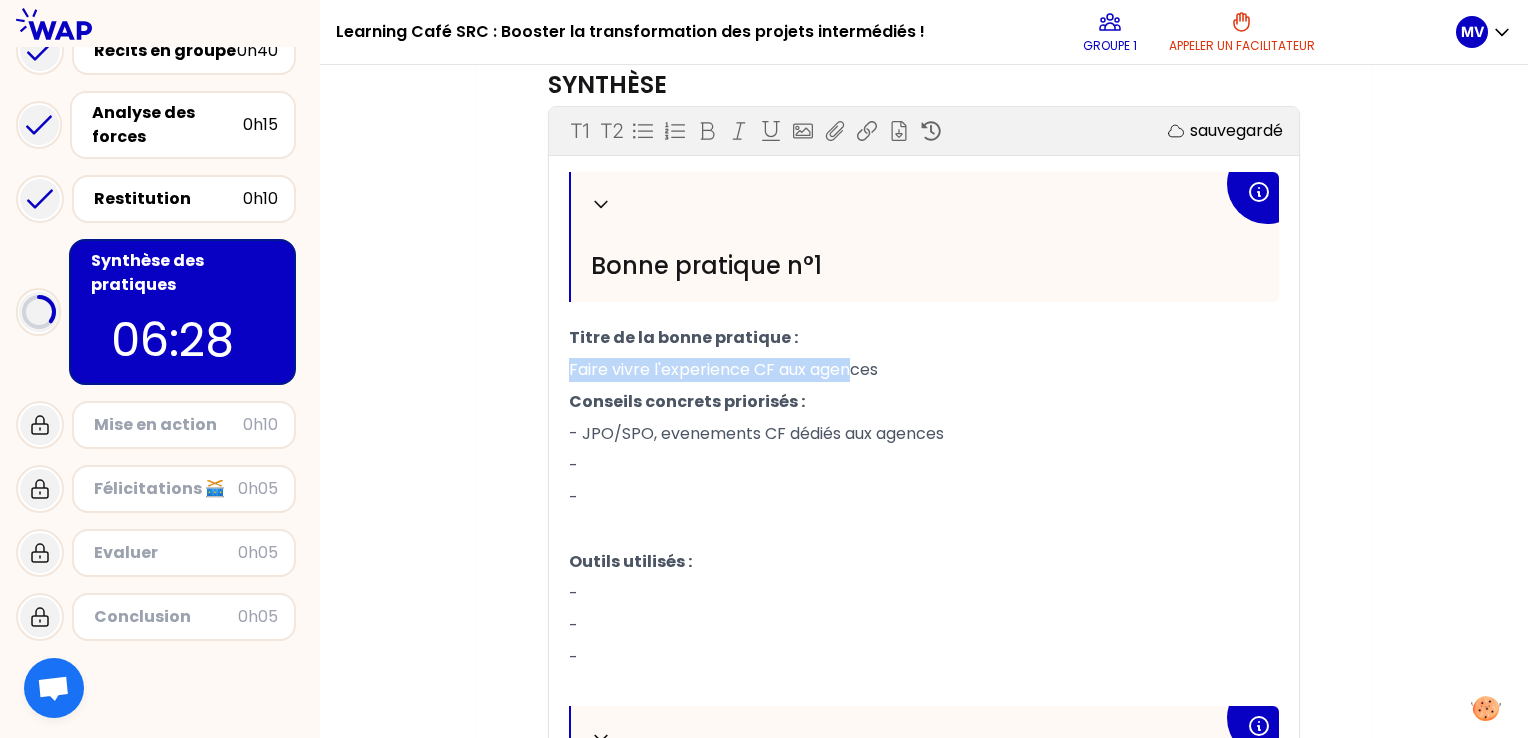 click on "Faire vivre l'experience CF aux agences" at bounding box center (723, 369) 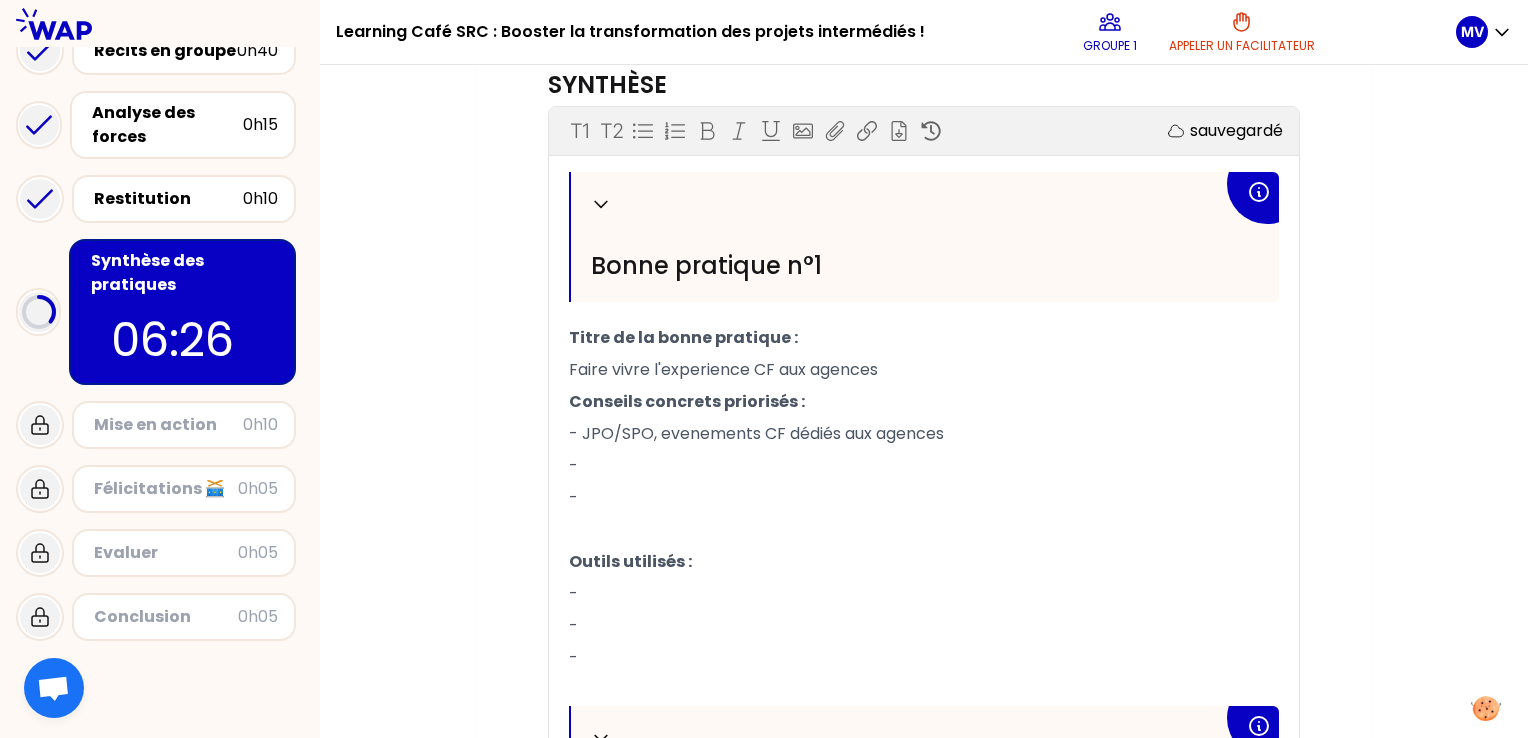 click on "Objectifs # Quelle est l’initiative, la bonne idée, le tips, le secret, l’arme fatale qui permet de transformer les projets transmis par des intermédiaires ? # A partir de l’analyse de vos forces, faites émerger deux bonnes pratiques pour transformer les projets transmis par des intermédiaires Pour chacune : détaillez avec des  conseils concrets  tirés de votre expérience (cela peut être d’autres expériences que celle publiée sur WAP en réponse à la question), partagez les  outils utilisés  qui peuvent venir en support de cette bonne pratique. Synthèse T1 T2 Exporter sauvegardé Replier [GEOGRAPHIC_DATA] pratique n°1 Titre de la bonne pratique :  Faire vivre l'experience CF aux agences Conseils concrets priorisés : - JPO/SPO, evenements CF dédiés aux agences -  -  ﻿ Outils utilisés : -  - - ﻿ Replier Bonne pratique n°2 Titre de la bonne pratique :  ﻿ Conseils concrets priorisés : -  -  -  ﻿ Outils utilisés : -  - - ﻿ ﻿" at bounding box center [924, 467] 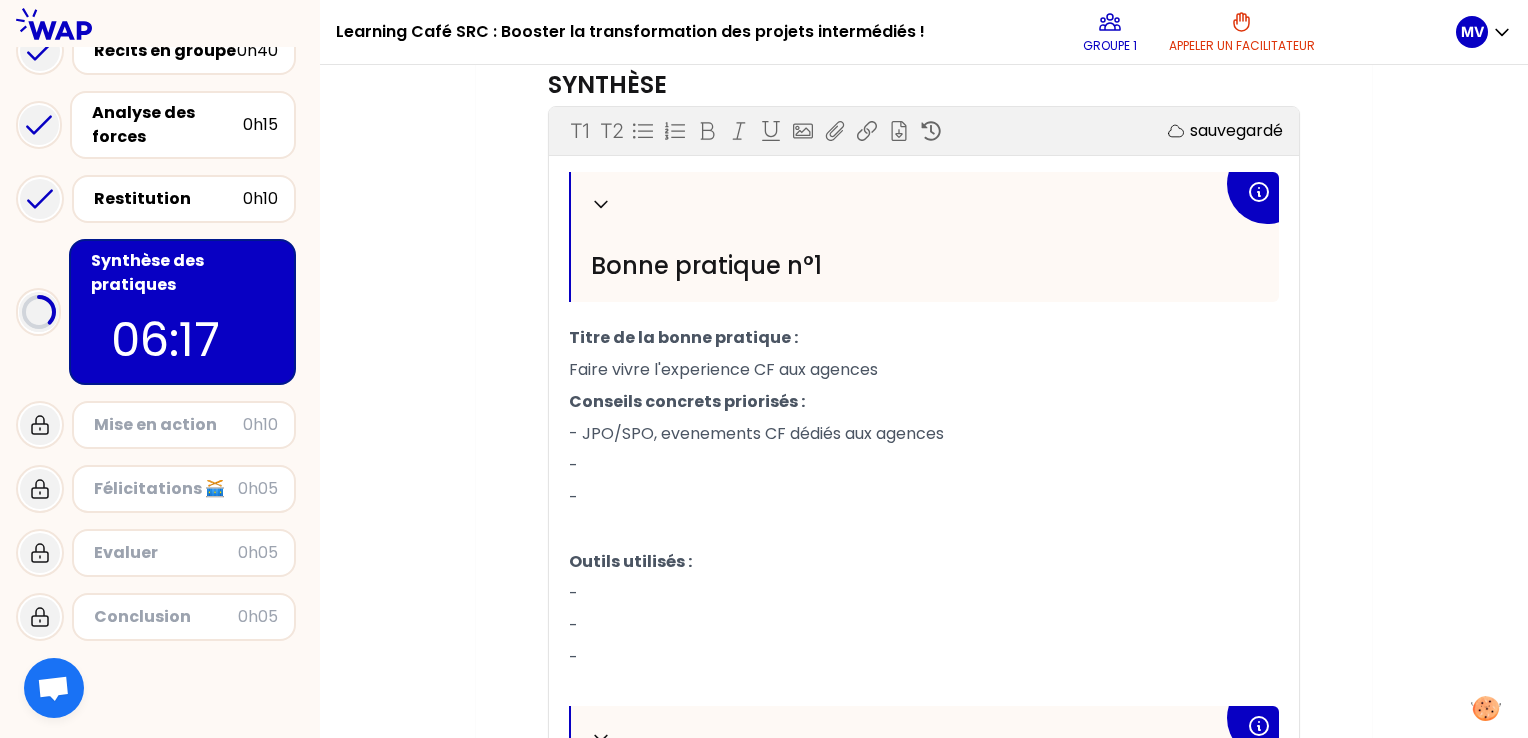click on "-" at bounding box center [924, 466] 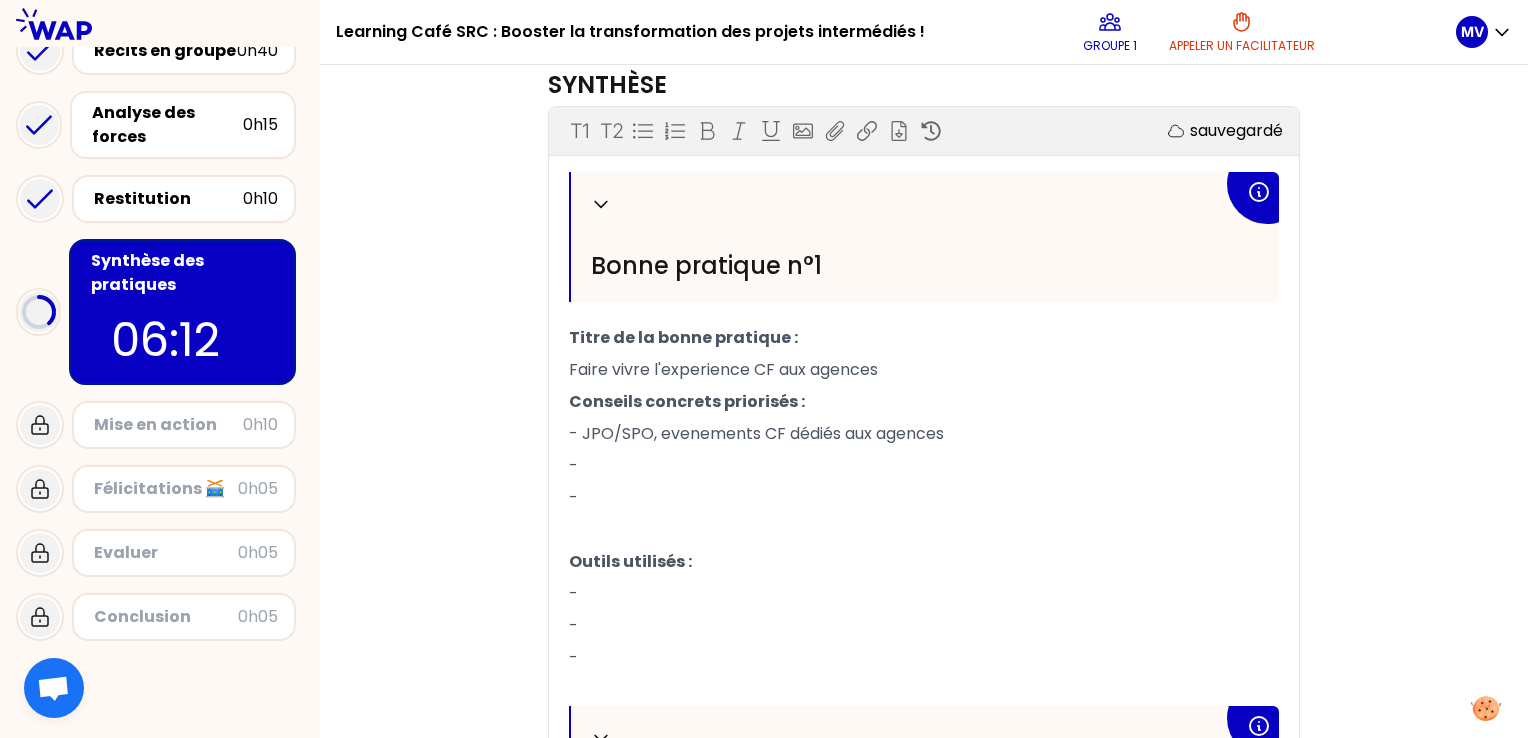 click on "Mon numéro de groupe : 1 Objectifs # Quelle est l’initiative, la bonne idée, le tips, le secret, l’arme fatale qui permet de transformer les projets transmis par des intermédiaires ? # A partir de l’analyse de vos forces, faites émerger deux bonnes pratiques pour transformer les projets transmis par des intermédiaires Pour chacune : détaillez avec des  conseils concrets  tirés de votre expérience (cela peut être d’autres expériences que celle publiée sur WAP en réponse à la question), partagez les  outils utilisés  qui peuvent venir en support de cette bonne pratique. Synthèse T1 T2 Exporter sauvegardé Replier [GEOGRAPHIC_DATA] pratique n°1 Titre de la bonne pratique :  Faire vivre l'experience CF aux agences Conseils concrets priorisés : - JPO/SPO, evenements CF dédiés aux agences -  -  ﻿ Outils utilisés : -  - - ﻿ Replier Bonne pratique n°2 Titre de la bonne pratique :  ﻿ Conseils concrets priorisés : -  -  -  ﻿ Outils utilisés : -  - - ﻿ ﻿" at bounding box center [924, 447] 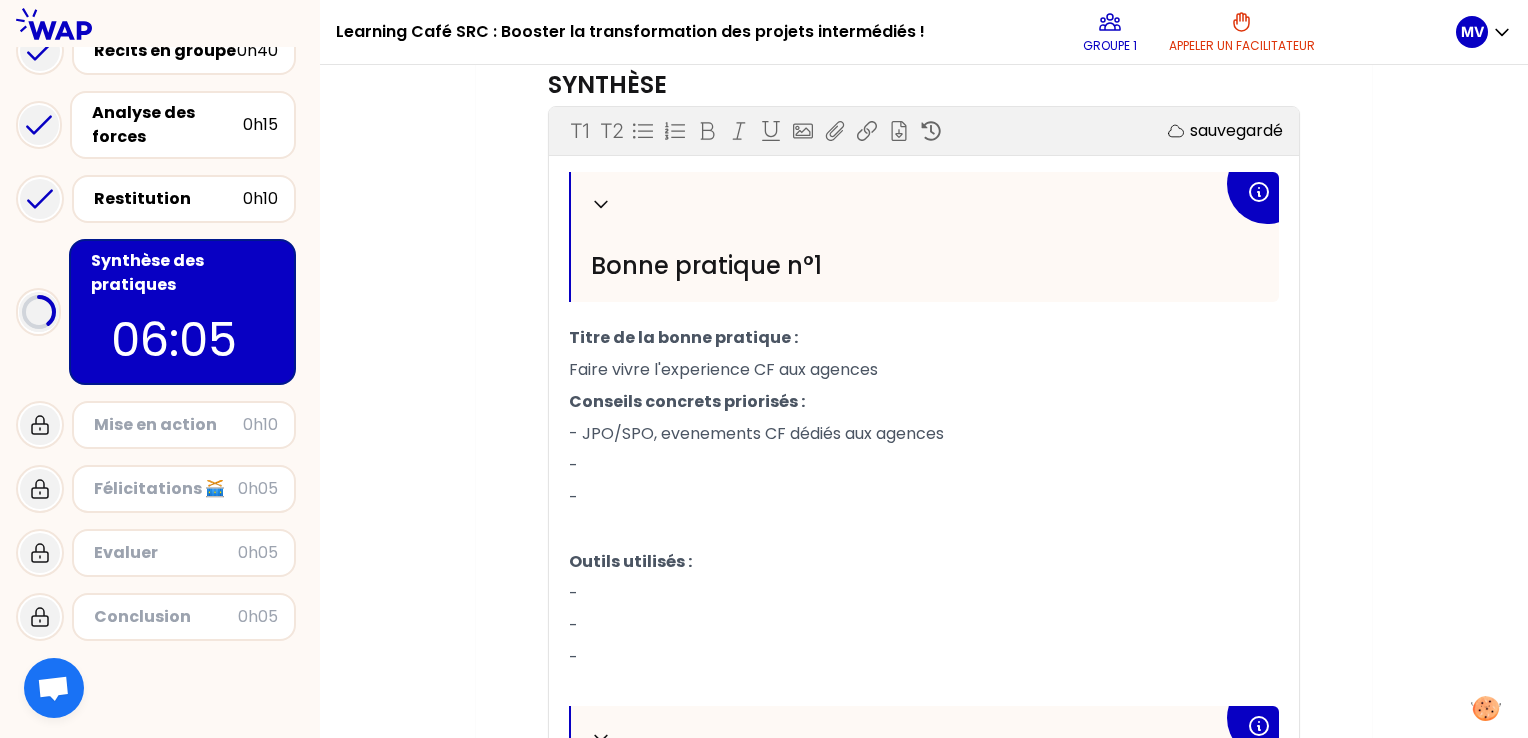 click on "-" at bounding box center [924, 466] 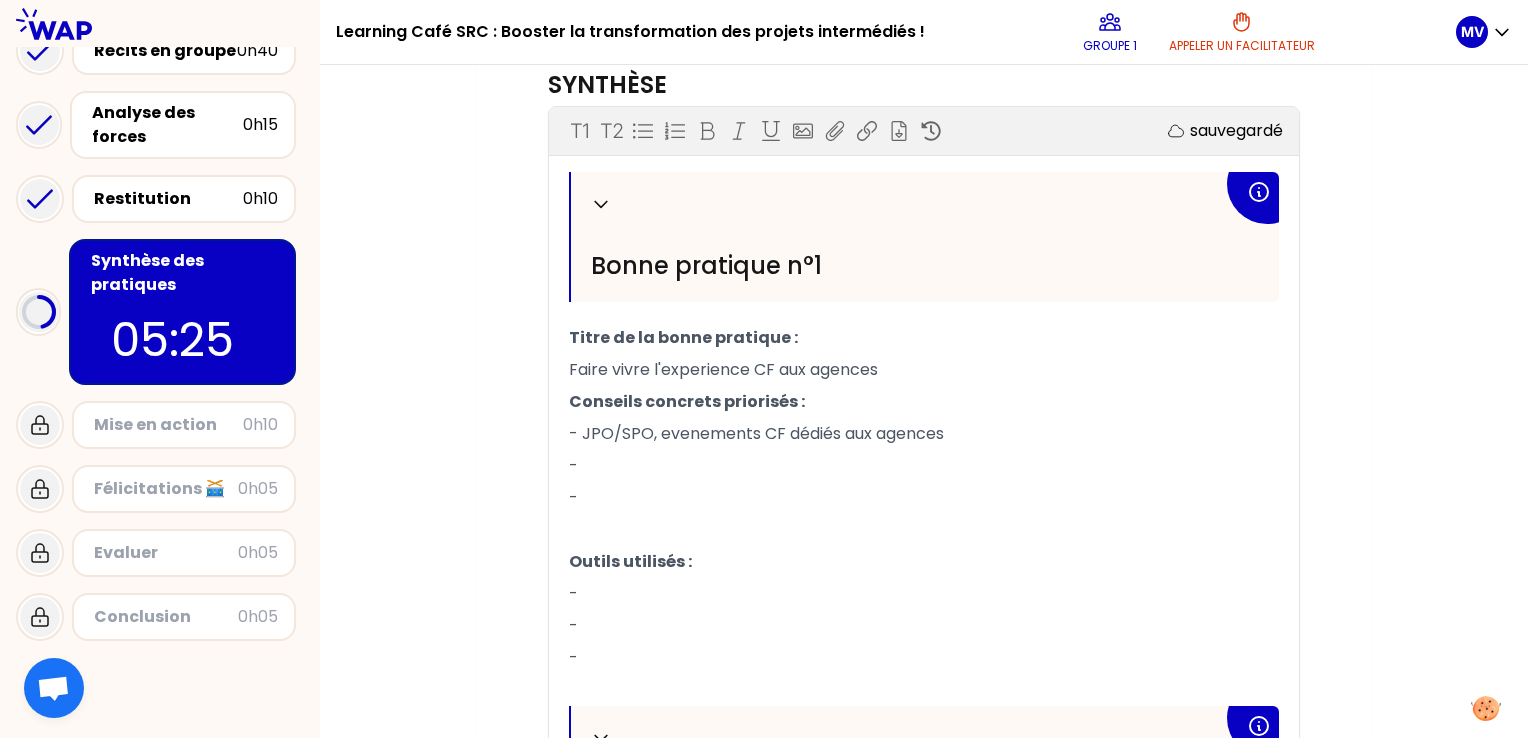 click on "Mon numéro de groupe : 1 Objectifs # Quelle est l’initiative, la bonne idée, le tips, le secret, l’arme fatale qui permet de transformer les projets transmis par des intermédiaires ? # A partir de l’analyse de vos forces, faites émerger deux bonnes pratiques pour transformer les projets transmis par des intermédiaires Pour chacune : détaillez avec des  conseils concrets  tirés de votre expérience (cela peut être d’autres expériences que celle publiée sur WAP en réponse à la question), partagez les  outils utilisés  qui peuvent venir en support de cette bonne pratique. Synthèse T1 T2 Exporter sauvegardé Replier [GEOGRAPHIC_DATA] pratique n°1 Titre de la bonne pratique :  Faire vivre l'experience CF aux agences Conseils concrets priorisés : - JPO/SPO, evenements CF dédiés aux agences -  -  ﻿ Outils utilisés : -  - - ﻿ Replier Bonne pratique n°2 Titre de la bonne pratique :  ﻿ Conseils concrets priorisés : -  -  -  ﻿ Outils utilisés : -  - - ﻿ ﻿" at bounding box center [924, 447] 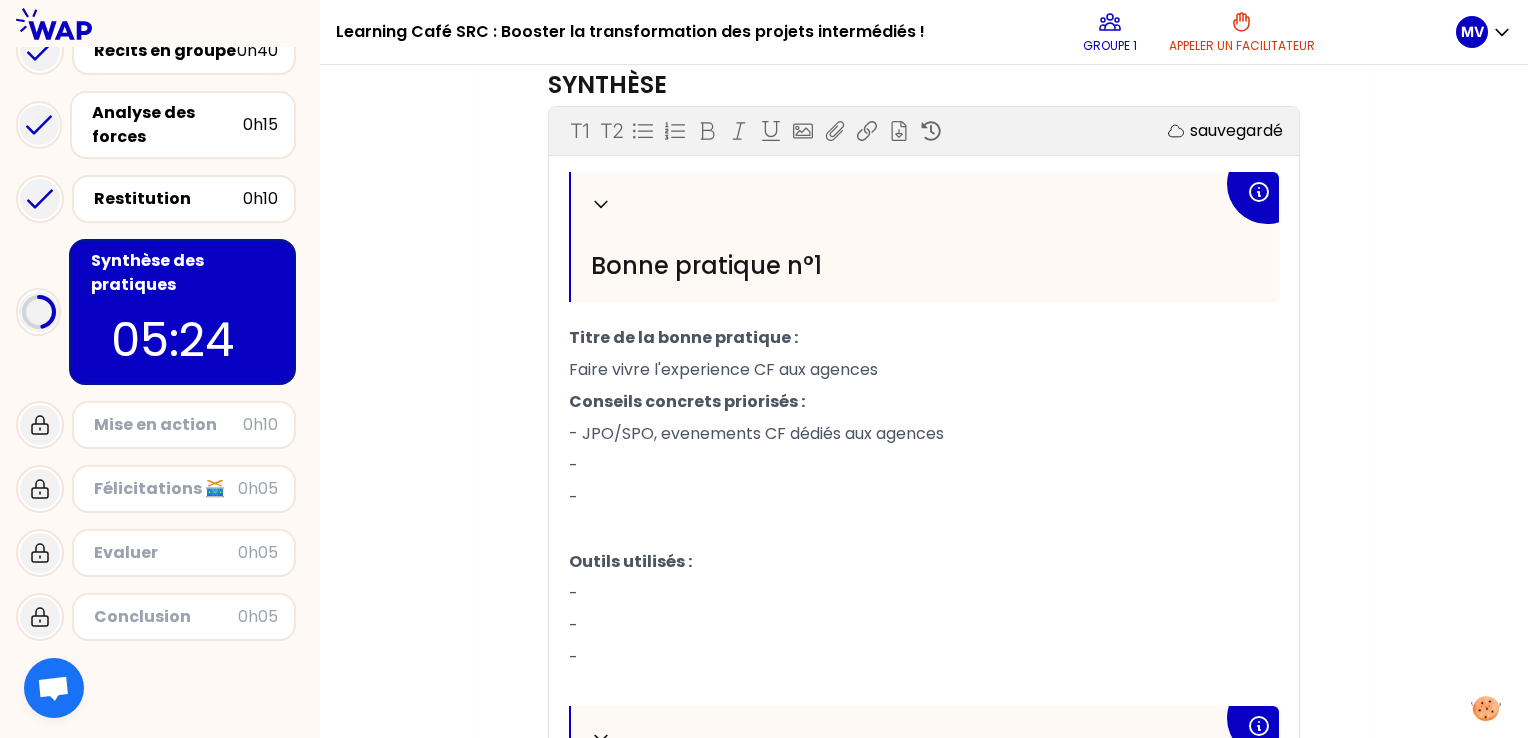 click on "-" at bounding box center (924, 466) 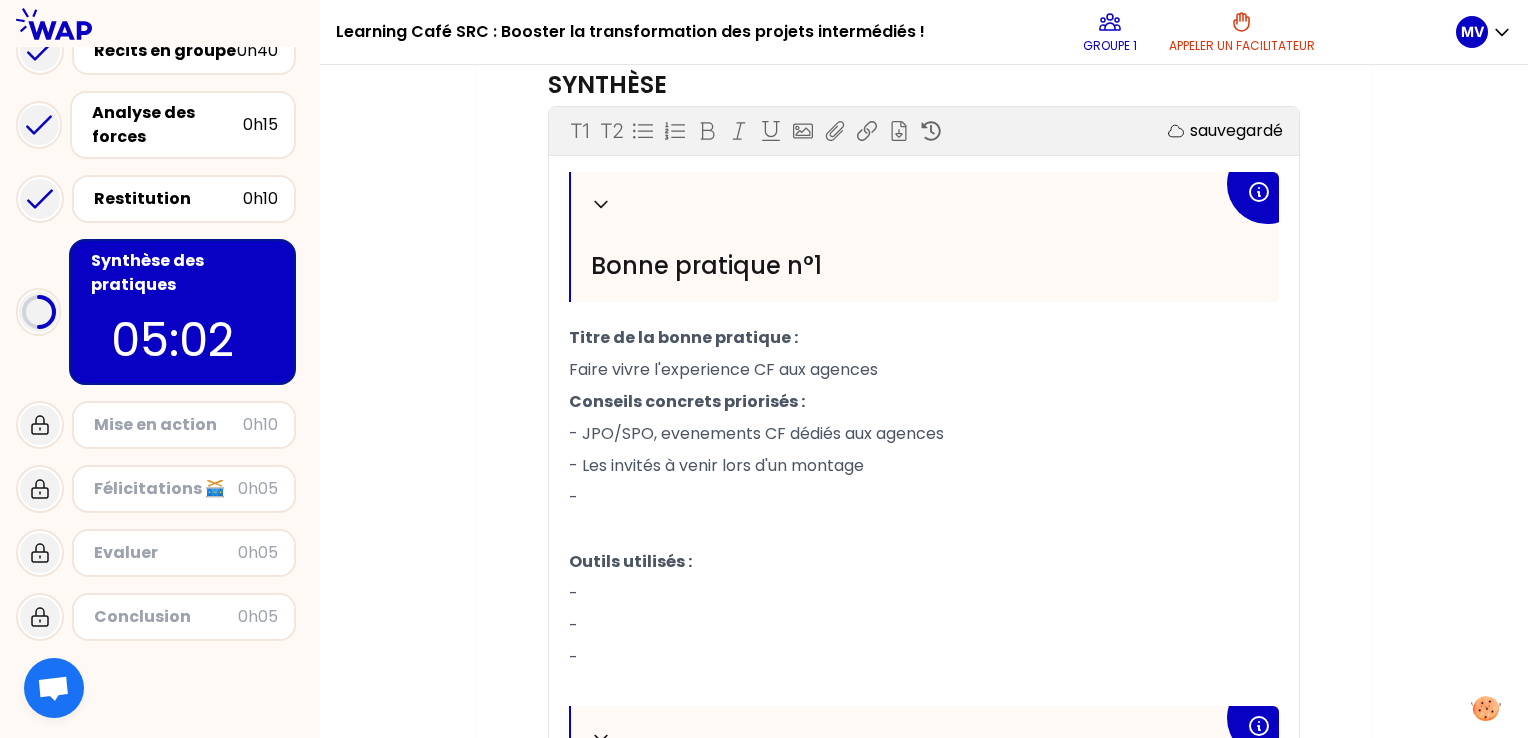 click on "- Les invités à venir lors d'un montage" at bounding box center [924, 466] 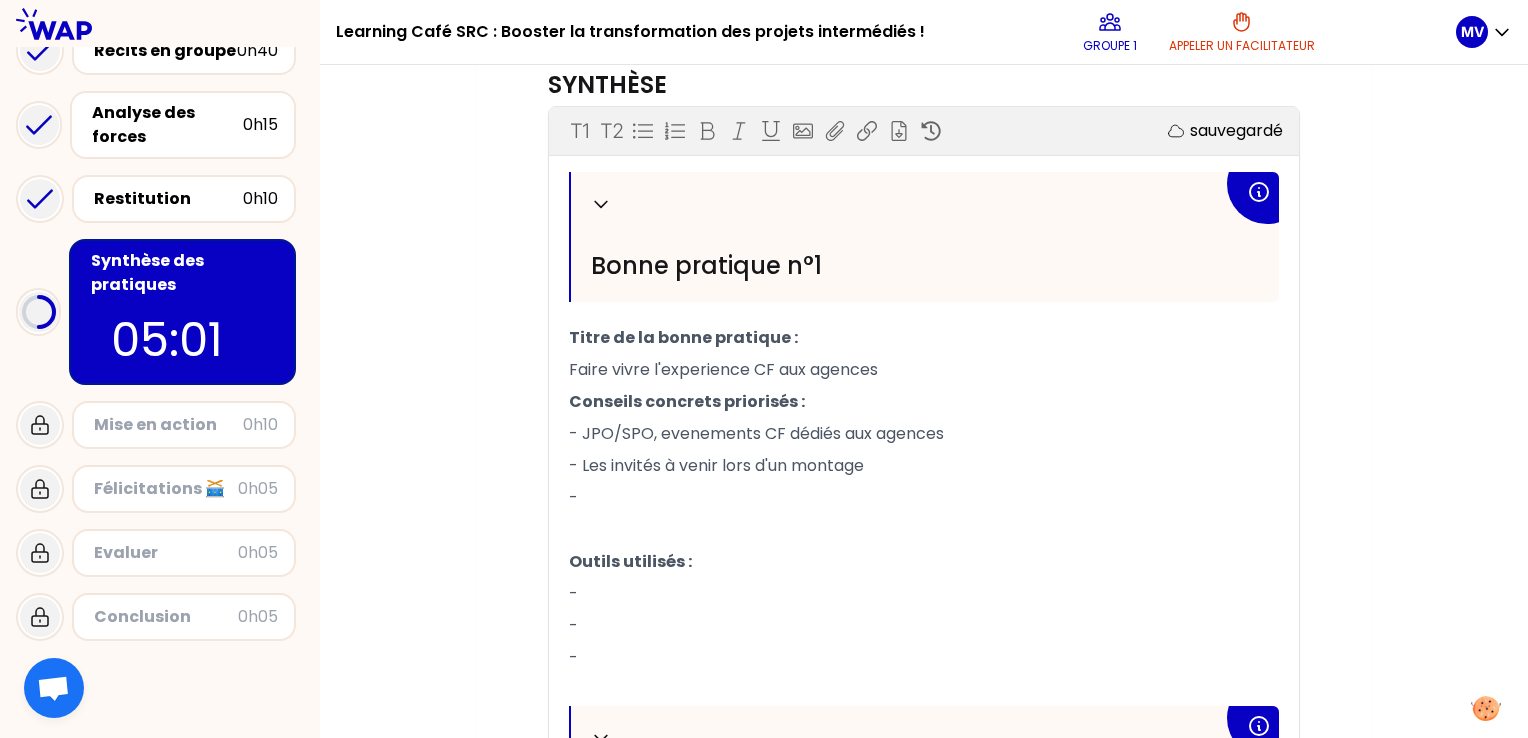 click on "Mon numéro de groupe : 1 Objectifs # Quelle est l’initiative, la bonne idée, le tips, le secret, l’arme fatale qui permet de transformer les projets transmis par des intermédiaires ? # A partir de l’analyse de vos forces, faites émerger deux bonnes pratiques pour transformer les projets transmis par des intermédiaires Pour chacune : détaillez avec des  conseils concrets  tirés de votre expérience (cela peut être d’autres expériences que celle publiée sur WAP en réponse à la question), partagez les  outils utilisés  qui peuvent venir en support de cette bonne pratique. Synthèse T1 T2 Exporter sauvegardé Replier [GEOGRAPHIC_DATA] pratique n°1 Titre de la bonne pratique :  Faire vivre l'experience CF aux agences Conseils concrets priorisés : - JPO/SPO, evenements CF dédiés aux agences - Les invités à venir lors d'un montage -  ﻿ Outils utilisés : -  - - ﻿ Replier Bonne pratique n°2 Titre de la bonne pratique :  ﻿ Conseils concrets priorisés : -  -  -  ﻿ Outils utilisés : -  - - ﻿" at bounding box center [924, 447] 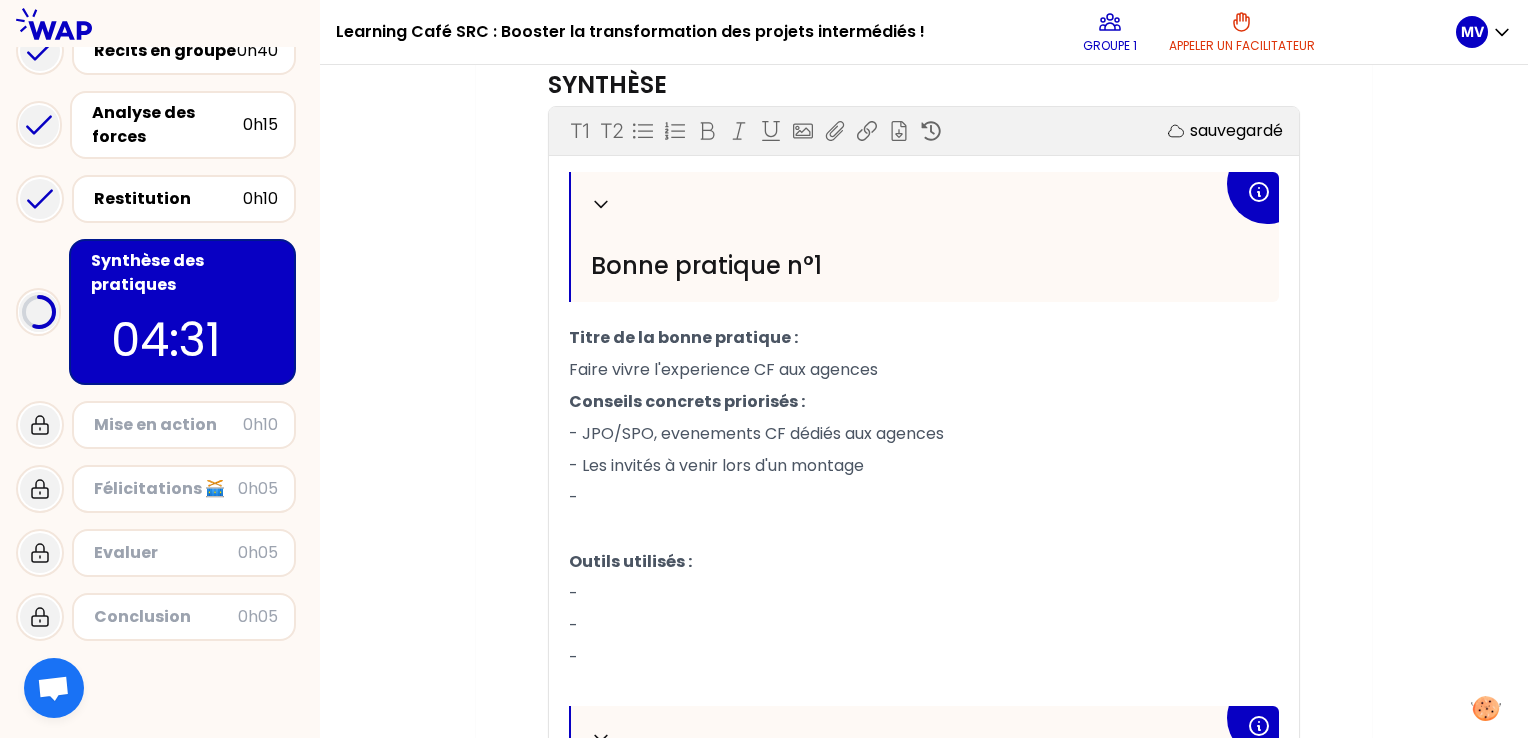 scroll, scrollTop: 707, scrollLeft: 0, axis: vertical 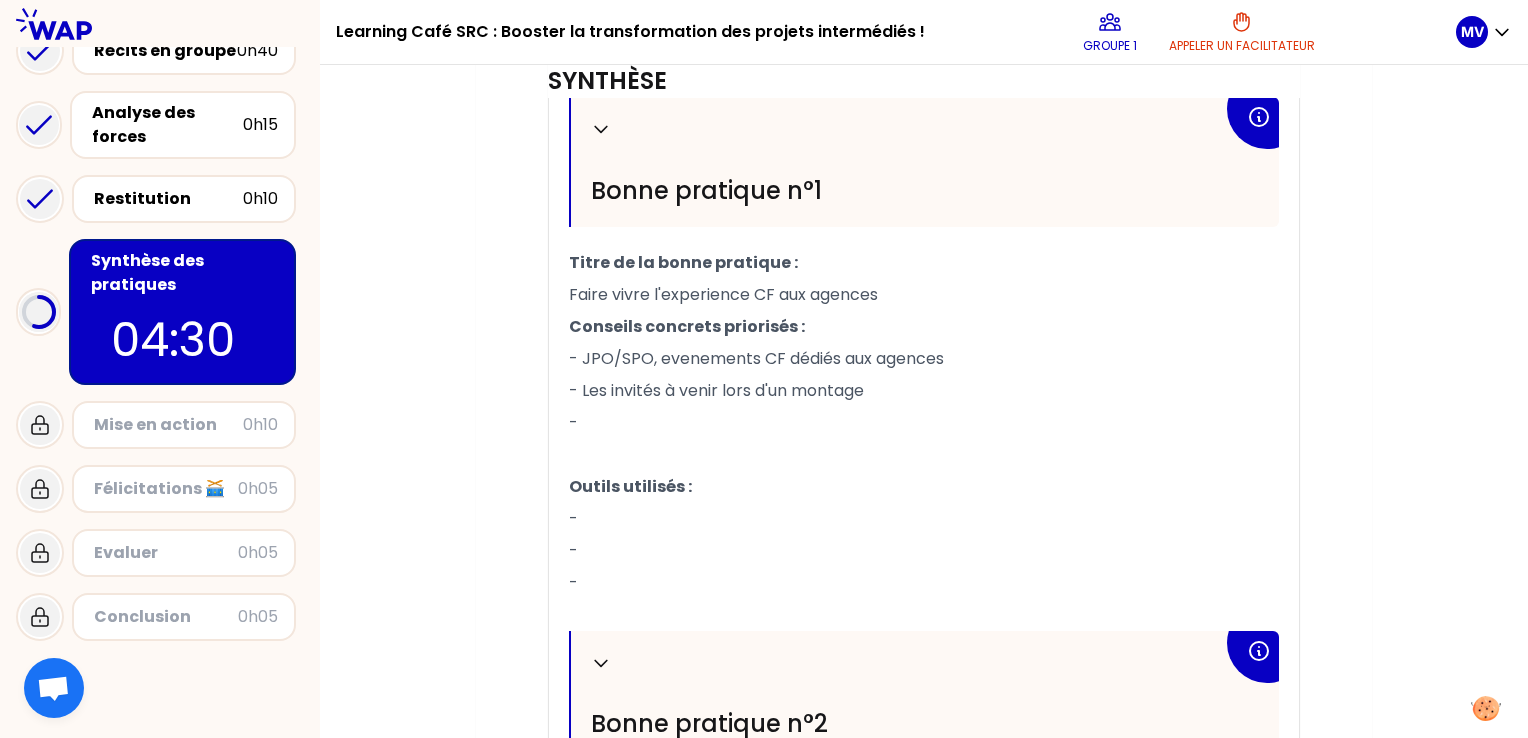 click on "-" at bounding box center (924, 423) 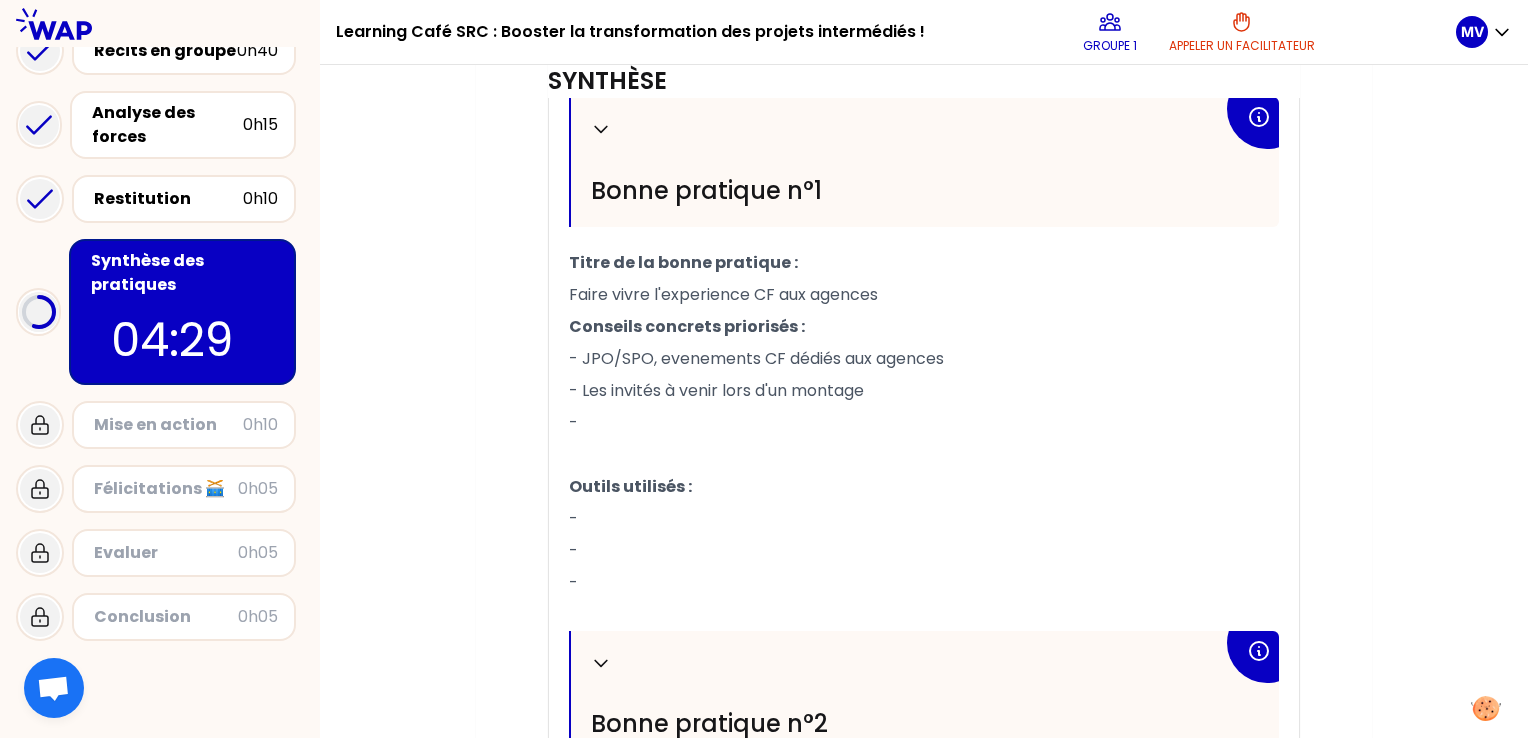 click on "Mon numéro de groupe : 1 Objectifs # Quelle est l’initiative, la bonne idée, le tips, le secret, l’arme fatale qui permet de transformer les projets transmis par des intermédiaires ? # A partir de l’analyse de vos forces, faites émerger deux bonnes pratiques pour transformer les projets transmis par des intermédiaires Pour chacune : détaillez avec des  conseils concrets  tirés de votre expérience (cela peut être d’autres expériences que celle publiée sur WAP en réponse à la question), partagez les  outils utilisés  qui peuvent venir en support de cette bonne pratique. Synthèse T1 T2 Exporter sauvegardé Replier [GEOGRAPHIC_DATA] pratique n°1 Titre de la bonne pratique :  Faire vivre l'experience CF aux agences Conseils concrets priorisés : - JPO/SPO, evenements CF dédiés aux agences - Les invités à venir lors d'un montage -  ﻿ Outils utilisés : -  - - ﻿ Replier Bonne pratique n°2 Titre de la bonne pratique :  ﻿ Conseils concrets priorisés : -  -  -  ﻿ Outils utilisés : -  - - ﻿" at bounding box center (924, 372) 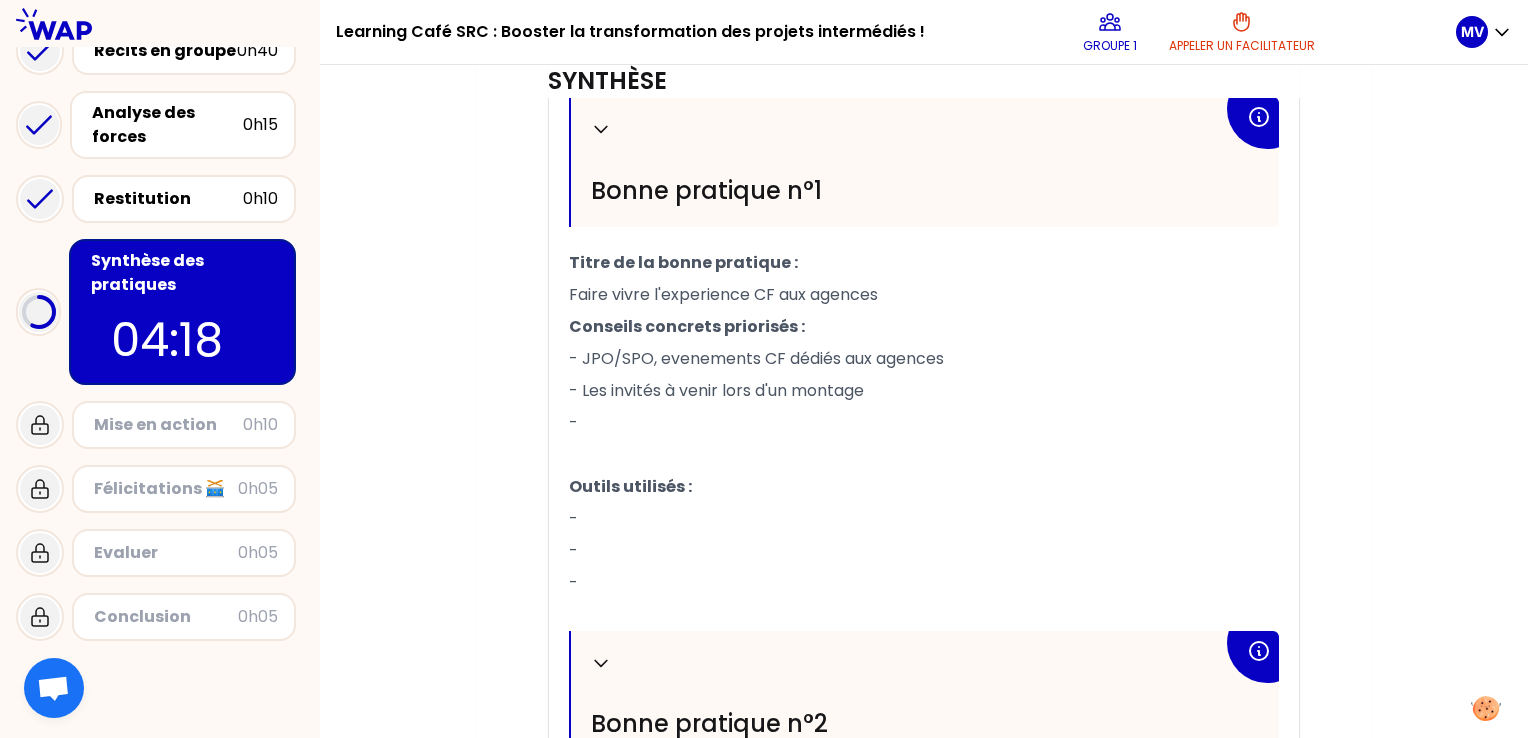 click on "- Les invités à venir lors d'un montage" at bounding box center [924, 391] 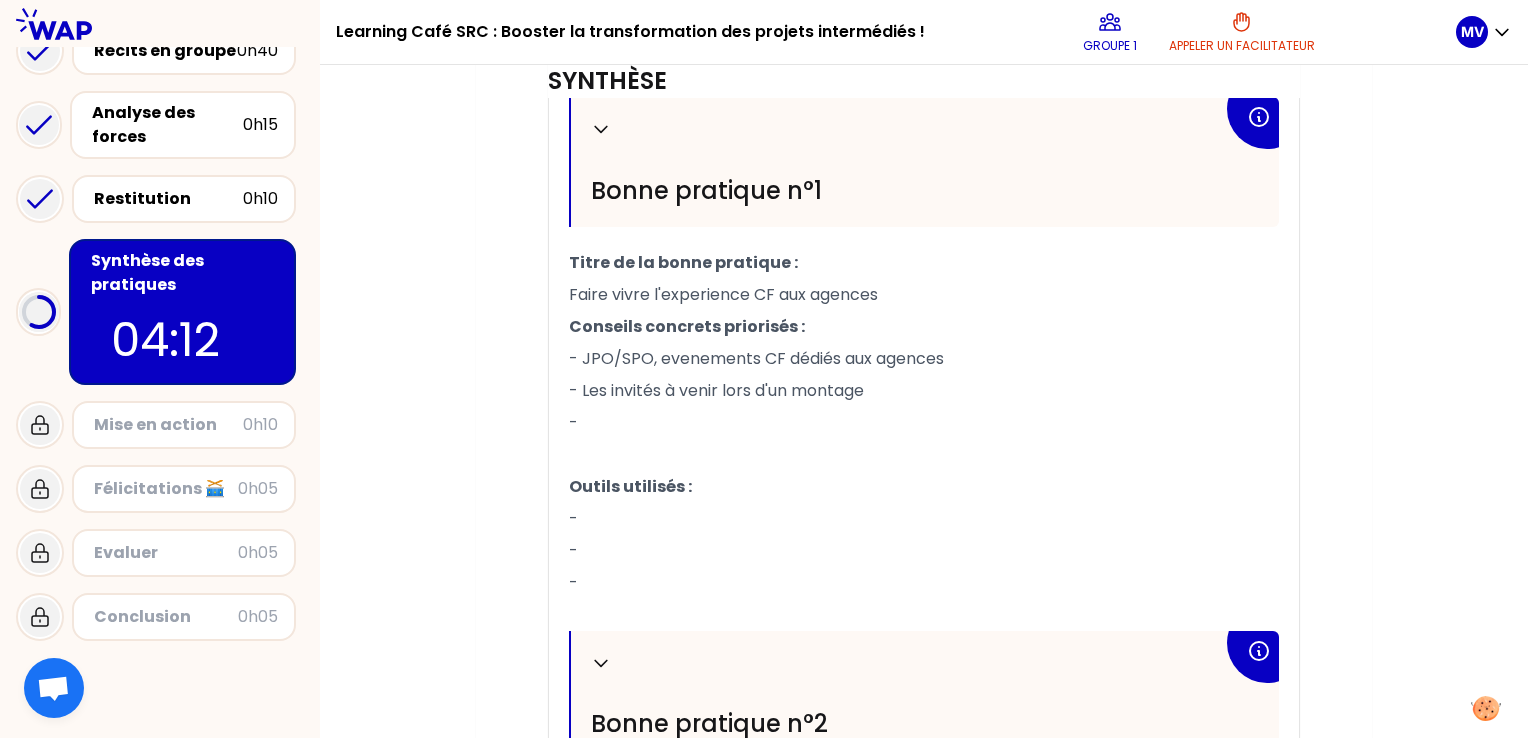 click on "Mon numéro de groupe : 1 Objectifs # Quelle est l’initiative, la bonne idée, le tips, le secret, l’arme fatale qui permet de transformer les projets transmis par des intermédiaires ? # A partir de l’analyse de vos forces, faites émerger deux bonnes pratiques pour transformer les projets transmis par des intermédiaires Pour chacune : détaillez avec des  conseils concrets  tirés de votre expérience (cela peut être d’autres expériences que celle publiée sur WAP en réponse à la question), partagez les  outils utilisés  qui peuvent venir en support de cette bonne pratique. Synthèse T1 T2 Exporter sauvegardé Replier [GEOGRAPHIC_DATA] pratique n°1 Titre de la bonne pratique :  Faire vivre l'experience CF aux agences Conseils concrets priorisés : - JPO/SPO, evenements CF dédiés aux agences - Les invités à venir lors d'un montage  -  ﻿ Outils utilisés : -  - - ﻿ Replier Bonne pratique n°2 Titre de la bonne pratique :  ﻿ Conseils concrets priorisés : -  -  -  ﻿ Outils utilisés : -  - - ﻿" at bounding box center [924, 372] 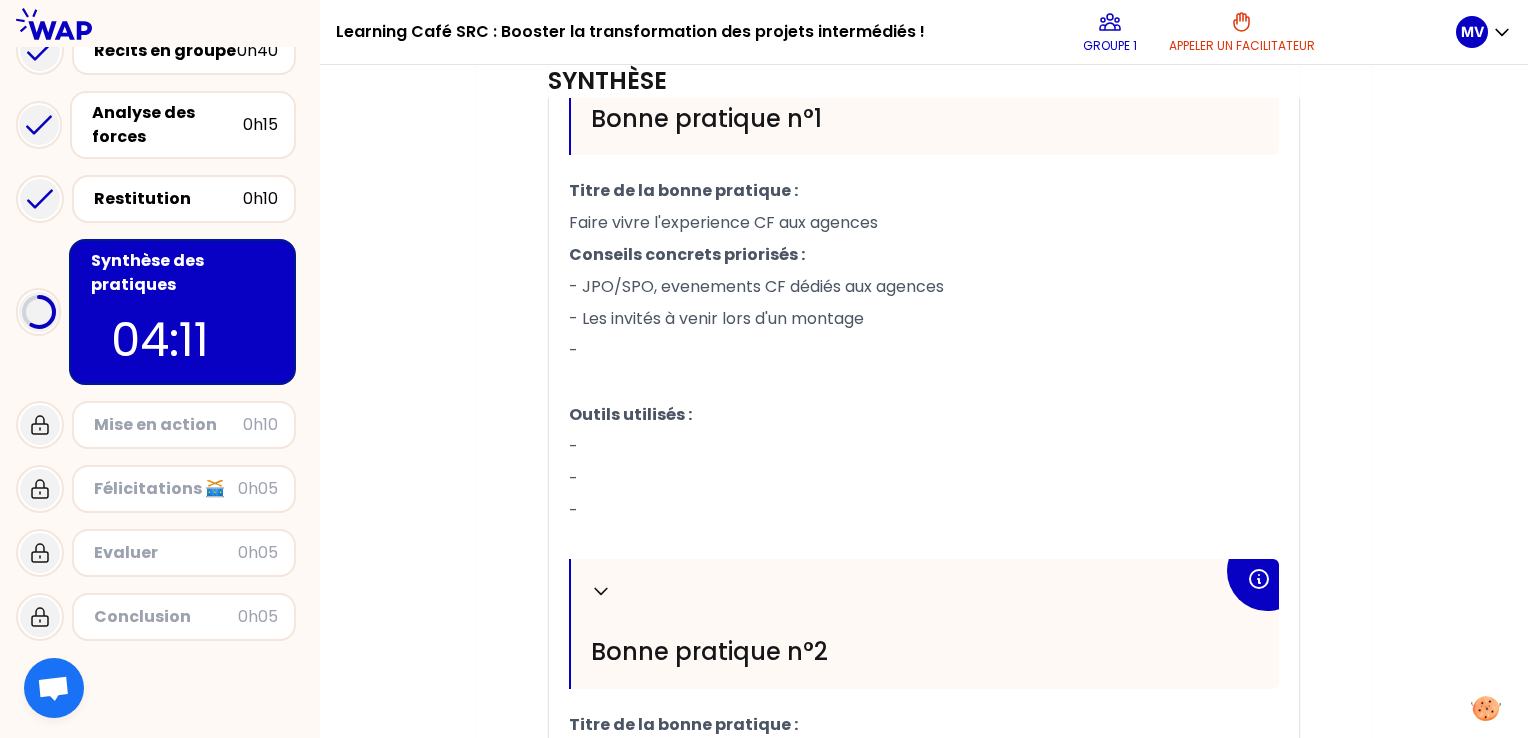 scroll, scrollTop: 781, scrollLeft: 0, axis: vertical 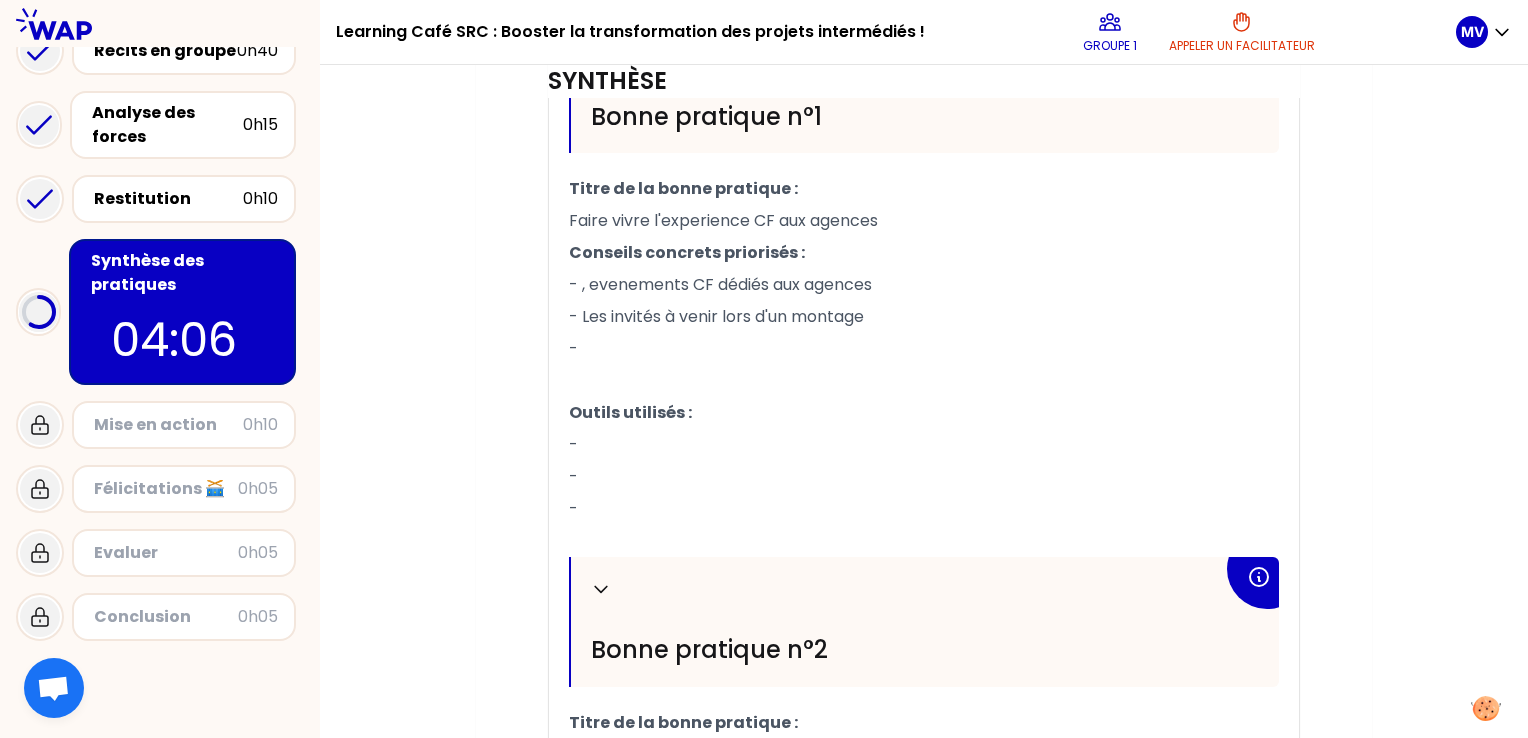 click on "- Les invités à venir lors d'un montage" at bounding box center [716, 316] 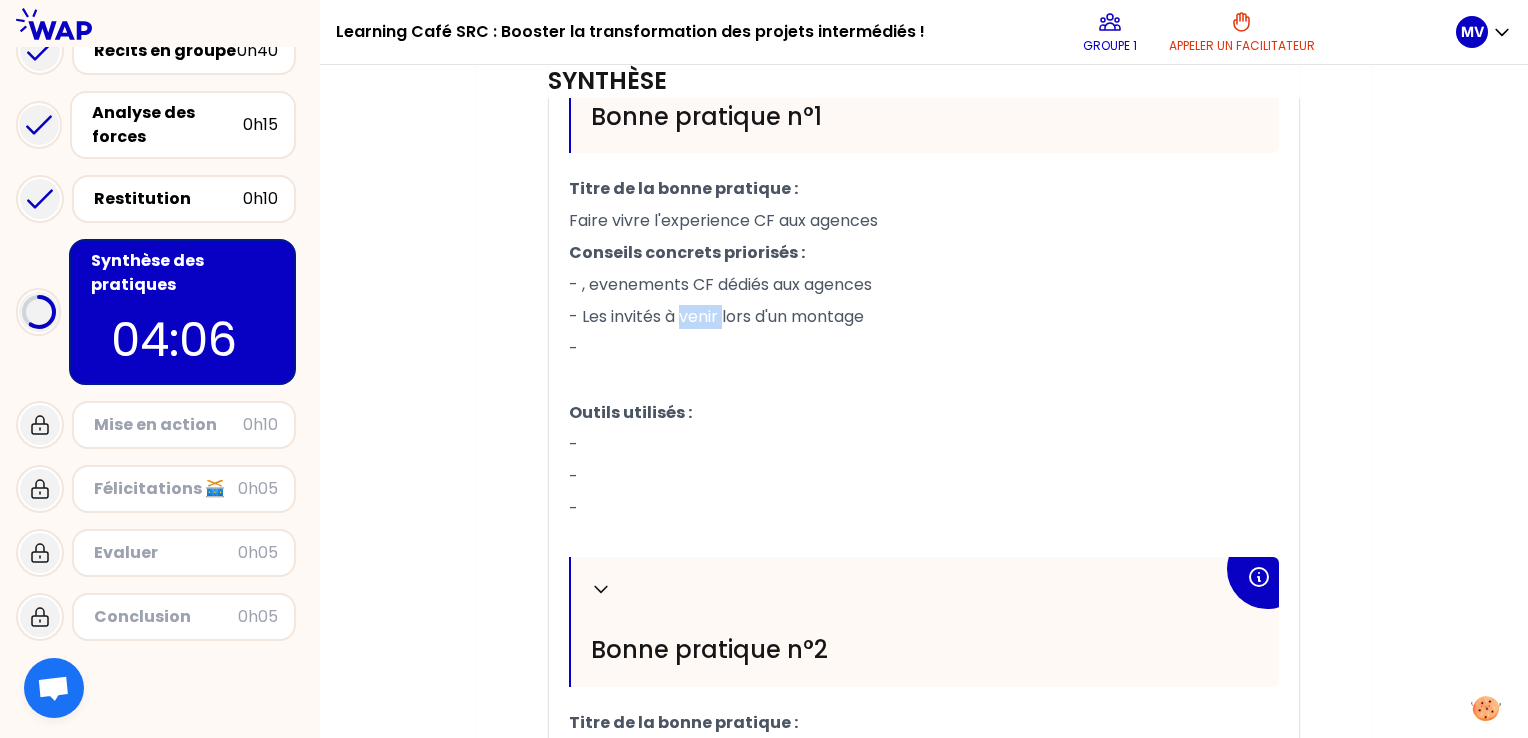 click on "- Les invités à venir lors d'un montage" at bounding box center [716, 316] 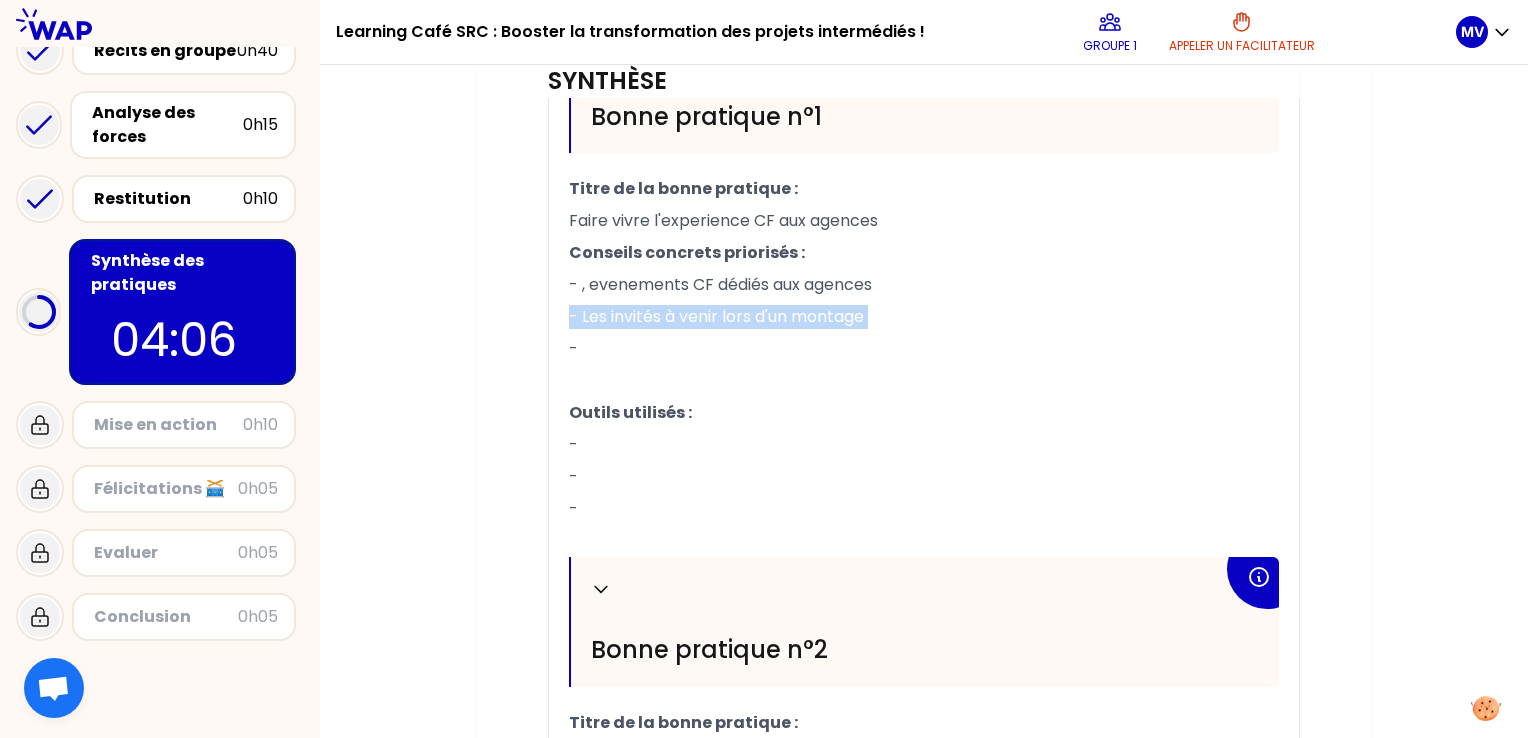 click on "- Les invités à venir lors d'un montage" at bounding box center (716, 316) 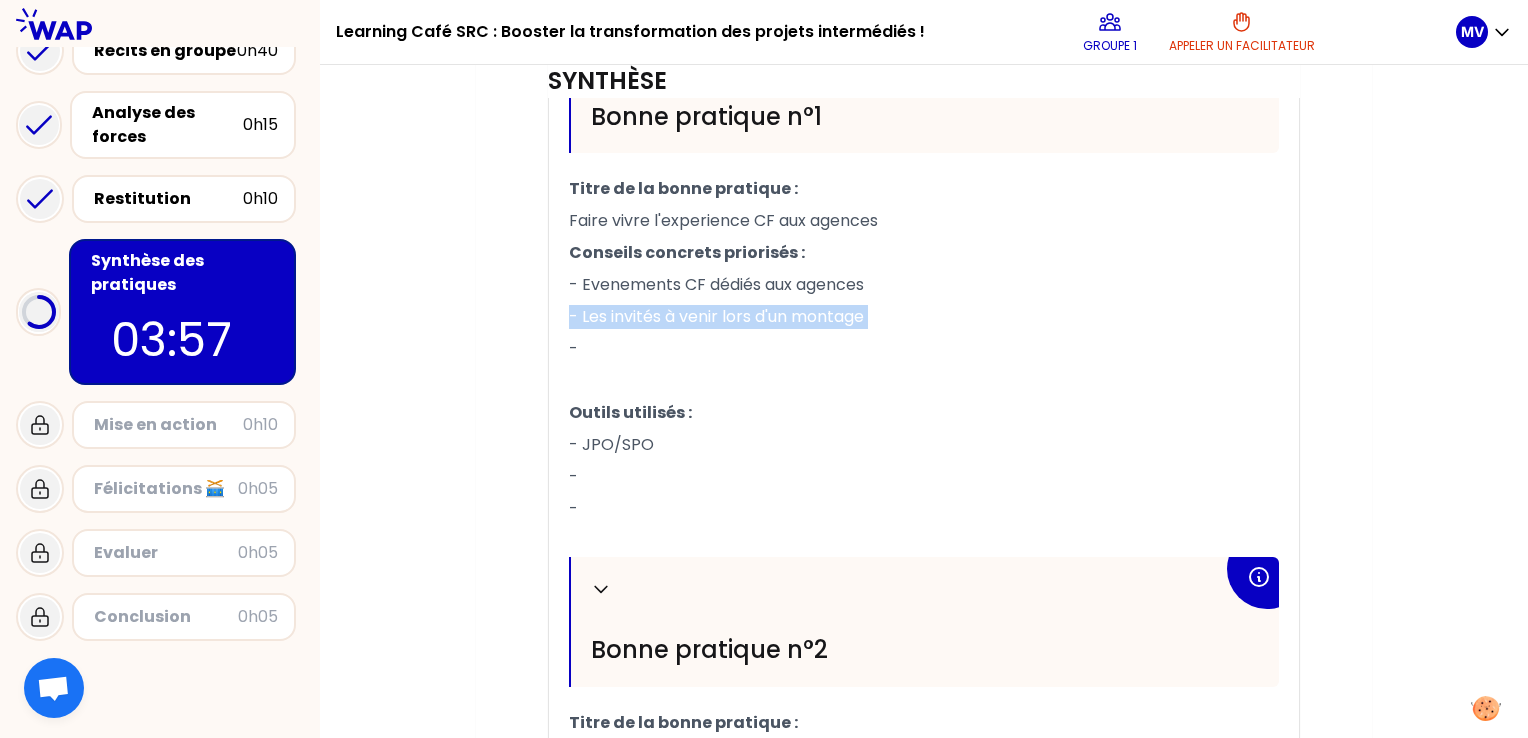 click on "- Les invités à venir lors d'un montage" at bounding box center [716, 316] 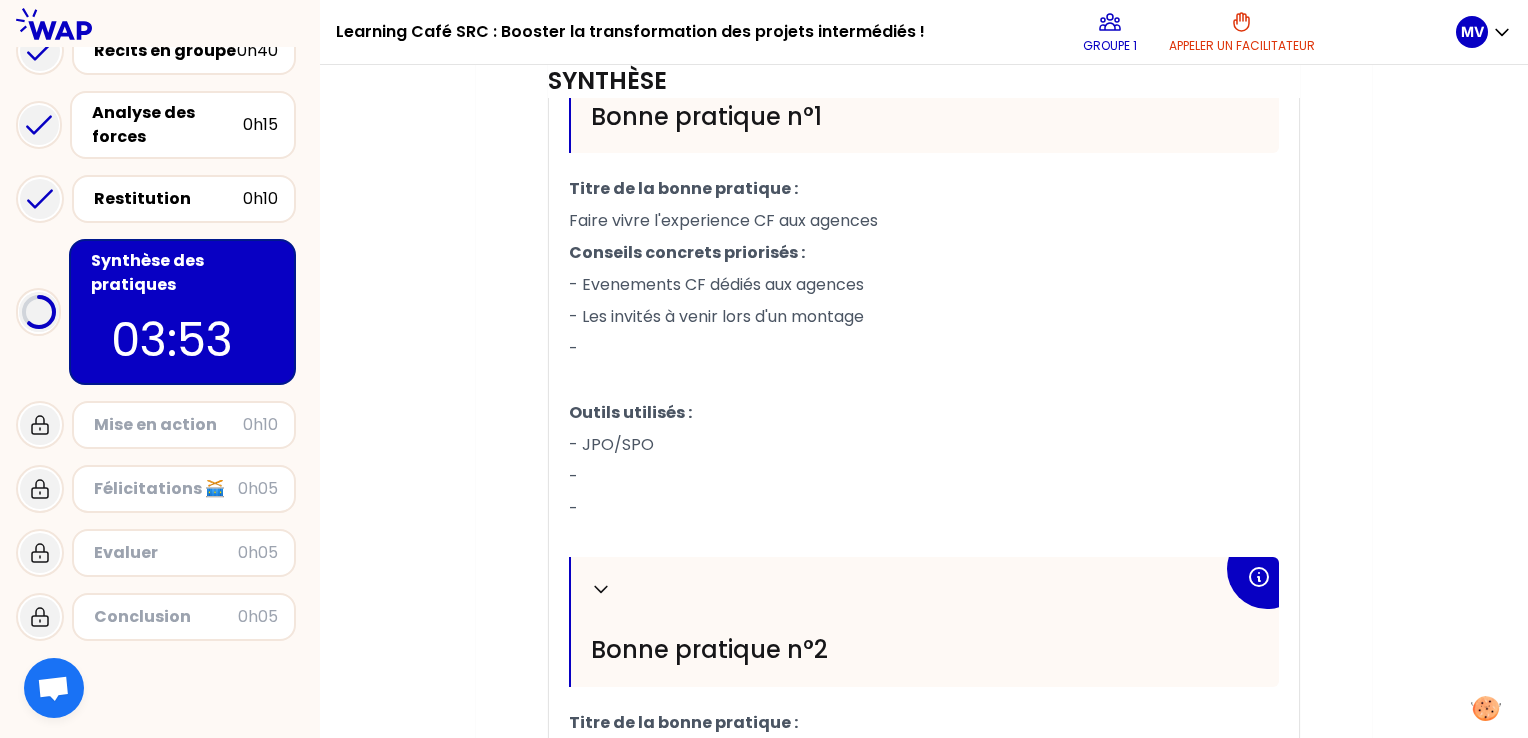 click on "Mon numéro de groupe : 1 Objectifs # Quelle est l’initiative, la bonne idée, le tips, le secret, l’arme fatale qui permet de transformer les projets transmis par des intermédiaires ? # A partir de l’analyse de vos forces, faites émerger deux bonnes pratiques pour transformer les projets transmis par des intermédiaires Pour chacune : détaillez avec des  conseils concrets  tirés de votre expérience (cela peut être d’autres expériences que celle publiée sur WAP en réponse à la question), partagez les  outils utilisés  qui peuvent venir en support de cette bonne pratique. Synthèse T1 T2 Exporter sauvegardé Replier [GEOGRAPHIC_DATA] pratique n°1 Titre de la bonne pratique :  Faire vivre l'experience CF aux agences Conseils concrets priorisés : - Evenements CF dédiés aux agences - Les invités à venir lors d'un montage  -  ﻿ Outils utilisés : - JPO/SPO
- - ﻿ Replier Bonne pratique n°2 Titre de la bonne pratique :  ﻿ Conseils concrets priorisés : -  -  -  ﻿ Outils utilisés : -  - -" at bounding box center [924, 298] 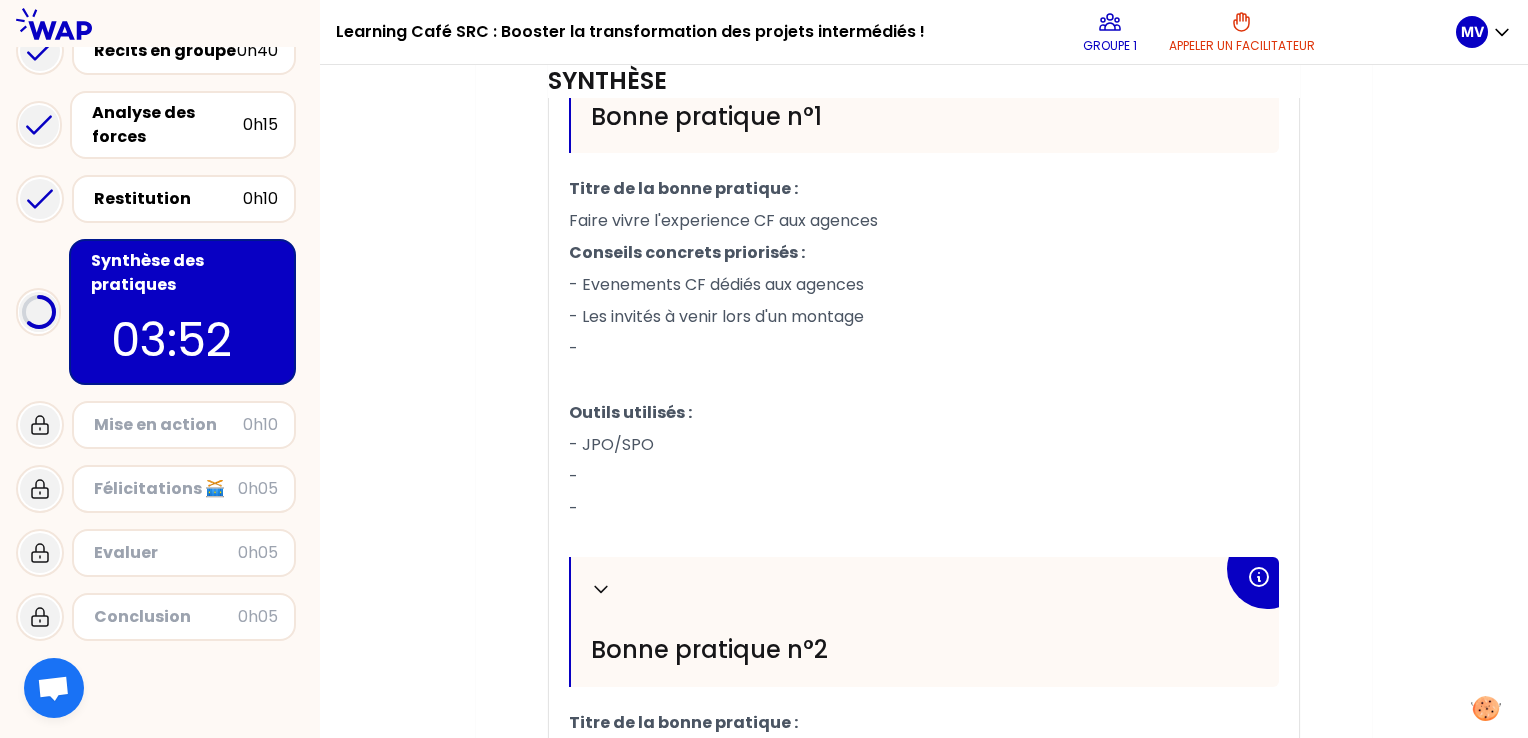 click on "- JPO/SPO" at bounding box center [924, 445] 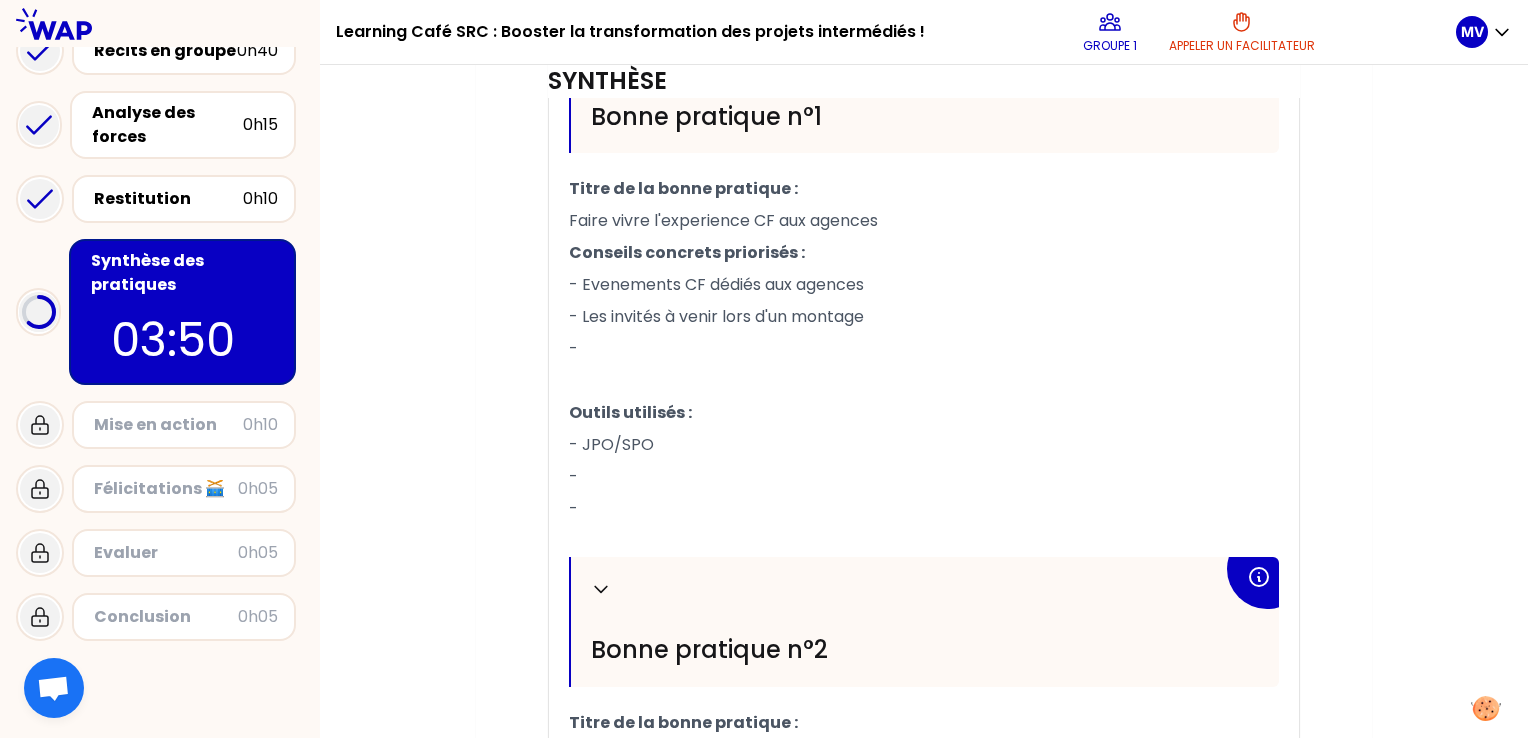 click on "- JPO/SPO" at bounding box center [924, 445] 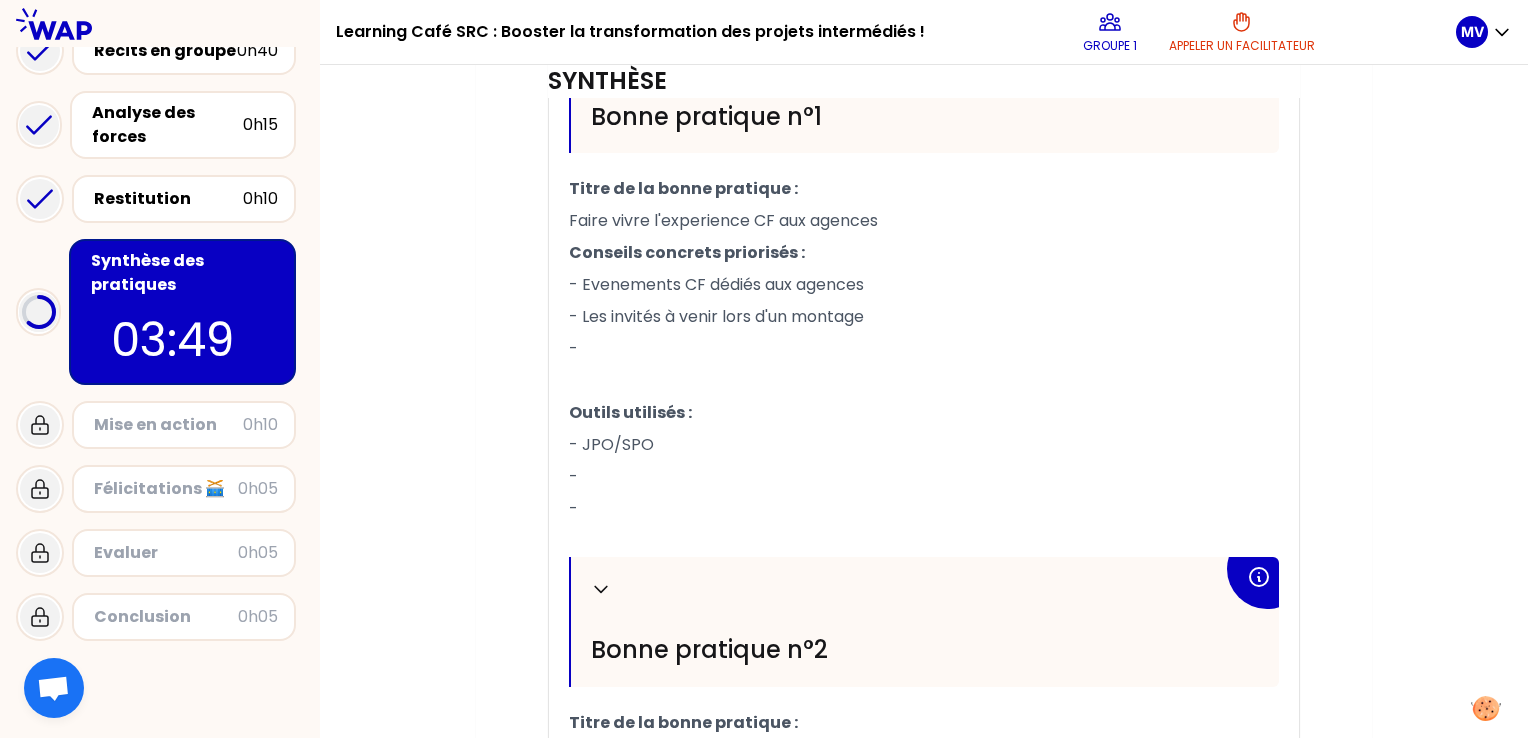 click on "Mon numéro de groupe : 1 Objectifs # Quelle est l’initiative, la bonne idée, le tips, le secret, l’arme fatale qui permet de transformer les projets transmis par des intermédiaires ? # A partir de l’analyse de vos forces, faites émerger deux bonnes pratiques pour transformer les projets transmis par des intermédiaires Pour chacune : détaillez avec des  conseils concrets  tirés de votre expérience (cela peut être d’autres expériences que celle publiée sur WAP en réponse à la question), partagez les  outils utilisés  qui peuvent venir en support de cette bonne pratique. Synthèse T1 T2 Exporter sauvegardé Replier [GEOGRAPHIC_DATA] pratique n°1 Titre de la bonne pratique :  Faire vivre l'experience CF aux agences Conseils concrets priorisés : - Evenements CF dédiés aux agences - Les invités à venir lors d'un montage  -  ﻿ Outils utilisés : - JPO/SPO - - ﻿ Replier [GEOGRAPHIC_DATA] pratique n°2 Titre de la bonne pratique :  ﻿ Conseils concrets priorisés : -  -  -  ﻿ Outils utilisés : -  - - ﻿" at bounding box center (924, 298) 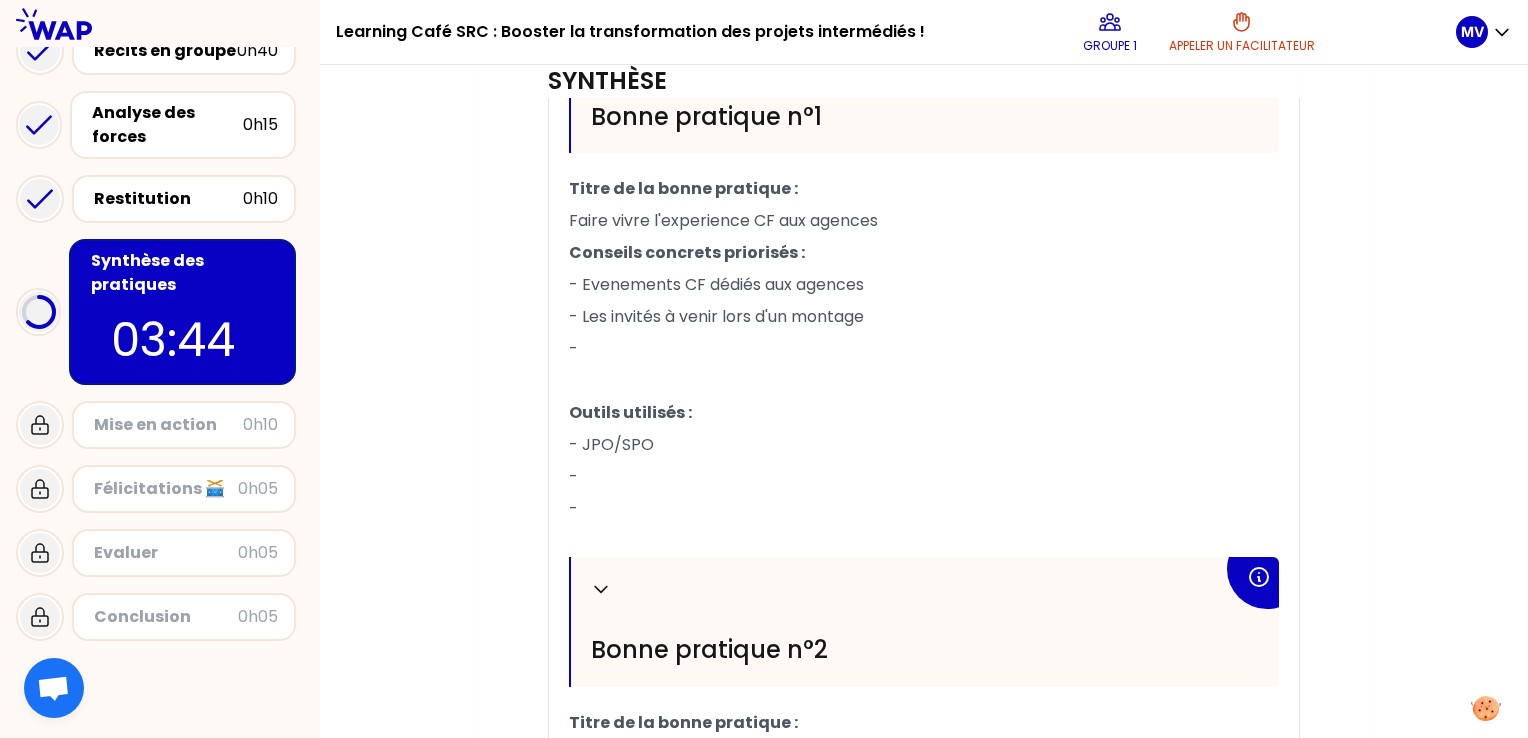drag, startPoint x: 580, startPoint y: 311, endPoint x: 873, endPoint y: 318, distance: 293.08362 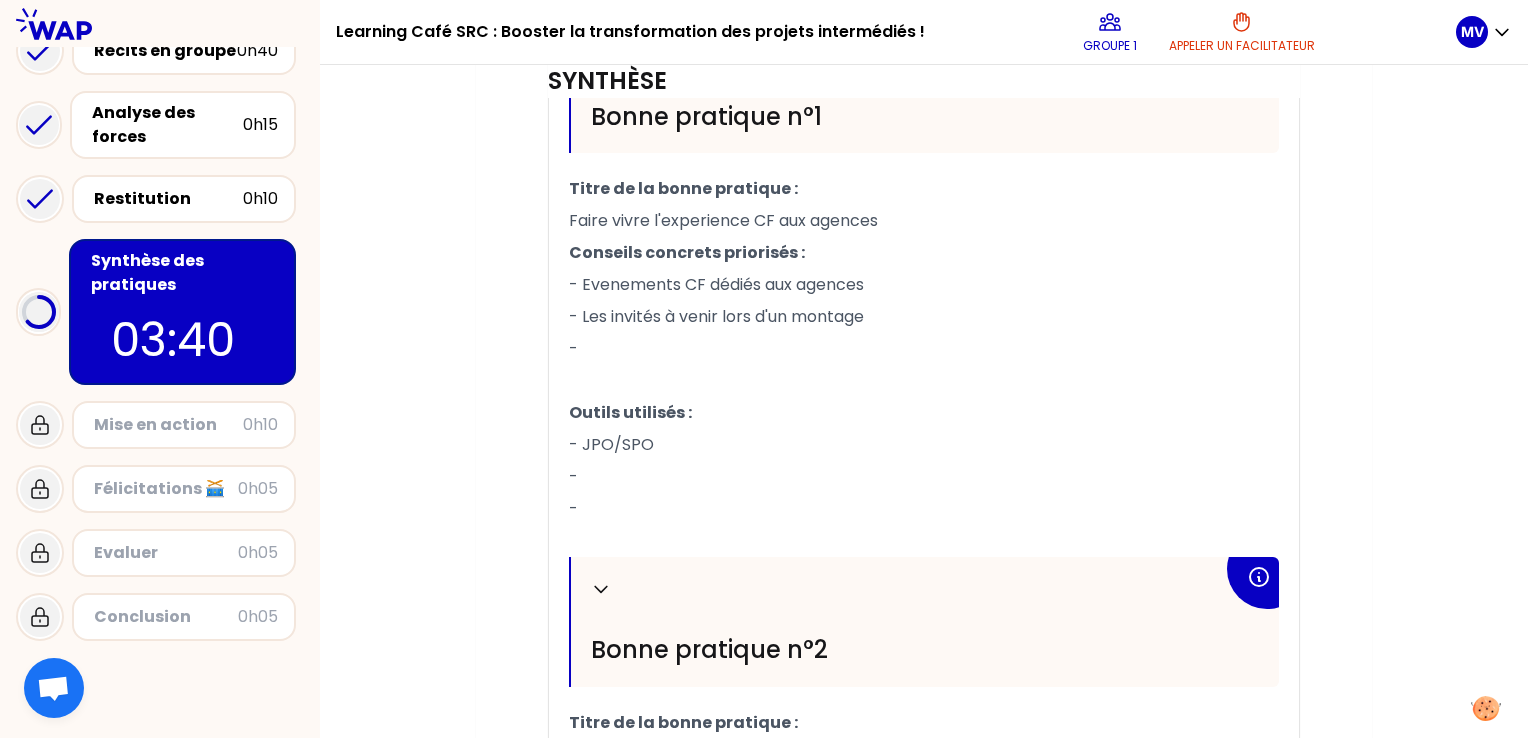 click on "Mon numéro de groupe : 1 Objectifs # Quelle est l’initiative, la bonne idée, le tips, le secret, l’arme fatale qui permet de transformer les projets transmis par des intermédiaires ? # A partir de l’analyse de vos forces, faites émerger deux bonnes pratiques pour transformer les projets transmis par des intermédiaires Pour chacune : détaillez avec des  conseils concrets  tirés de votre expérience (cela peut être d’autres expériences que celle publiée sur WAP en réponse à la question), partagez les  outils utilisés  qui peuvent venir en support de cette bonne pratique. Synthèse T1 T2 Exporter sauvegardé Replier [GEOGRAPHIC_DATA] pratique n°1 Titre de la bonne pratique :  Faire vivre l'experience CF aux agences Conseils concrets priorisés : - Evenements CF dédiés aux agences - Les invités à venir lors d'un montage  -  ﻿ Outils utilisés : - JPO/SPO - - ﻿ Replier [GEOGRAPHIC_DATA] pratique n°2 Titre de la bonne pratique :  ﻿ Conseils concrets priorisés : -  -  -  ﻿ Outils utilisés : -  - - ﻿" at bounding box center (924, 298) 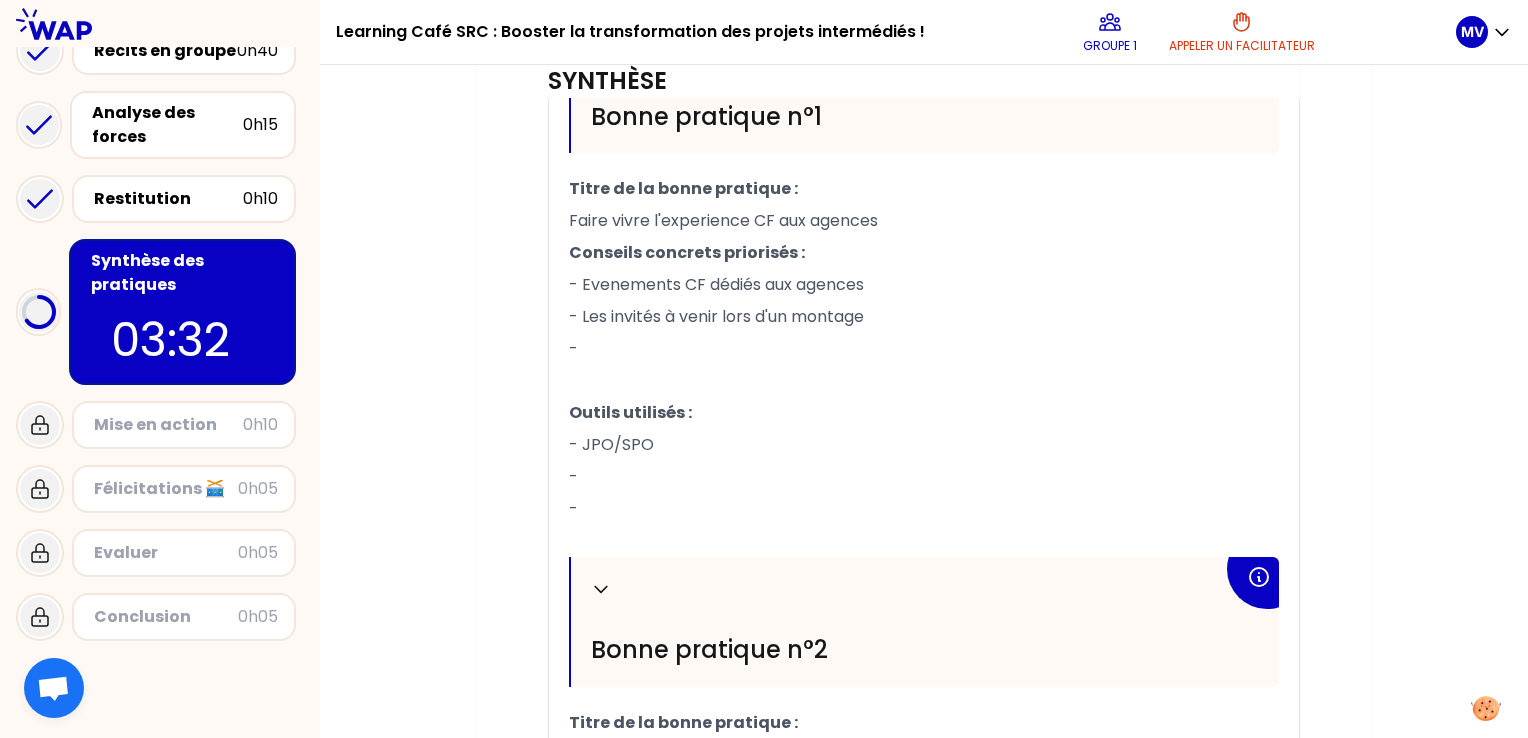 click on "-" at bounding box center (924, 477) 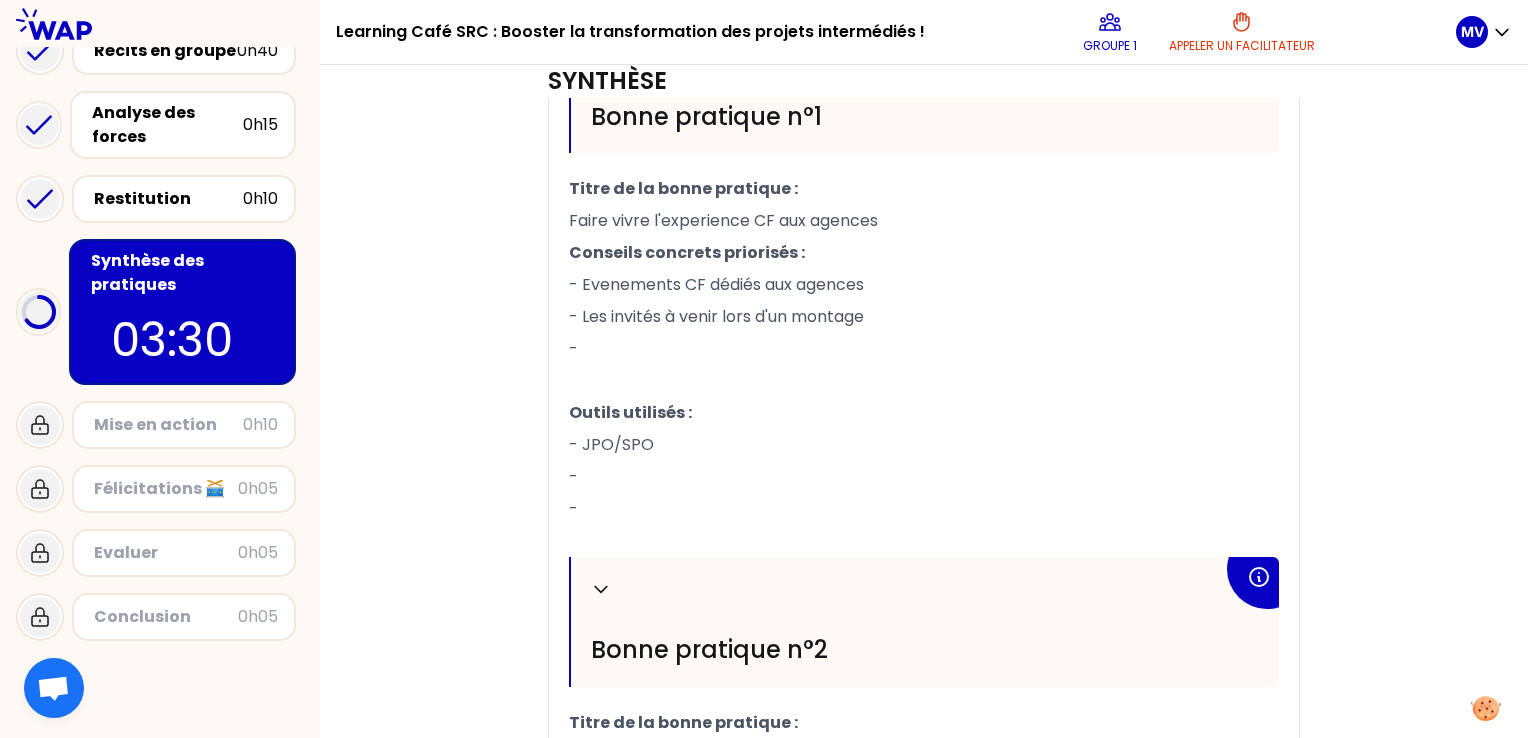 click on "- Les invités à venir lors d'un montage" at bounding box center [716, 316] 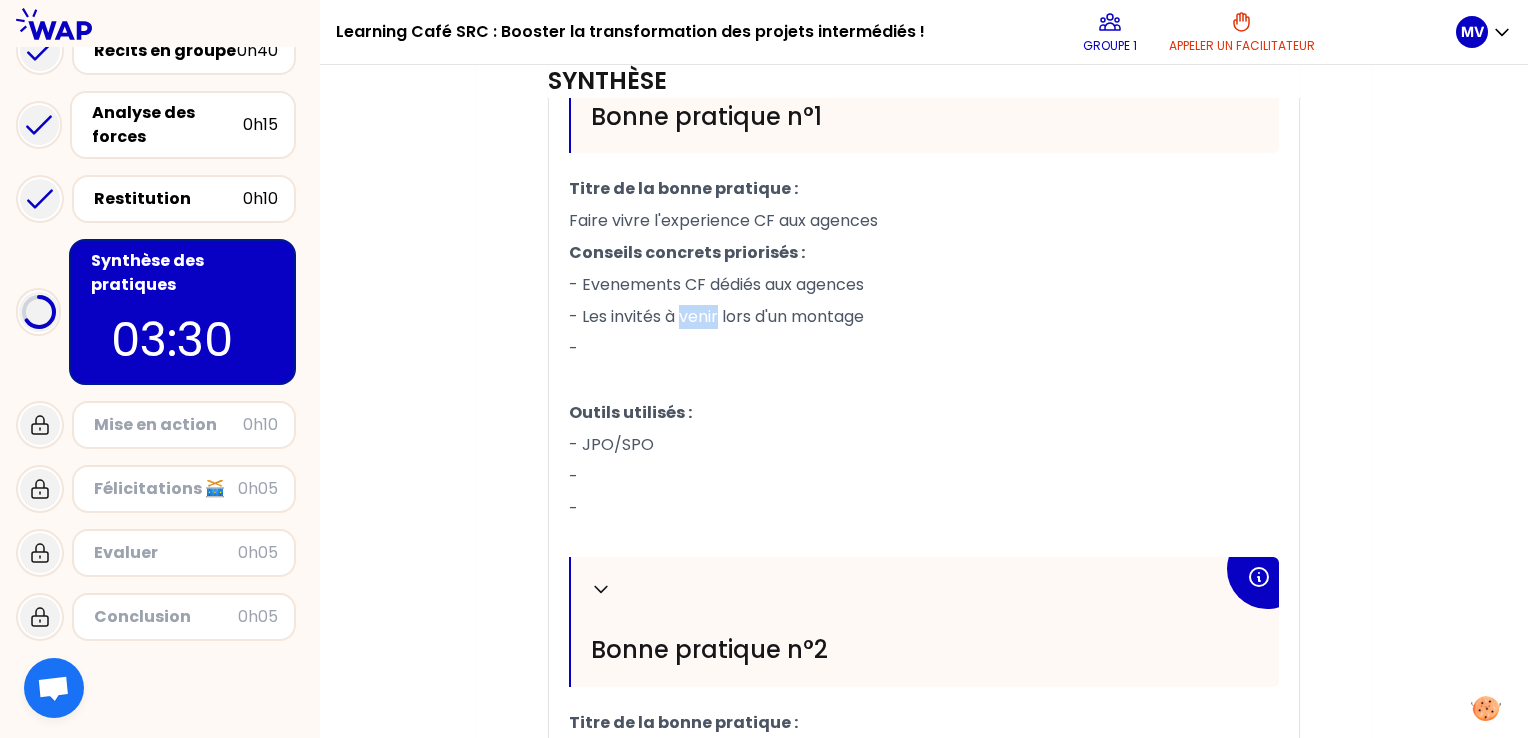 click on "- Les invités à venir lors d'un montage" at bounding box center (716, 316) 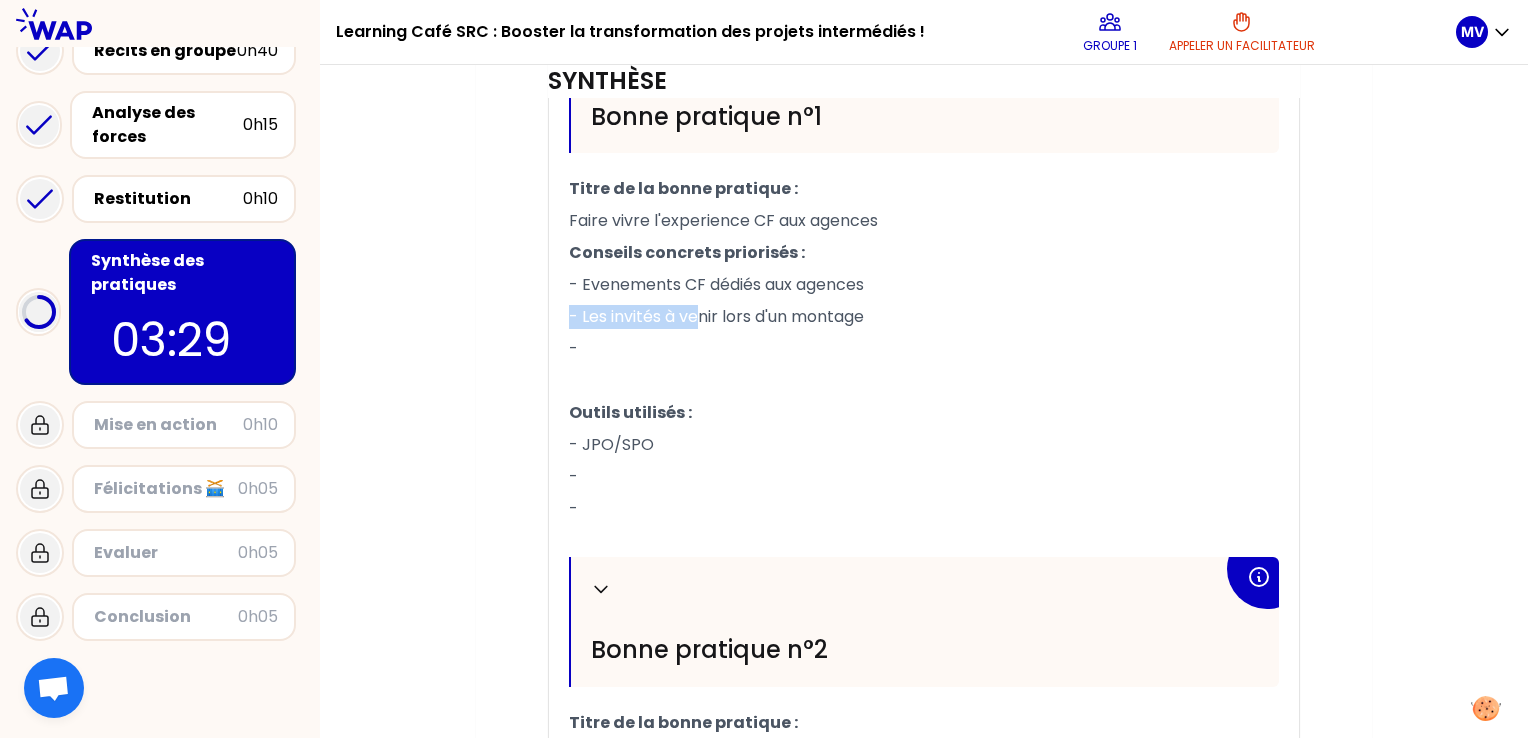 click on "- Les invités à venir lors d'un montage" at bounding box center [716, 316] 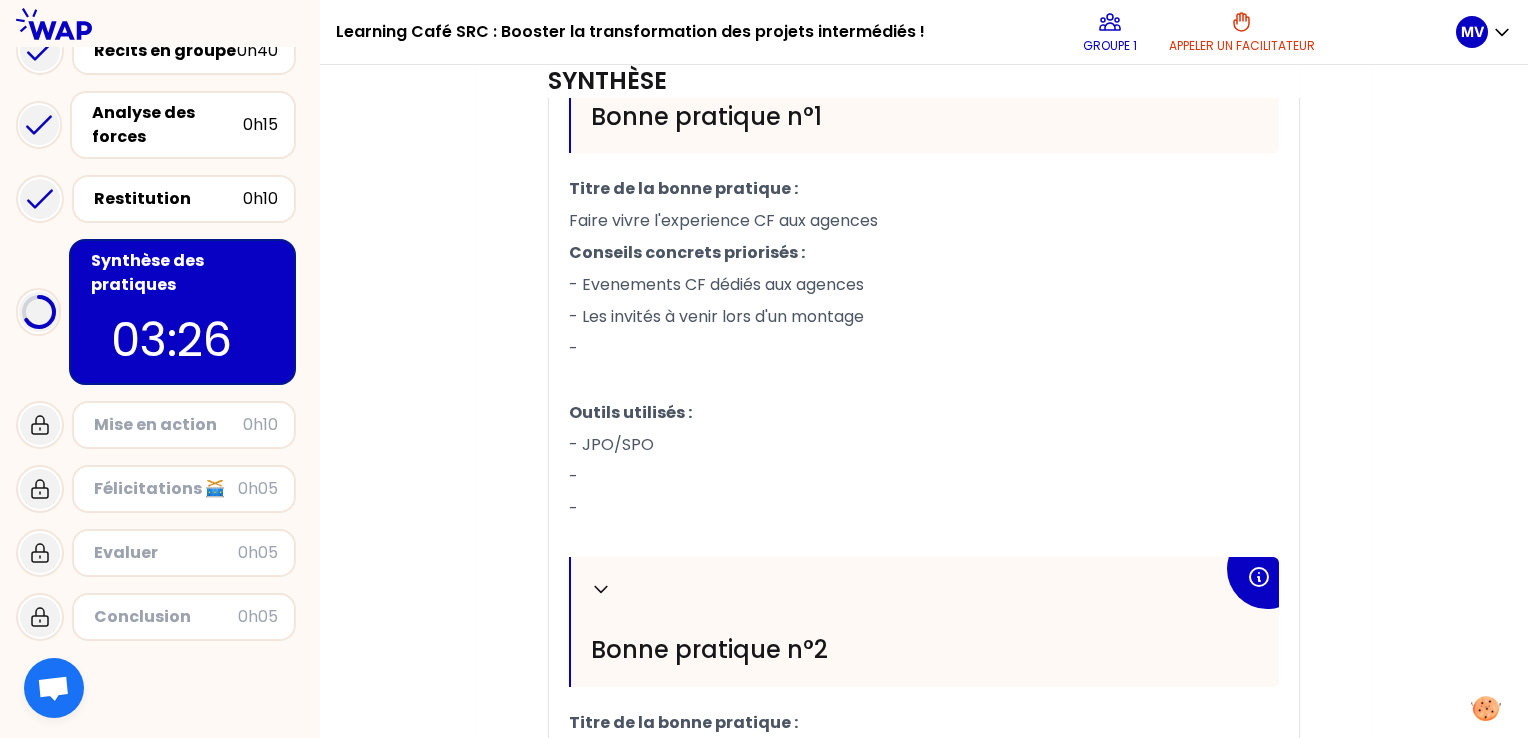 click on "- Les invités à venir lors d'un montage" at bounding box center [716, 316] 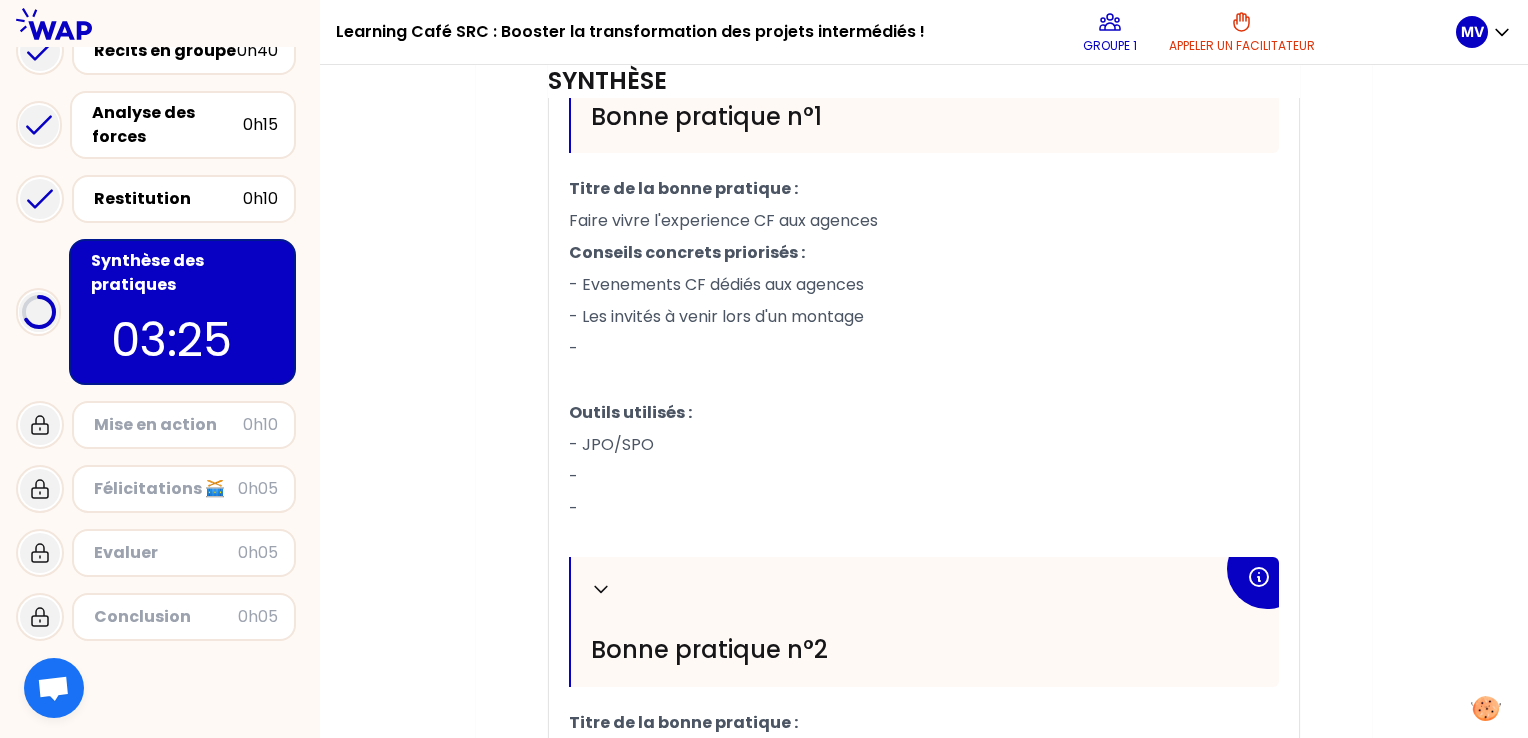 drag, startPoint x: 876, startPoint y: 312, endPoint x: 580, endPoint y: 310, distance: 296.00674 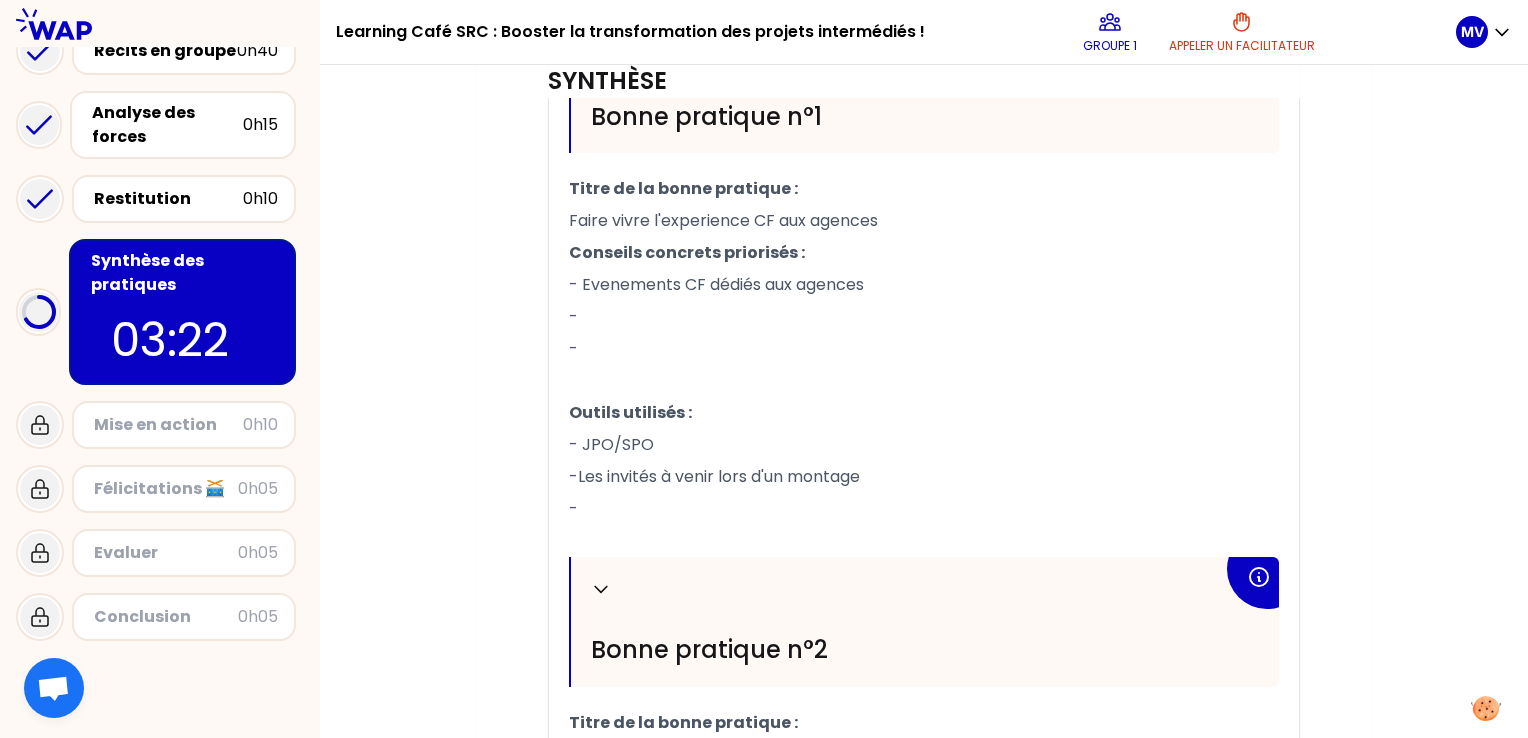 click on "-Les invités à venir lors d'un montage" at bounding box center (714, 476) 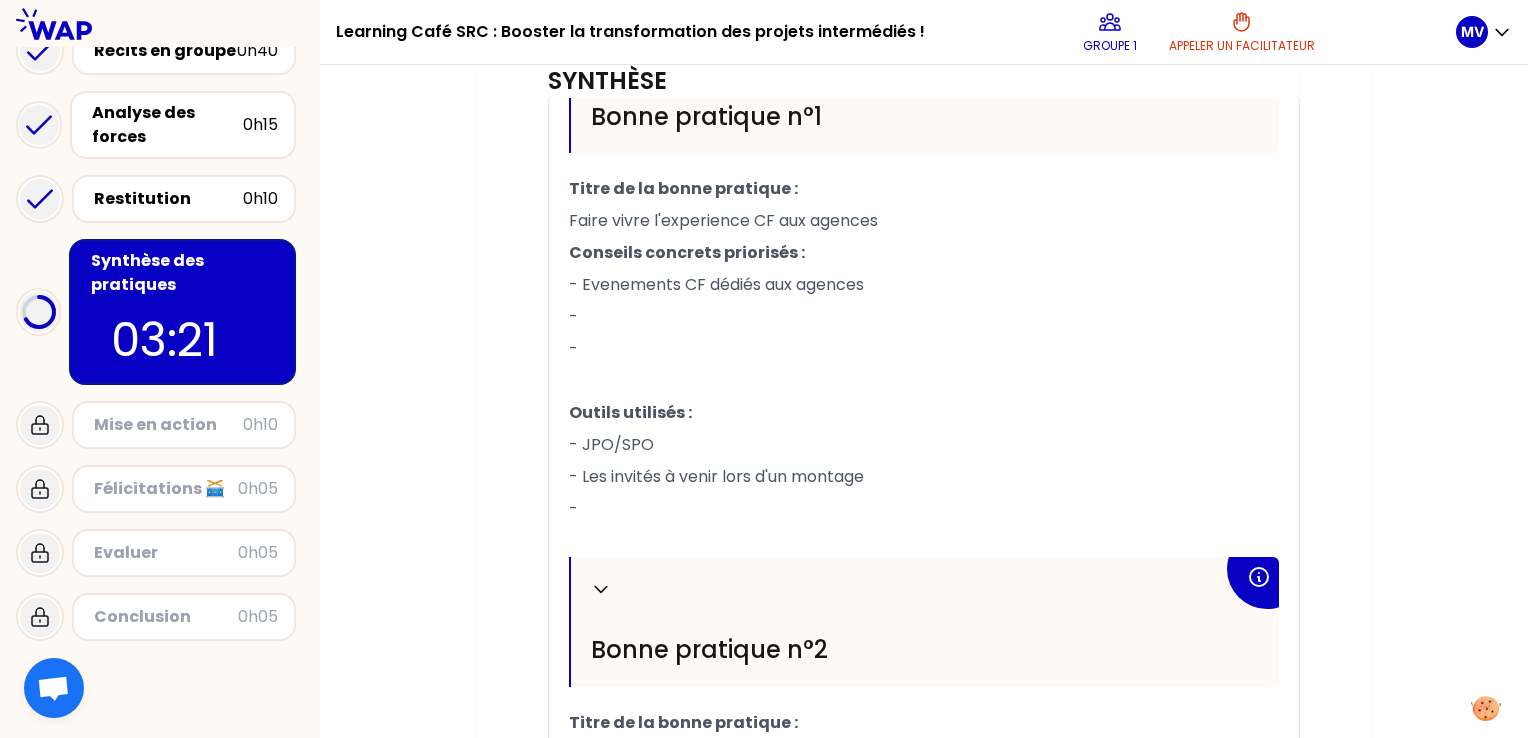 click on "-" at bounding box center (924, 317) 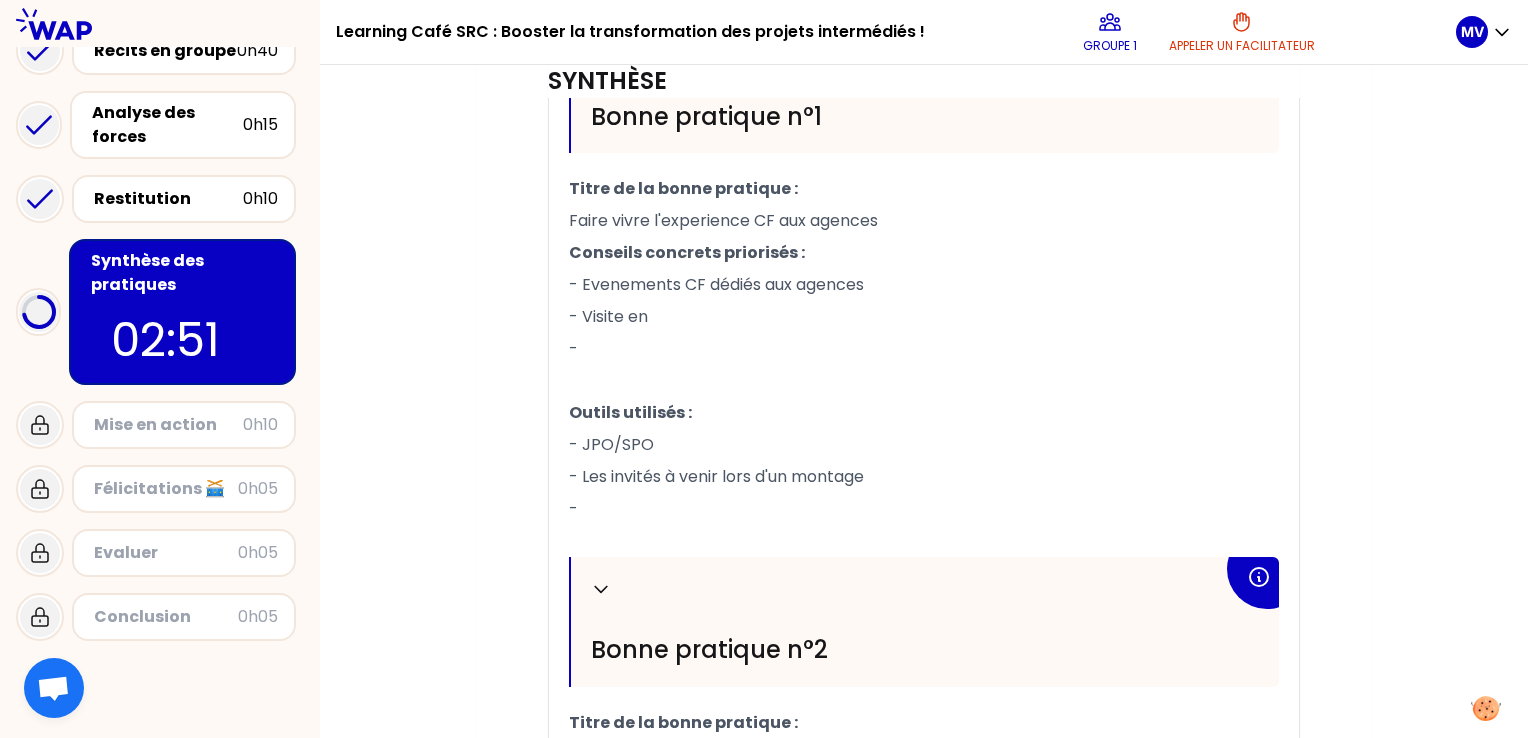 click on "- Visite en" at bounding box center [608, 316] 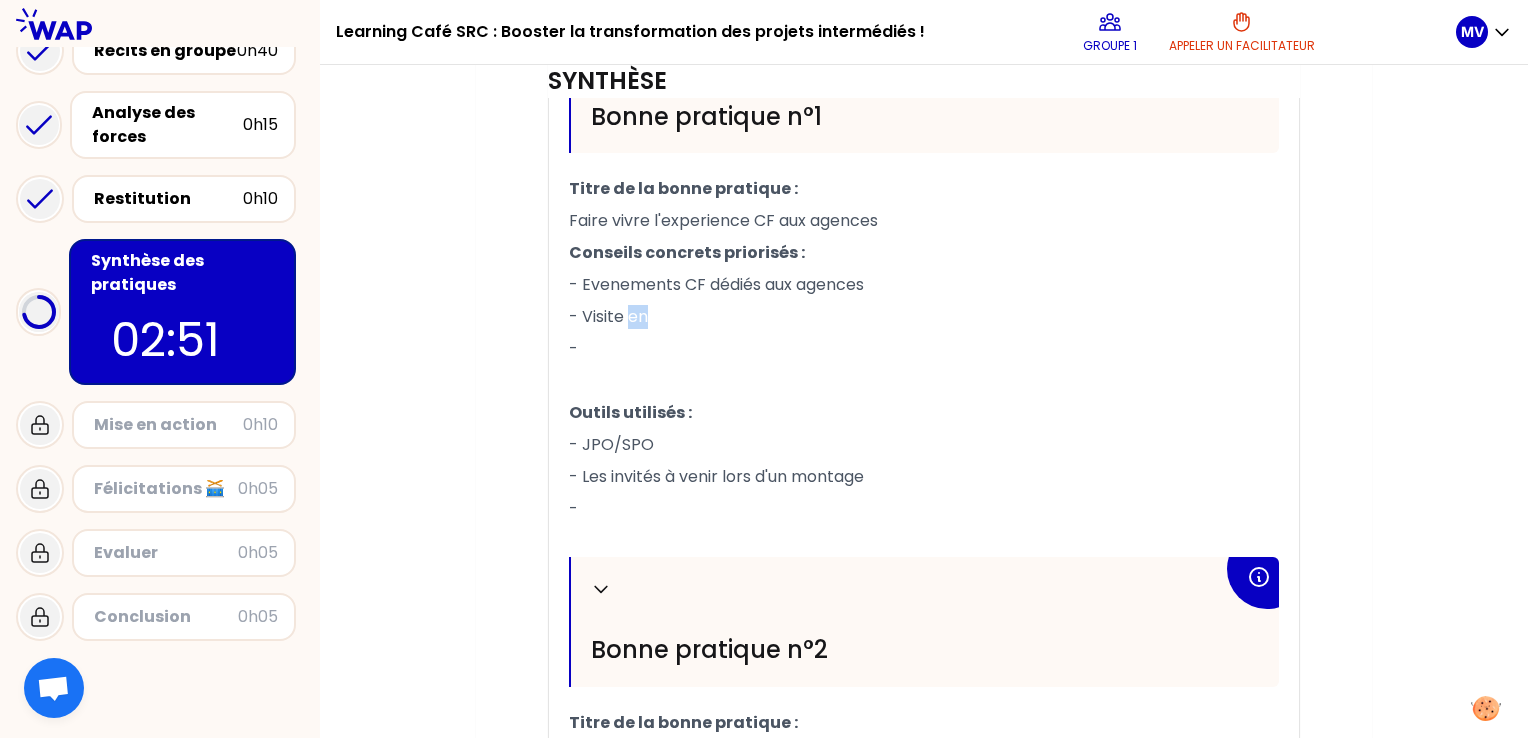 click on "- Visite en" at bounding box center [608, 316] 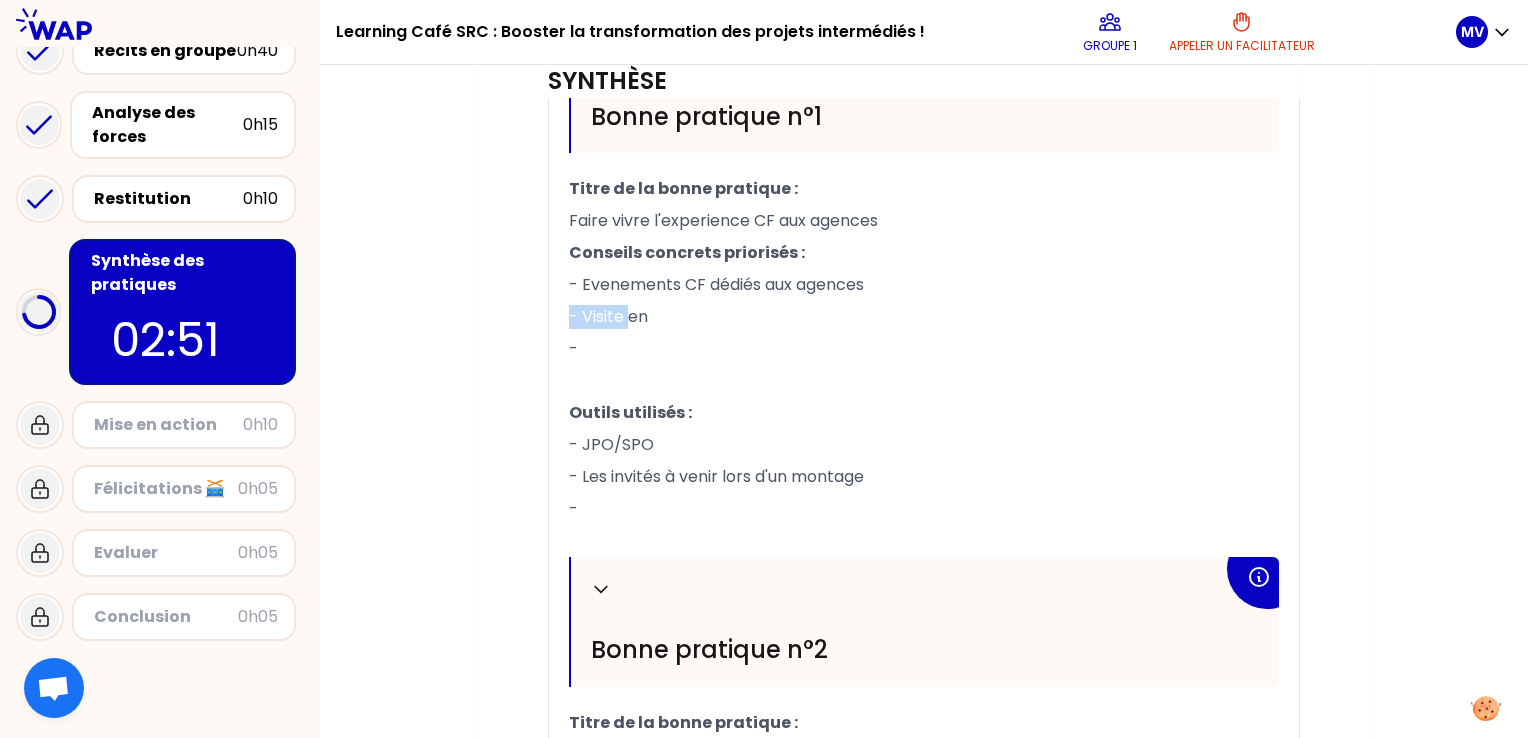 click on "- Visite en" at bounding box center [608, 316] 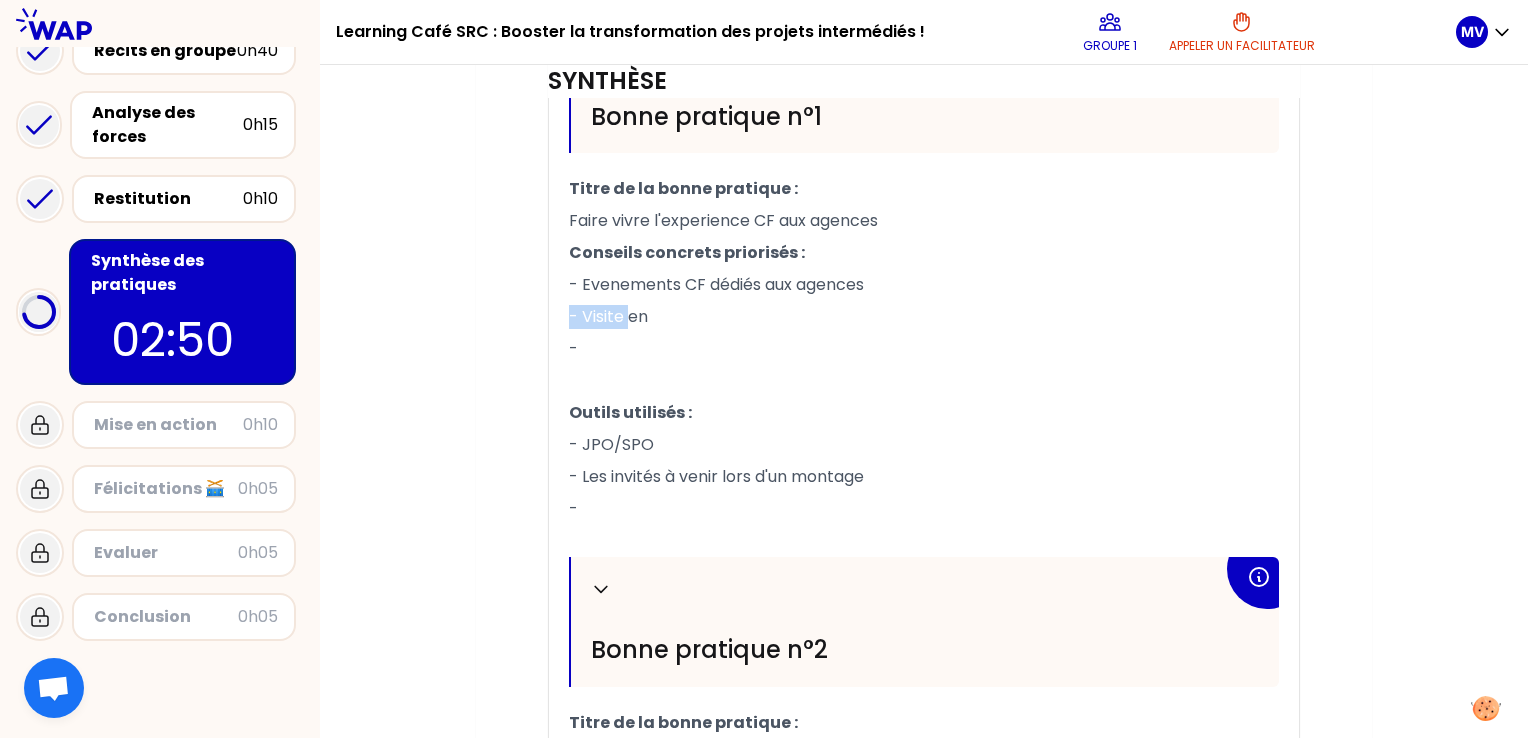 click on "- Visite en" at bounding box center (608, 316) 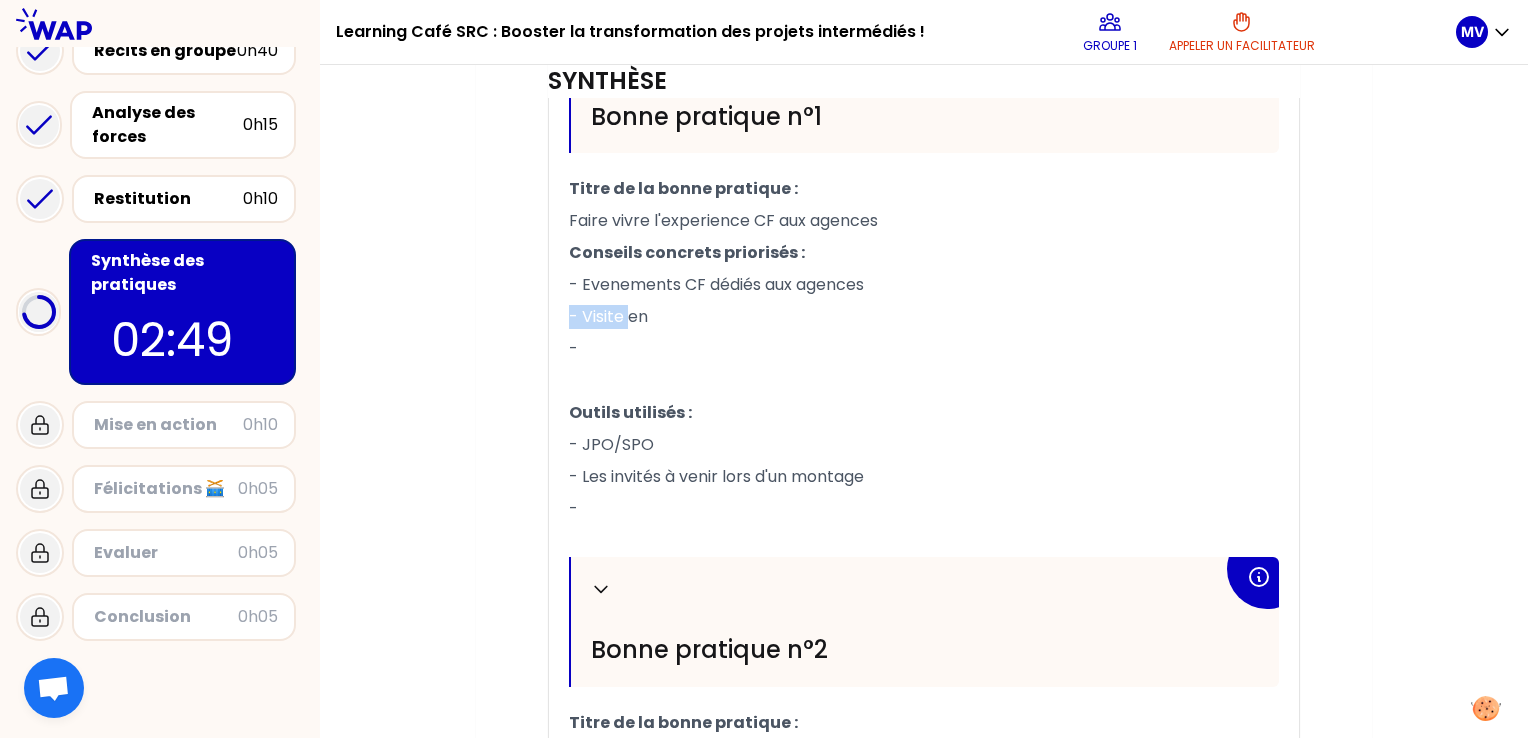 drag, startPoint x: 660, startPoint y: 313, endPoint x: 580, endPoint y: 307, distance: 80.224686 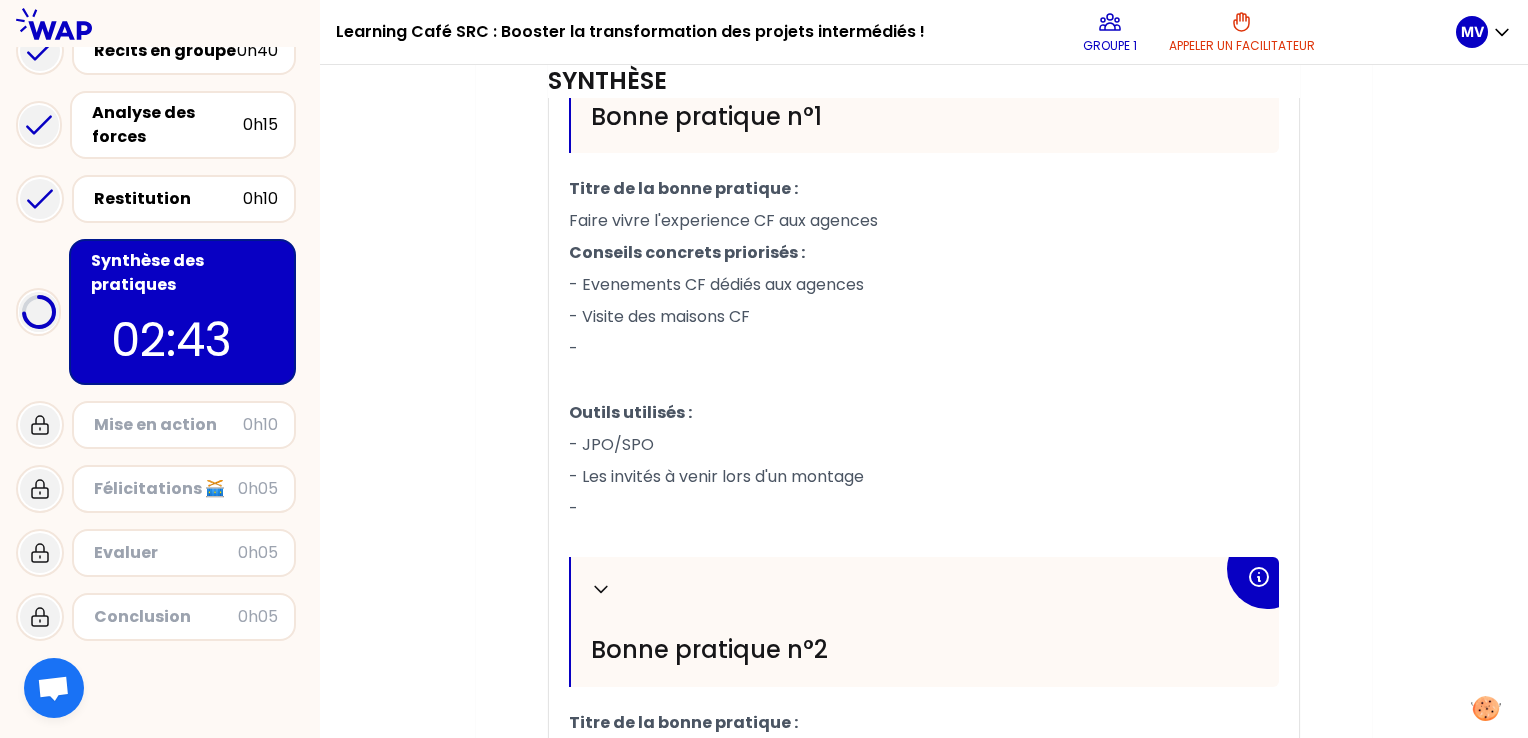click on "Mon numéro de groupe : 1 Objectifs # Quelle est l’initiative, la bonne idée, le tips, le secret, l’arme fatale qui permet de transformer les projets transmis par des intermédiaires ? # A partir de l’analyse de vos forces, faites émerger deux bonnes pratiques pour transformer les projets transmis par des intermédiaires Pour chacune : détaillez avec des  conseils concrets  tirés de votre expérience (cela peut être d’autres expériences que celle publiée sur WAP en réponse à la question), partagez les  outils utilisés  qui peuvent venir en support de cette bonne pratique. Synthèse T1 T2 Exporter sauvegardé Replier [GEOGRAPHIC_DATA] pratique n°1 Titre de la bonne pratique :  Faire vivre l'experience CF aux agences Conseils concrets priorisés : - Evenements CF dédiés aux agences - Visite des maisons CF -  ﻿ Outils utilisés : - JPO/SPO - Les invités à venir lors d'un montage  - ﻿ Replier [GEOGRAPHIC_DATA] pratique n°2 Titre de la bonne pratique :  ﻿ Conseils concrets priorisés : -  -  -  ﻿ -  - -" at bounding box center [924, 298] 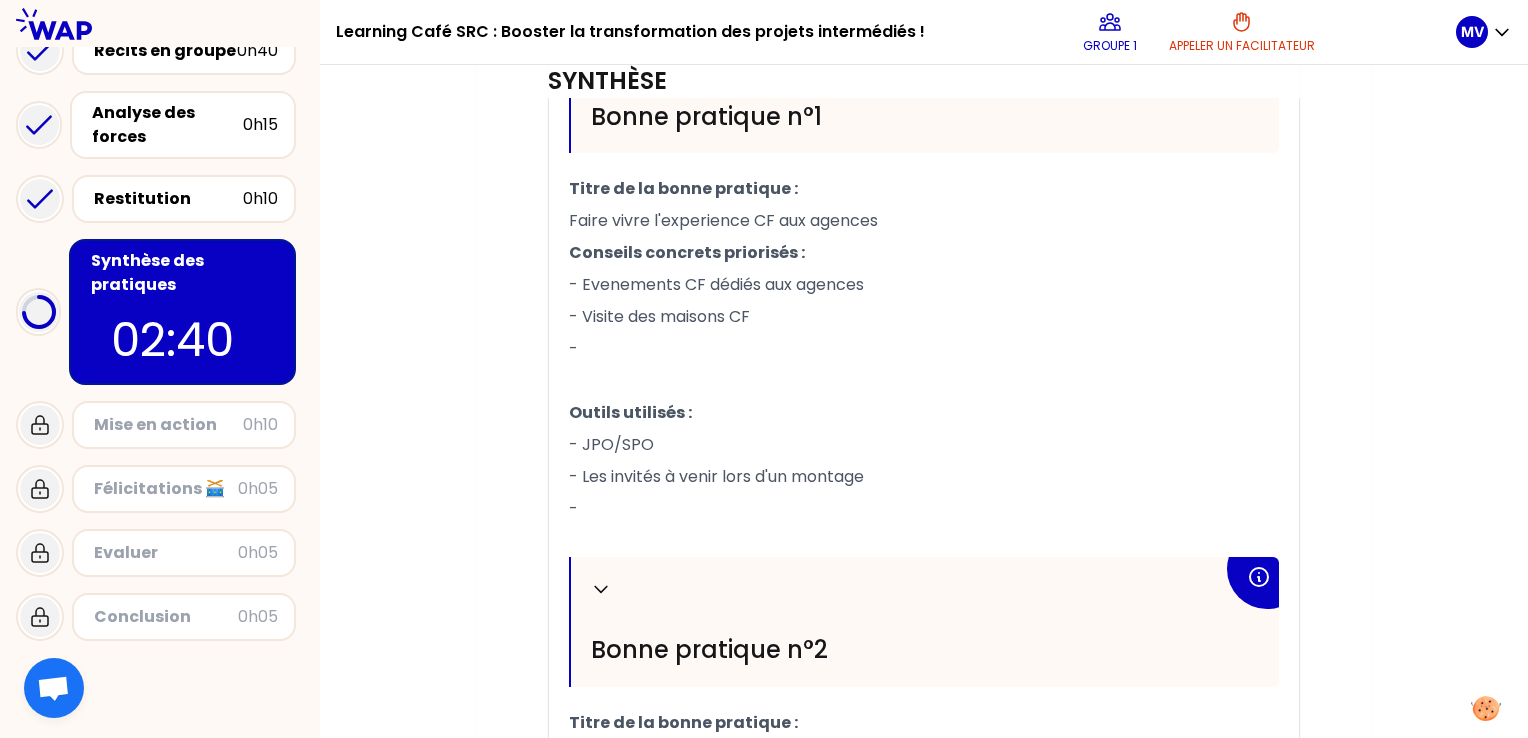 click on "- Les invités à venir lors d'un montage" at bounding box center [924, 477] 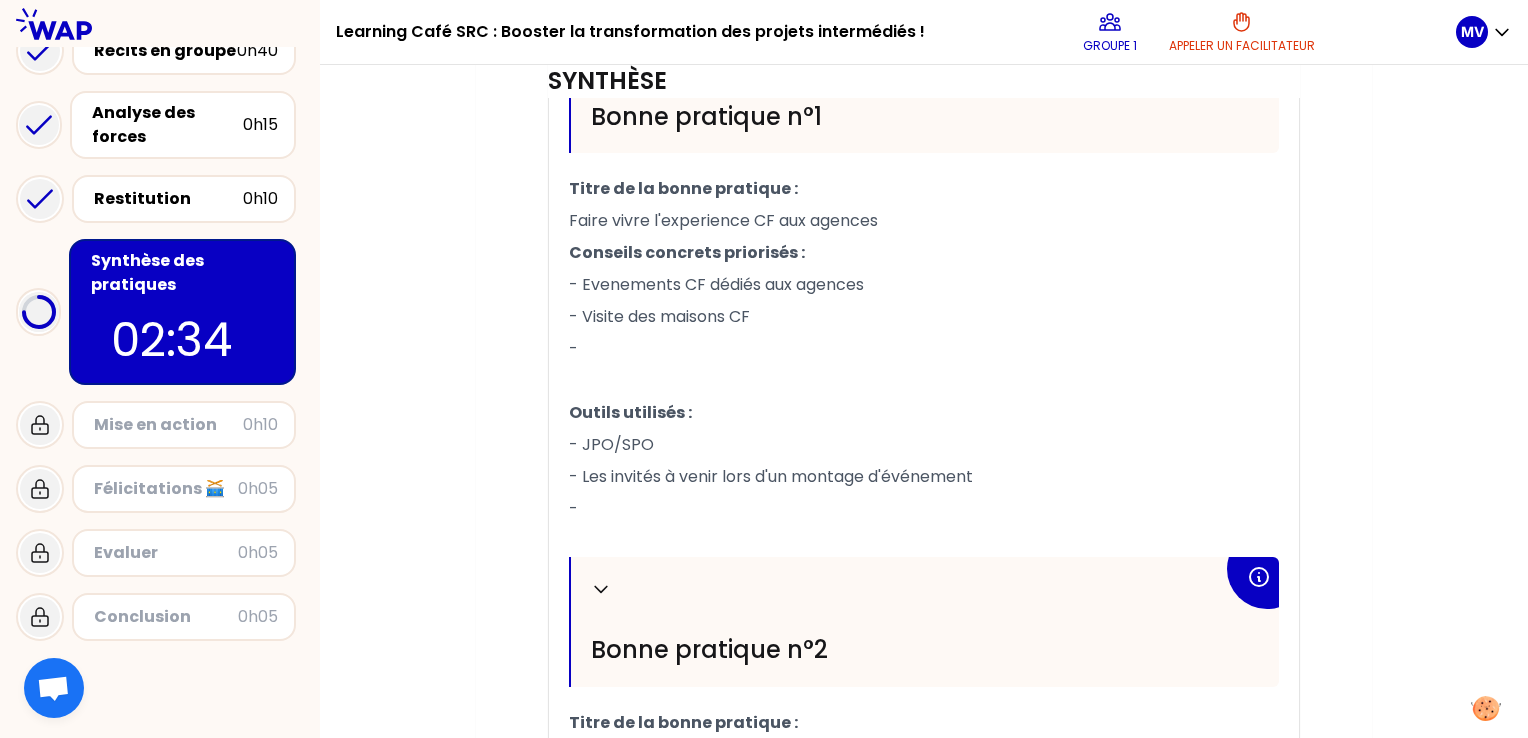 click on "Mon numéro de groupe : 1 Objectifs # Quelle est l’initiative, la bonne idée, le tips, le secret, l’arme fatale qui permet de transformer les projets transmis par des intermédiaires ? # A partir de l’analyse de vos forces, faites émerger deux bonnes pratiques pour transformer les projets transmis par des intermédiaires Pour chacune : détaillez avec des  conseils concrets  tirés de votre expérience (cela peut être d’autres expériences que celle publiée sur WAP en réponse à la question), partagez les  outils utilisés  qui peuvent venir en support de cette bonne pratique. Synthèse T1 T2 Exporter sauvegardé Replier [GEOGRAPHIC_DATA] pratique n°1 Titre de la bonne pratique :  Faire vivre l'experience CF aux agences Conseils concrets priorisés : - Evenements CF dédiés aux agences - Visite des maisons CF -  ﻿ Outils utilisés : - JPO/SPO - Les invités à venir lors d'un montage d'événement -  ﻿ Replier [GEOGRAPHIC_DATA] pratique n°2 Titre de la bonne pratique :  ﻿ Conseils concrets priorisés : -  -  -" at bounding box center (924, 298) 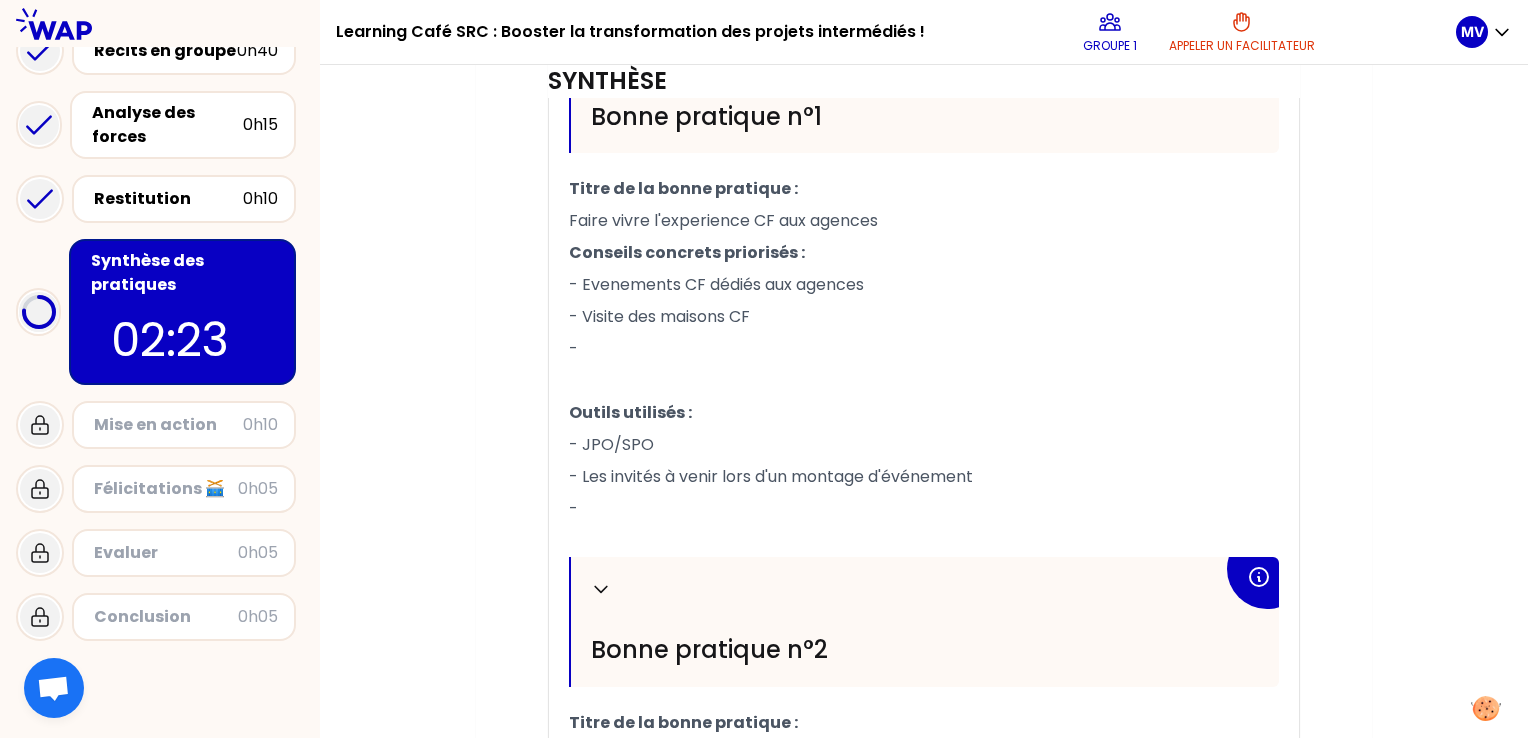 click on "- Visite des maisons CF" at bounding box center (924, 317) 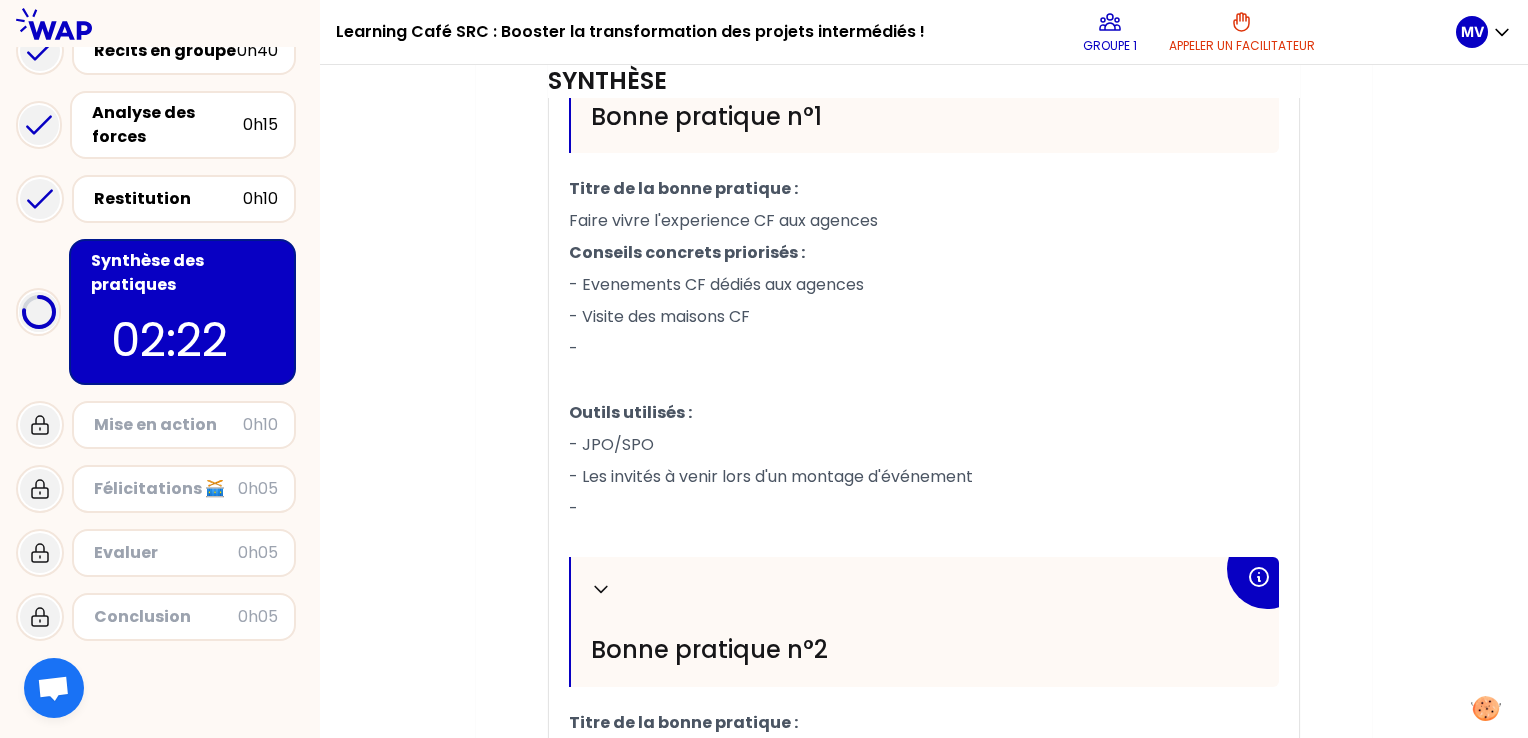 click on "Mon numéro de groupe : 1 Objectifs # Quelle est l’initiative, la bonne idée, le tips, le secret, l’arme fatale qui permet de transformer les projets transmis par des intermédiaires ? # A partir de l’analyse de vos forces, faites émerger deux bonnes pratiques pour transformer les projets transmis par des intermédiaires Pour chacune : détaillez avec des  conseils concrets  tirés de votre expérience (cela peut être d’autres expériences que celle publiée sur WAP en réponse à la question), partagez les  outils utilisés  qui peuvent venir en support de cette bonne pratique. Synthèse T1 T2 Exporter sauvegardé Replier [GEOGRAPHIC_DATA] pratique n°1 Titre de la bonne pratique :  Faire vivre l'experience CF aux agences Conseils concrets priorisés : - Evenements CF dédiés aux agences - Visite des maisons CF -  ﻿ Outils utilisés : - JPO/SPO - Les invités à venir lors d'un montage d'événement -  ﻿ Replier [GEOGRAPHIC_DATA] pratique n°2 Titre de la bonne pratique :  ﻿ Conseils concrets priorisés : -  -  -" at bounding box center [924, 298] 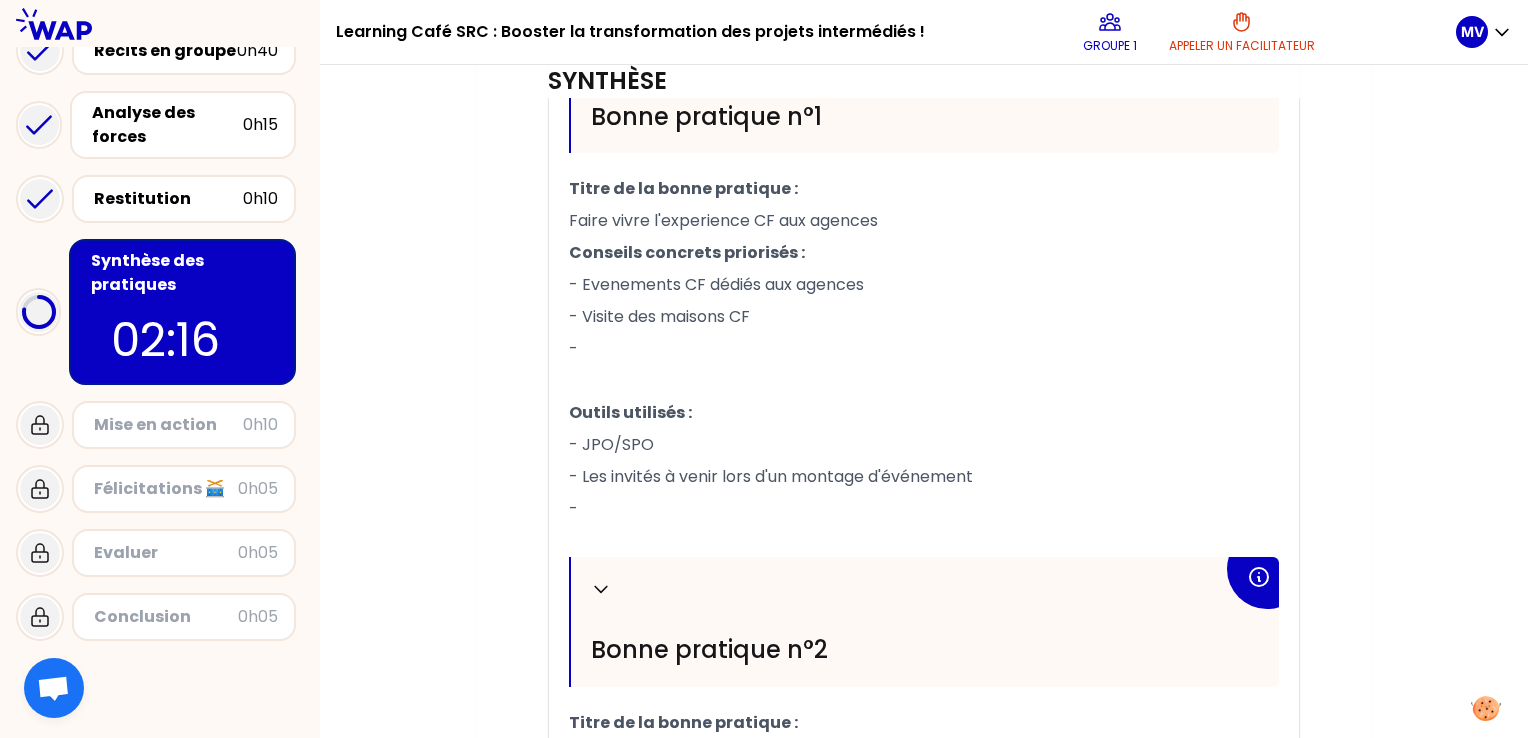 click on "-" at bounding box center (924, 349) 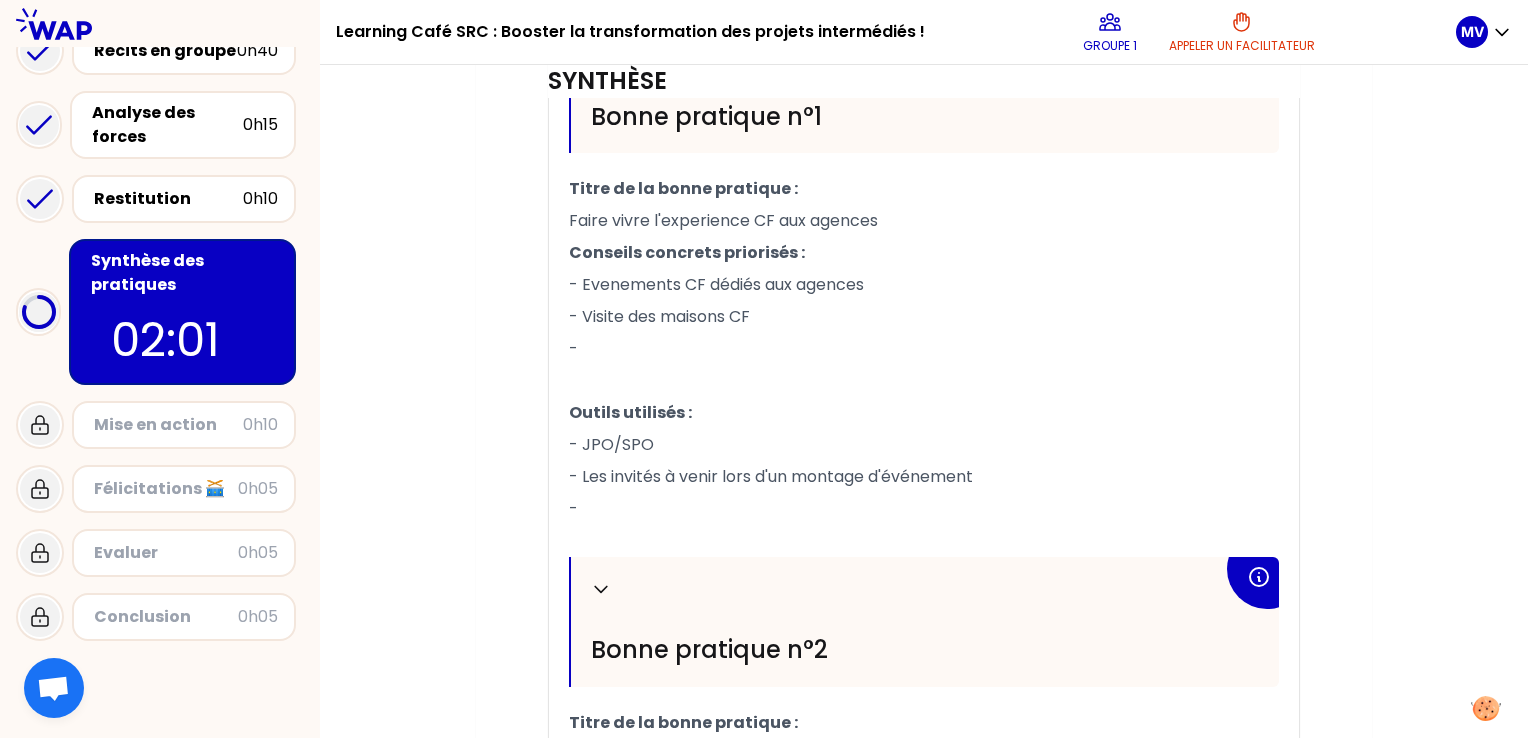 click on "Objectifs # Quelle est l’initiative, la bonne idée, le tips, le secret, l’arme fatale qui permet de transformer les projets transmis par des intermédiaires ? # A partir de l’analyse de vos forces, faites émerger deux bonnes pratiques pour transformer les projets transmis par des intermédiaires Pour chacune : détaillez avec des  conseils concrets  tirés de votre expérience (cela peut être d’autres expériences que celle publiée sur WAP en réponse à la question), partagez les  outils utilisés  qui peuvent venir en support de cette bonne pratique. Synthèse T1 T2 Exporter sauvegardé Replier [GEOGRAPHIC_DATA] pratique n°1 Titre de la bonne pratique :  Faire vivre l'experience CF aux agences Conseils concrets priorisés : - Evenements CF dédiés aux agences - Visite des maisons CF -  ﻿ Outils utilisés : - JPO/SPO - Les invités à venir lors d'un montage d'événement -  ﻿ Replier [GEOGRAPHIC_DATA] pratique n°2 Titre de la bonne pratique :  ﻿ Conseils concrets priorisés : -  -  -  ﻿ Outils utilisés : -" at bounding box center [924, 318] 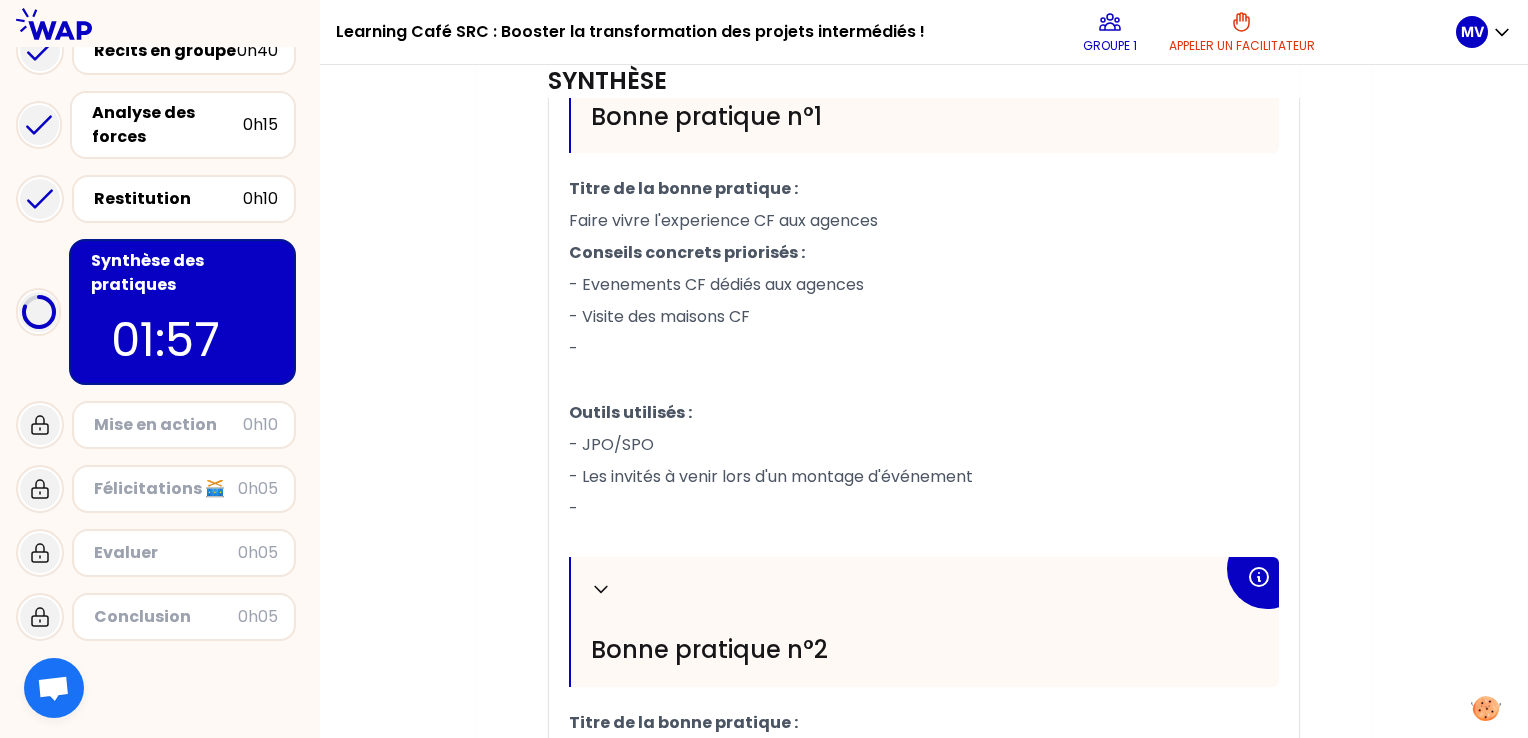 click on "Mon numéro de groupe : 1 Objectifs # Quelle est l’initiative, la bonne idée, le tips, le secret, l’arme fatale qui permet de transformer les projets transmis par des intermédiaires ? # A partir de l’analyse de vos forces, faites émerger deux bonnes pratiques pour transformer les projets transmis par des intermédiaires Pour chacune : détaillez avec des  conseils concrets  tirés de votre expérience (cela peut être d’autres expériences que celle publiée sur WAP en réponse à la question), partagez les  outils utilisés  qui peuvent venir en support de cette bonne pratique. Synthèse T1 T2 Exporter sauvegardé Replier [GEOGRAPHIC_DATA] pratique n°1 Titre de la bonne pratique :  Faire vivre l'experience CF aux agences Conseils concrets priorisés : - Evenements CF dédiés aux agences - Visite des maisons CF -  ﻿ Outils utilisés : - JPO/SPO - Les invités à venir lors d'un montage d'événement -  ﻿ Replier [GEOGRAPHIC_DATA] pratique n°2 Titre de la bonne pratique :  ﻿ Conseils concrets priorisés : -  -  -" at bounding box center (924, 298) 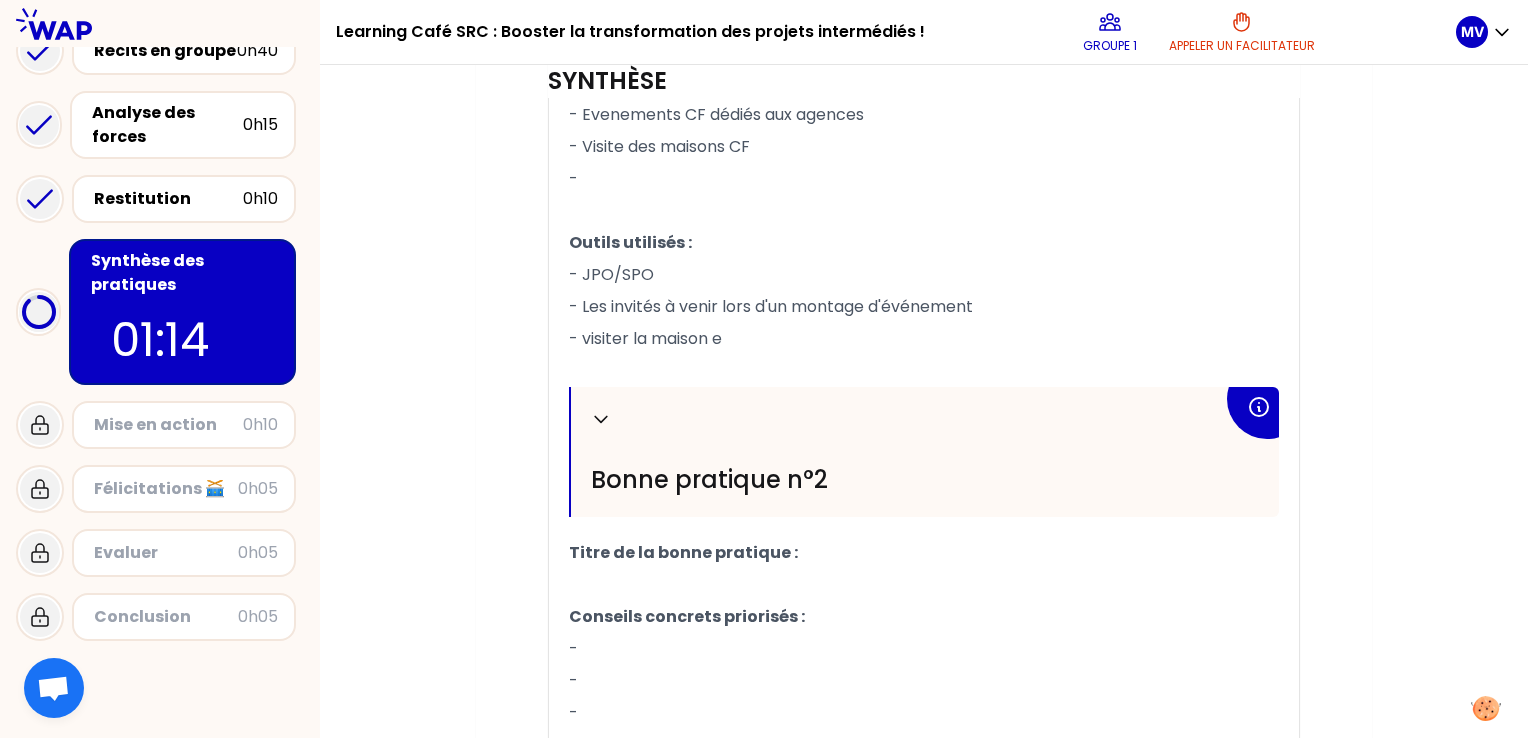 scroll, scrollTop: 959, scrollLeft: 0, axis: vertical 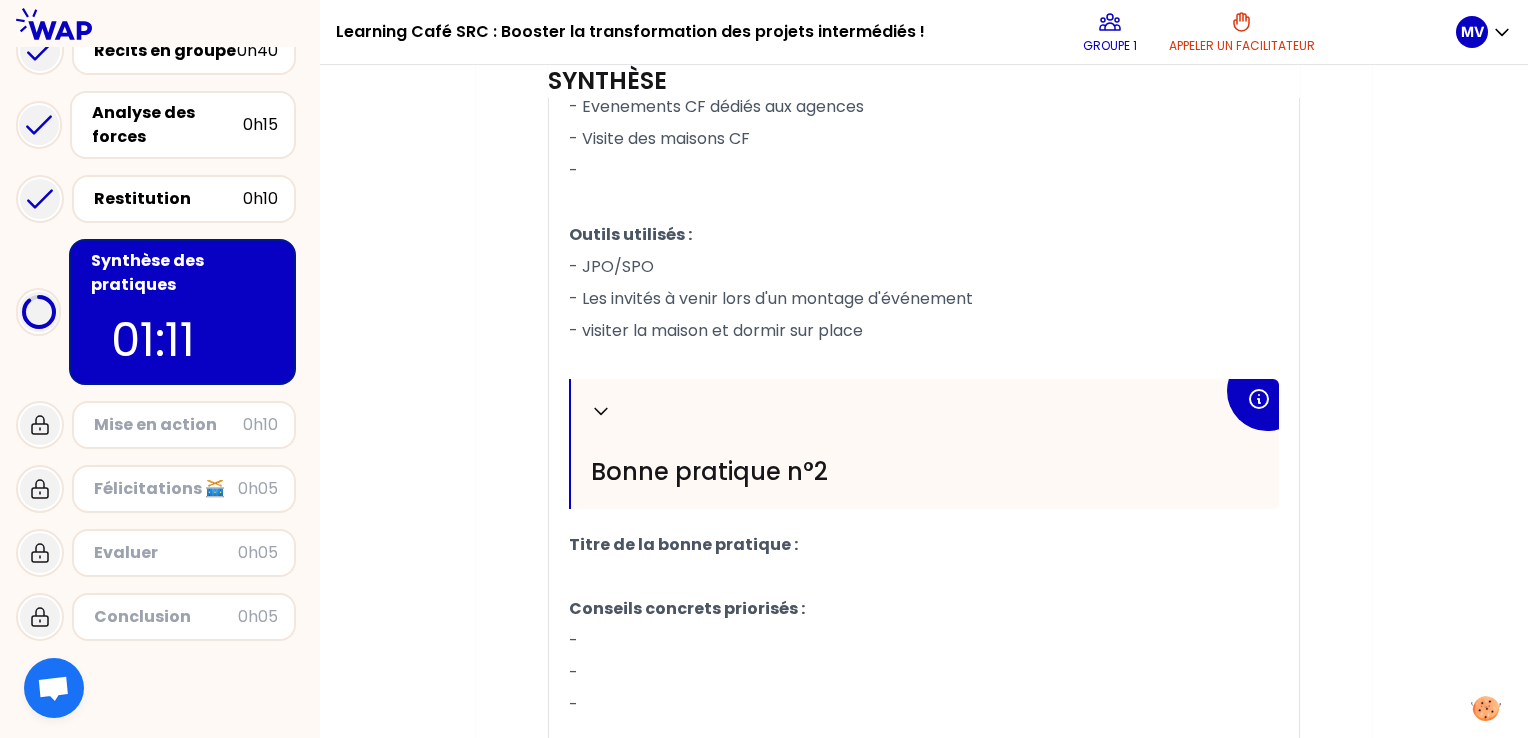 click on "- Les invités à venir lors d'un montage d'événement" at bounding box center (771, 298) 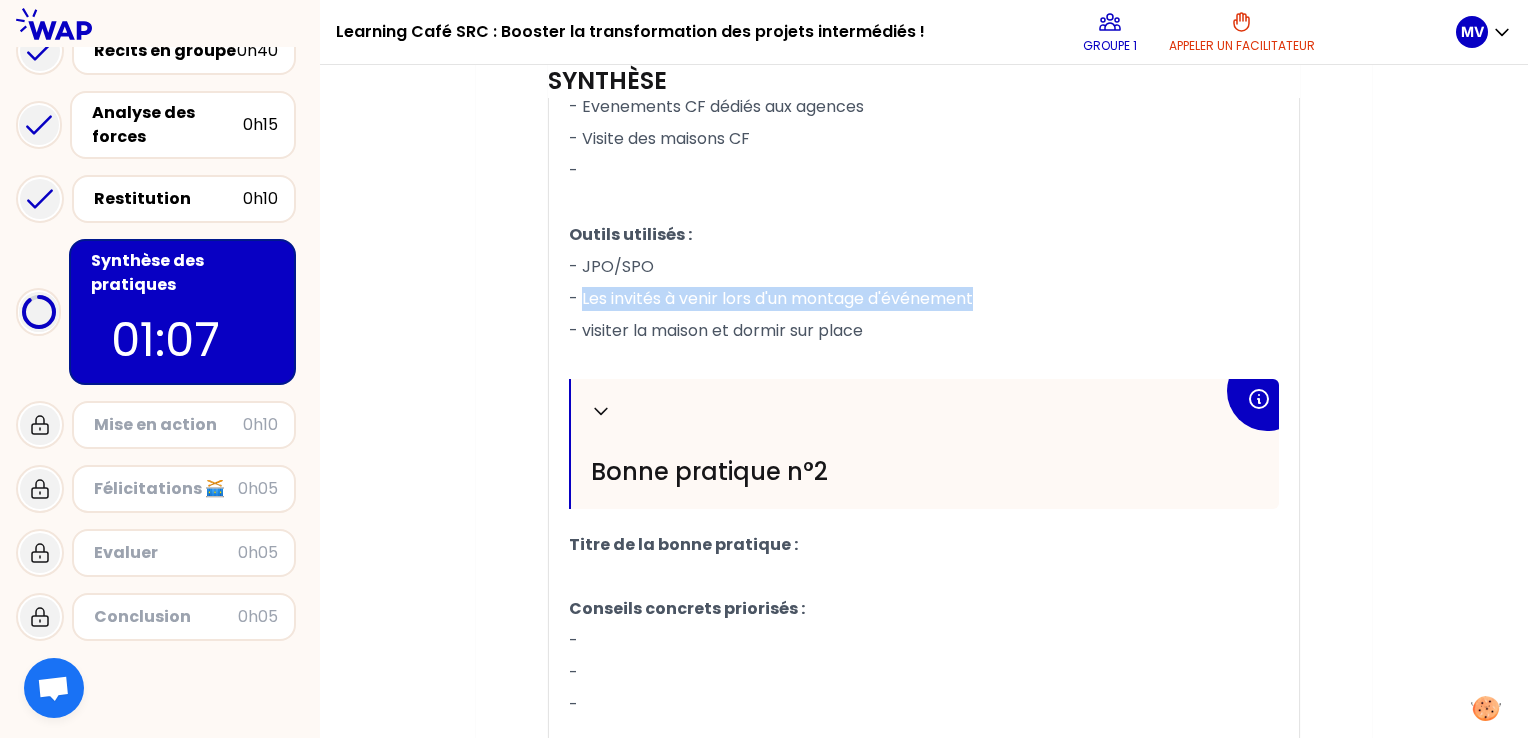 drag, startPoint x: 581, startPoint y: 294, endPoint x: 1000, endPoint y: 284, distance: 419.11932 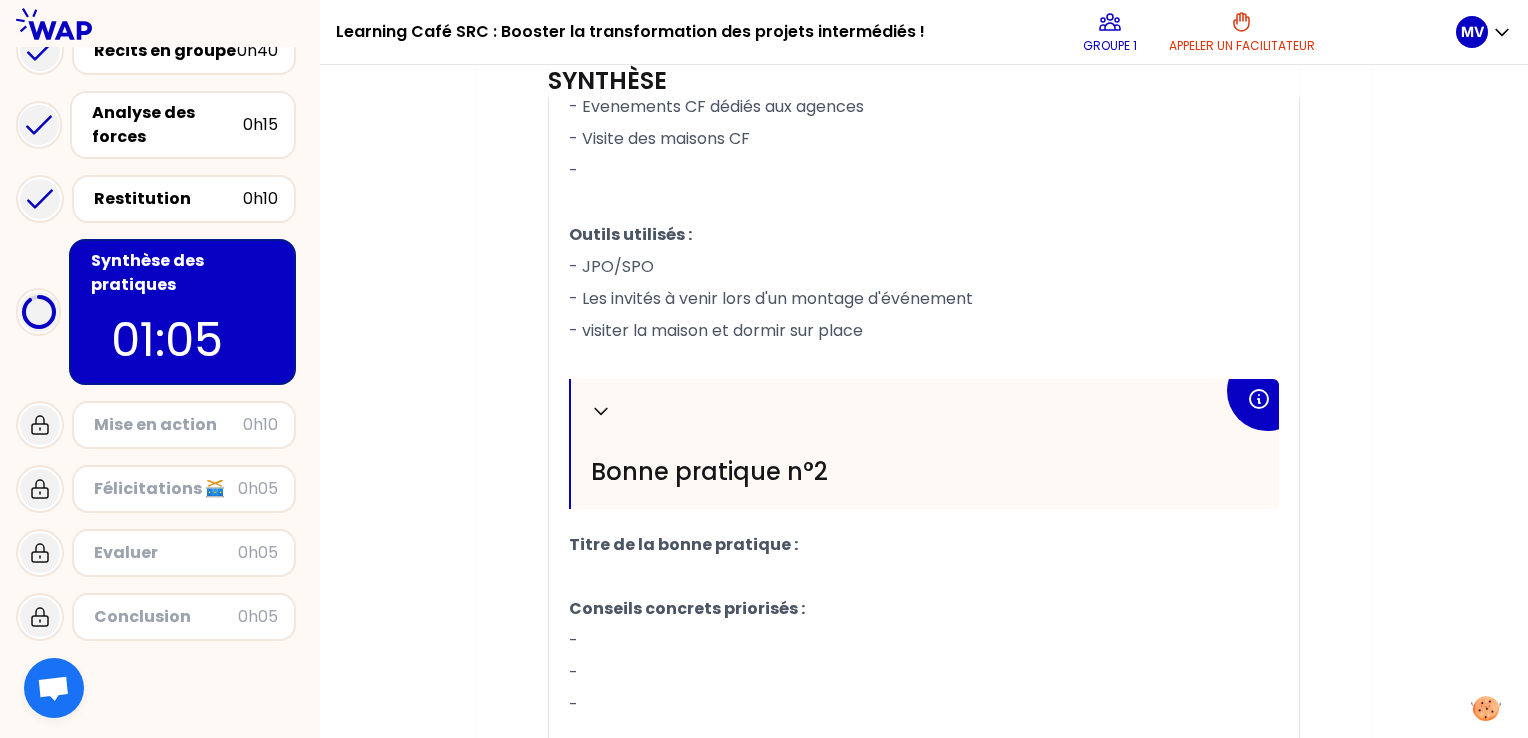 click on "Mon numéro de groupe : 1 Objectifs # Quelle est l’initiative, la bonne idée, le tips, le secret, l’arme fatale qui permet de transformer les projets transmis par des intermédiaires ? # A partir de l’analyse de vos forces, faites émerger deux bonnes pratiques pour transformer les projets transmis par des intermédiaires Pour chacune : détaillez avec des  conseils concrets  tirés de votre expérience (cela peut être d’autres expériences que celle publiée sur WAP en réponse à la question), partagez les  outils utilisés  qui peuvent venir en support de cette bonne pratique. Synthèse T1 T2 Exporter sauvegardé Replier [GEOGRAPHIC_DATA] pratique n°1 Titre de la bonne pratique :  Faire vivre l'experience CF aux agences Conseils concrets priorisés : - Evenements CF dédiés aux agences - Visite des maisons CF -  ﻿ Outils utilisés : - JPO/SPO - Les invités à venir lors d'un montage d'événement - visiter la maison et dormir sur place ﻿ Replier [GEOGRAPHIC_DATA] pratique n°2 Titre de la bonne pratique :  ﻿ -" at bounding box center (924, 120) 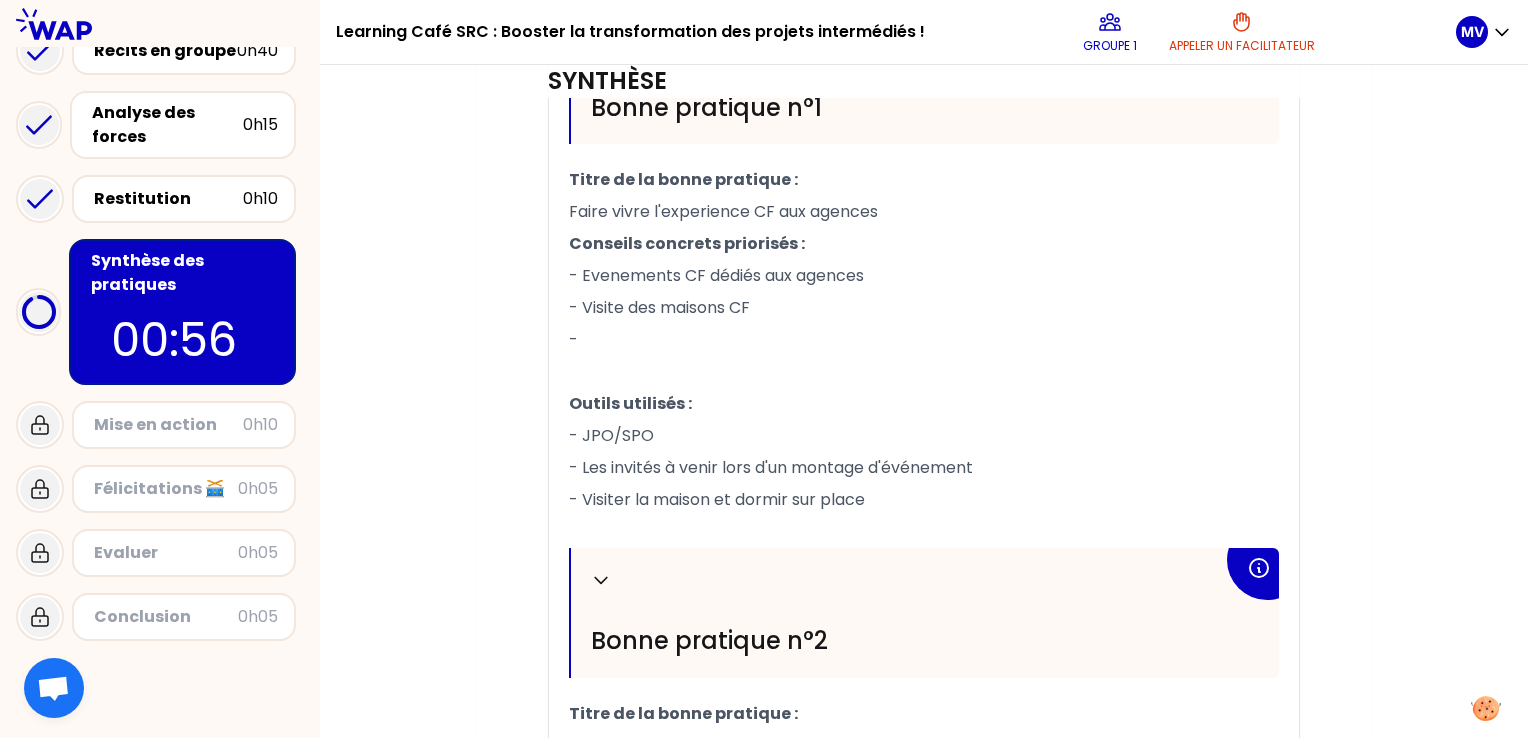 scroll, scrollTop: 1239, scrollLeft: 0, axis: vertical 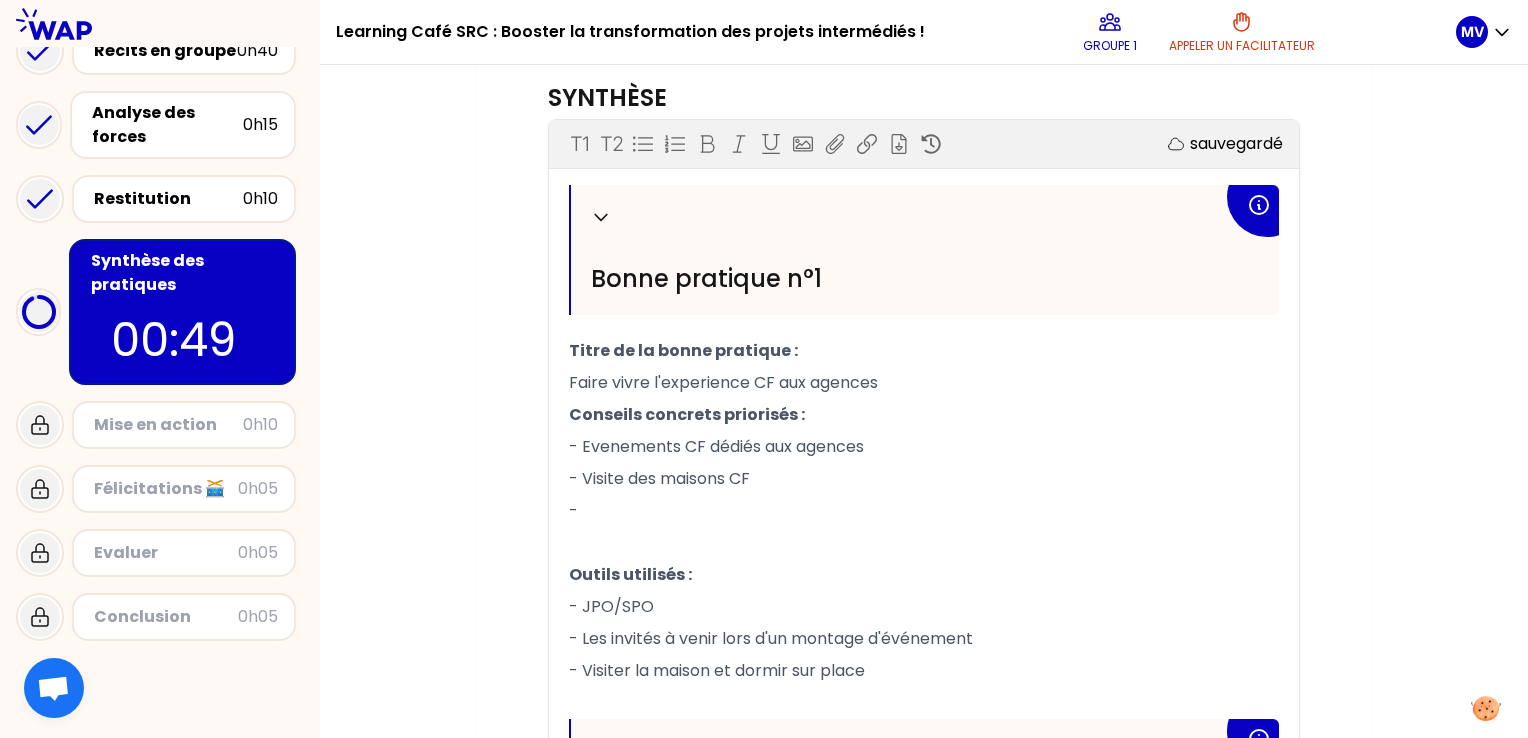 click on "Mon numéro de groupe : 1 Objectifs # Quelle est l’initiative, la bonne idée, le tips, le secret, l’arme fatale qui permet de transformer les projets transmis par des intermédiaires ? # A partir de l’analyse de vos forces, faites émerger deux bonnes pratiques pour transformer les projets transmis par des intermédiaires Pour chacune : détaillez avec des  conseils concrets  tirés de votre expérience (cela peut être d’autres expériences que celle publiée sur WAP en réponse à la question), partagez les  outils utilisés  qui peuvent venir en support de cette bonne pratique. Synthèse T1 T2 Exporter sauvegardé Replier [GEOGRAPHIC_DATA] pratique n°1 Titre de la bonne pratique :  Faire vivre l'experience CF aux agences Conseils concrets priorisés : - Evenements CF dédiés aux agences - Visite des maisons CF -  ﻿ Outils utilisés : - JPO/SPO - Les invités à venir lors d'un montage d'événement - Visiter la maison et dormir sur place ﻿ Replier [GEOGRAPHIC_DATA] pratique n°2 Titre de la bonne pratique :  ﻿ -" at bounding box center (924, 460) 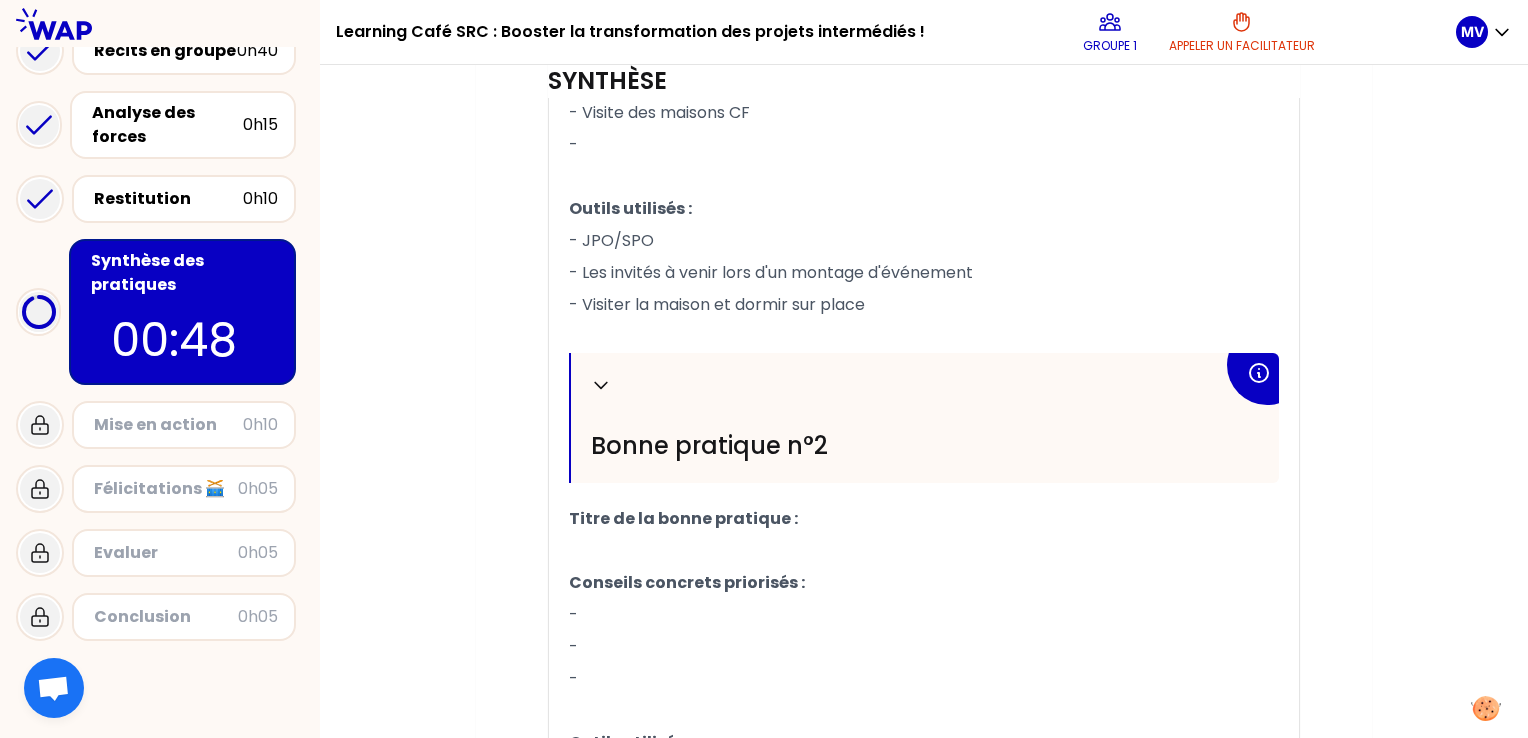 scroll, scrollTop: 1239, scrollLeft: 0, axis: vertical 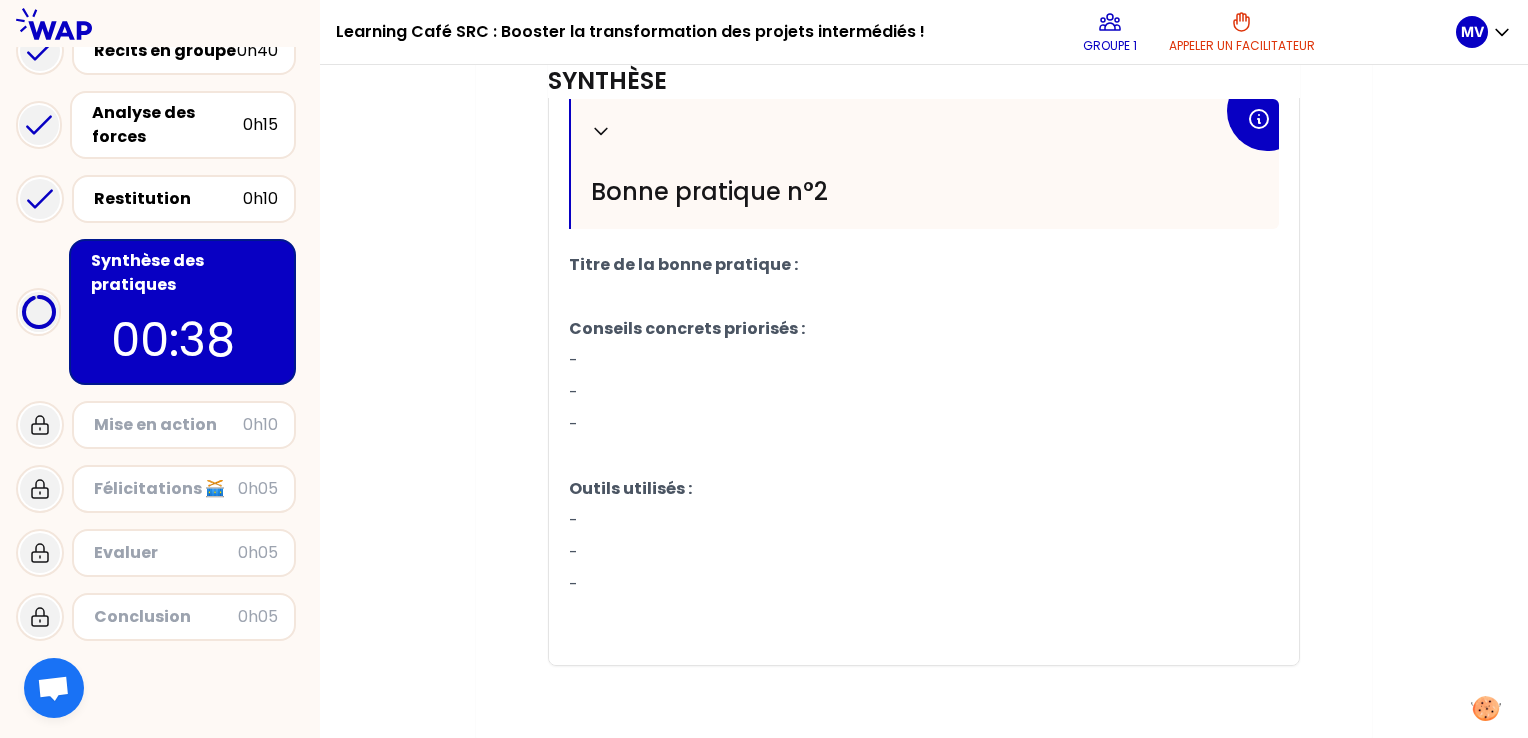 click on "-" at bounding box center [924, 361] 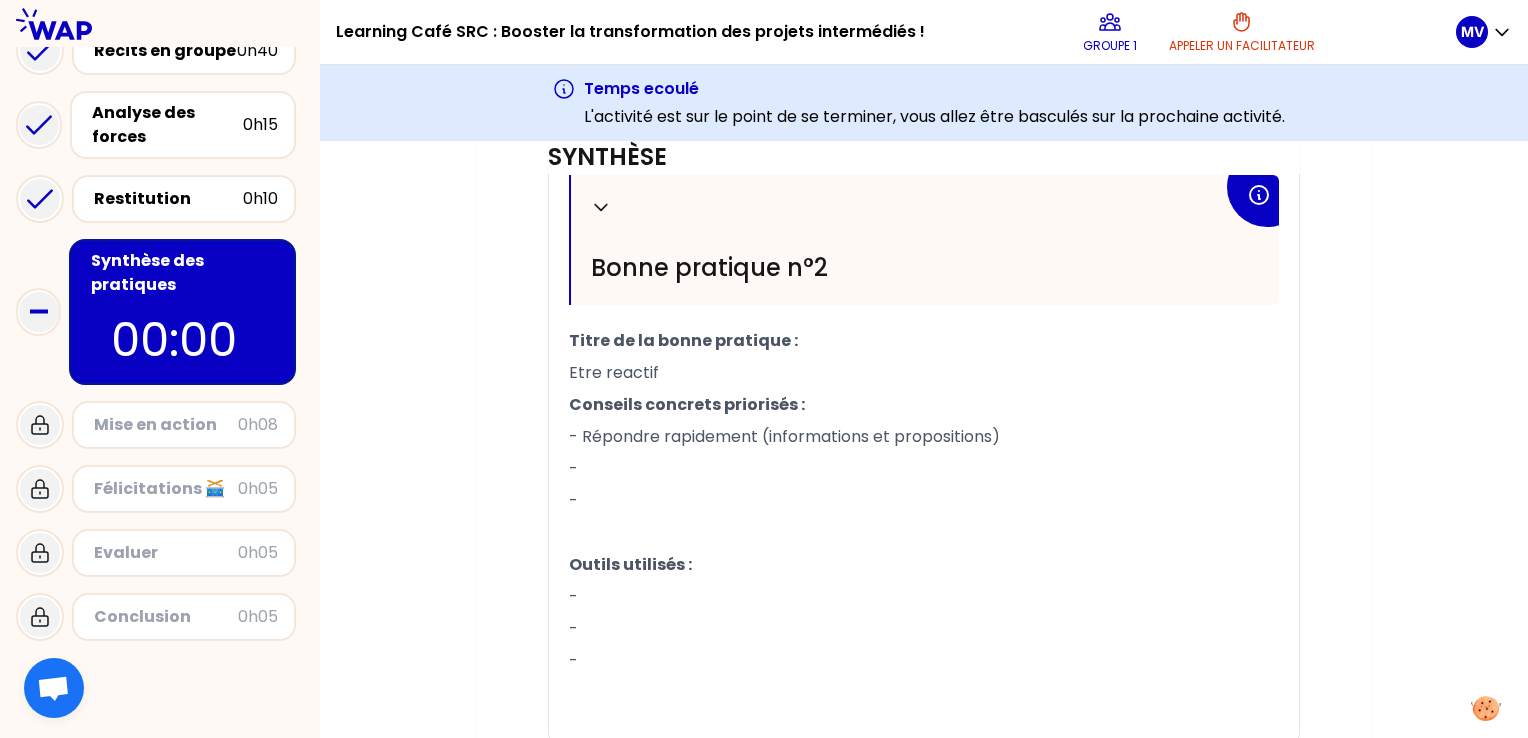 click on "-" at bounding box center (924, 597) 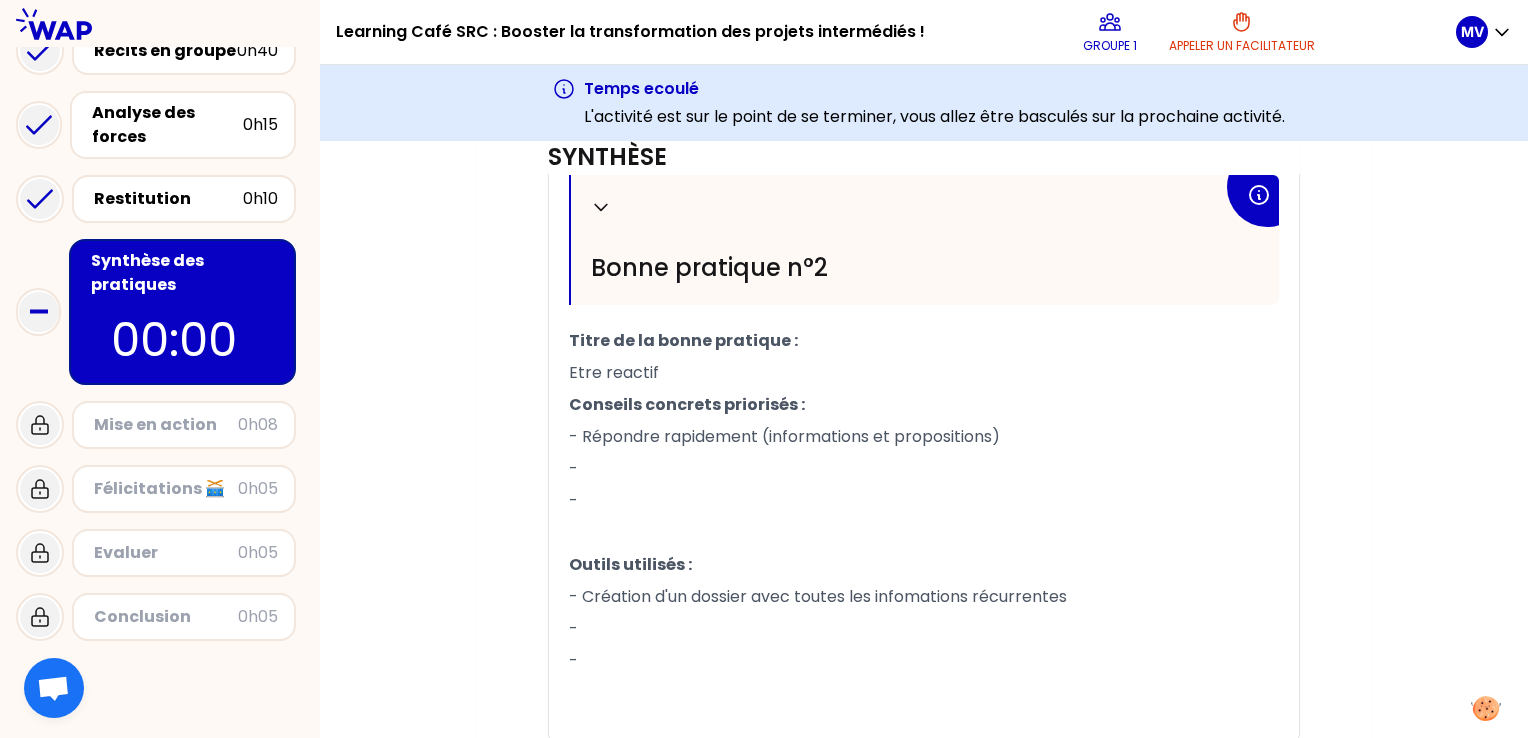 click on "-" at bounding box center [924, 469] 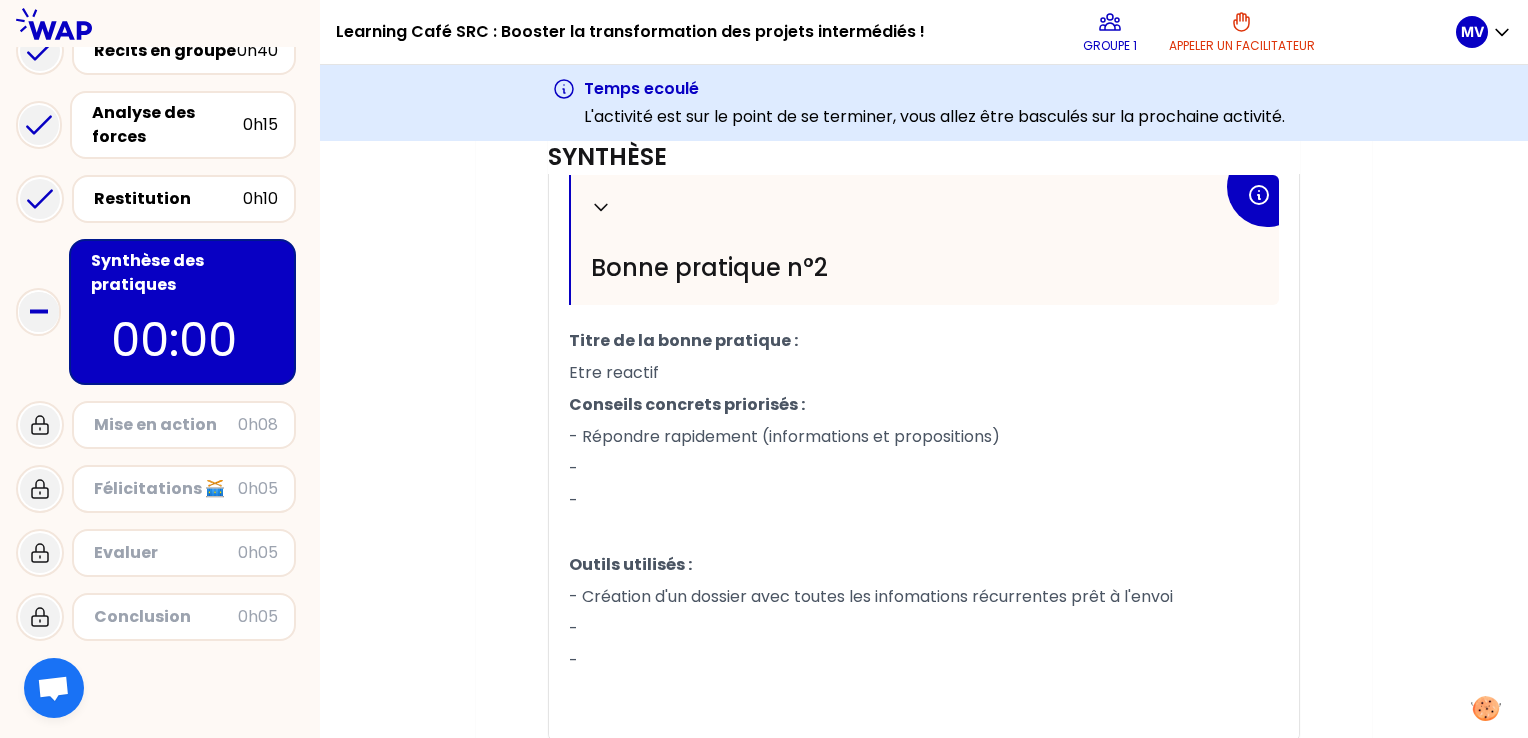 click on "Mon numéro de groupe : 1 Objectifs # Quelle est l’initiative, la bonne idée, le tips, le secret, l’arme fatale qui permet de transformer les projets transmis par des intermédiaires ? # A partir de l’analyse de vos forces, faites émerger deux bonnes pratiques pour transformer les projets transmis par des intermédiaires Pour chacune : détaillez avec des  conseils concrets  tirés de votre expérience (cela peut être d’autres expériences que celle publiée sur WAP en réponse à la question), partagez les  outils utilisés  qui peuvent venir en support de cette bonne pratique. Synthèse T1 T2 Exporter sauvegardé Replier [GEOGRAPHIC_DATA] pratique n°1 Titre de la bonne pratique :  Faire vivre l'experience CF aux agences Conseils concrets priorisés : - Evenements CF dédiés aux agences - Visite des maisons CF -  ﻿ Outils utilisés : - JPO/SPO - Les invités à venir lors d'un montage d'événement - Visiter la maison et dormir sur place ﻿ Replier [GEOGRAPHIC_DATA] pratique n°2 Titre de la bonne pratique :  -  -" at bounding box center (924, -84) 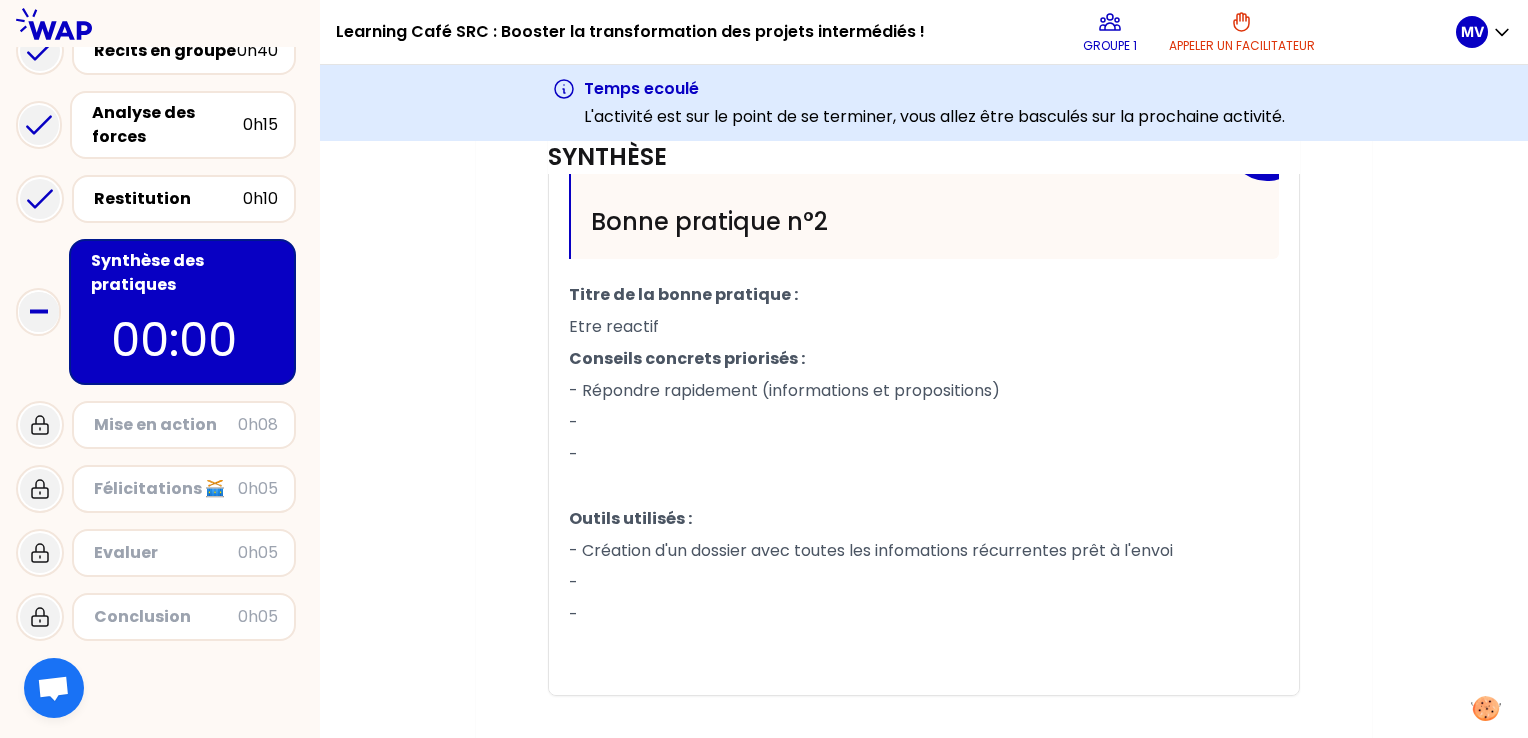 scroll, scrollTop: 1285, scrollLeft: 0, axis: vertical 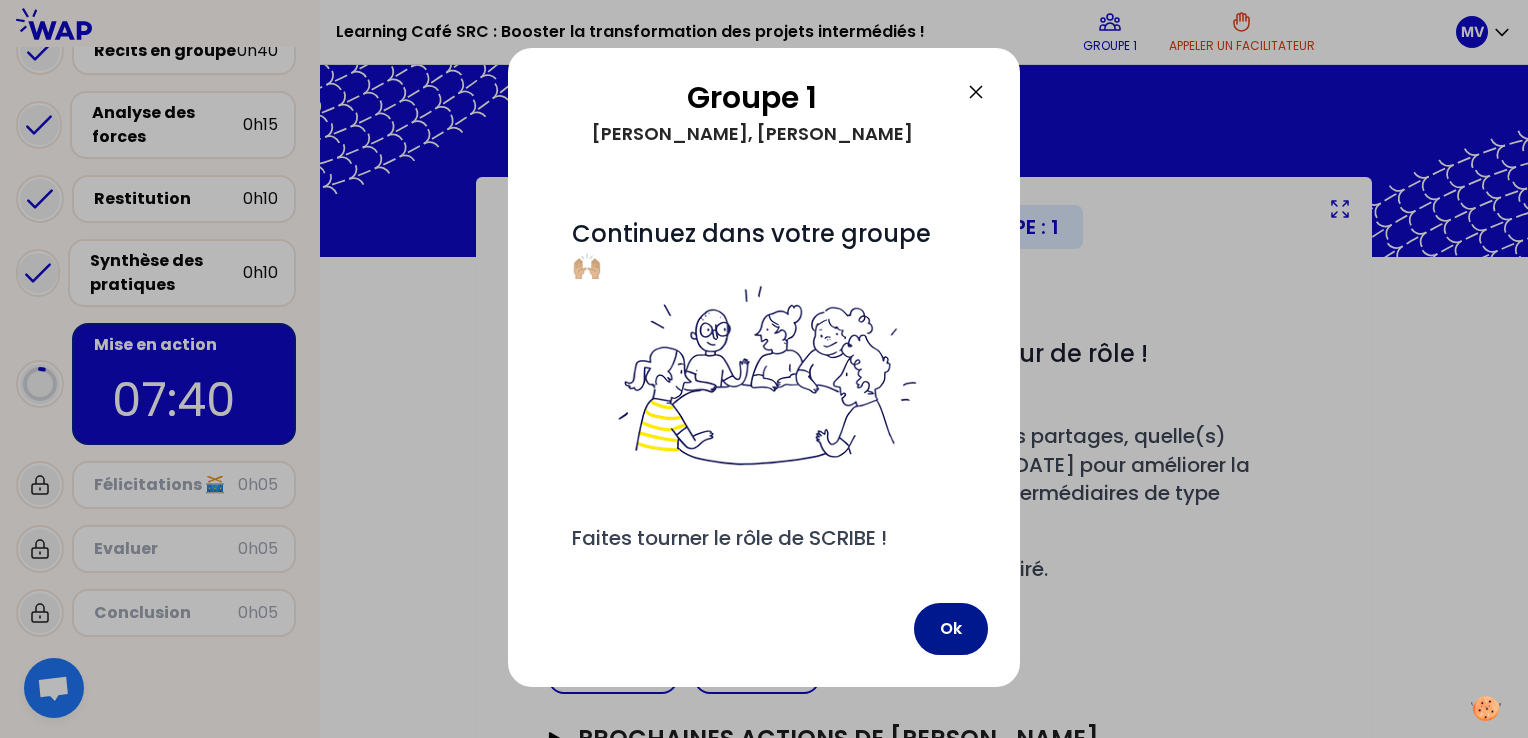 click on "Ok" at bounding box center [951, 629] 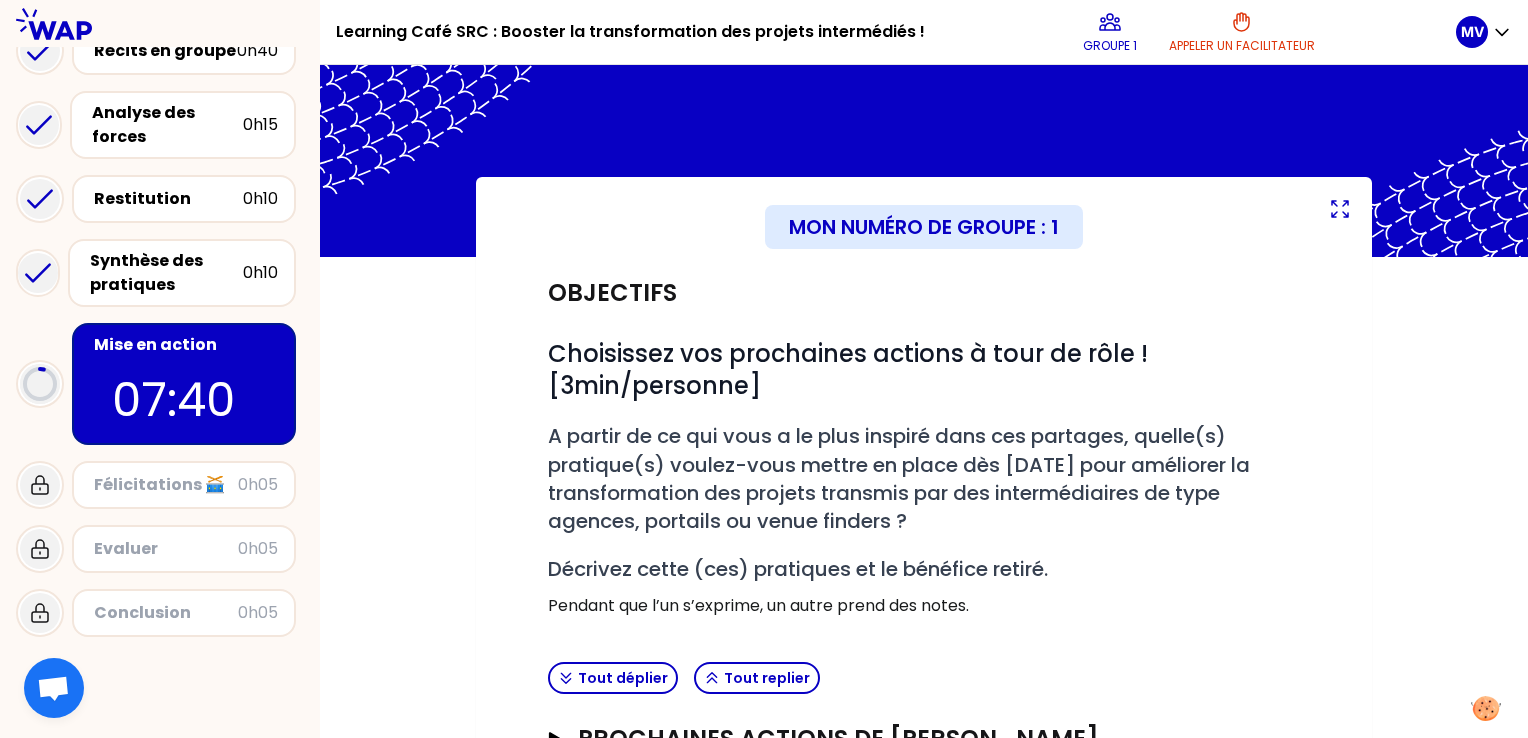 scroll, scrollTop: 296, scrollLeft: 0, axis: vertical 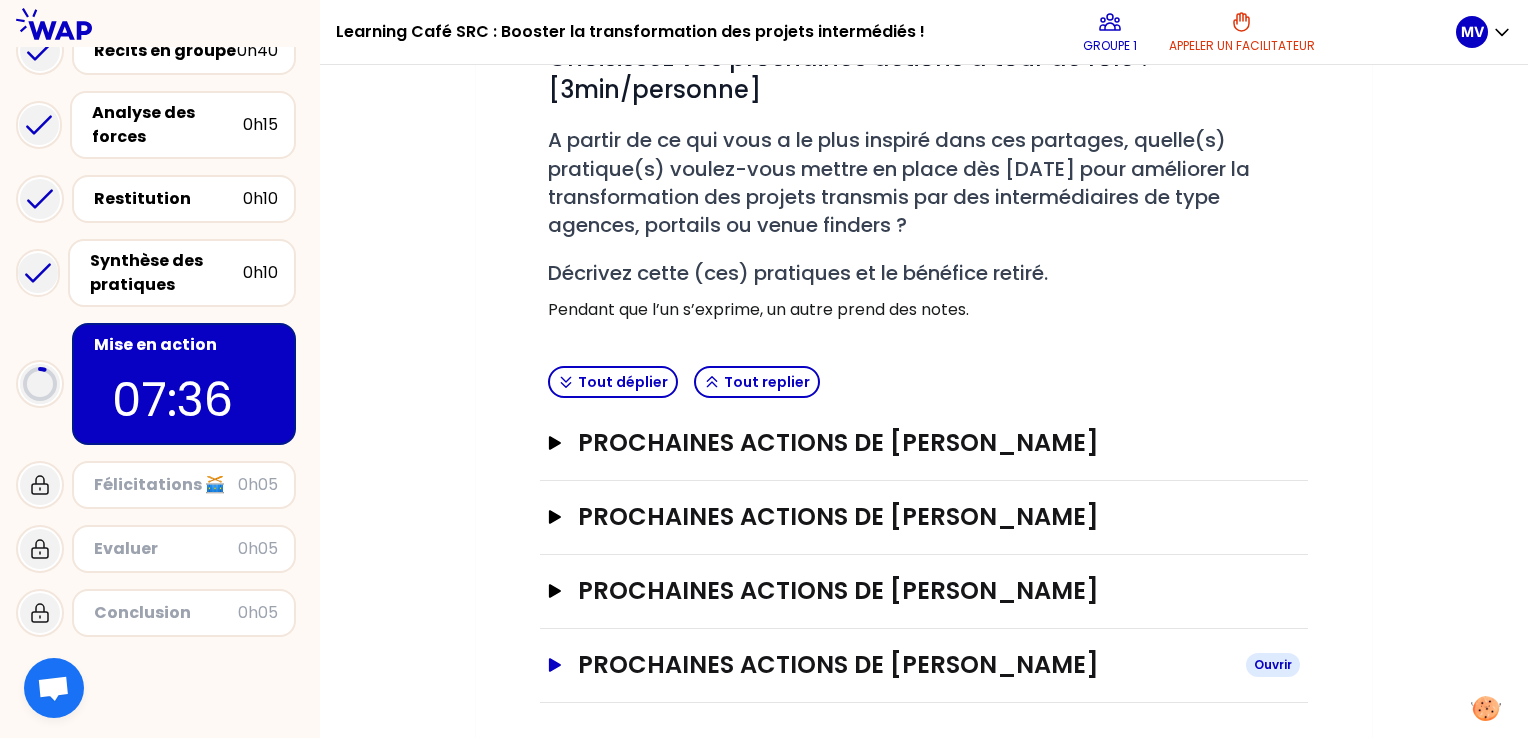 click 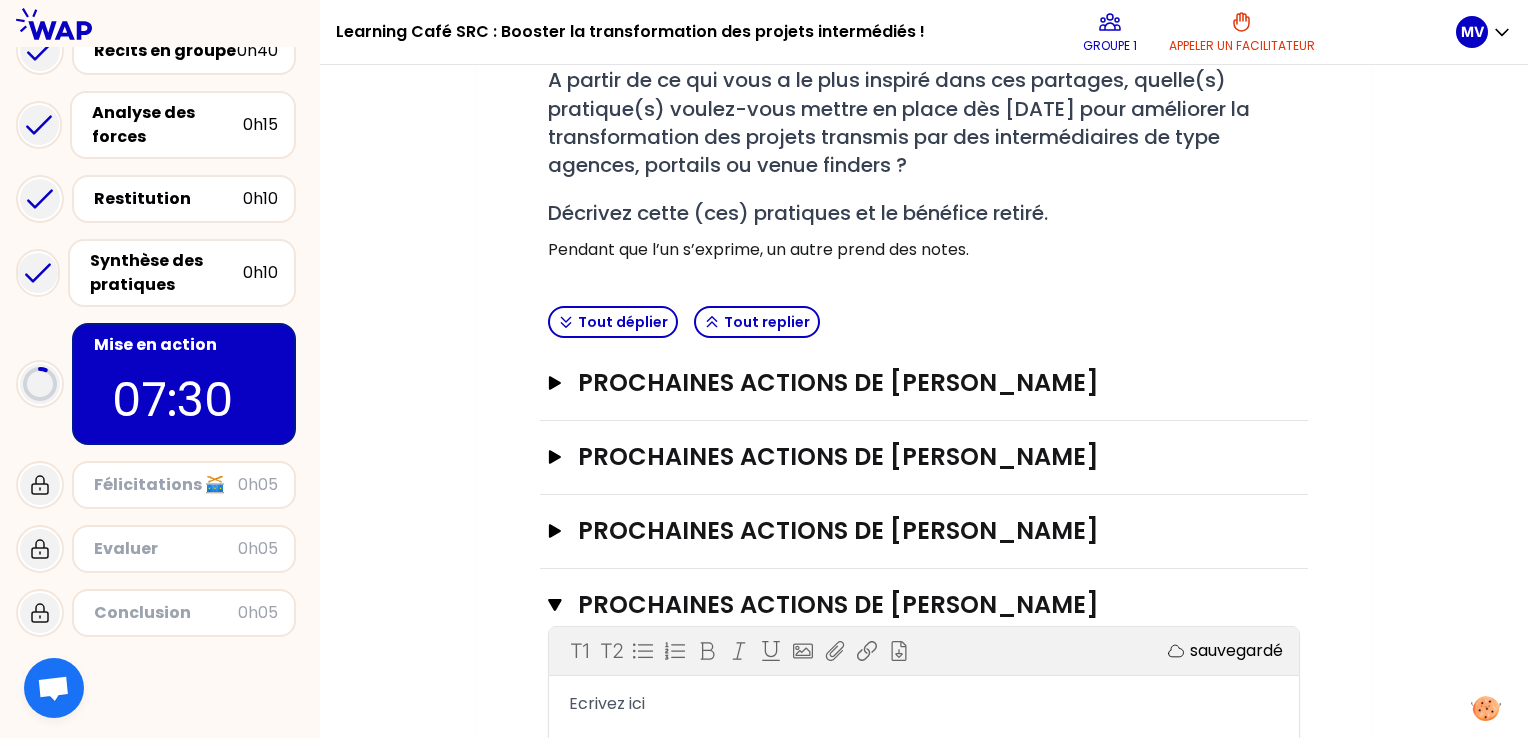 scroll, scrollTop: 617, scrollLeft: 0, axis: vertical 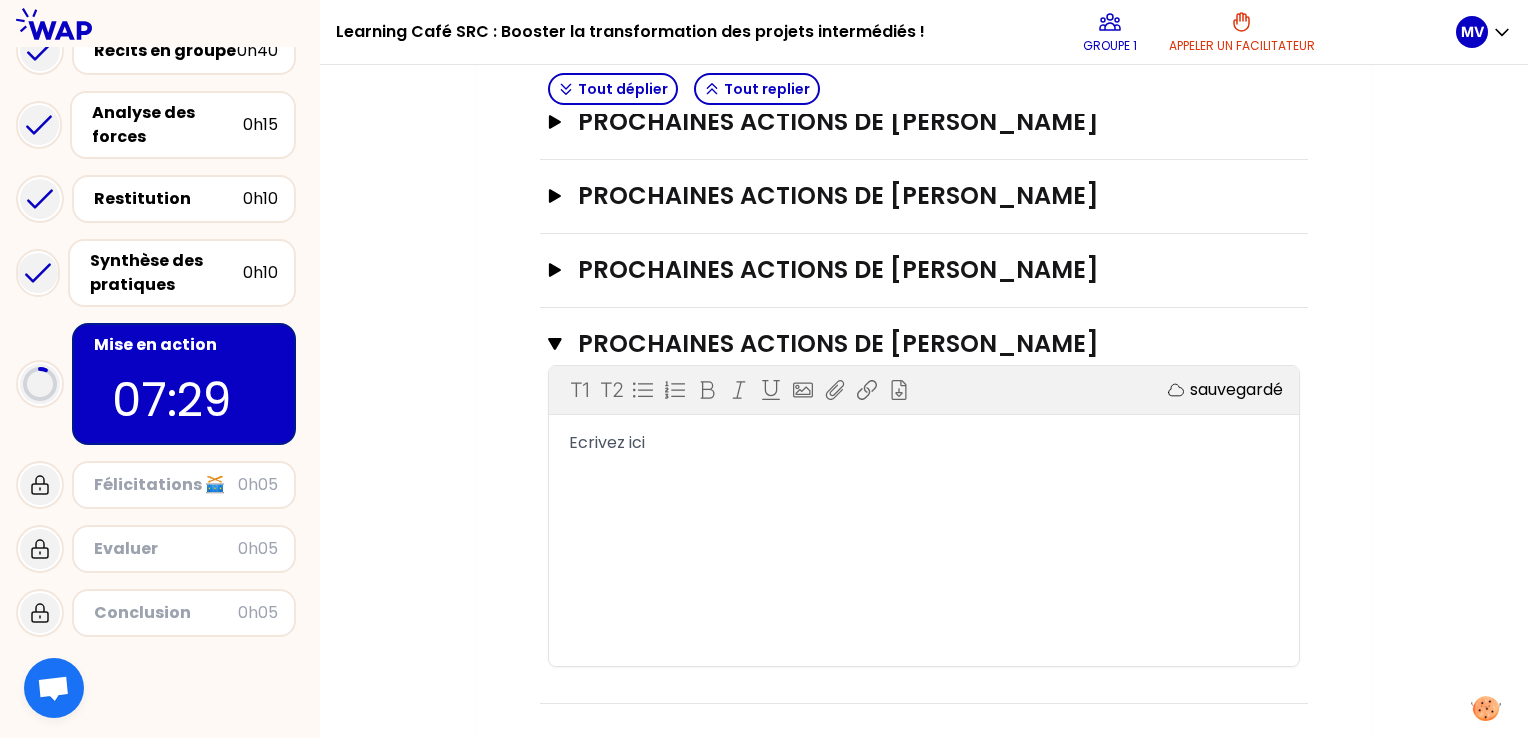 click on "T1 T2 Exporter sauvegardé Ecrivez ici" at bounding box center (924, 516) 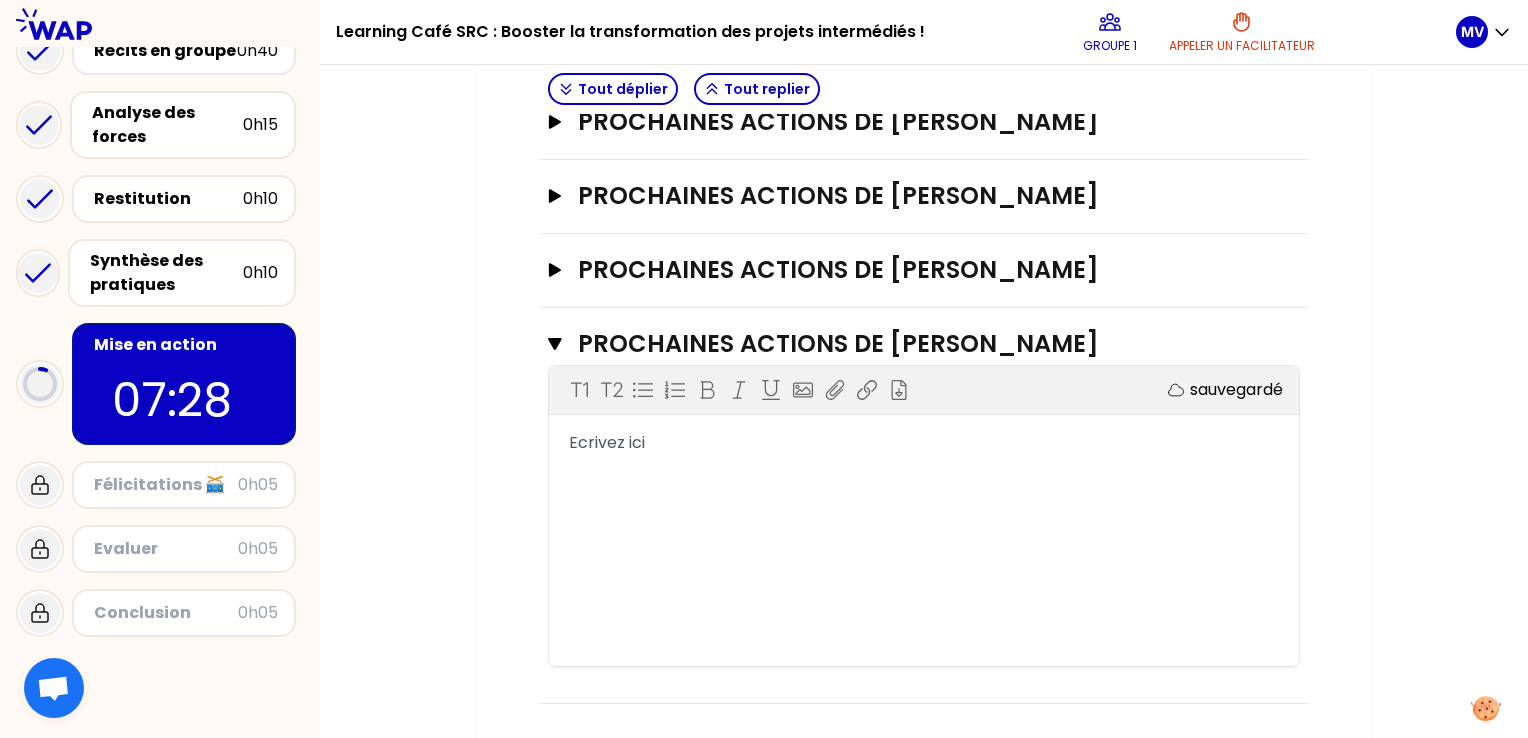 click on "Ecrivez ici" at bounding box center (607, 442) 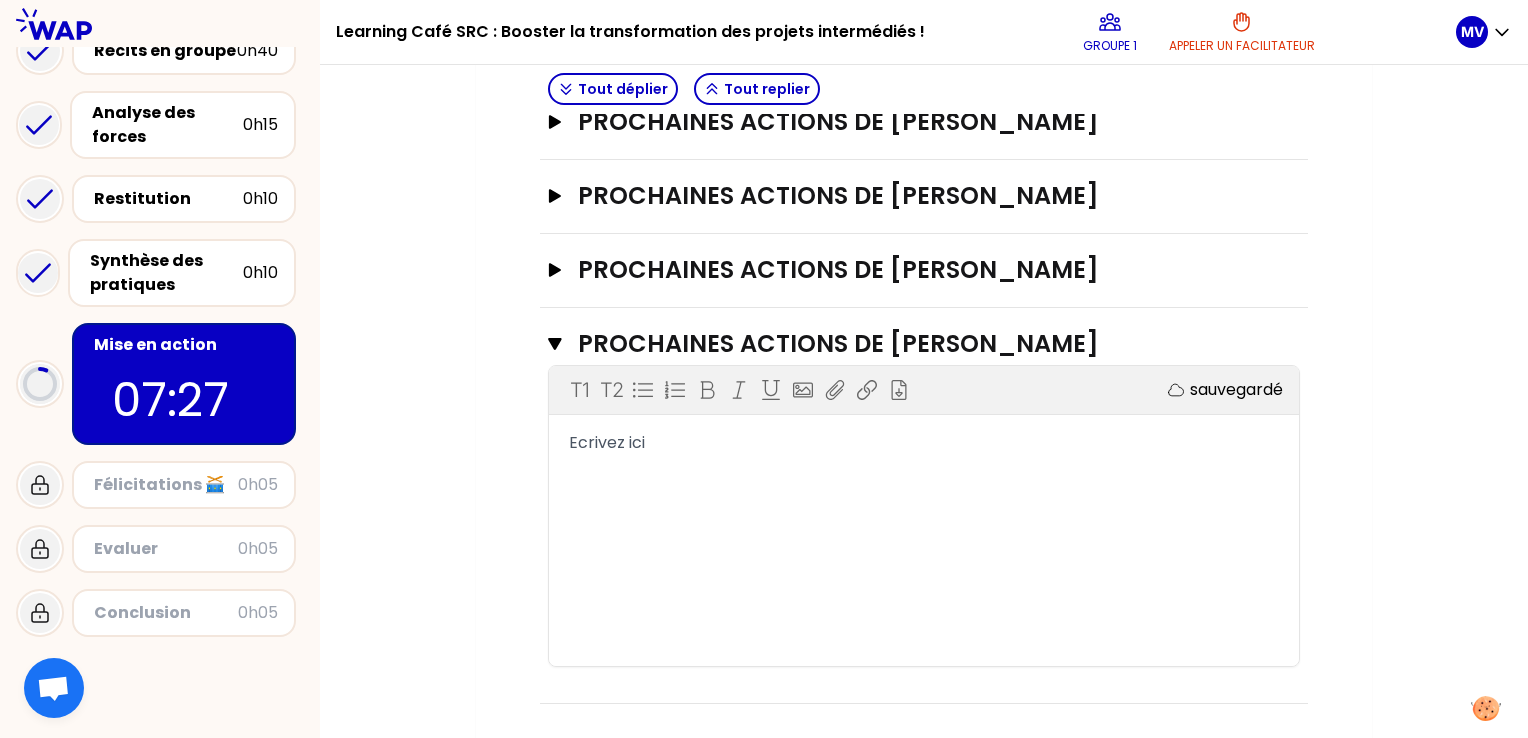 click on "Ecrivez ici" at bounding box center [607, 442] 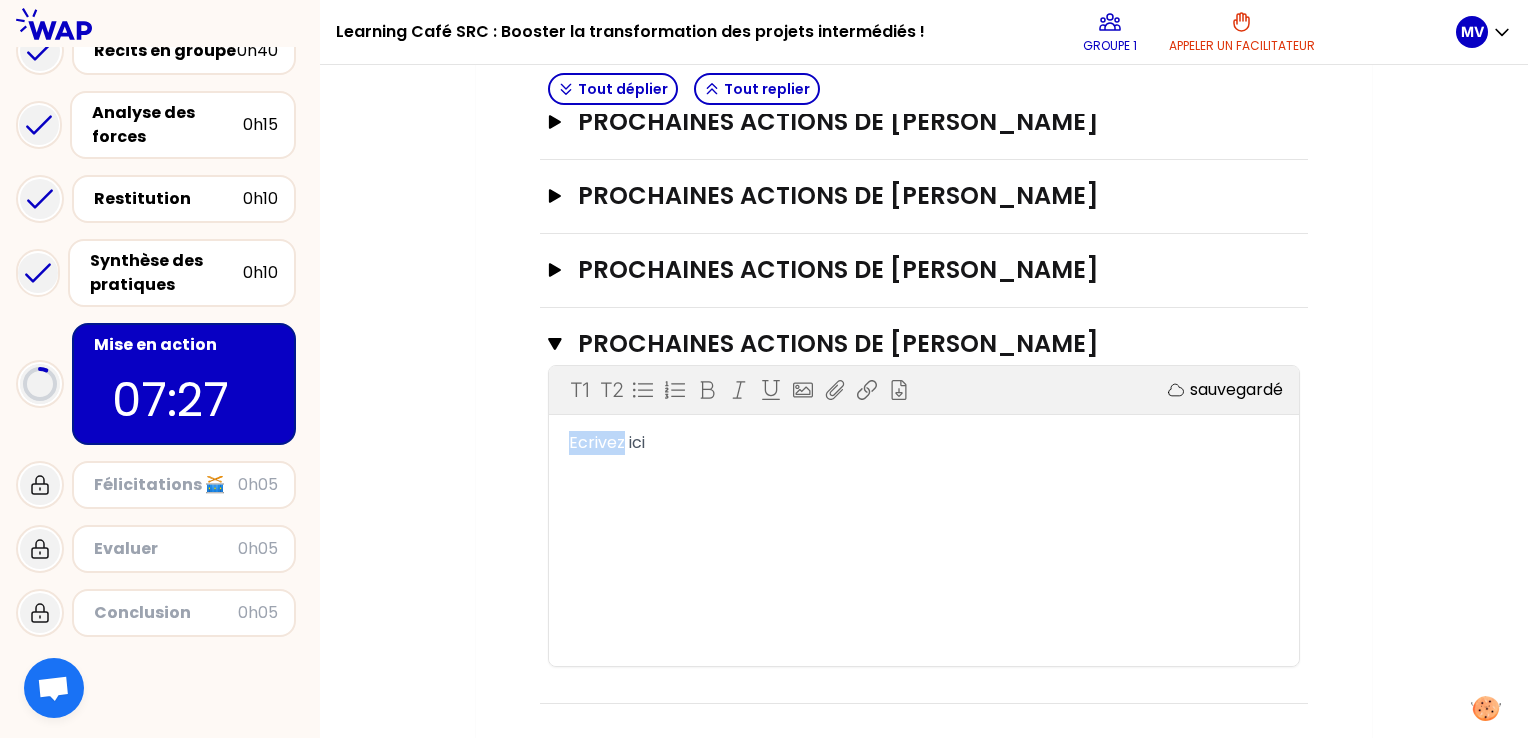 click on "Ecrivez ici" at bounding box center [607, 442] 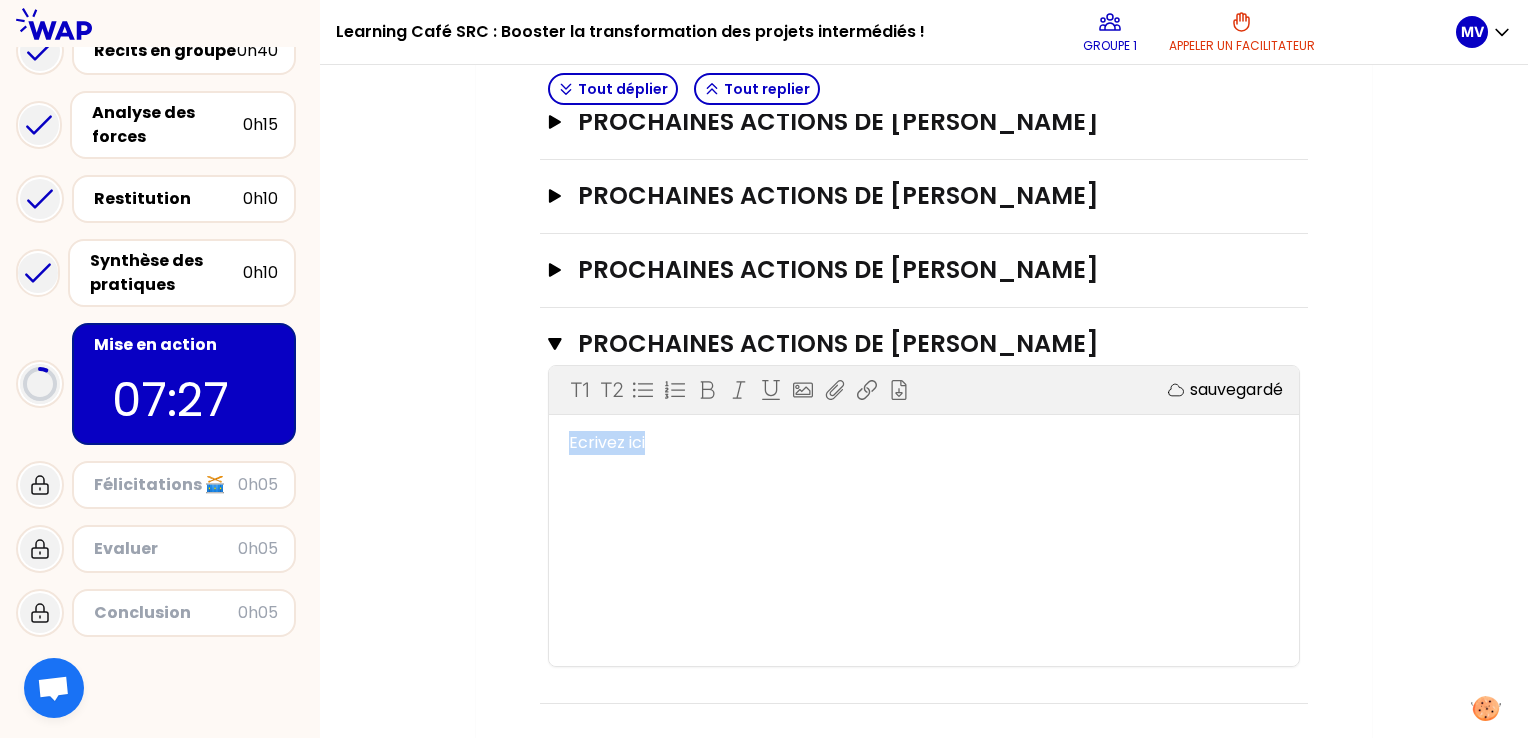 click on "Ecrivez ici" at bounding box center [607, 442] 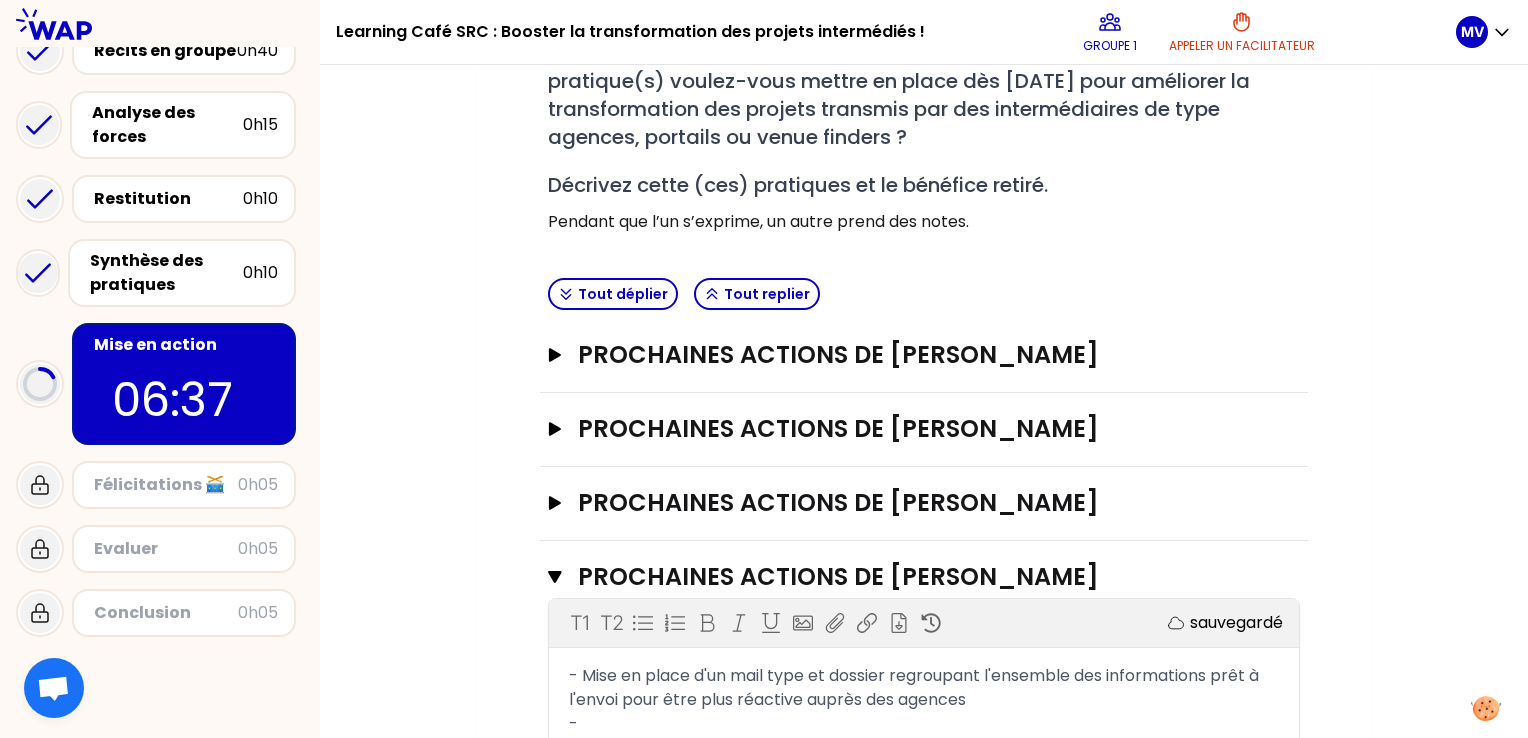 scroll, scrollTop: 617, scrollLeft: 0, axis: vertical 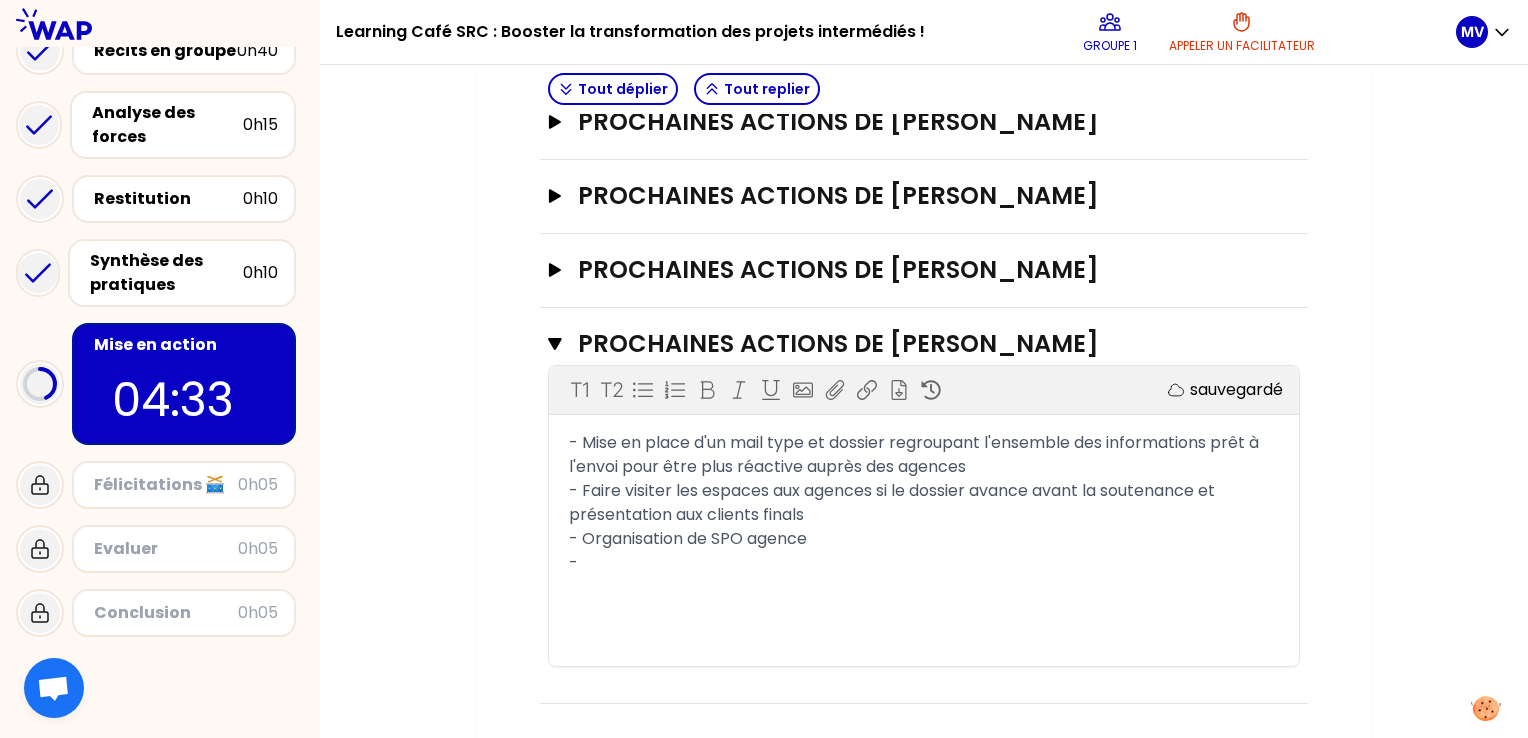 click on "- Organisation de SPO agence" at bounding box center (924, 539) 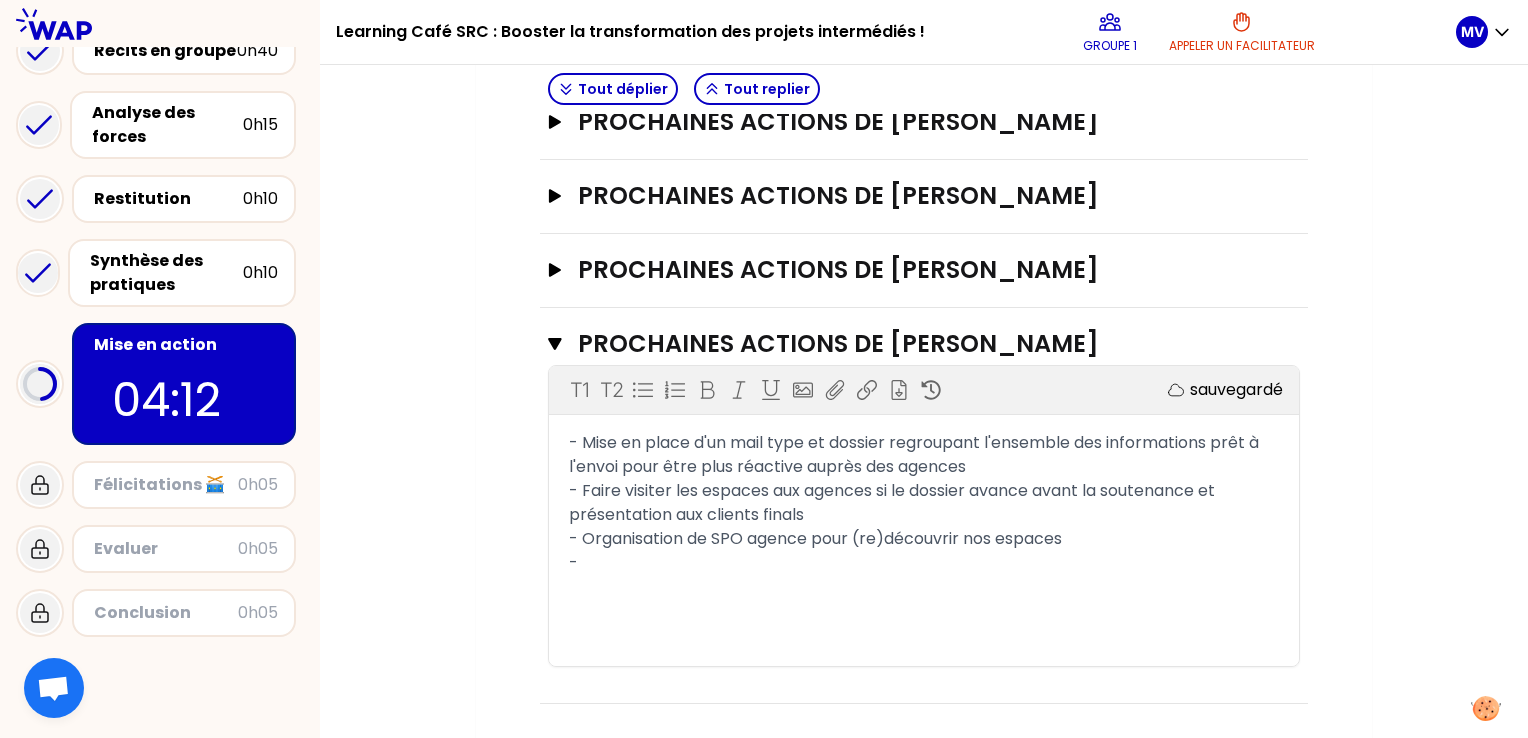 click on "- Faire visiter les espaces aux agences si le dossier avance avant la soutenance et présentation aux clients finals" at bounding box center [894, 502] 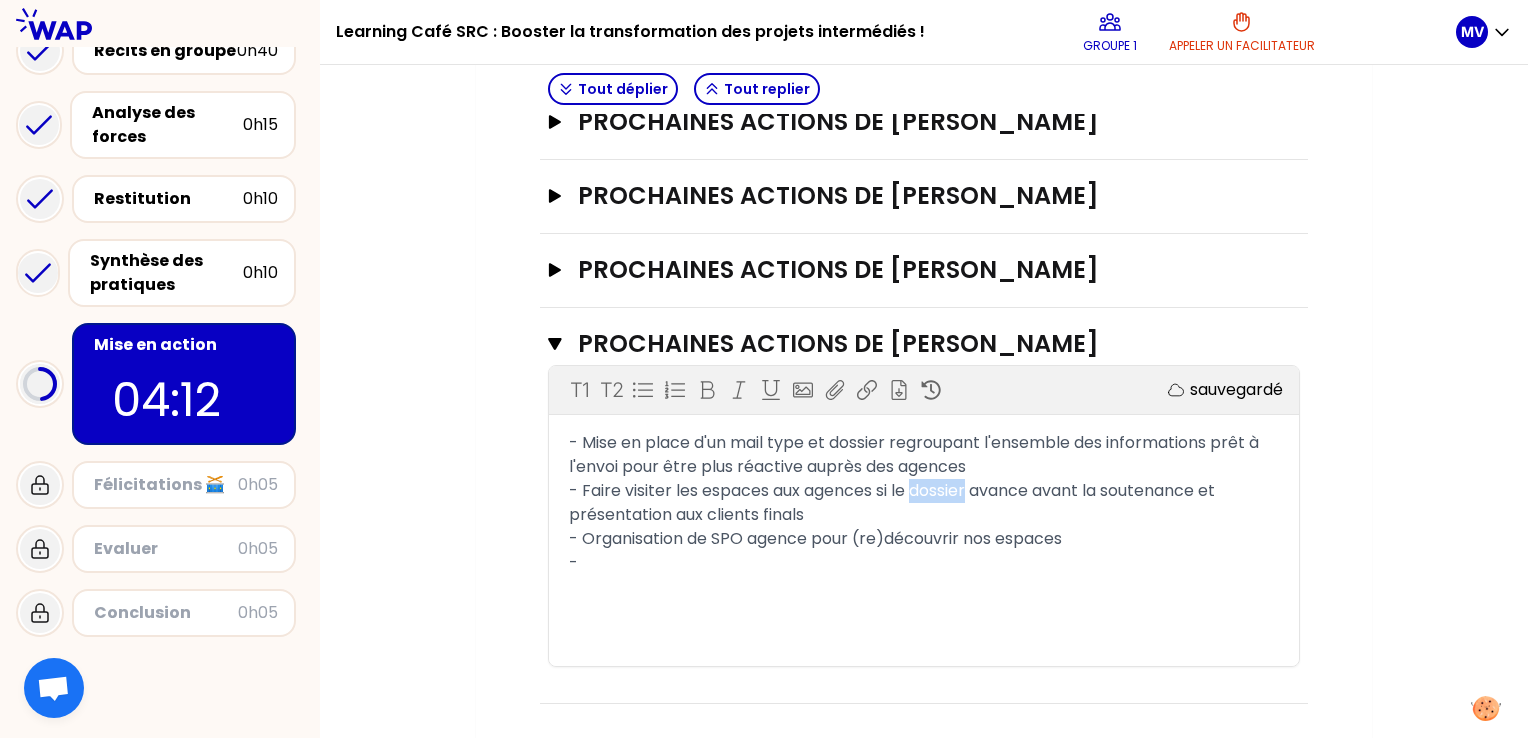 click on "- Faire visiter les espaces aux agences si le dossier avance avant la soutenance et présentation aux clients finals" at bounding box center (894, 502) 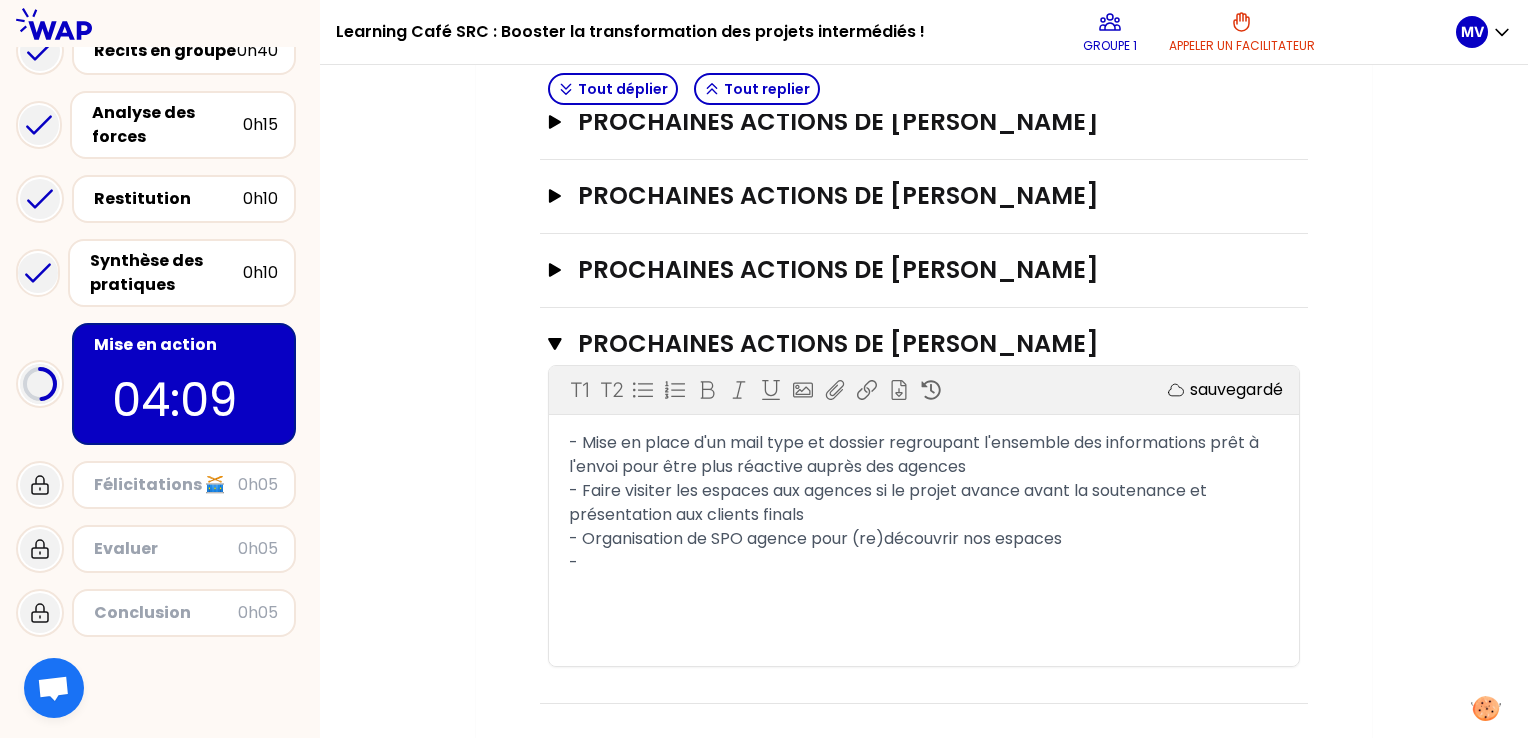 click on "- Faire visiter les espaces aux agences si le projet avance avant la soutenance et présentation aux clients finals" at bounding box center [924, 503] 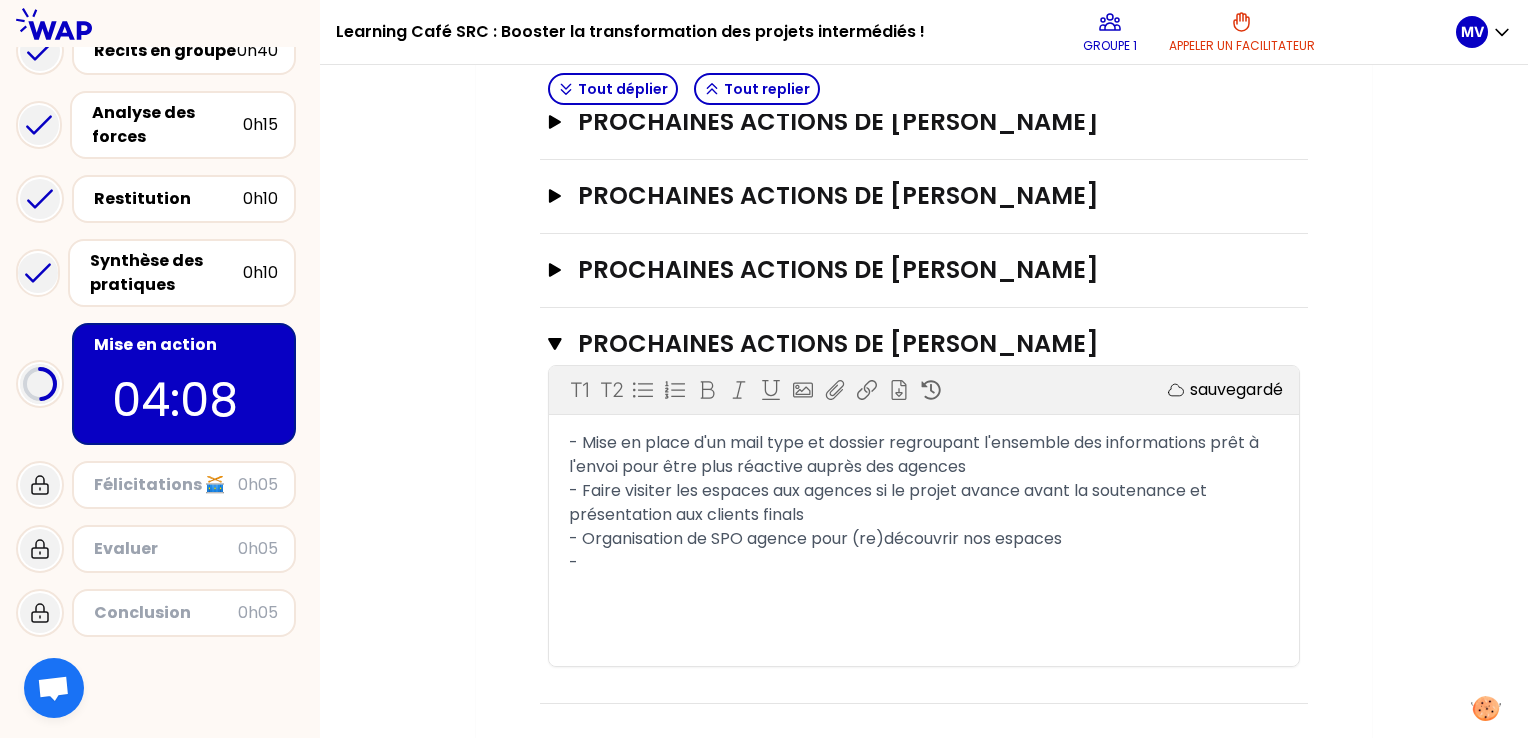 click on "-" at bounding box center (924, 563) 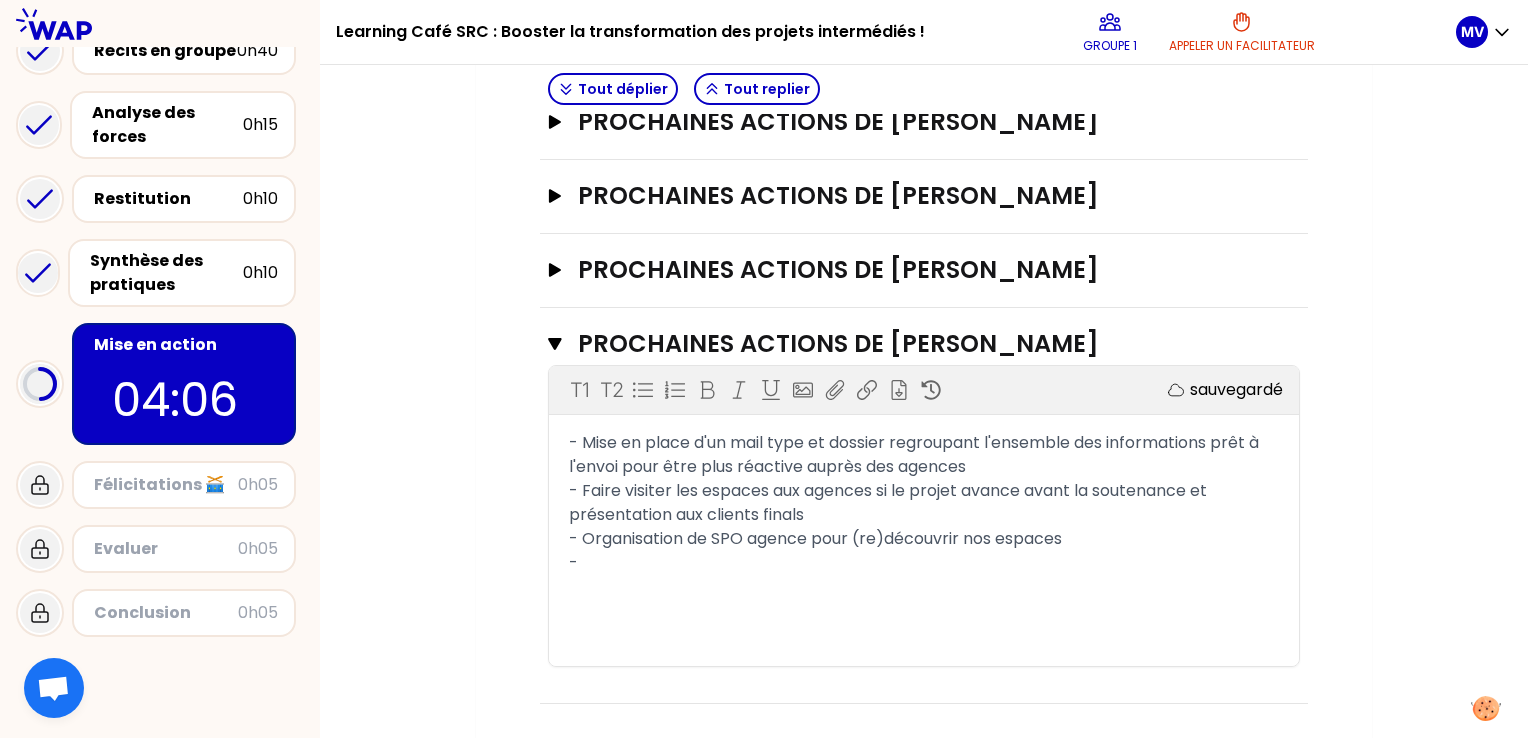 click on "- Faire visiter les espaces aux agences si le projet avance avant la soutenance et présentation aux clients finals" at bounding box center [924, 503] 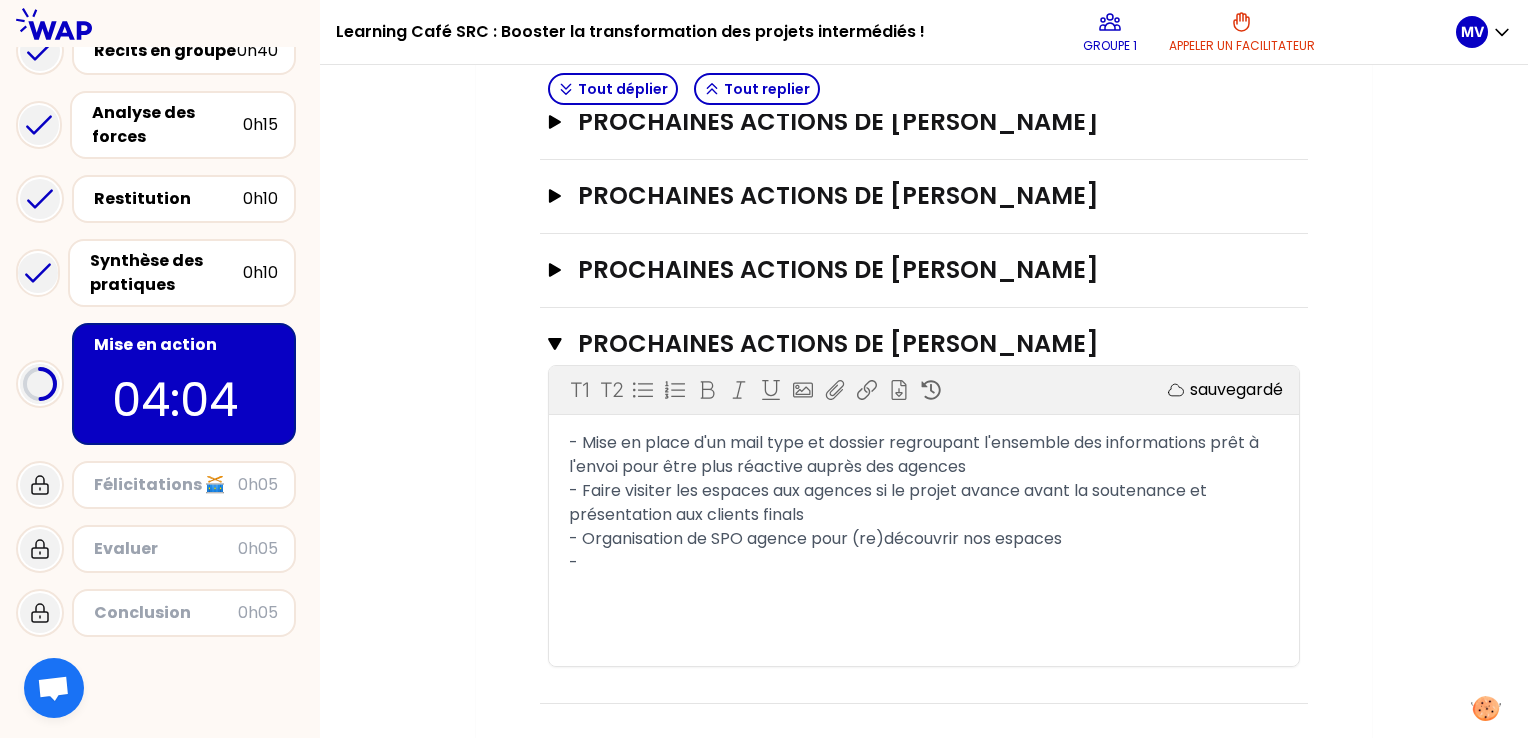 click on "-" at bounding box center (924, 563) 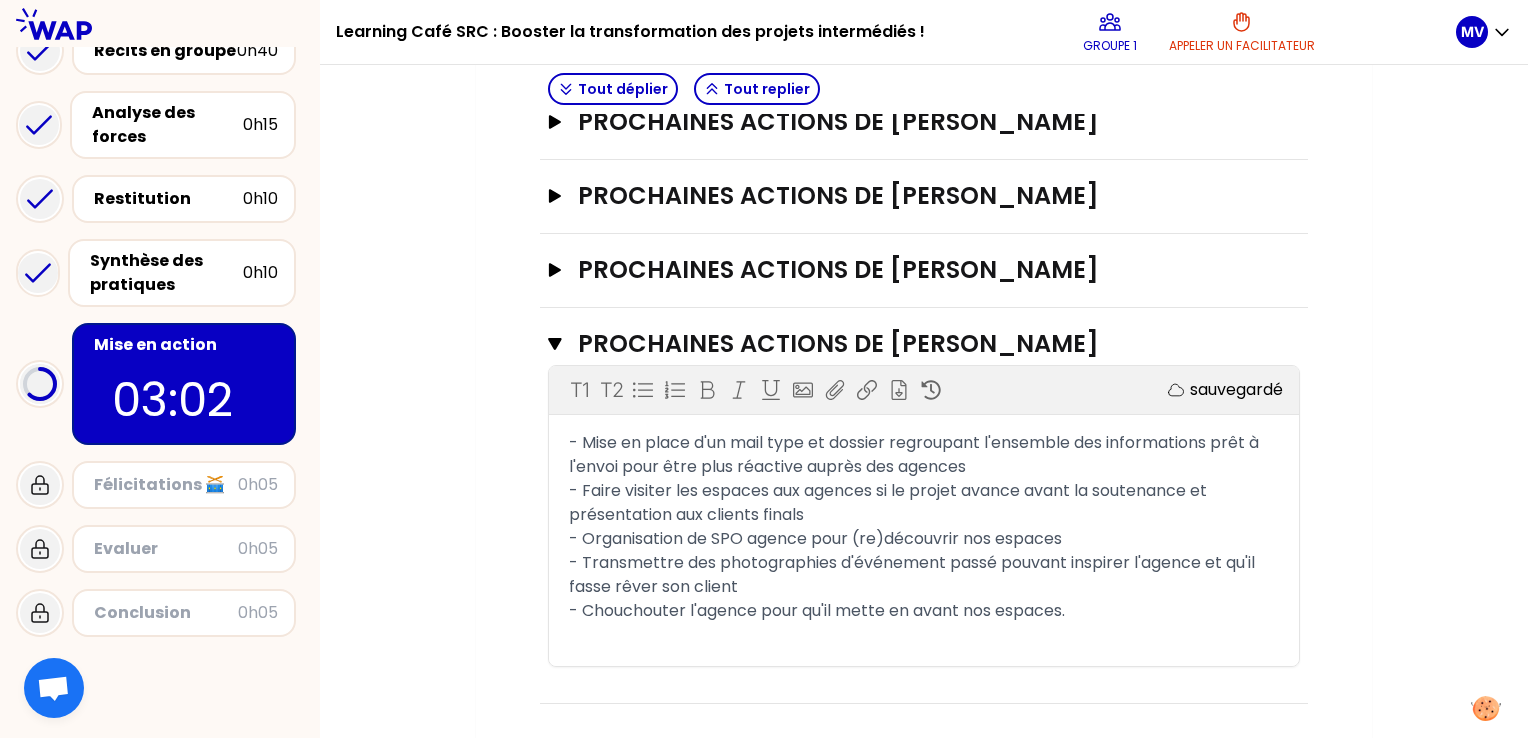 click on "- Chouchouter l'agence pour qu'il mette en avant nos espaces." at bounding box center [817, 610] 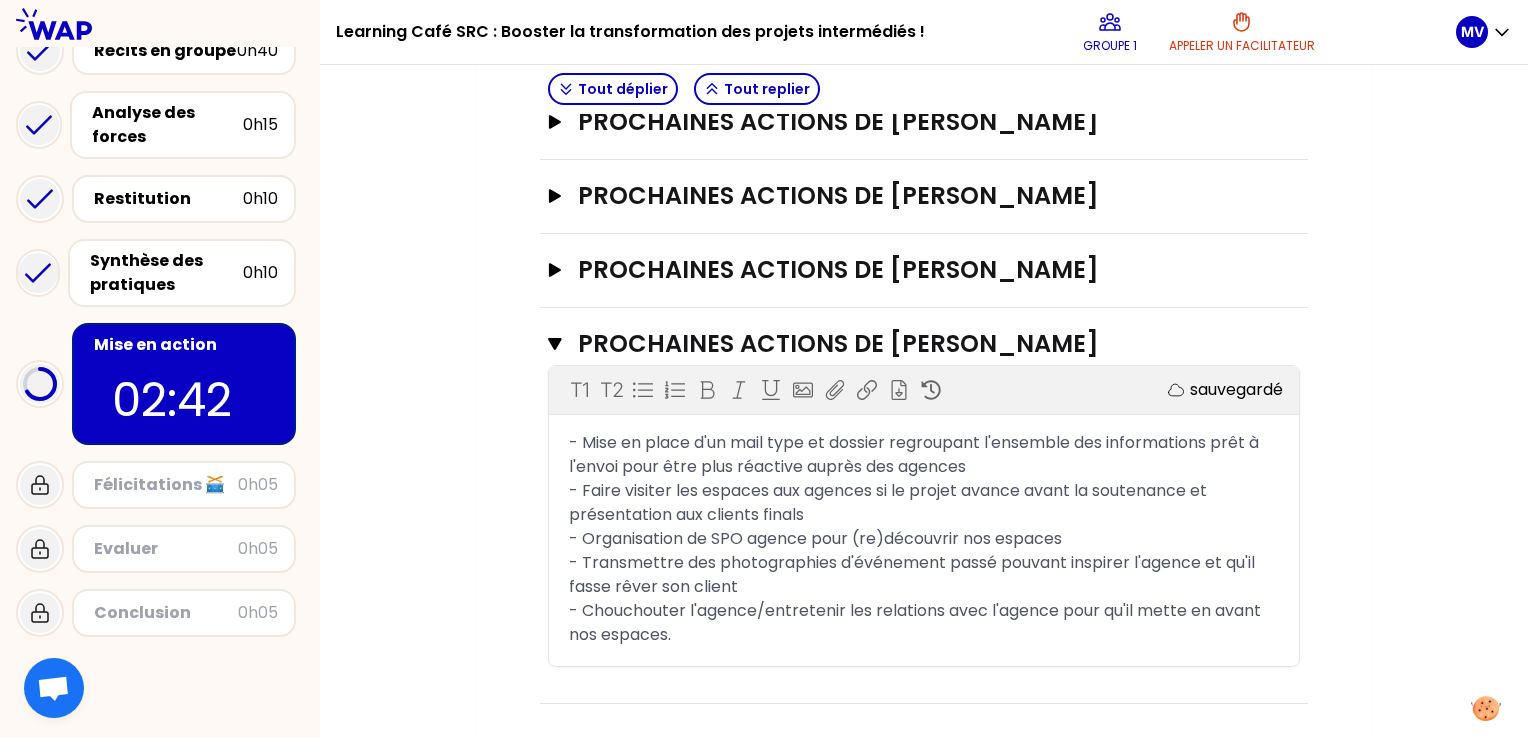 click on "- Chouchouter l'agence/entretenir les relations avec l'agence pour qu'il mette en avant nos espaces." at bounding box center (924, 623) 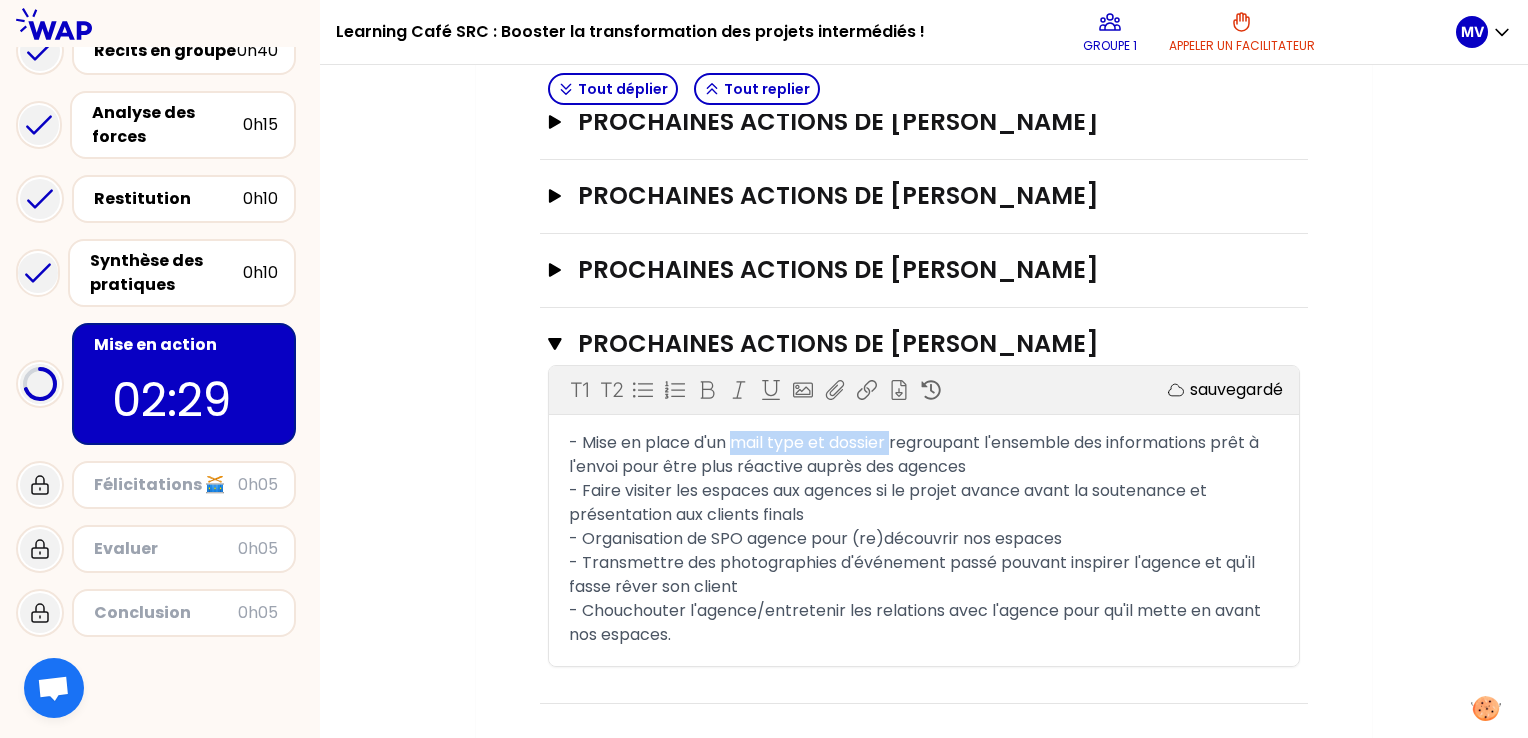 drag, startPoint x: 735, startPoint y: 437, endPoint x: 894, endPoint y: 438, distance: 159.00314 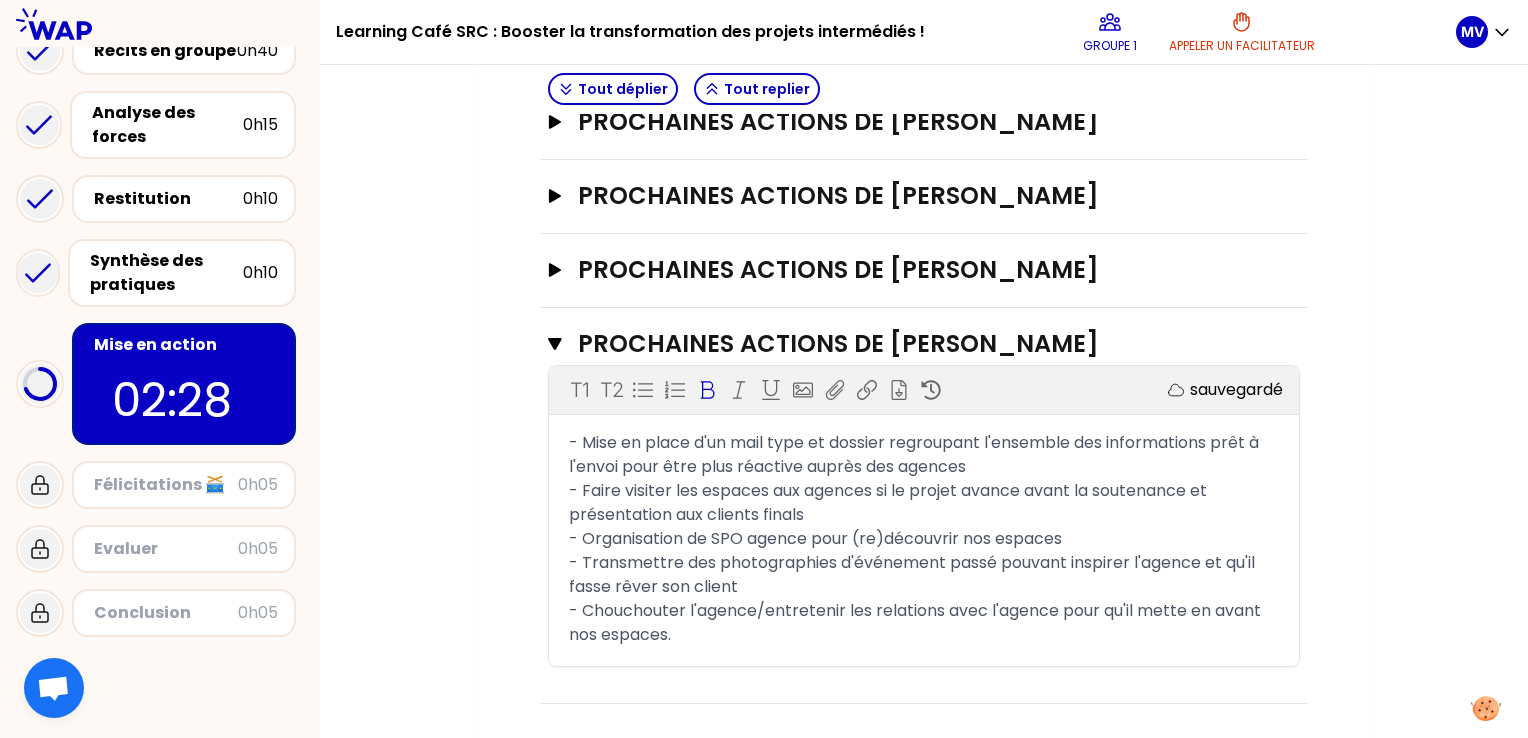 click 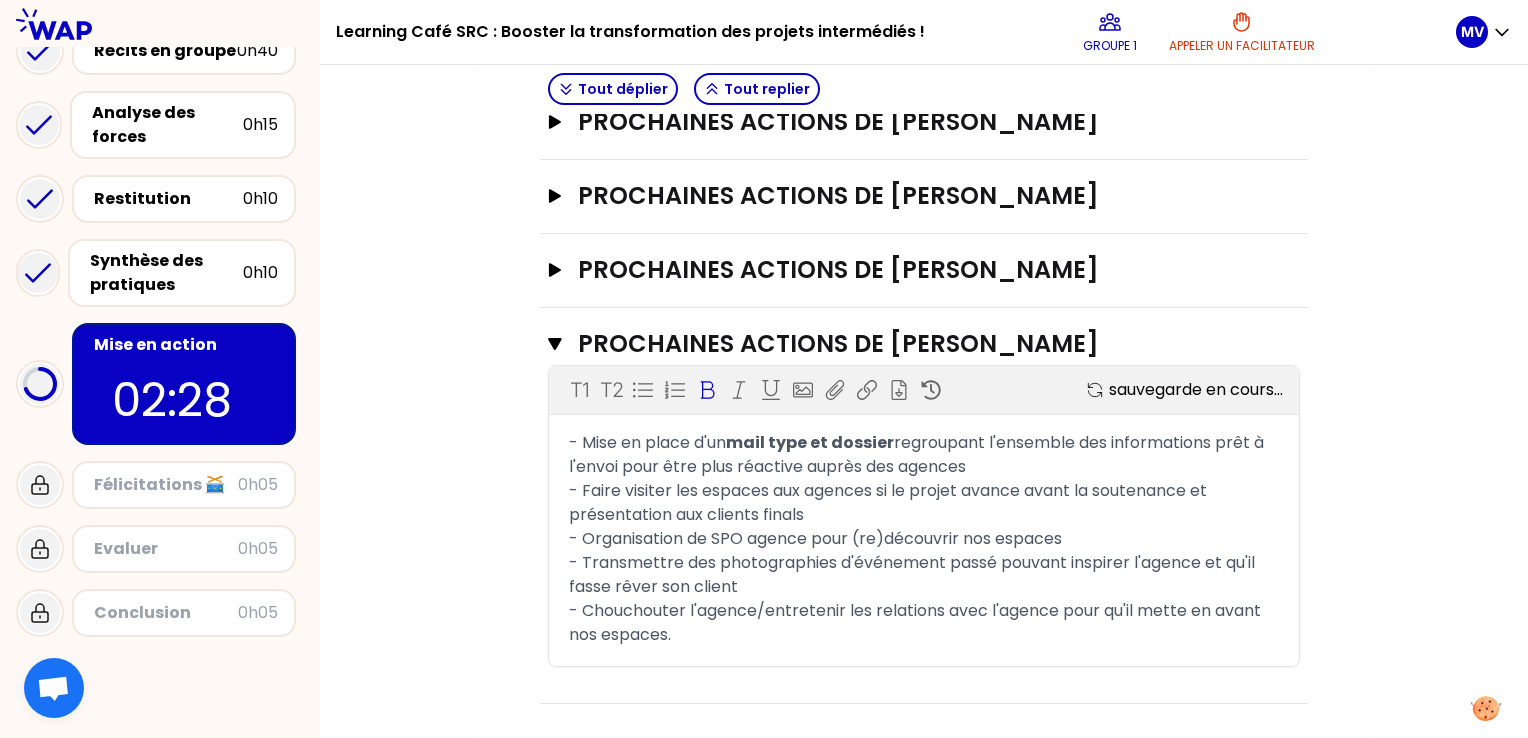 click on "- Faire visiter les espaces aux agences si le projet avance avant la soutenance et présentation aux clients finals" at bounding box center [890, 502] 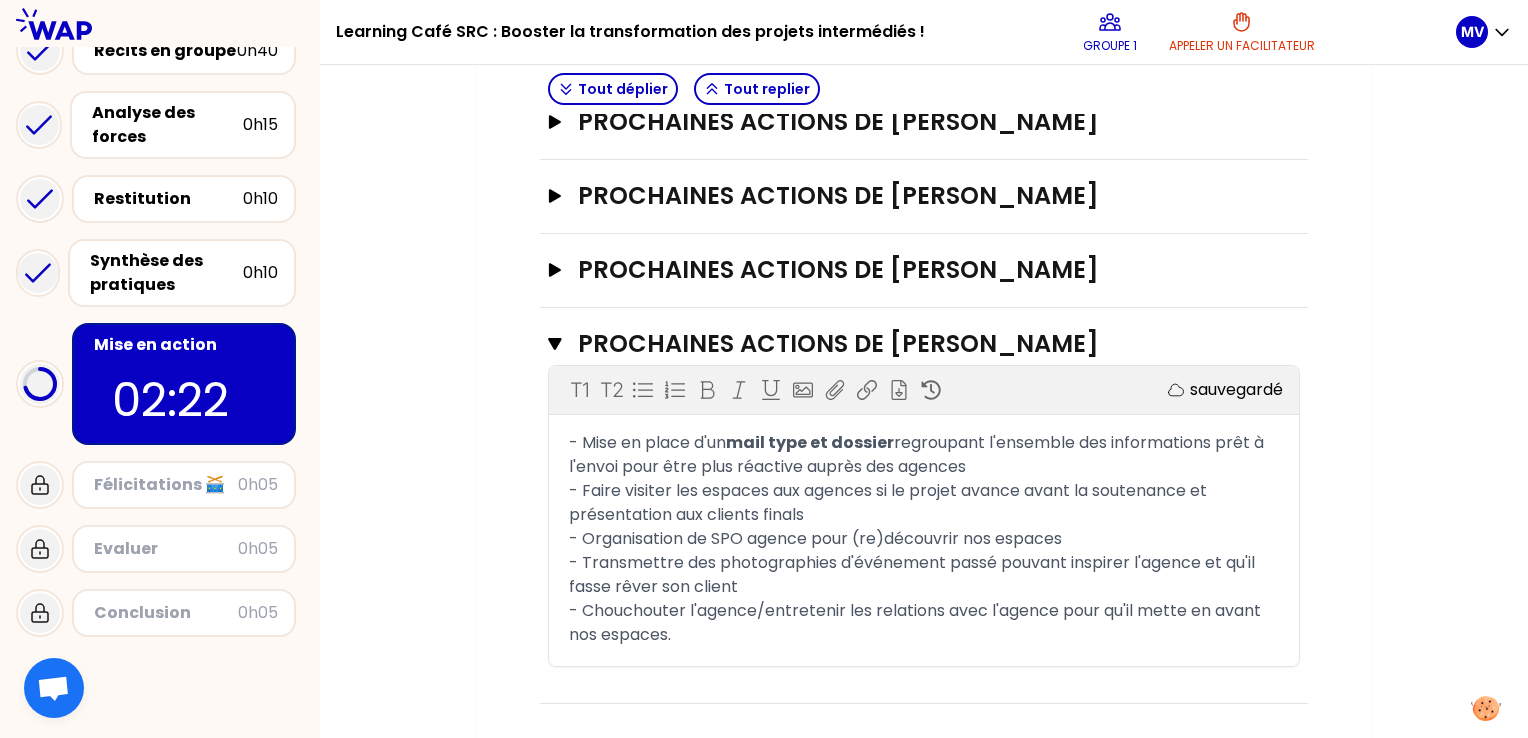click on "- Faire visiter les espaces aux agences si le projet avance avant la soutenance et présentation aux clients finals" at bounding box center [890, 502] 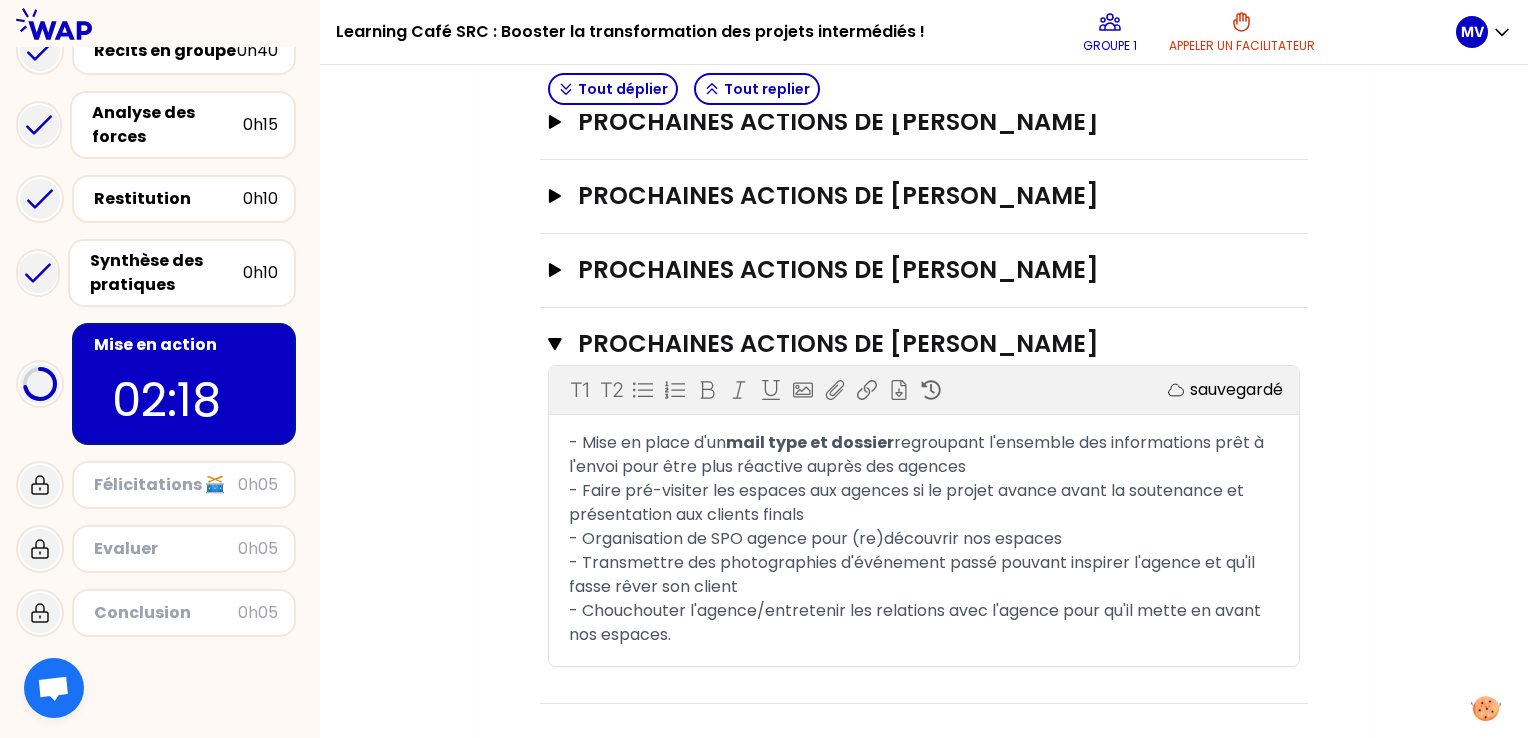 click on "- Faire pré-visiter les espaces aux agences si le projet avance avant la soutenance et présentation aux clients finals" at bounding box center [908, 502] 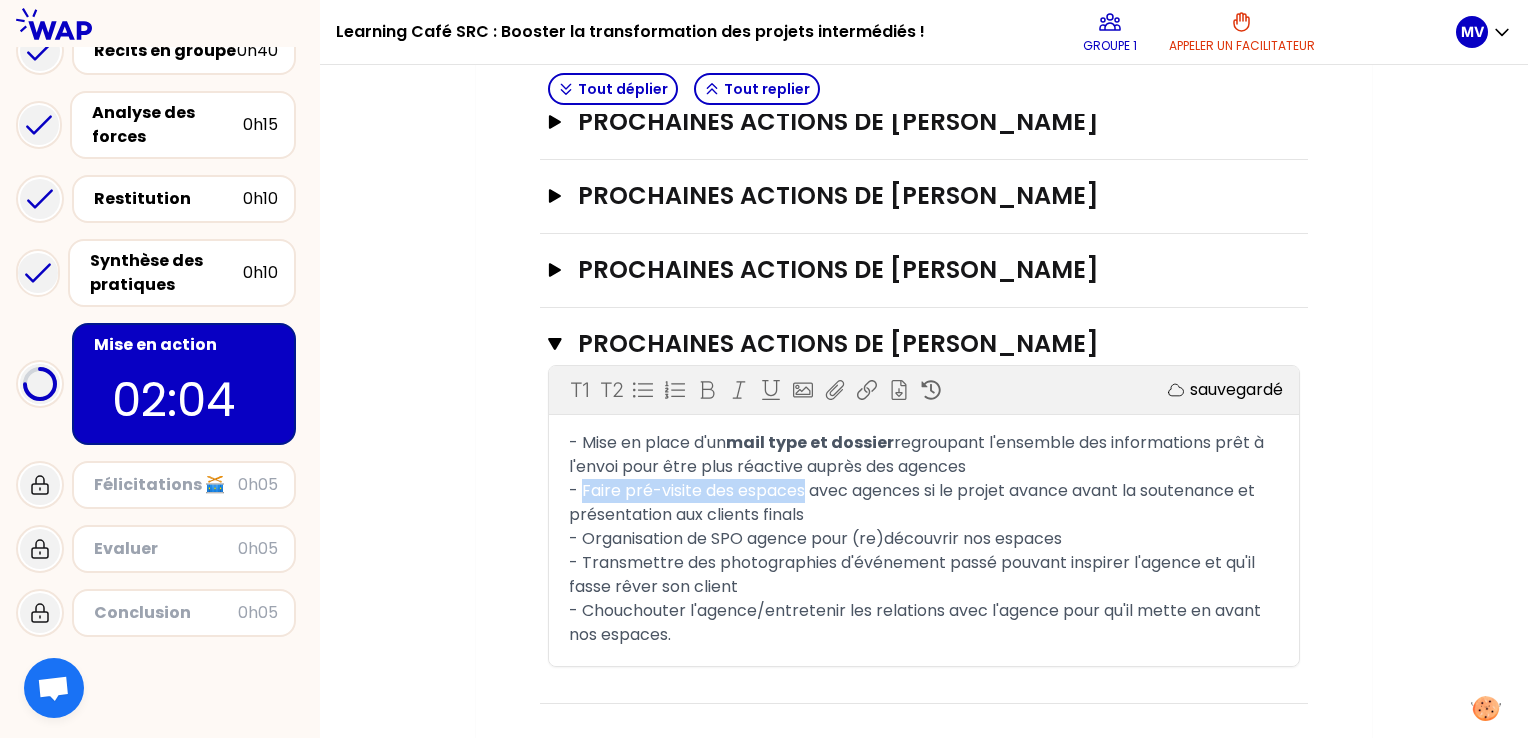 drag, startPoint x: 580, startPoint y: 485, endPoint x: 807, endPoint y: 487, distance: 227.0088 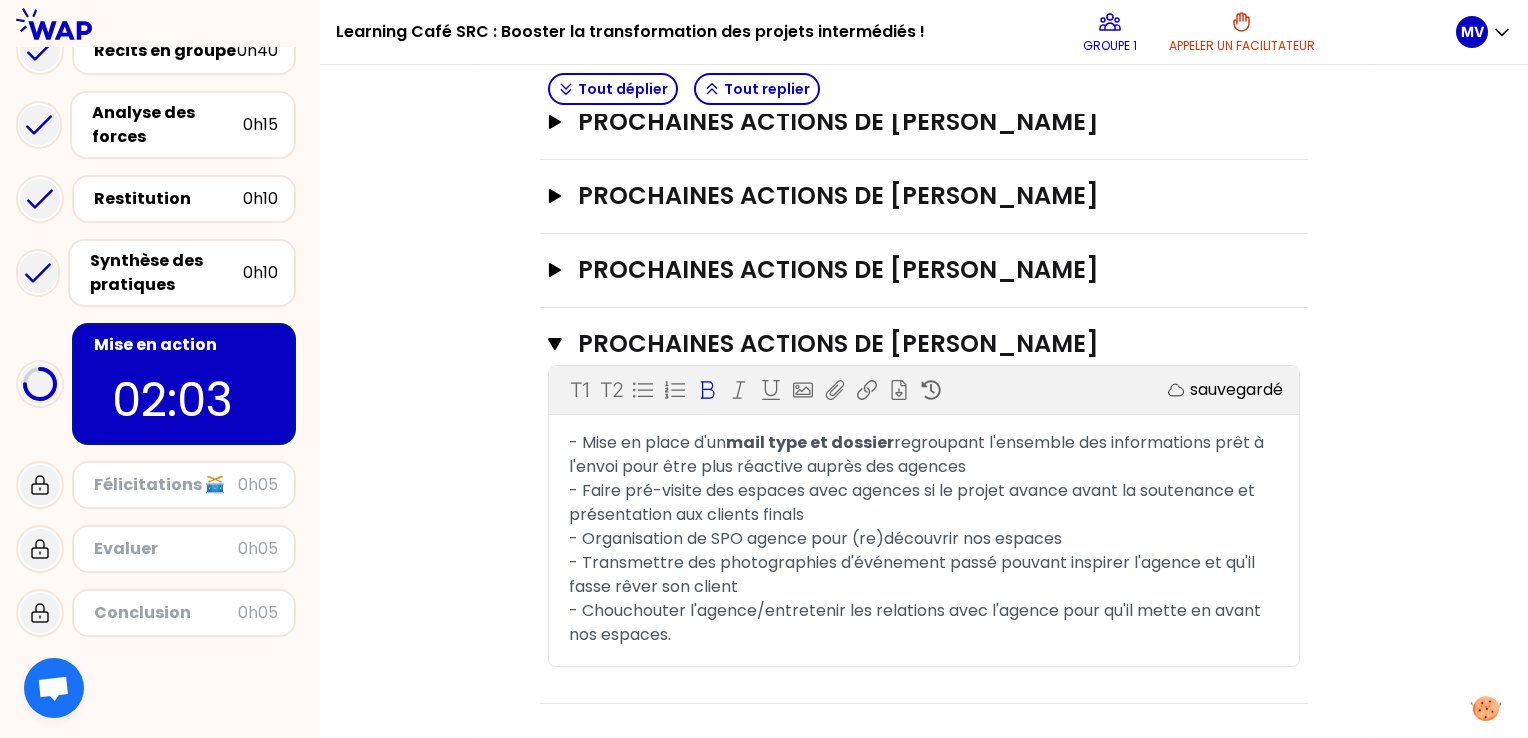 click 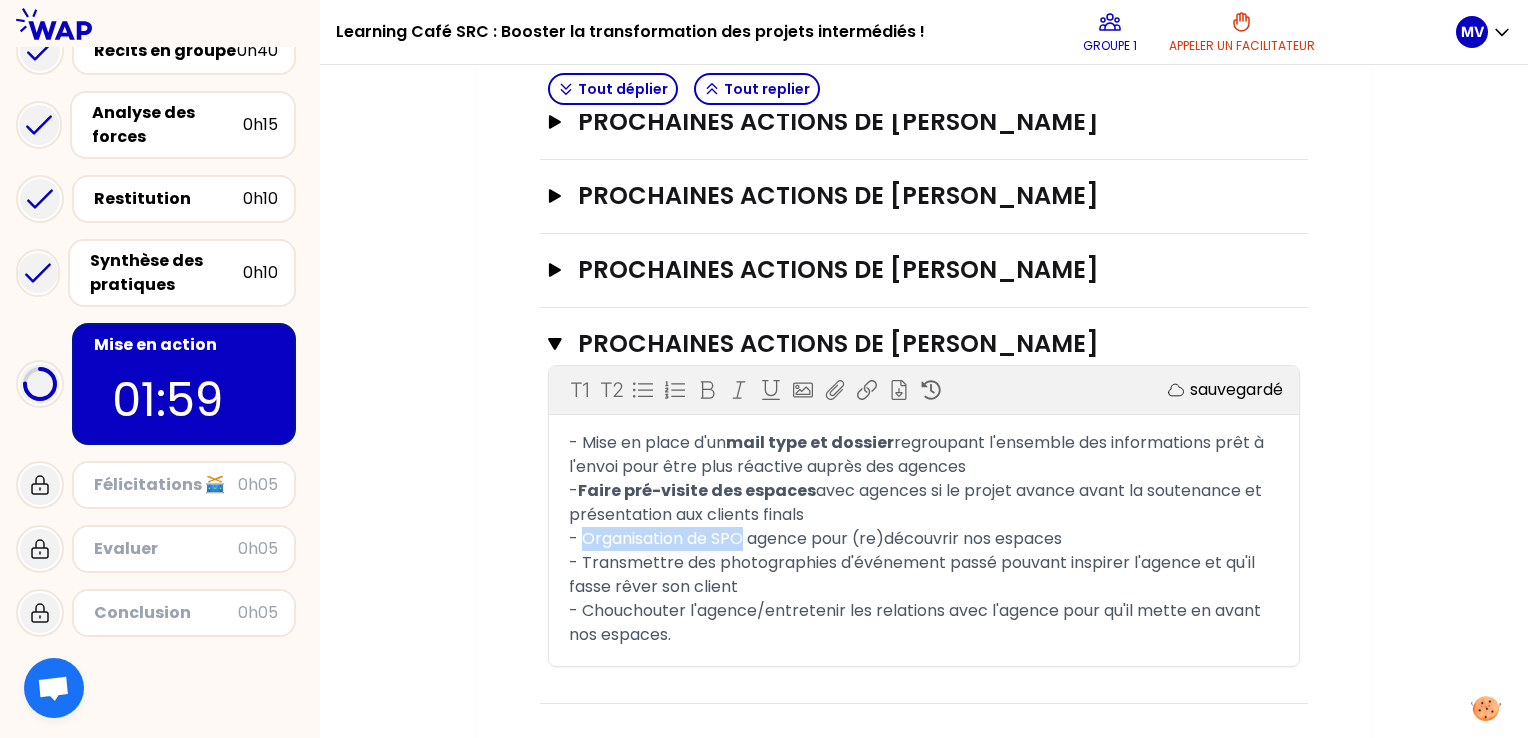 drag, startPoint x: 582, startPoint y: 534, endPoint x: 744, endPoint y: 541, distance: 162.15117 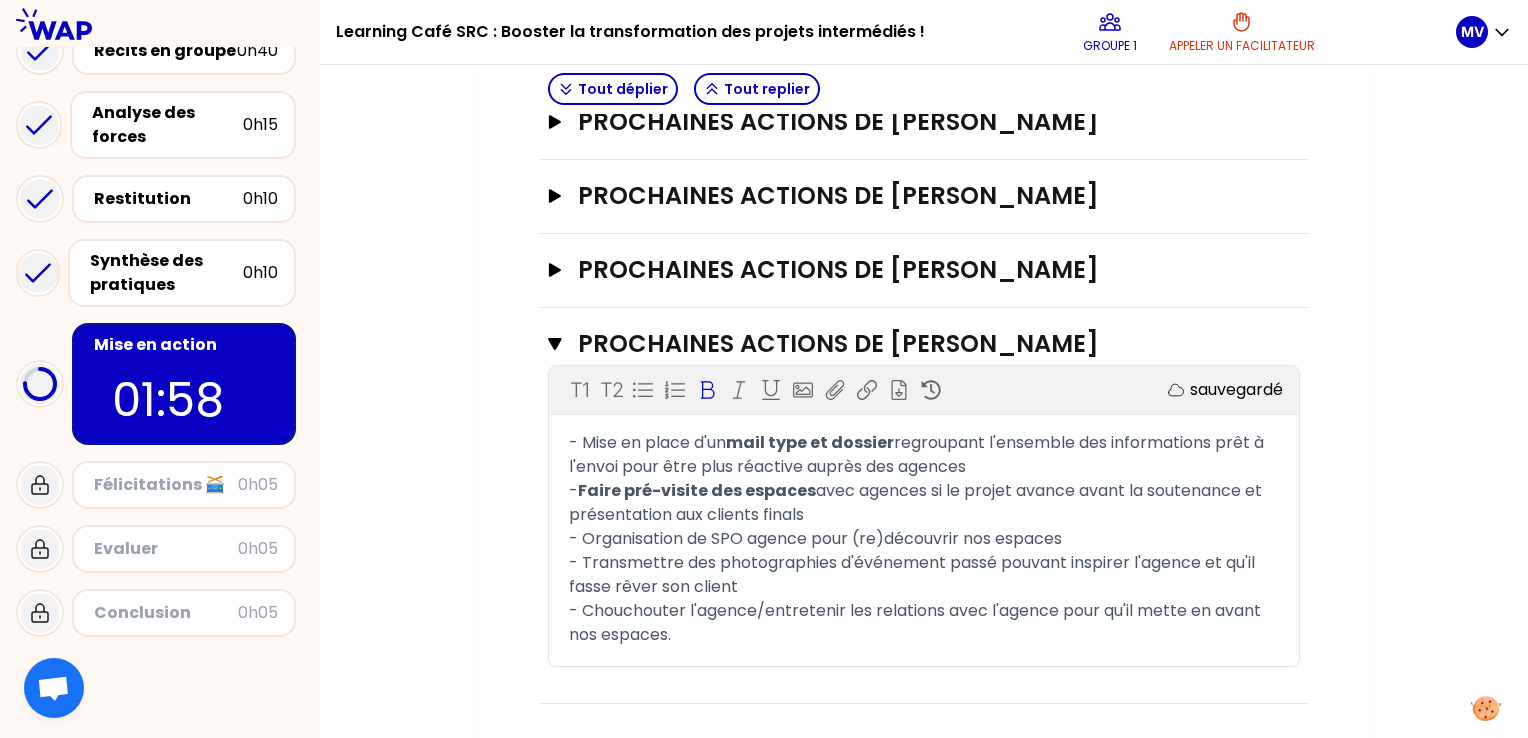 click 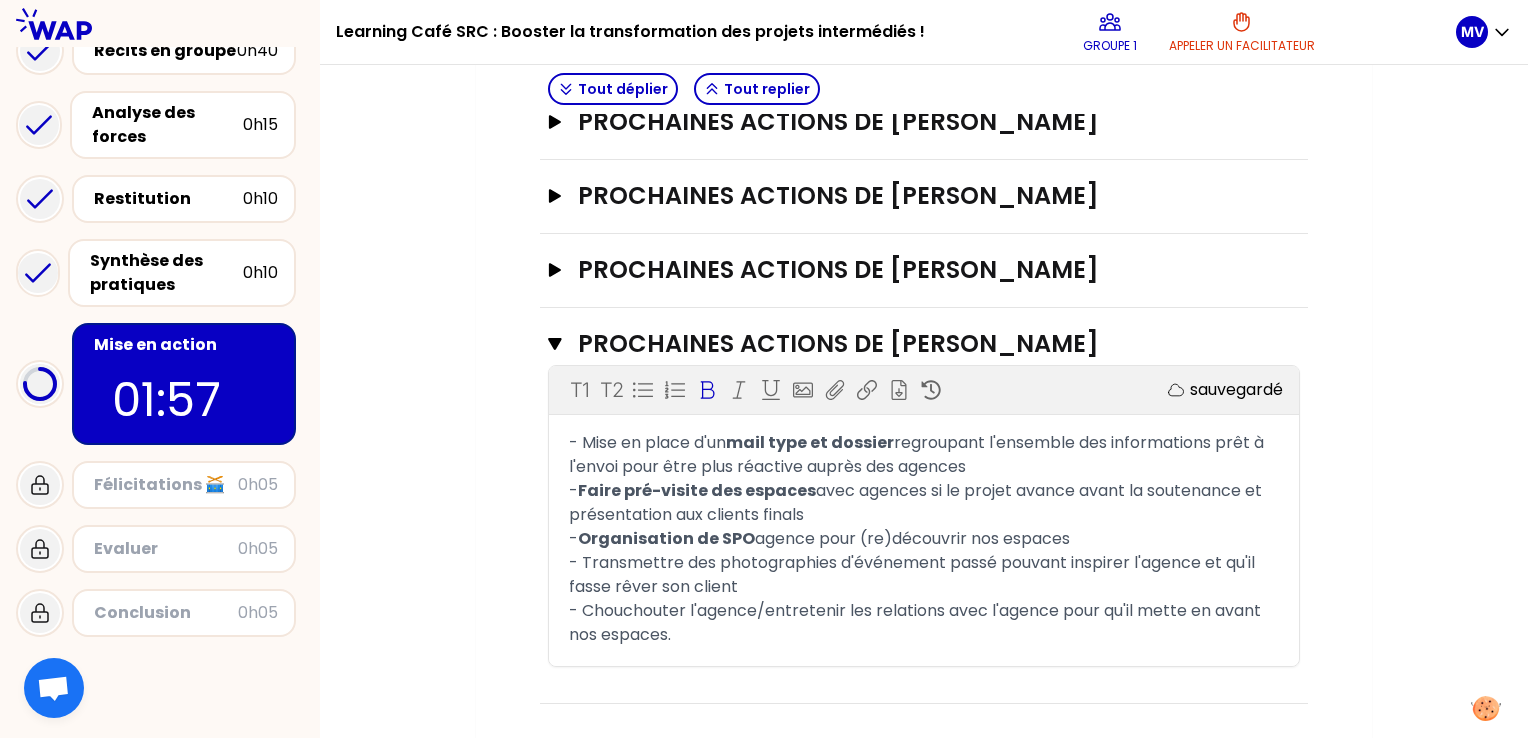 click on "- Transmettre des photographies d'événement passé pouvant inspirer l'agence et qu'il fasse rêver son client" at bounding box center (914, 574) 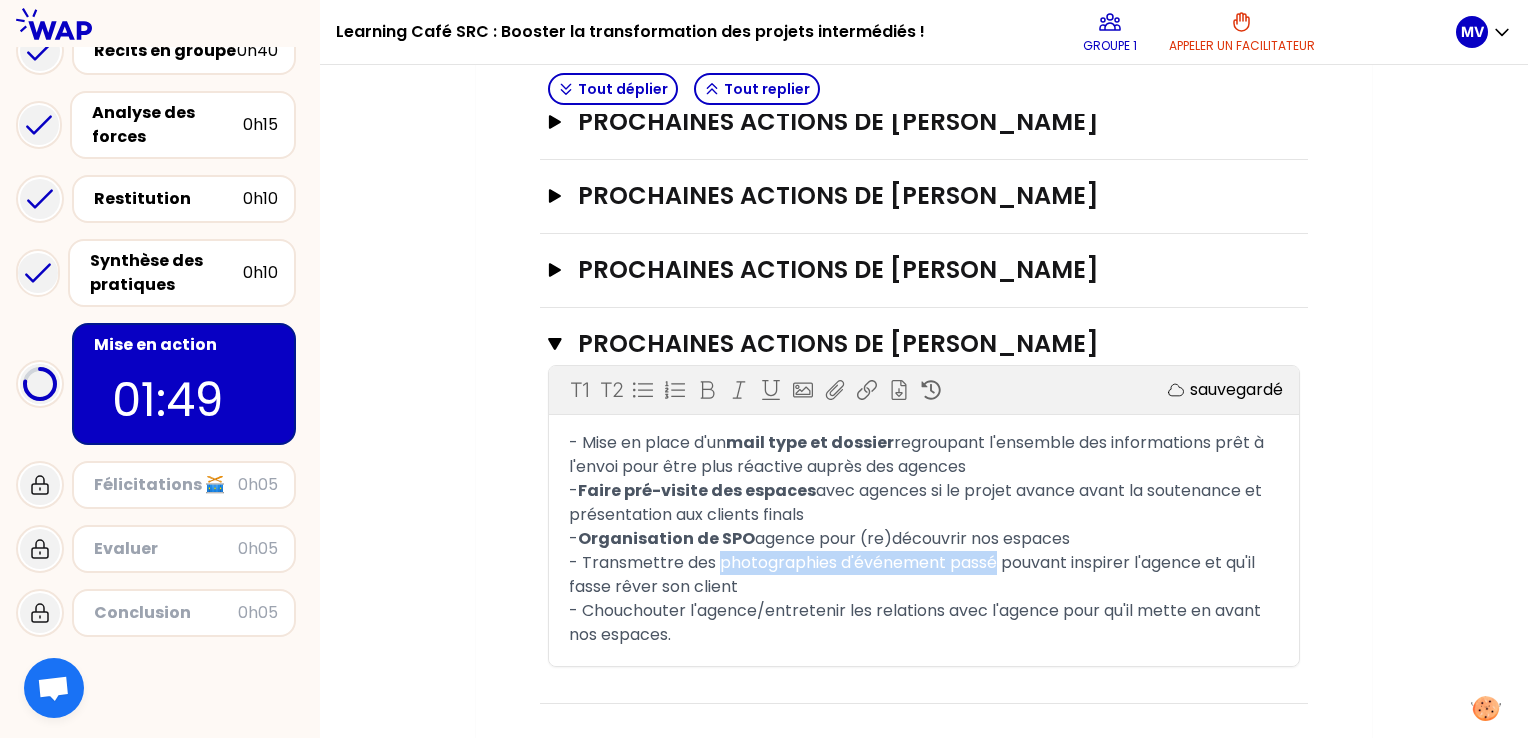 drag, startPoint x: 718, startPoint y: 559, endPoint x: 996, endPoint y: 560, distance: 278.0018 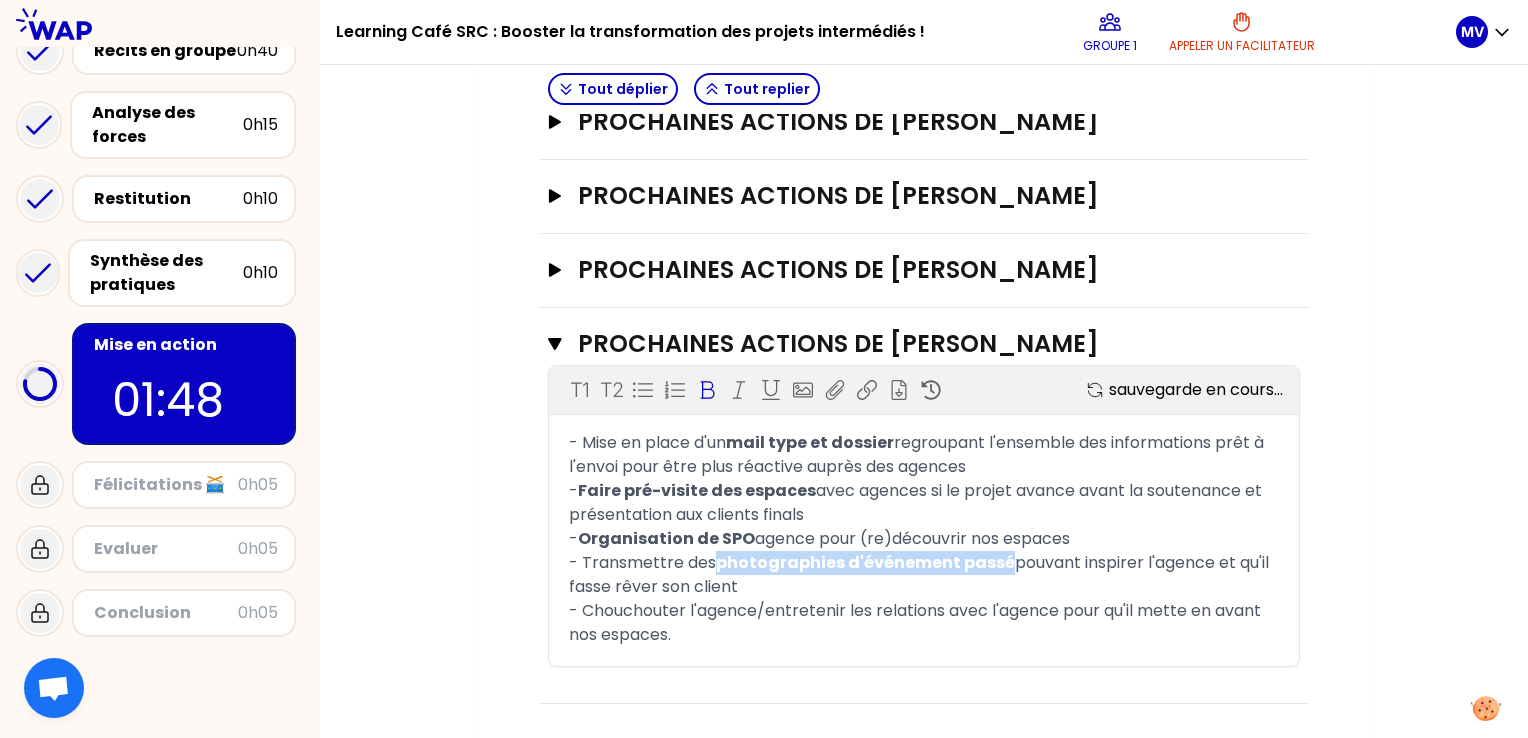 click 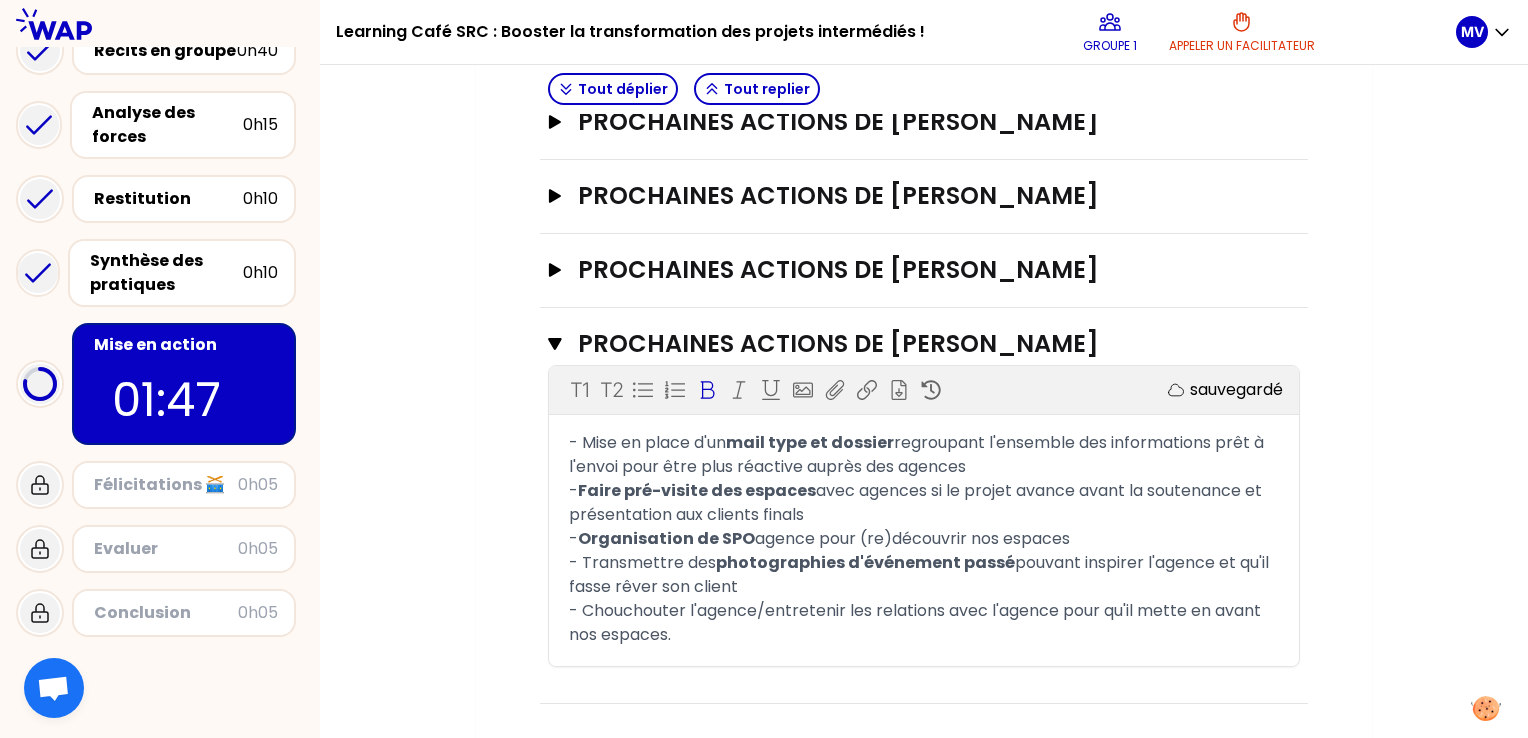 click on "- Chouchouter l'agence/entretenir les relations avec l'agence pour qu'il mette en avant nos espaces." at bounding box center (924, 623) 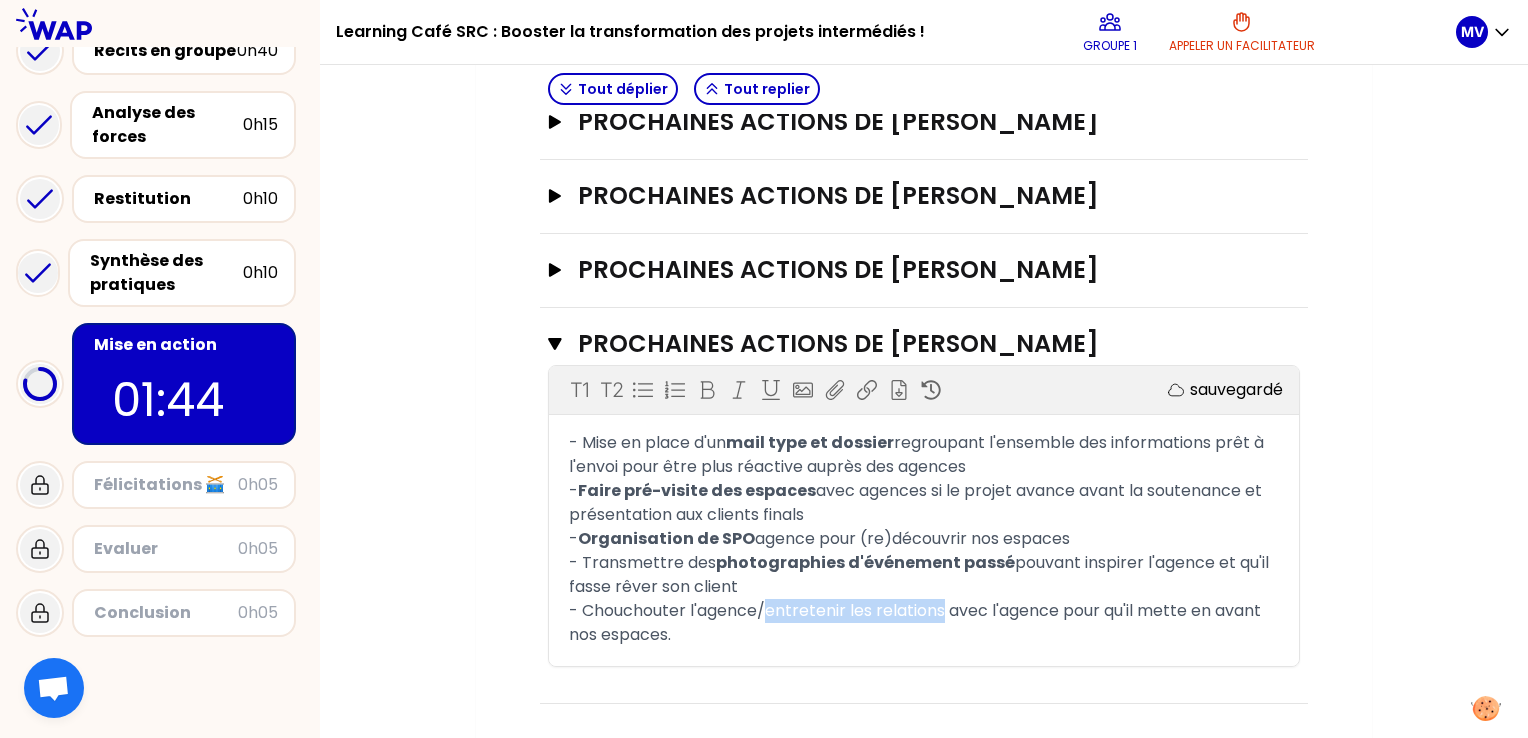 drag, startPoint x: 763, startPoint y: 607, endPoint x: 943, endPoint y: 611, distance: 180.04443 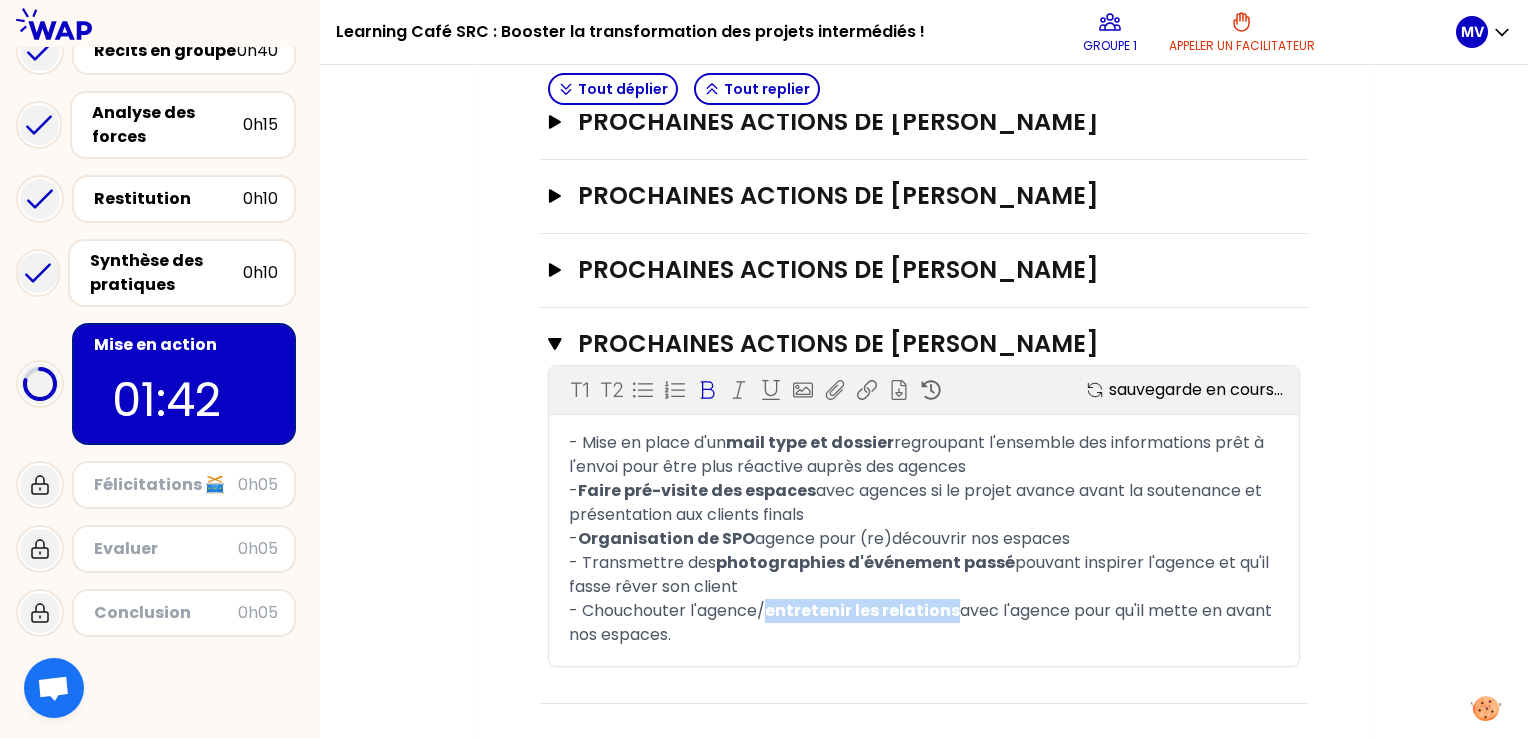 click 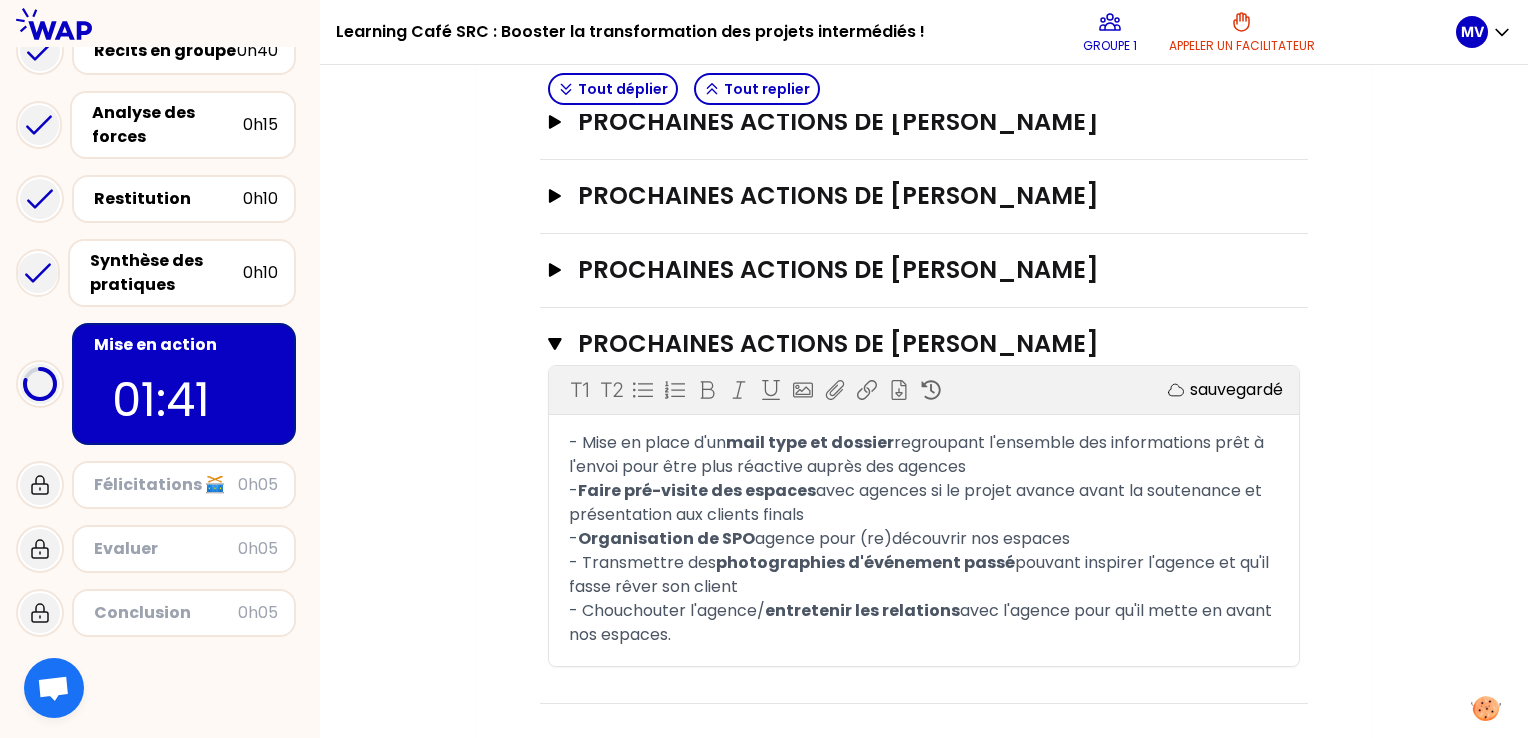 click on "-  Faire pré-visite des espaces  avec agences si le projet avance avant la soutenance et présentation aux clients finals" at bounding box center (924, 503) 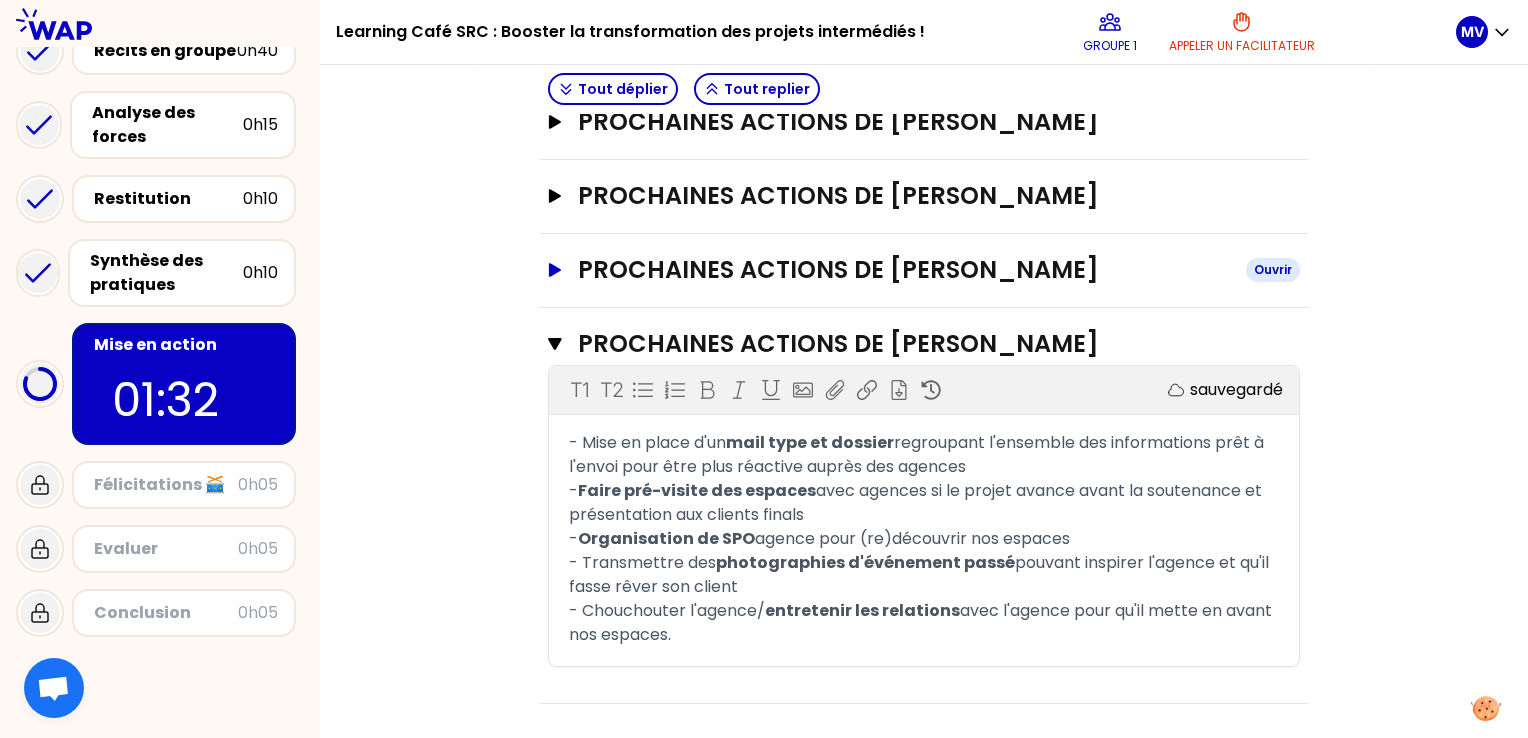 click 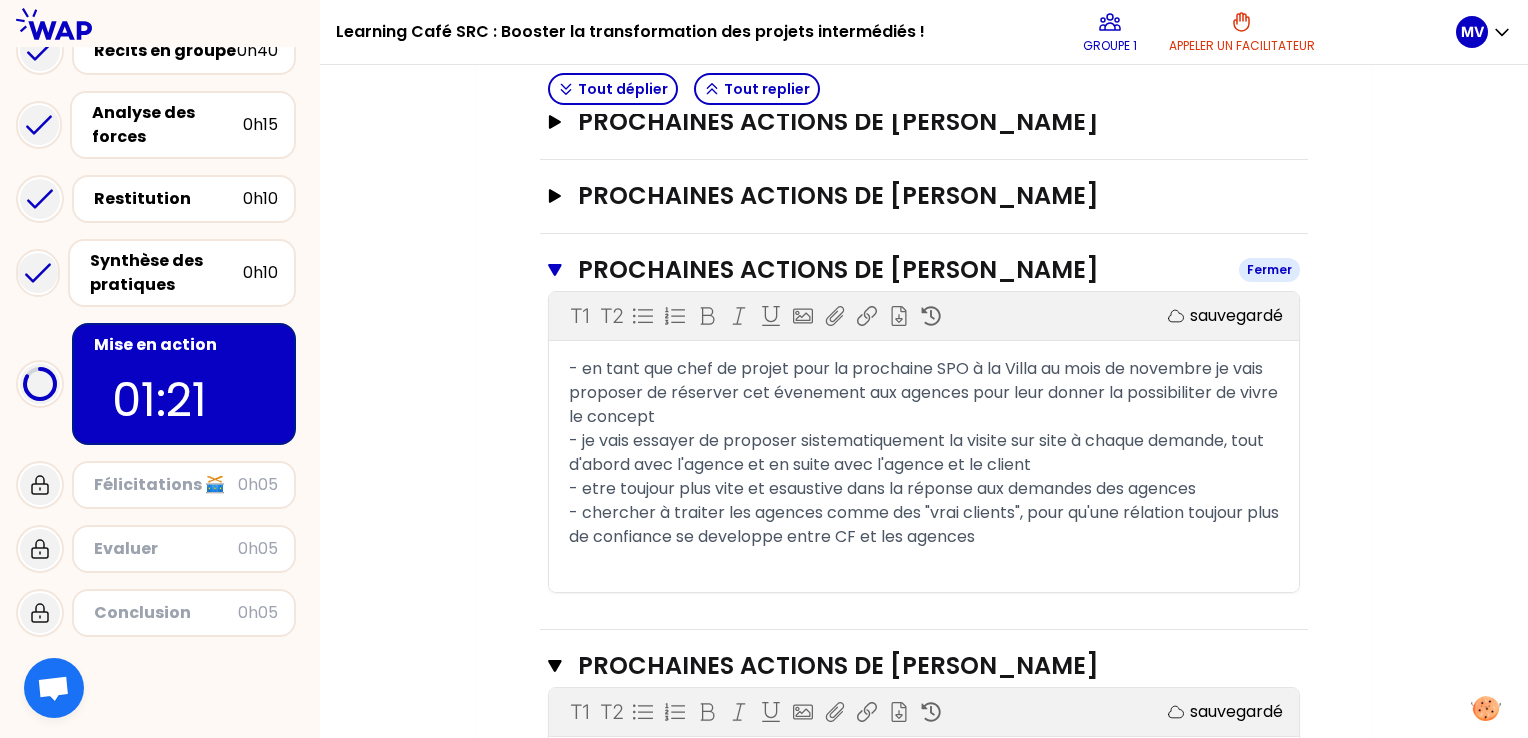click 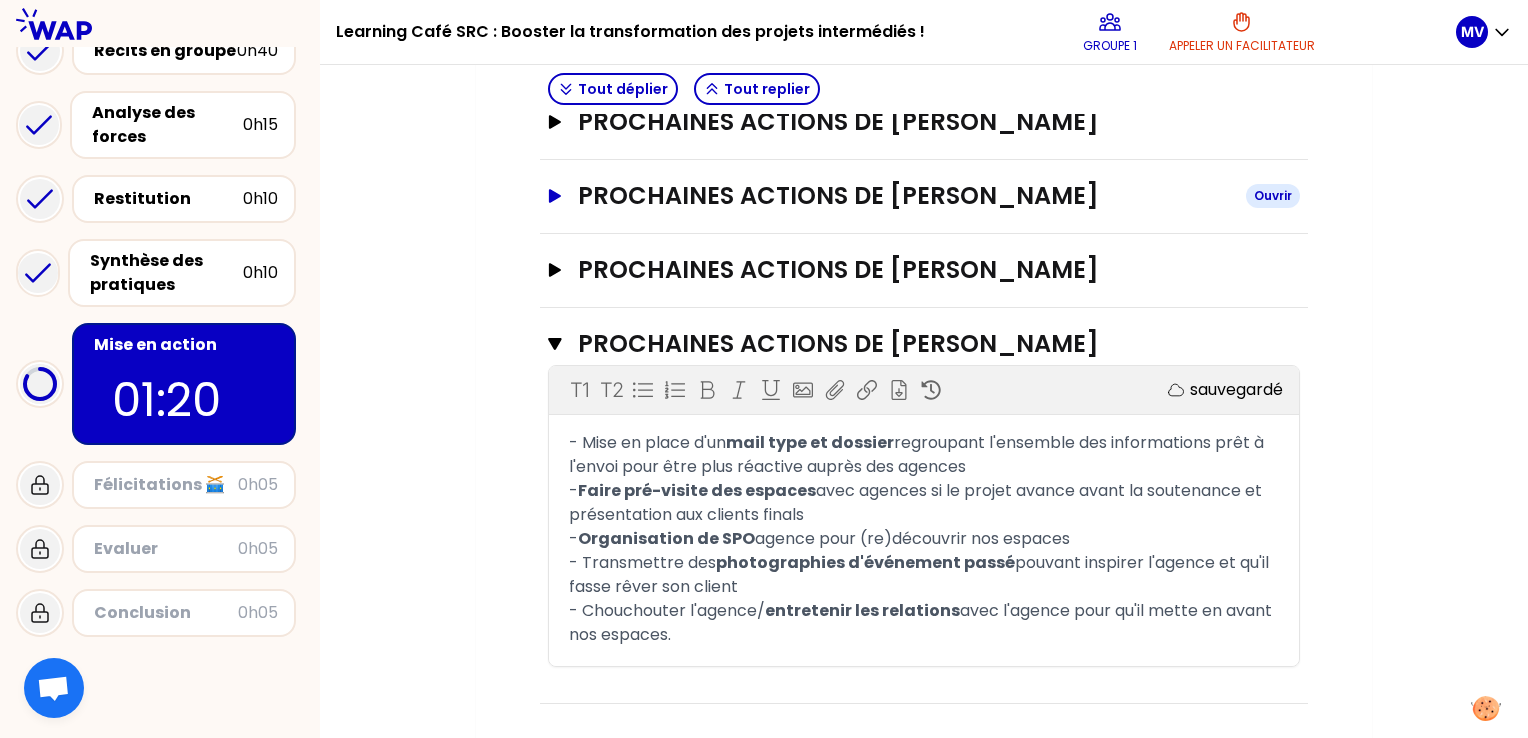 click 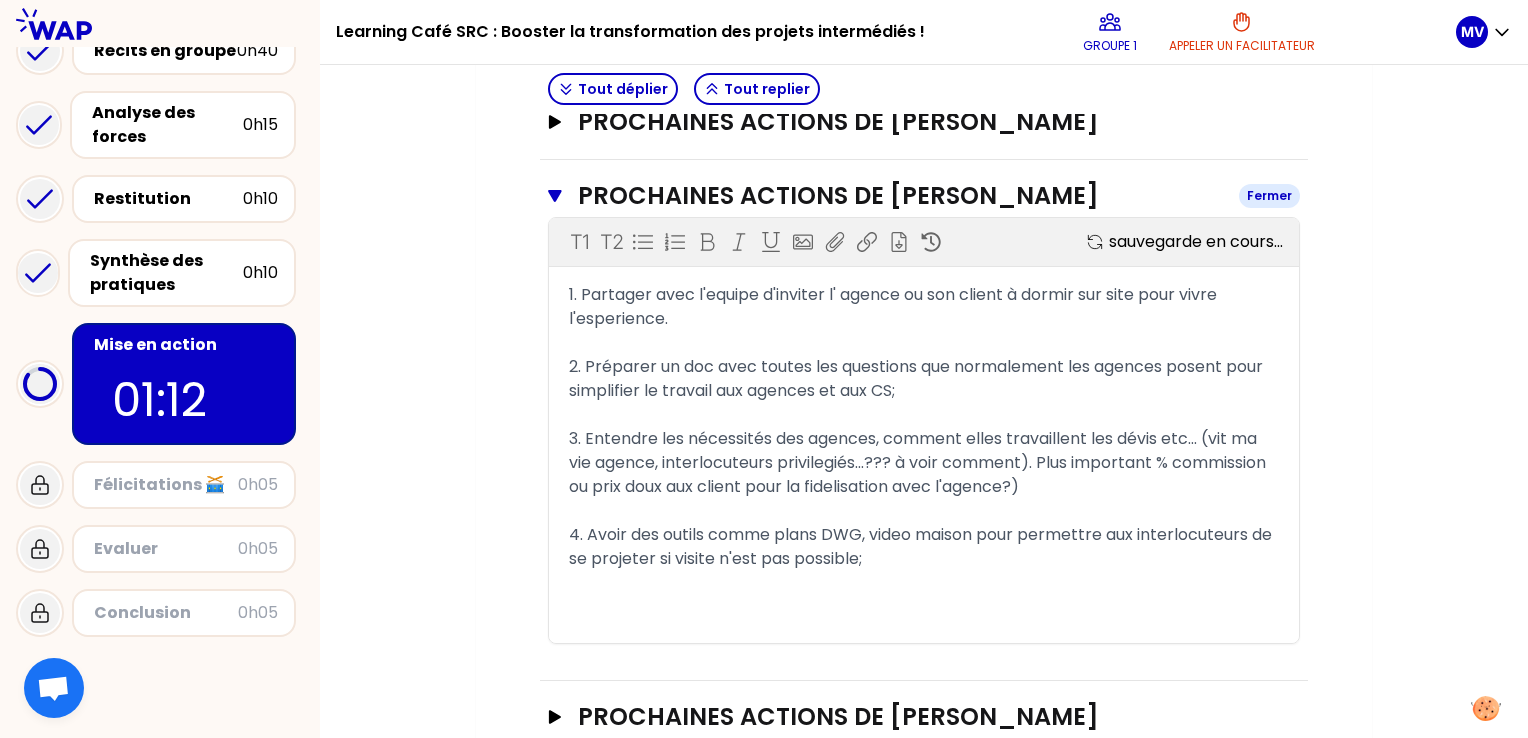 click 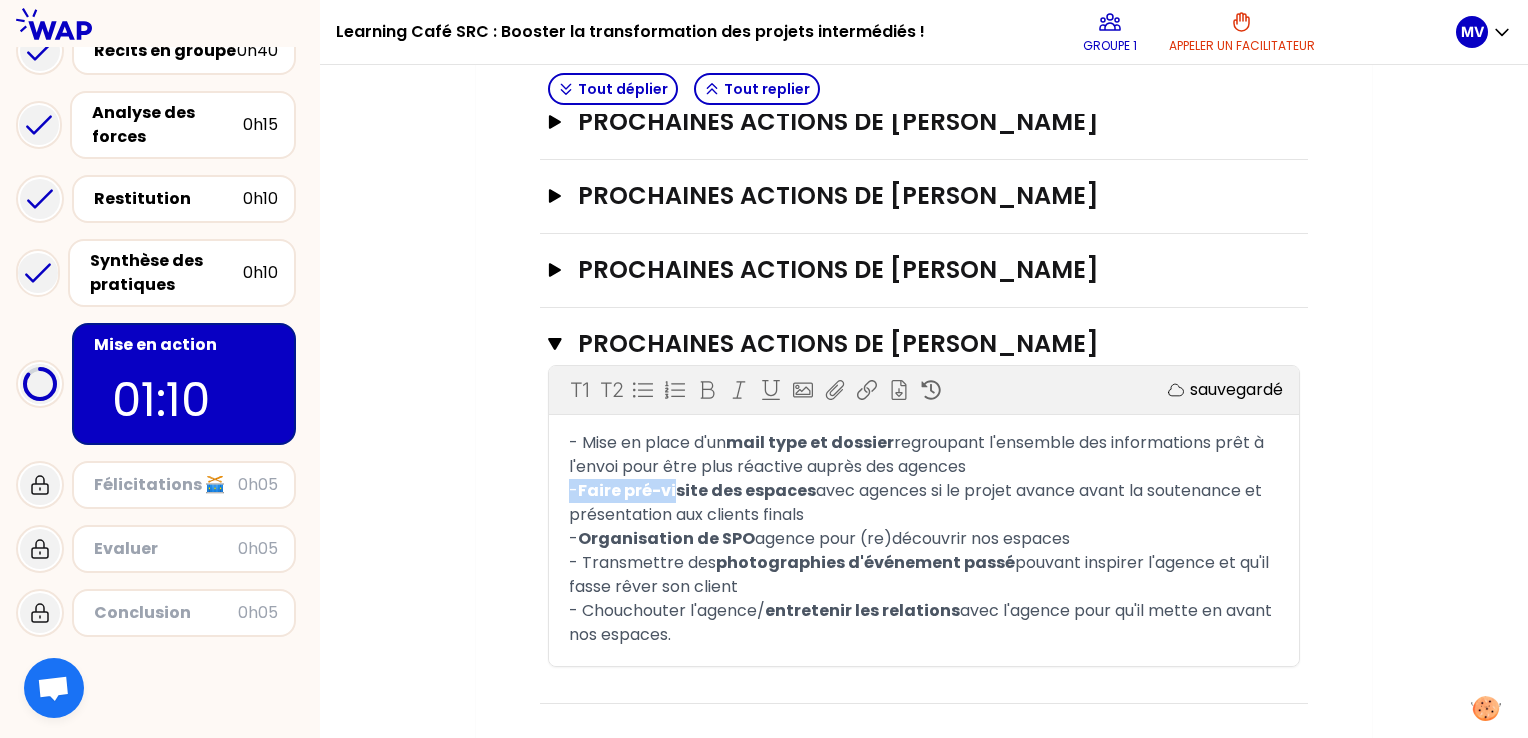 drag, startPoint x: 681, startPoint y: 485, endPoint x: 985, endPoint y: 460, distance: 305.0262 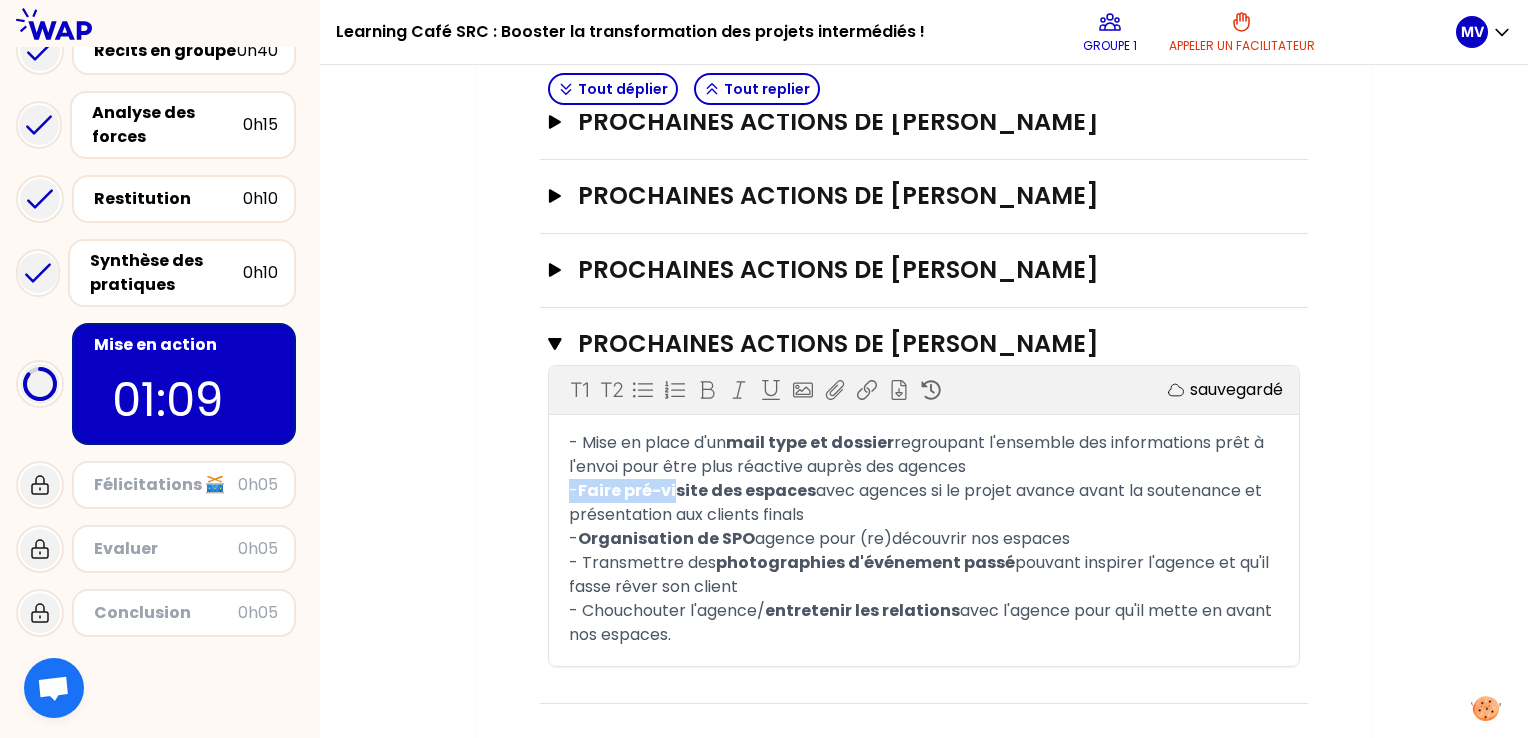 click on "- Mise en place d'un  mail type et dossier  regroupant l'ensemble des informations prêt à l'envoi pour être plus réactive auprès des agences" at bounding box center (924, 455) 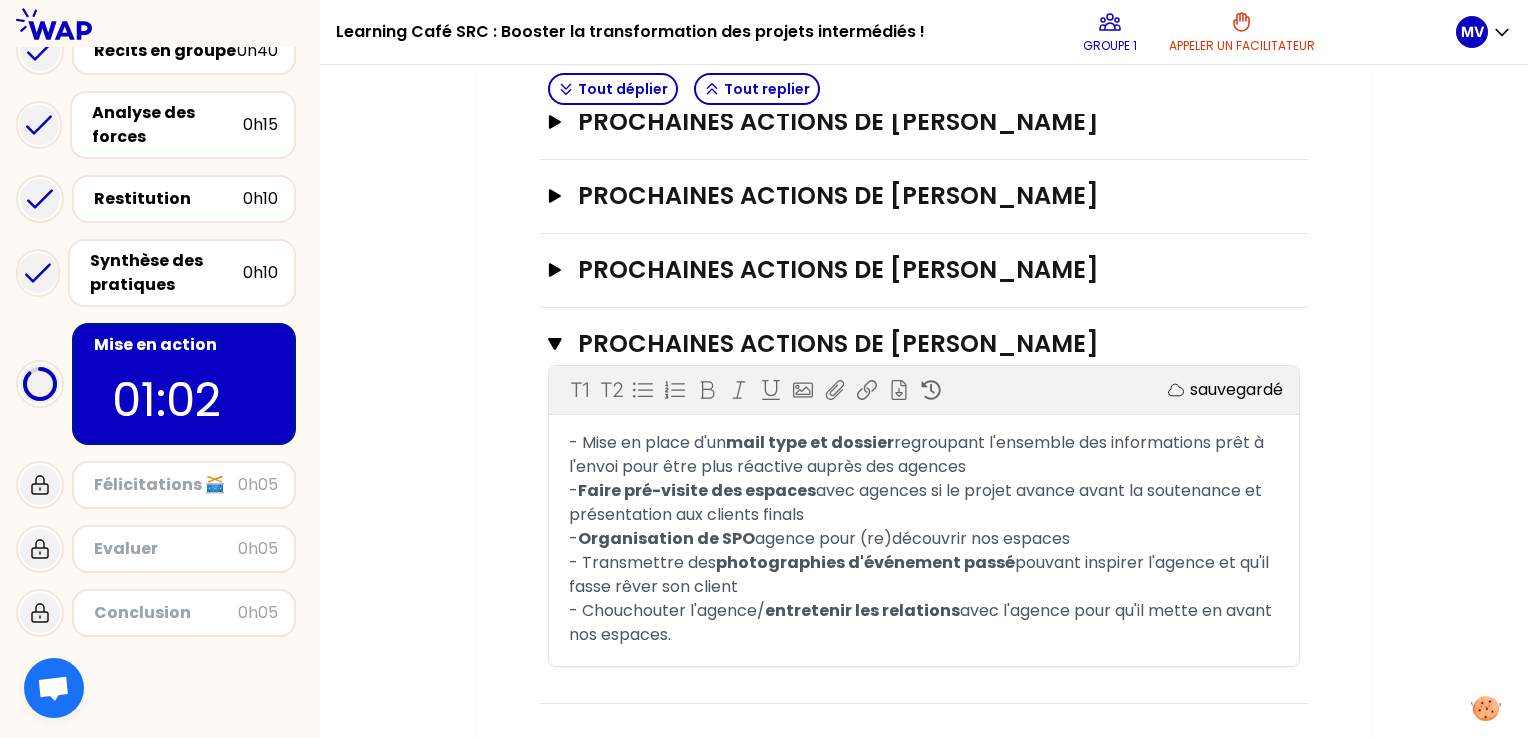 click on "avec agences si le projet avance avant la soutenance et présentation aux clients finals" at bounding box center [917, 502] 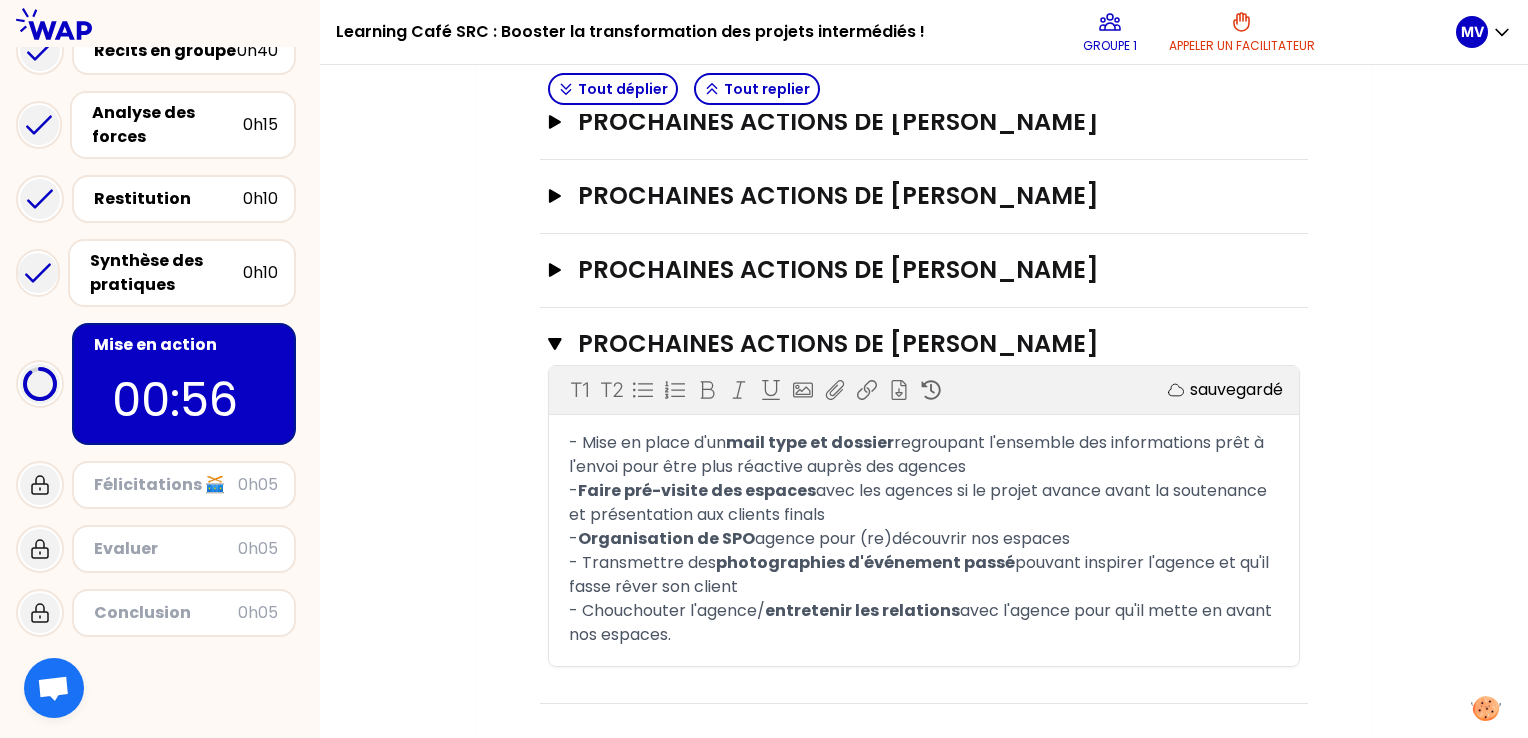 click on "-  Organisation de SPO  agence pour (re)découvrir nos espaces" at bounding box center (924, 539) 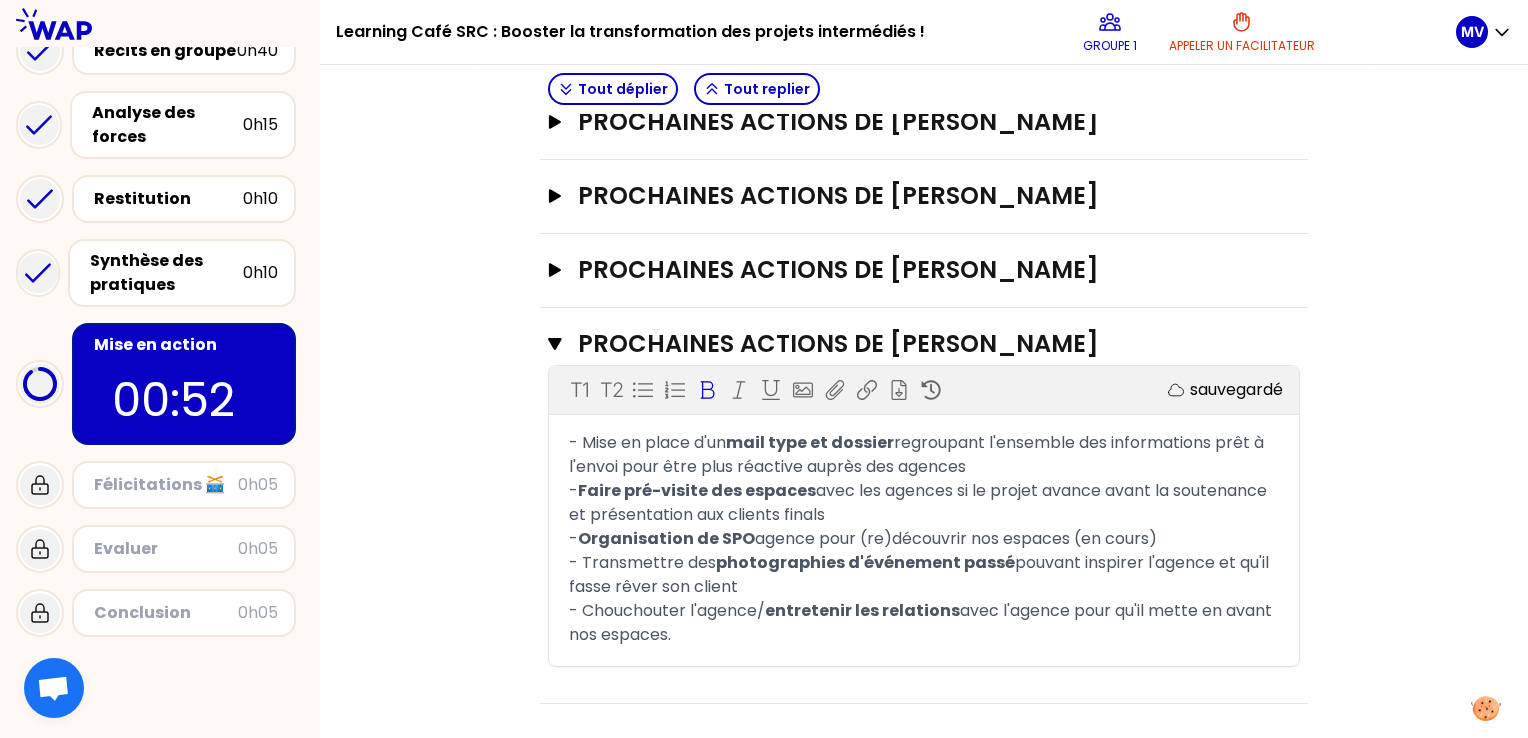 click on "photographies d'événement passé" at bounding box center [865, 562] 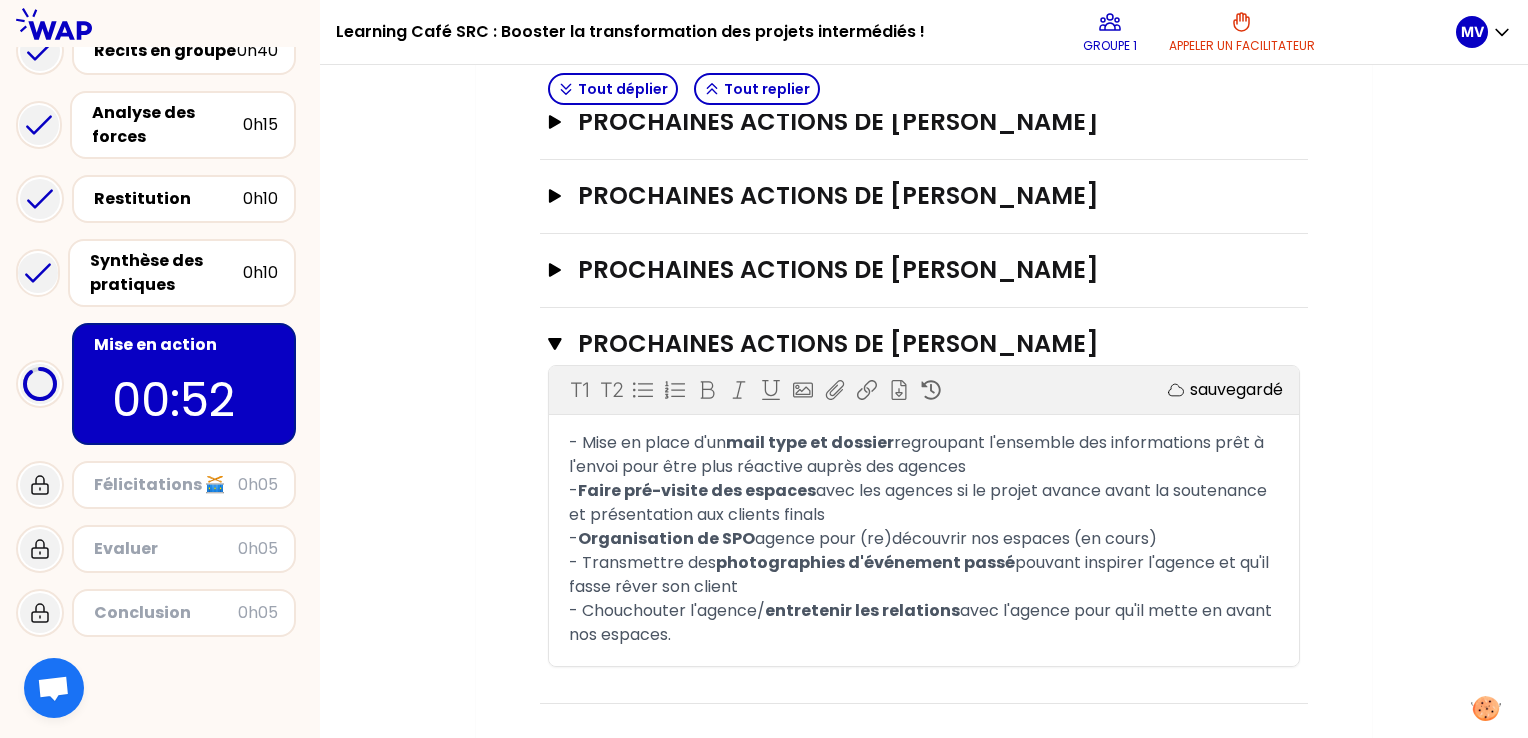 click on "- Transmettre des  photographies d'événement passé  pouvant inspirer l'agence et qu'il fasse rêver son client" at bounding box center (924, 575) 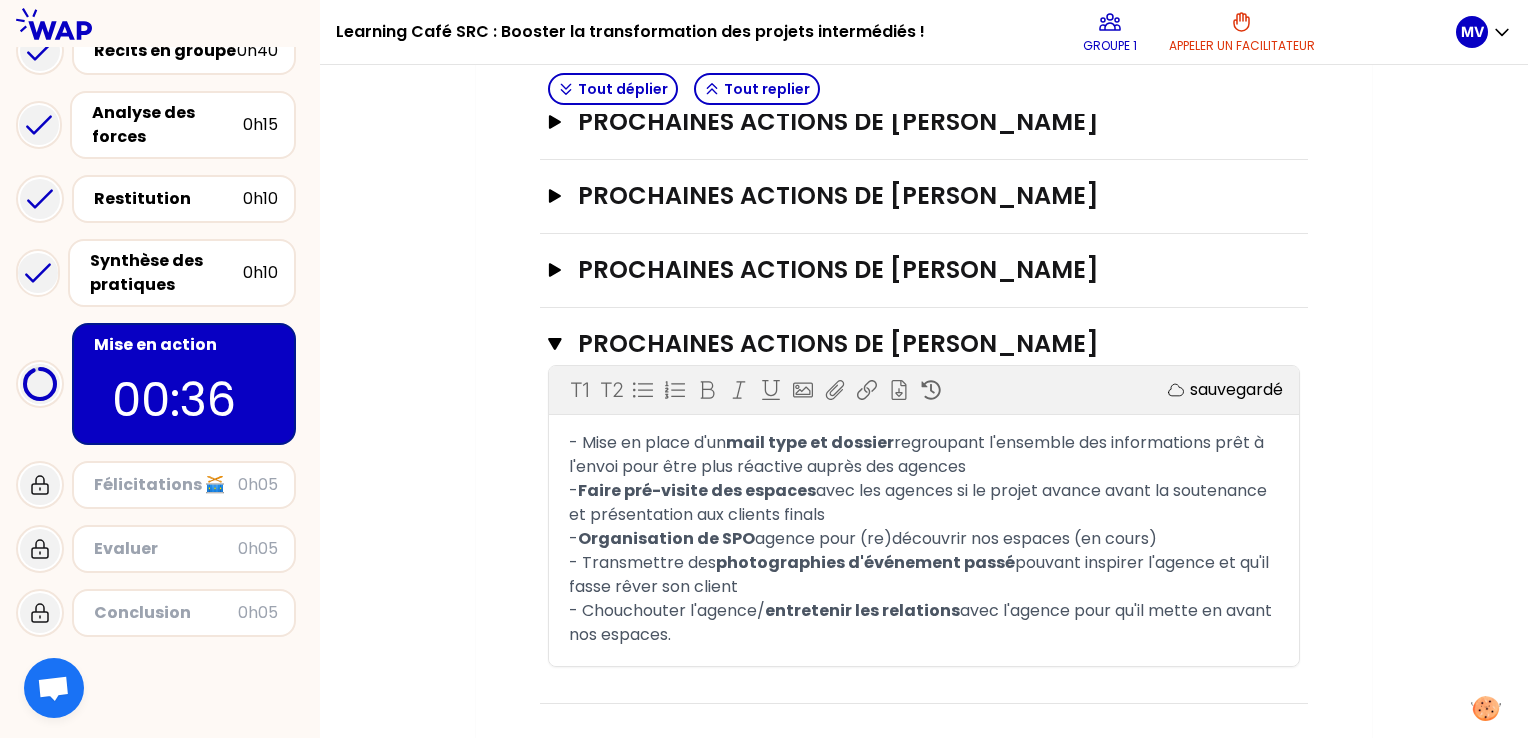 click on "Mon numéro de groupe : 1 Objectifs # Choisissez vos prochaines actions à tour de rôle ! [3min/personne] # A partir de ce qui vous a le plus inspiré dans ces partages, quelle(s) pratique(s) voulez-vous mettre en place dès [DATE] pour améliorer la transformation des projets transmis par des intermédiaires de type agences, portails ou venue finders ? # Décrivez cette (ces) pratiques et le bénéfice retiré. Pendant que l’un s’exprime, un autre prend des notes. Tout déplier Tout replier PROCHAINES ACTIONS DE [PERSON_NAME] PROCHAINES ACTIONS DE [PERSON_NAME] PROCHAINES ACTIONS DE [PERSON_NAME] PROCHAINES ACTIONS DE [PERSON_NAME] Fermer T1 T2 Exporter sauvegardé - Mise en place d'un  mail type et dossier  regroupant l'ensemble des informations prêt à l'envoi pour être plus réactive auprès des agences -  Faire pré-visite des espaces  avec les agences si le projet avance avant la soutenance et présentation aux clients finals -  Organisation de SPO - Transmettre des" at bounding box center (924, 152) 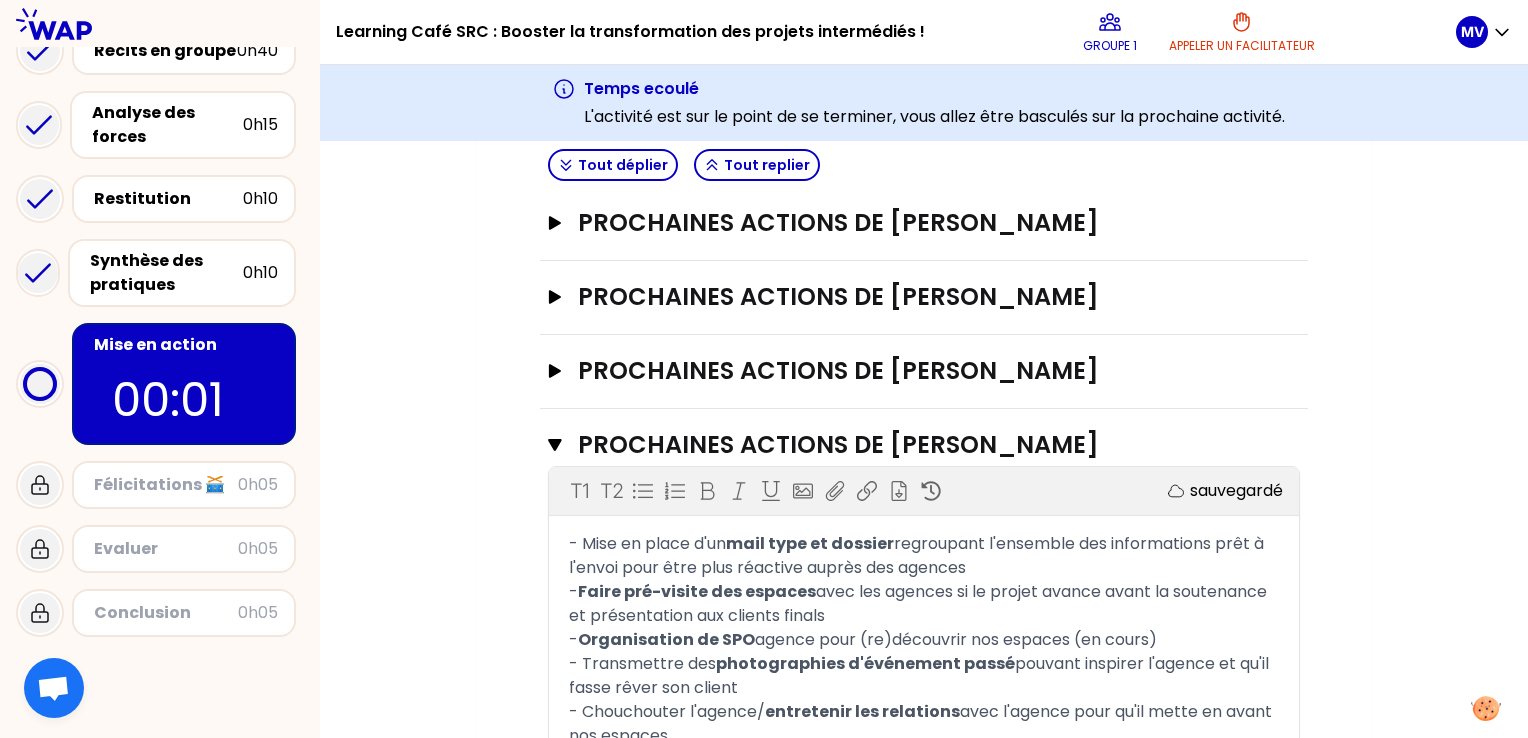 scroll, scrollTop: 693, scrollLeft: 0, axis: vertical 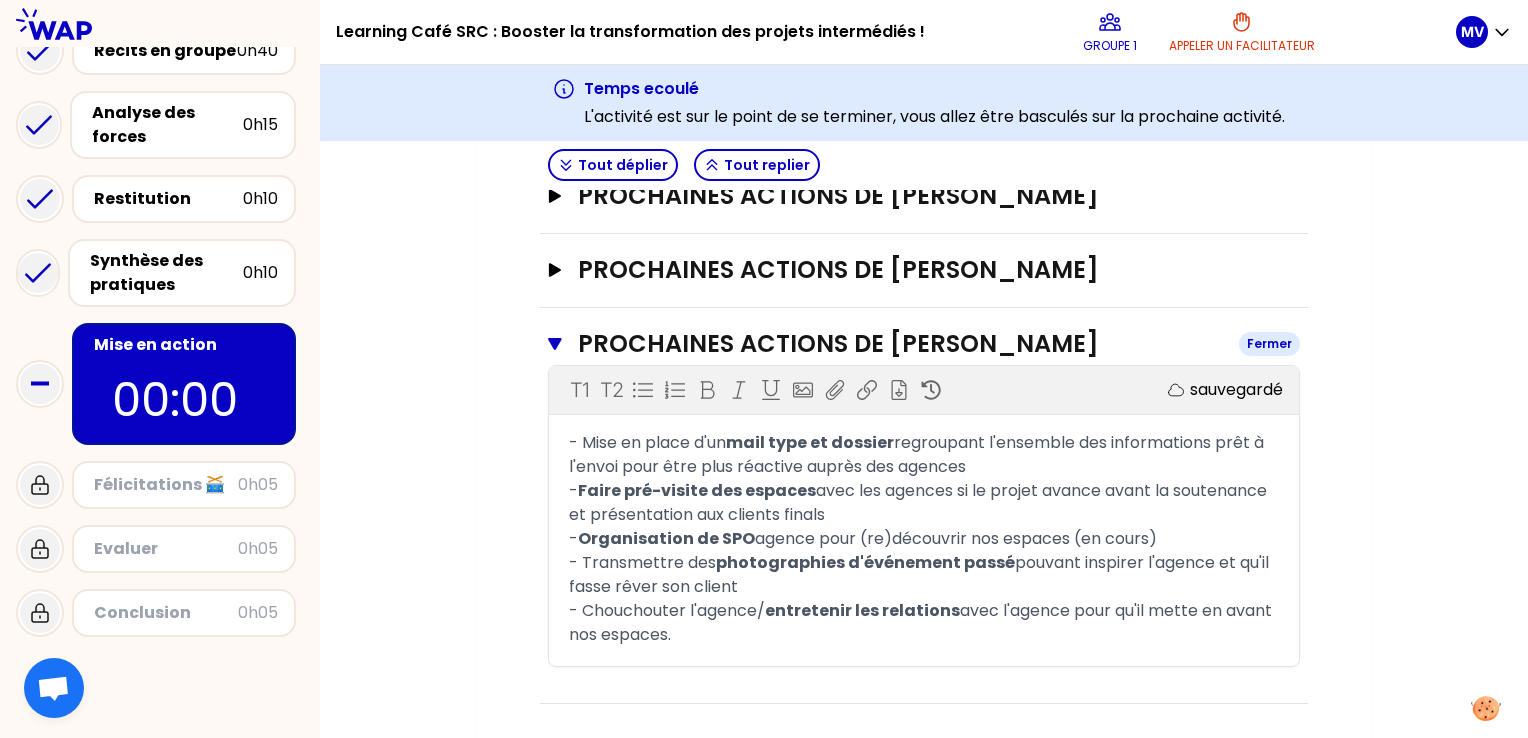 click 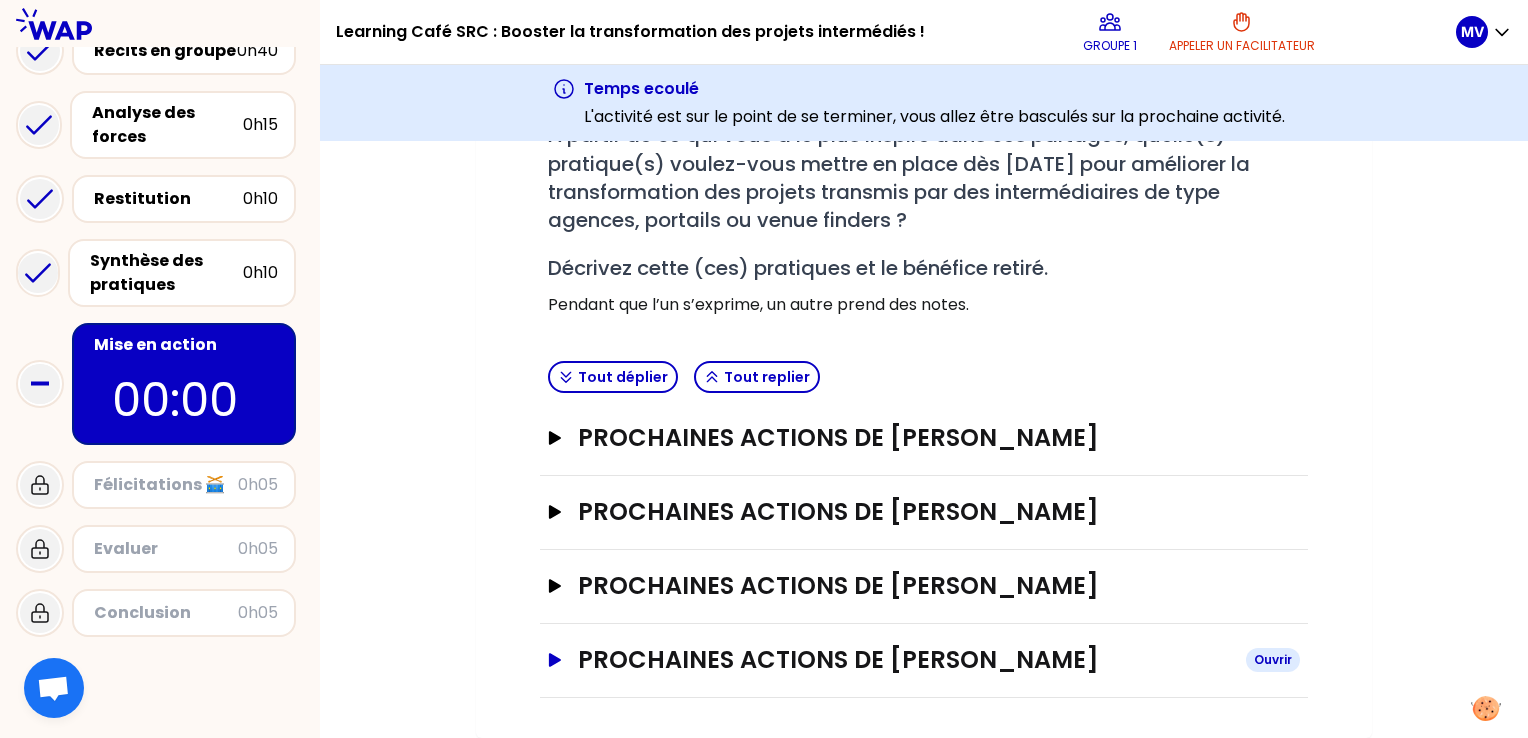 scroll, scrollTop: 372, scrollLeft: 0, axis: vertical 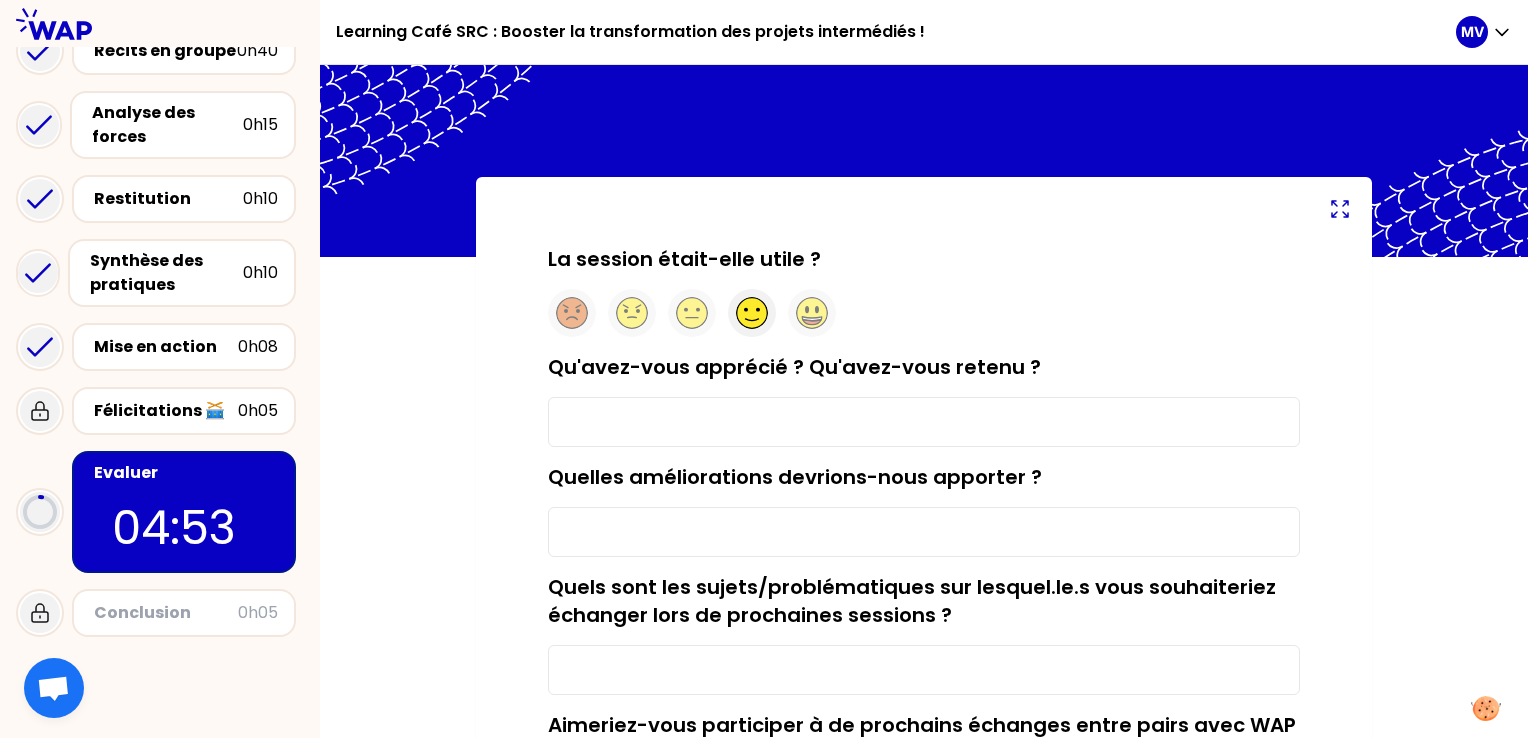 click 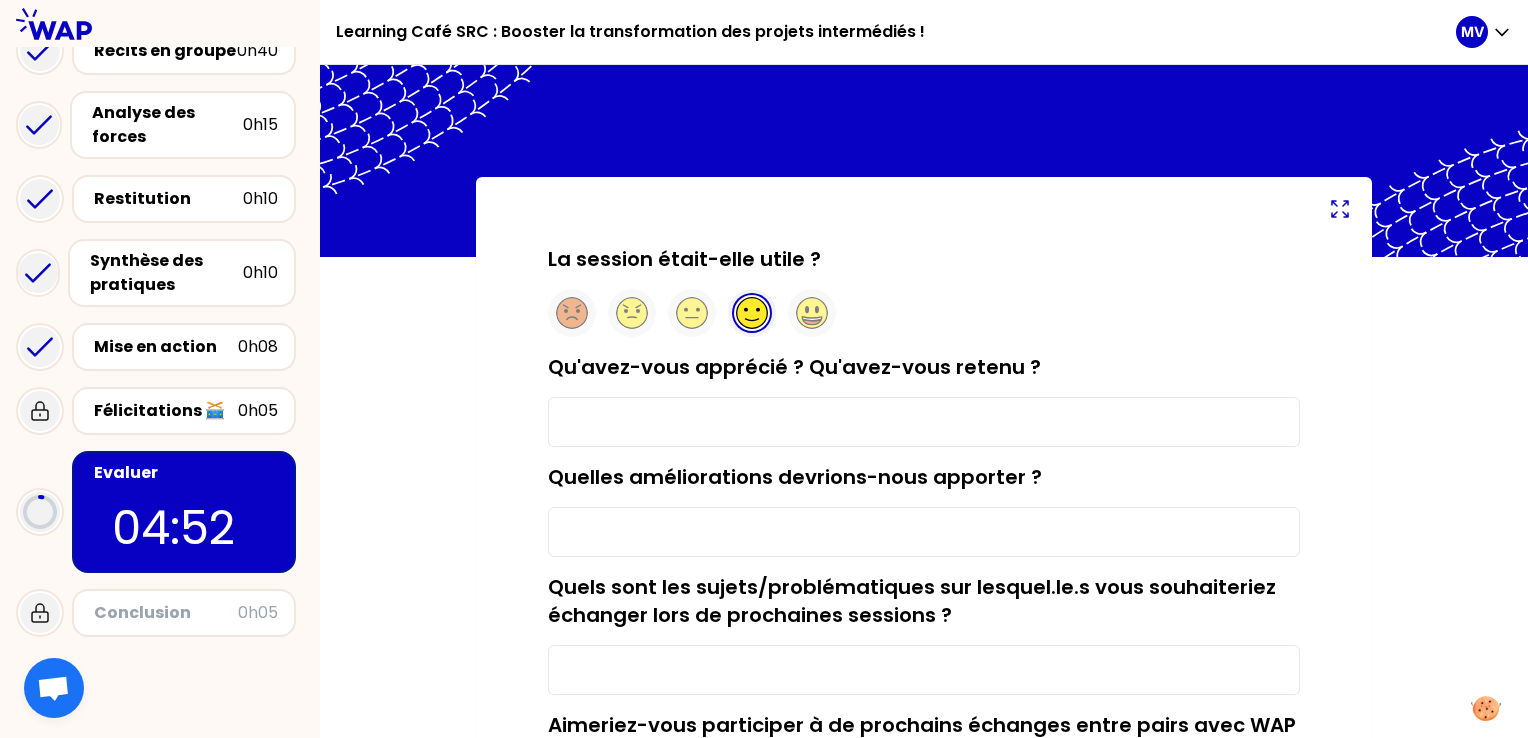 click on "Qu'avez-vous apprécié ? Qu'avez-vous retenu ?" at bounding box center (924, 422) 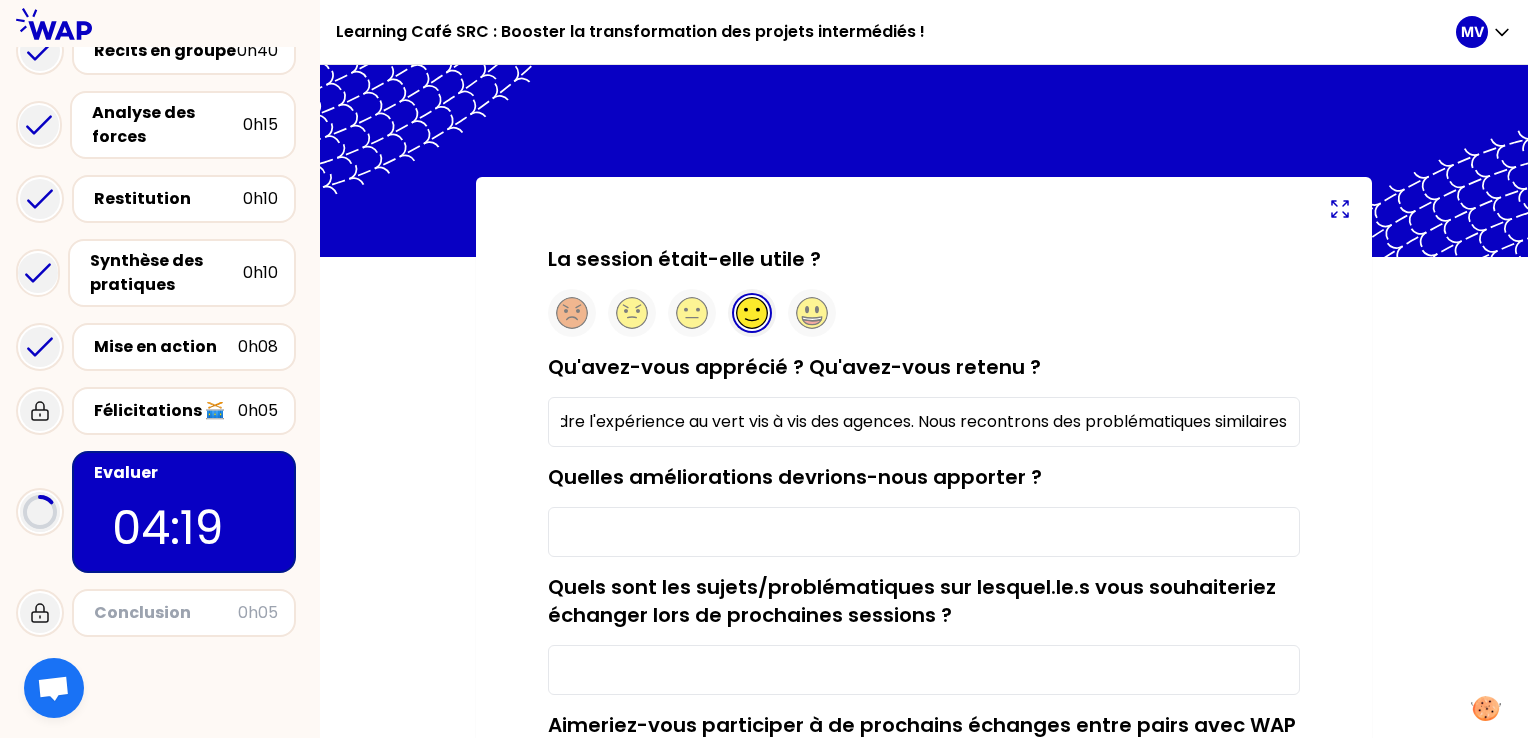 scroll, scrollTop: 0, scrollLeft: 319, axis: horizontal 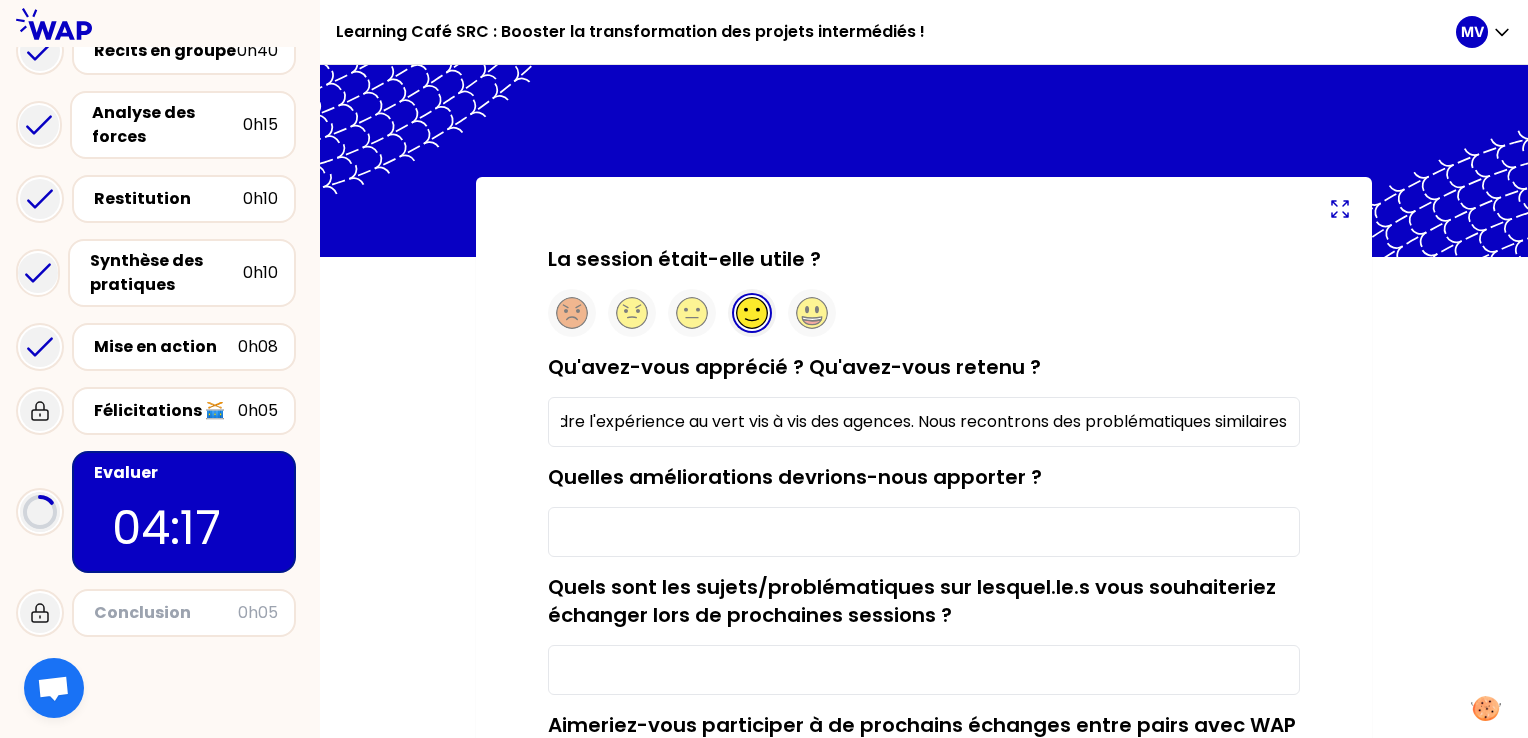 click on "J'ai apprécié avoir pu mieux comprendre l'expérience au vert vis à vis des agences. Nous recontrons des problématiques similaires" at bounding box center [924, 422] 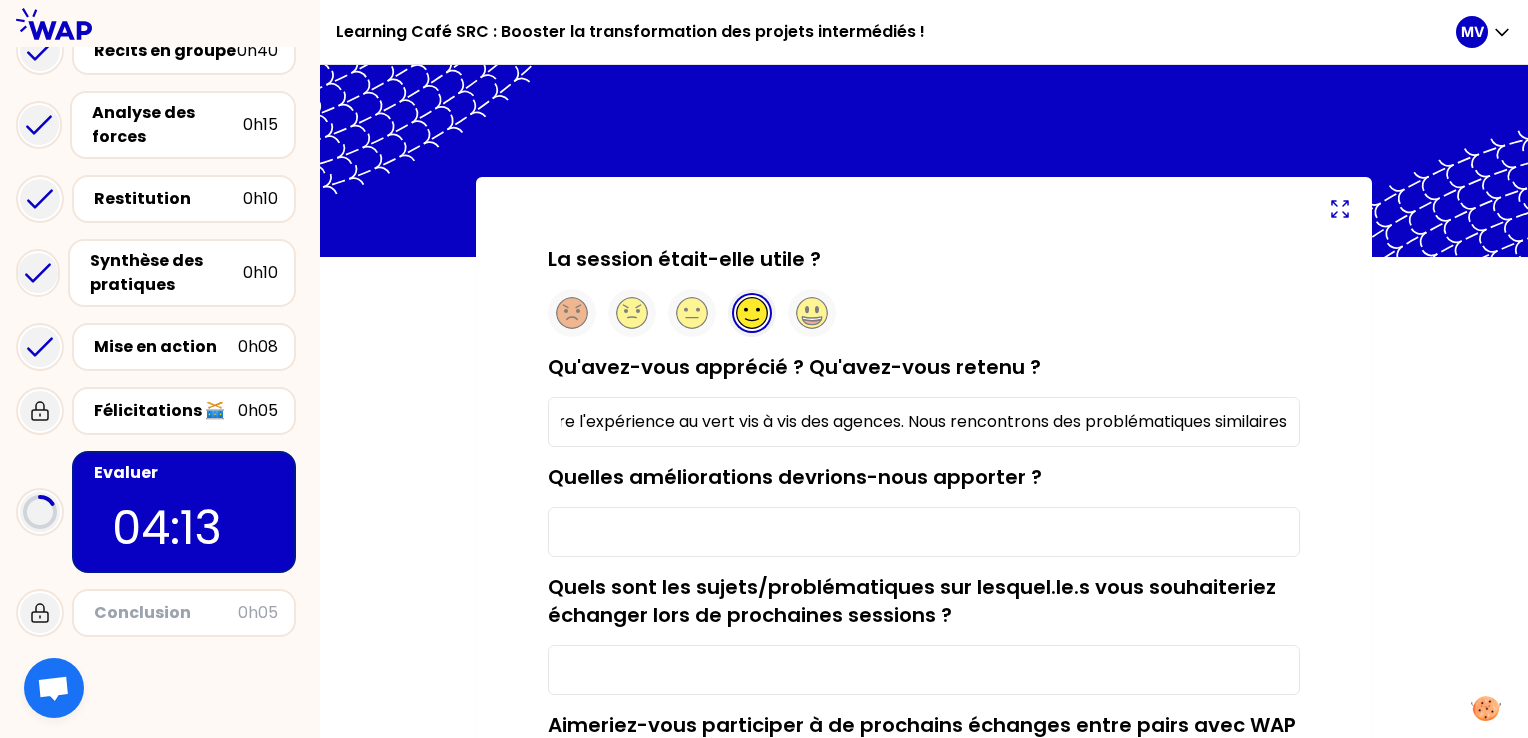 type on "J'ai apprécié avoir pu mieux comprendre l'expérience au vert vis à vis des agences. Nous rencontrons des problématiques similaires" 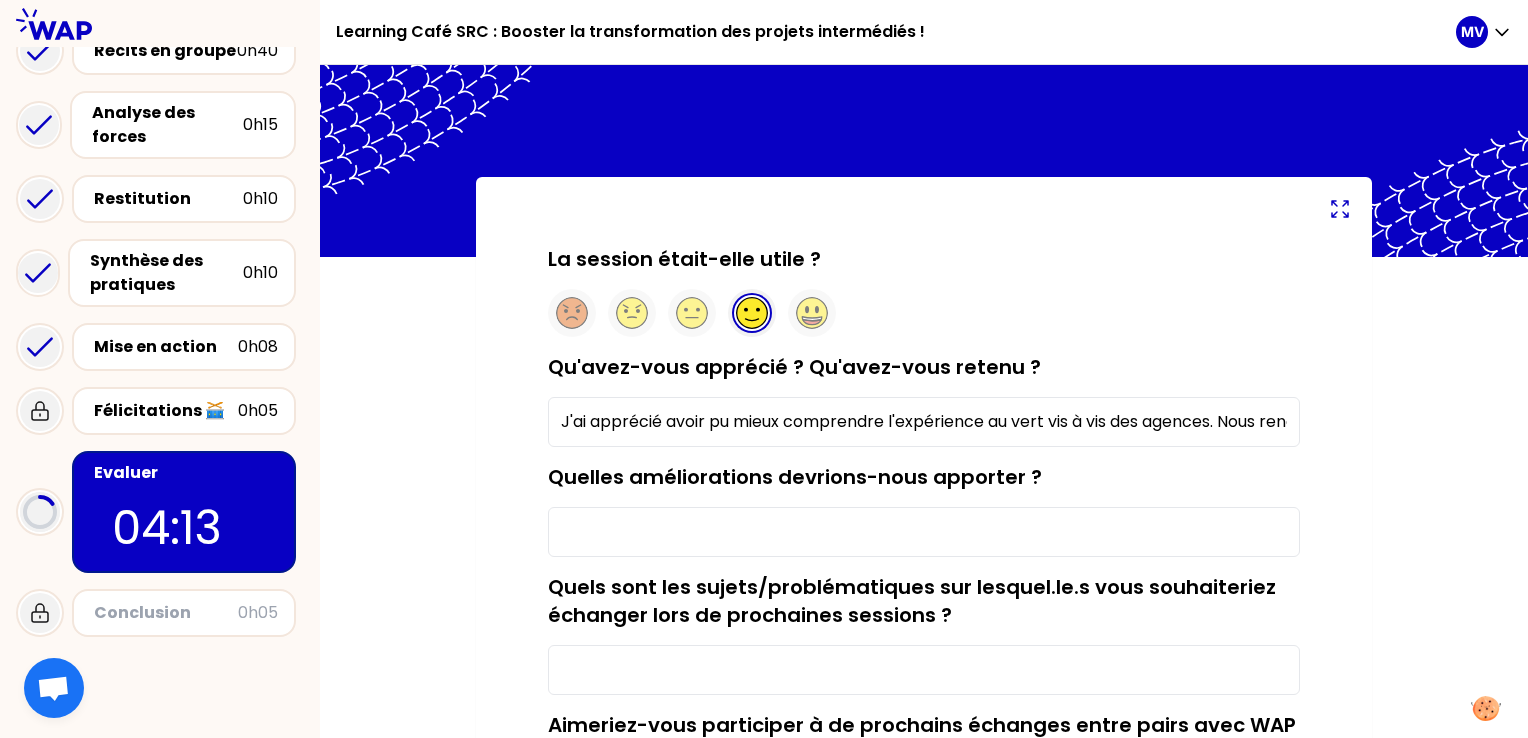 click on "Quelles améliorations devrions-nous apporter ?" at bounding box center [924, 532] 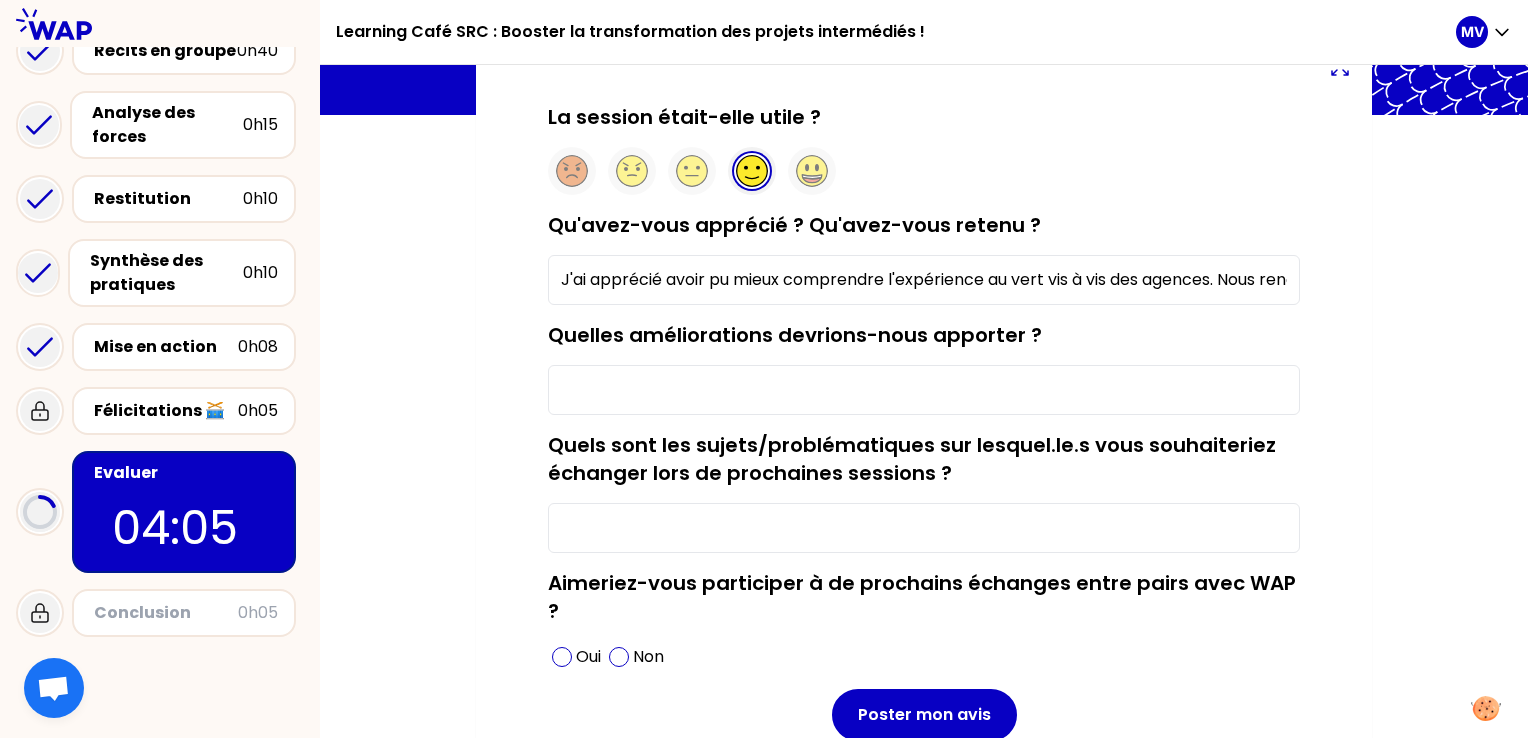 scroll, scrollTop: 199, scrollLeft: 0, axis: vertical 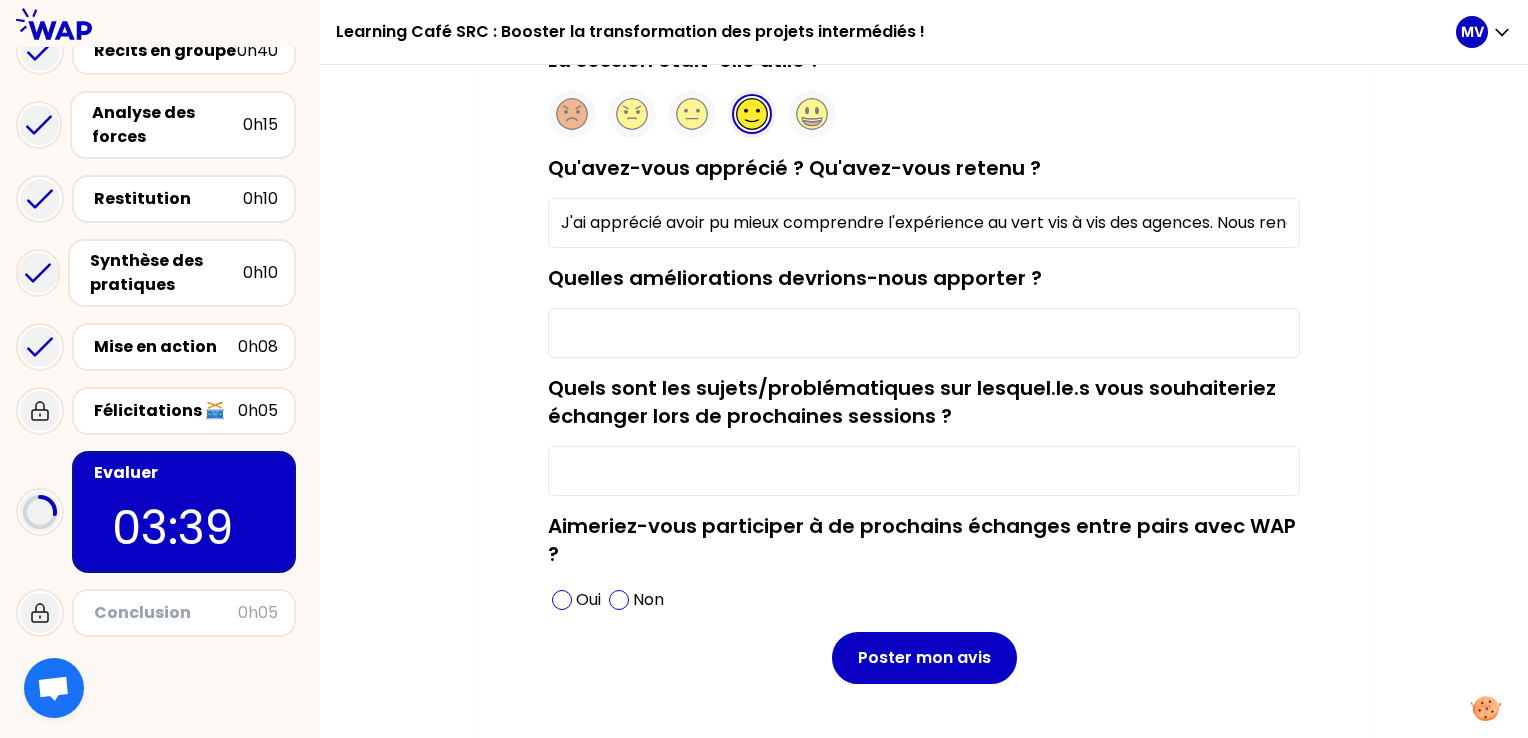 click on "Quelles améliorations devrions-nous apporter ?" at bounding box center [924, 333] 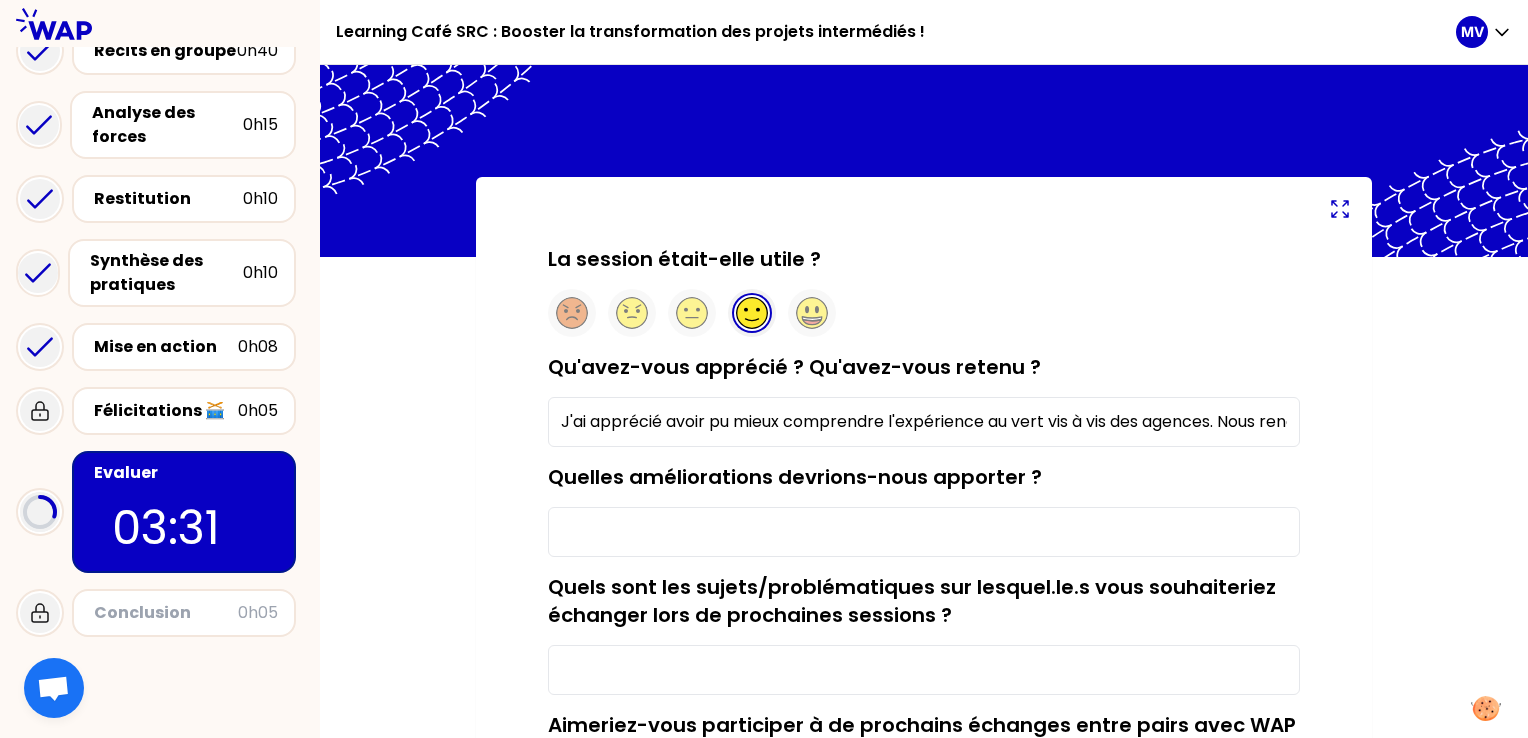 scroll, scrollTop: 246, scrollLeft: 0, axis: vertical 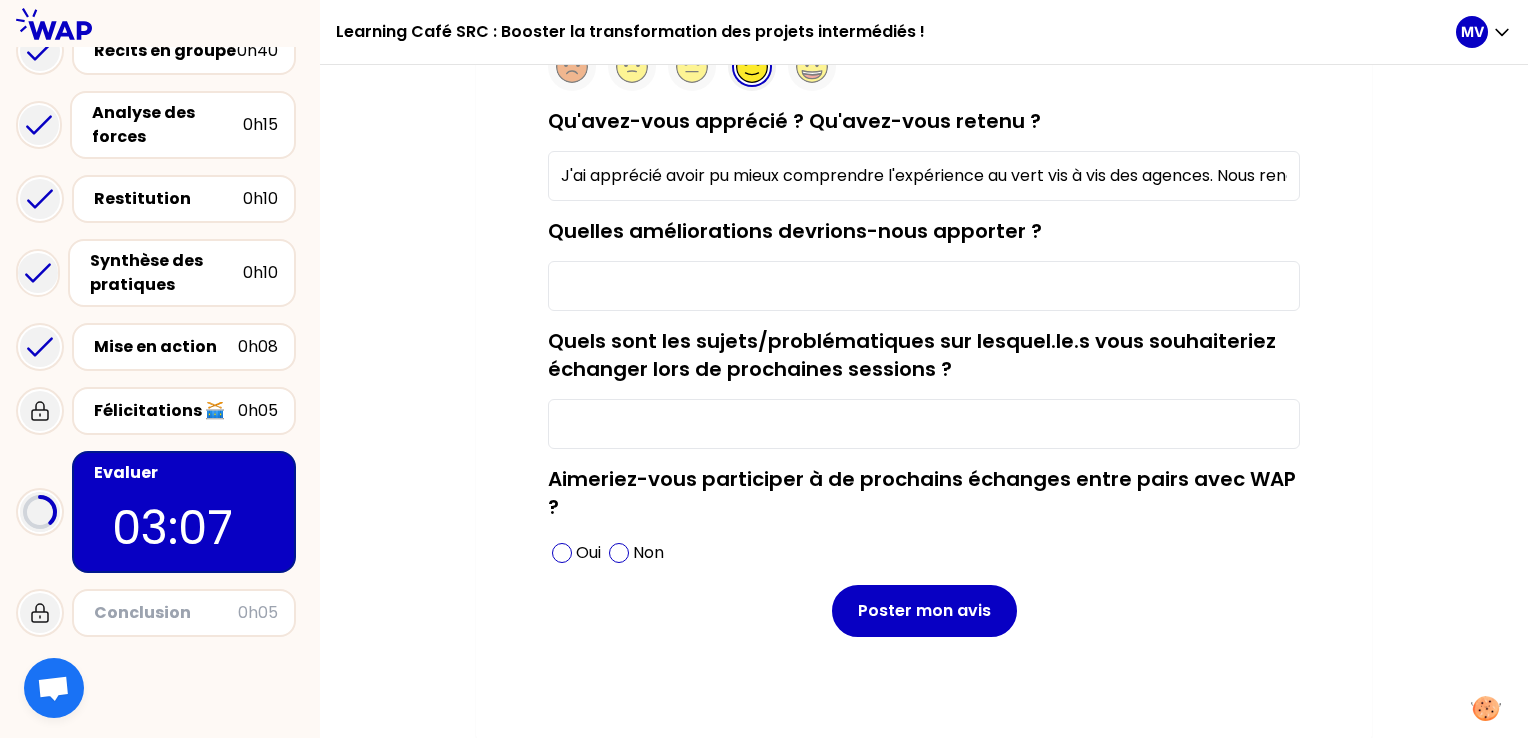 click on "Quelles améliorations devrions-nous apporter ?" at bounding box center [924, 286] 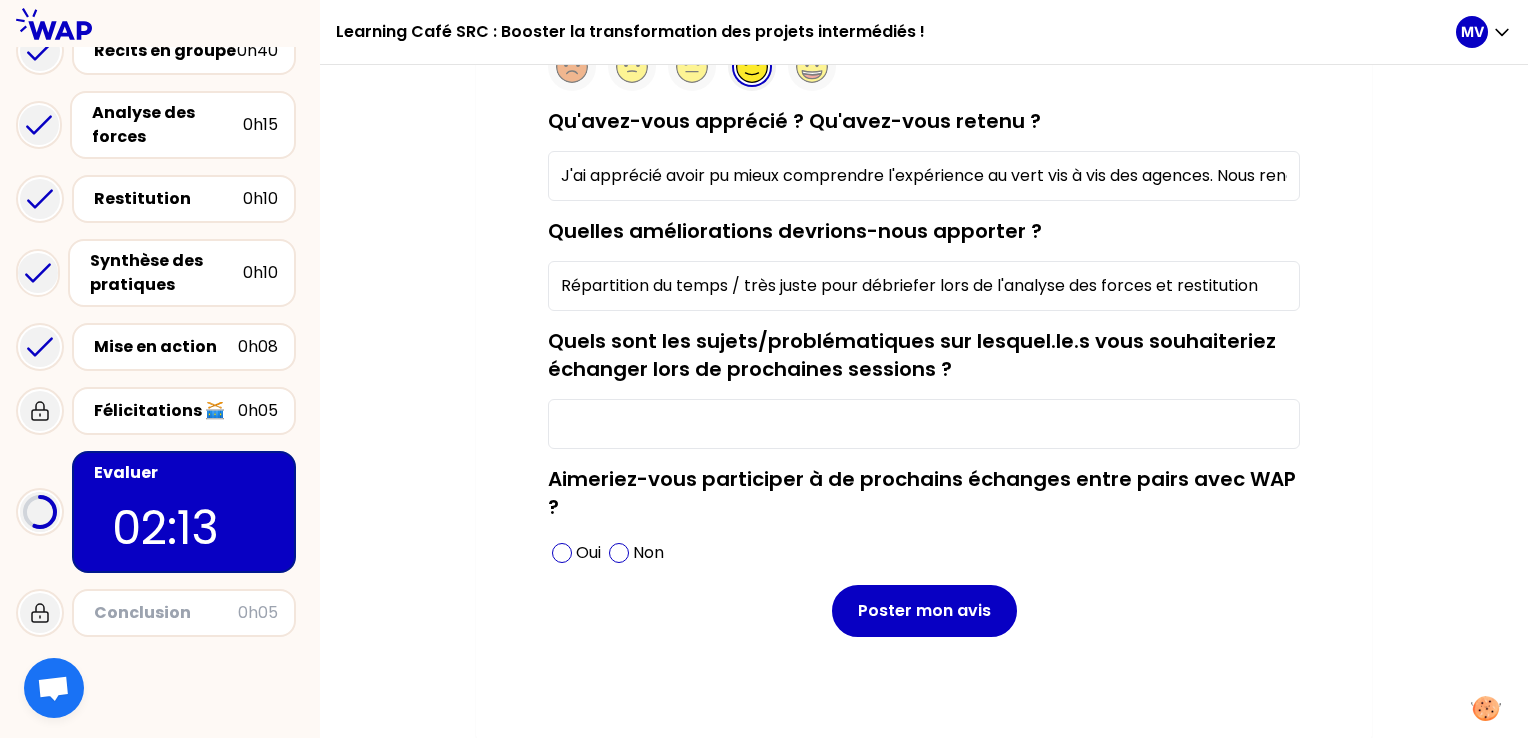 click on "Répartition du temps / très juste pour débriefer lors de l'analyse des forces et restitution" at bounding box center (924, 286) 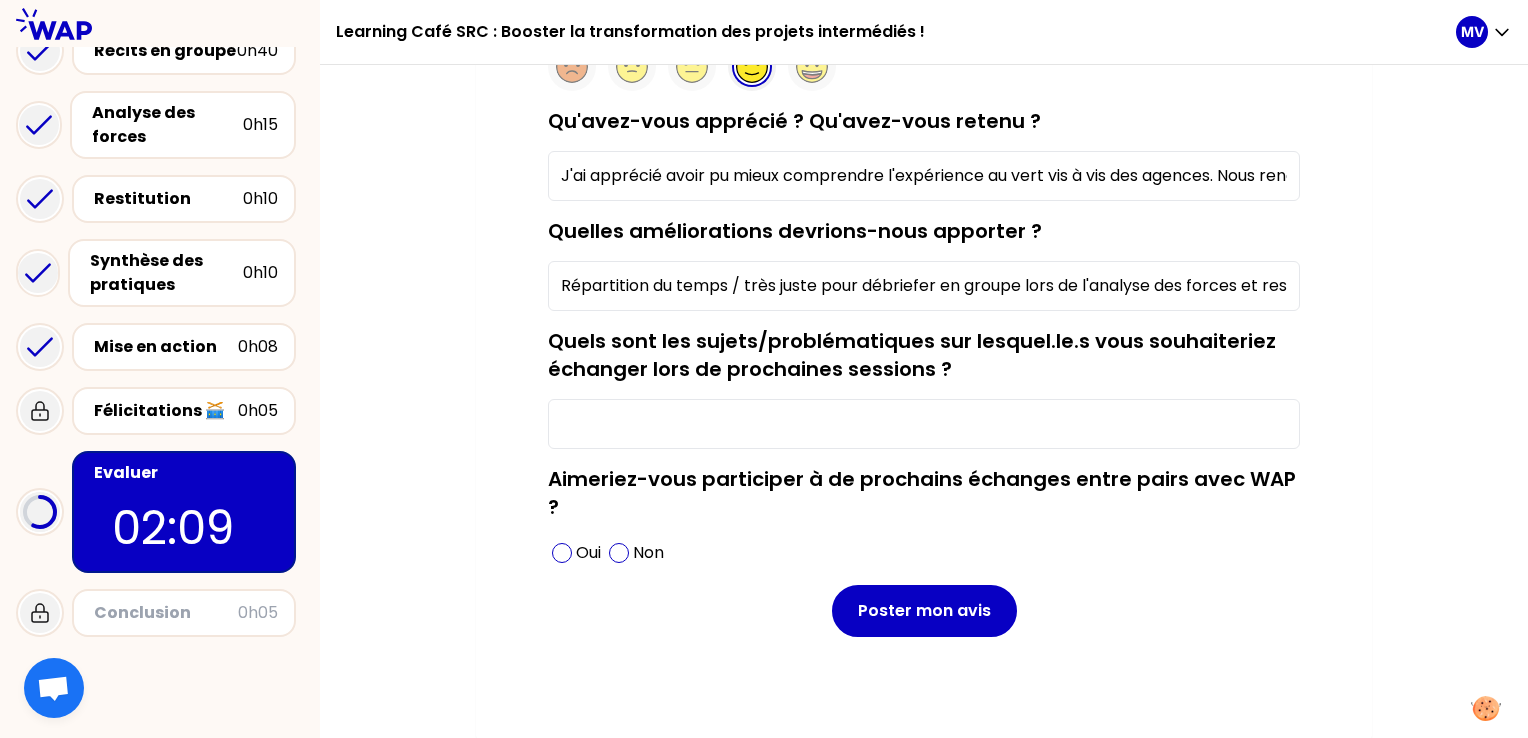 type on "Répartition du temps / très juste pour débriefer en groupe lors de l'analyse des forces et restitution" 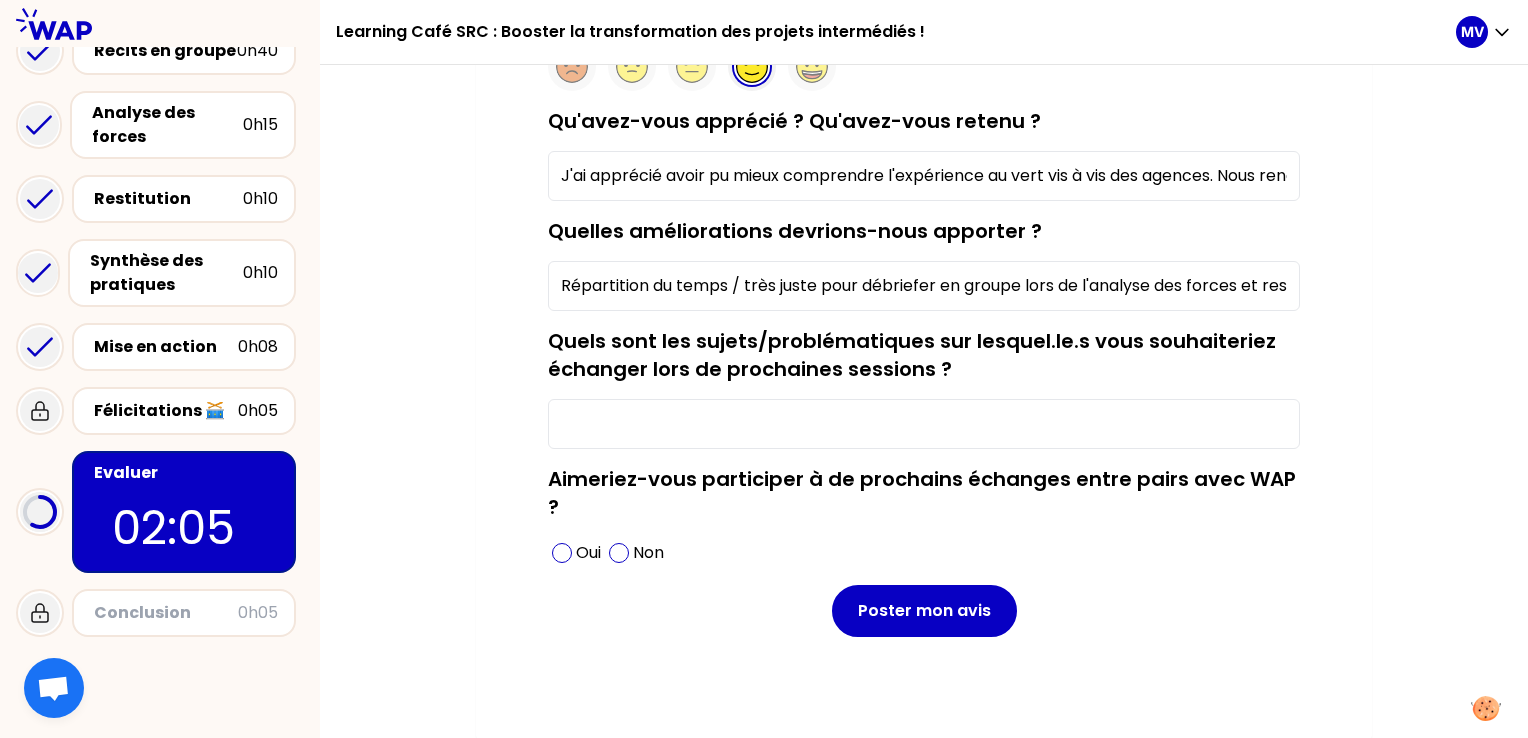click on "Quels sont les sujets/problématiques sur lesquel.le.s vous souhaiteriez échanger lors de prochaines sessions ?" at bounding box center [924, 424] 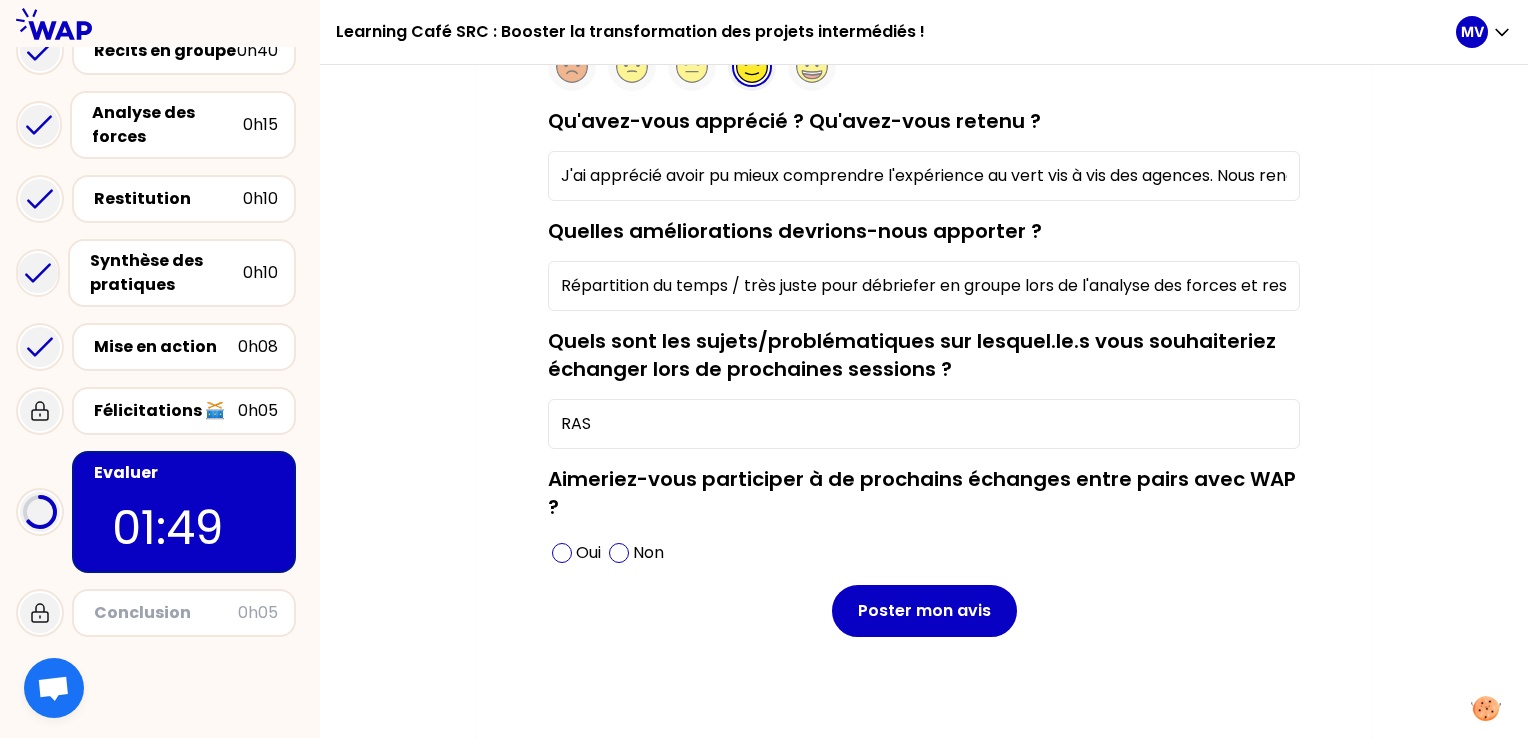 type on "RAS" 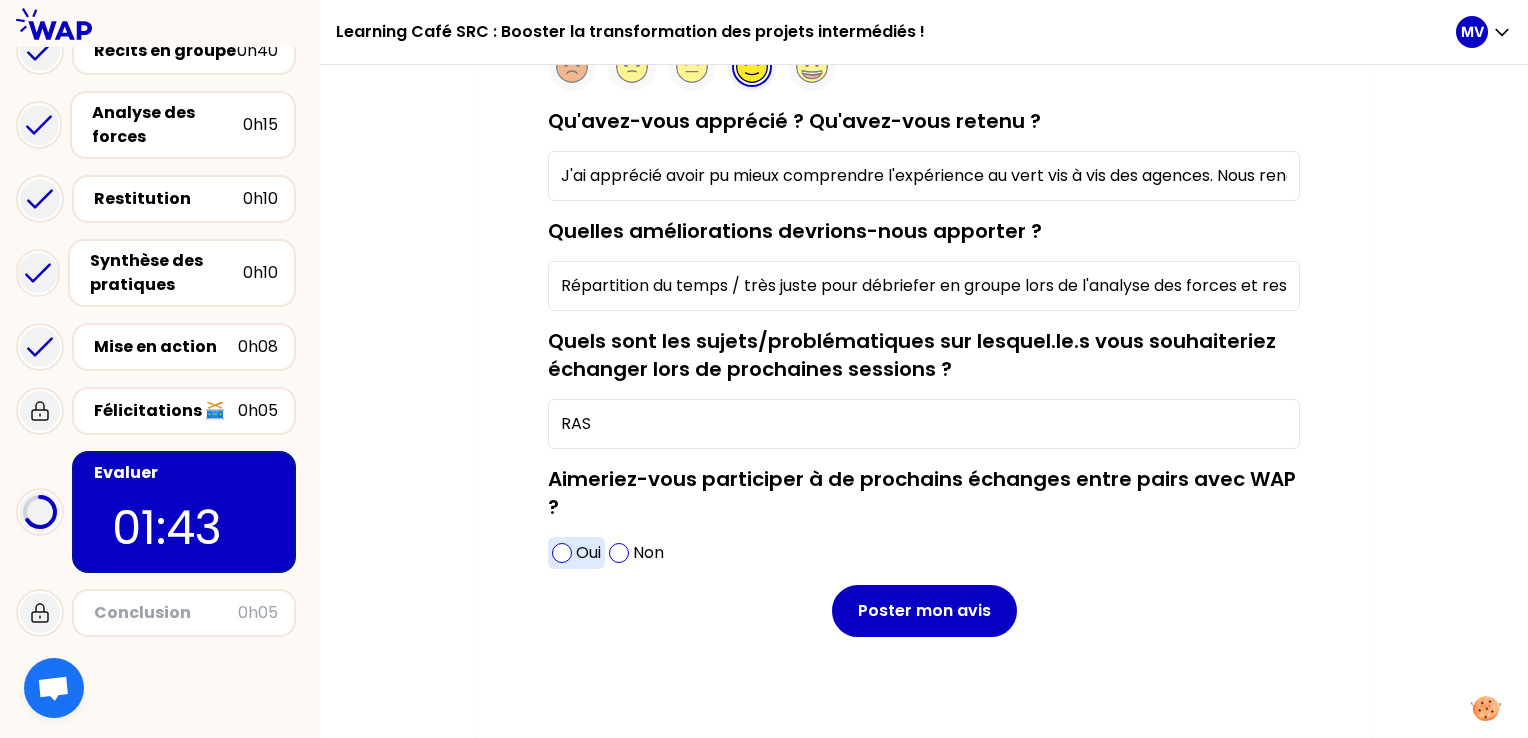 click at bounding box center (562, 553) 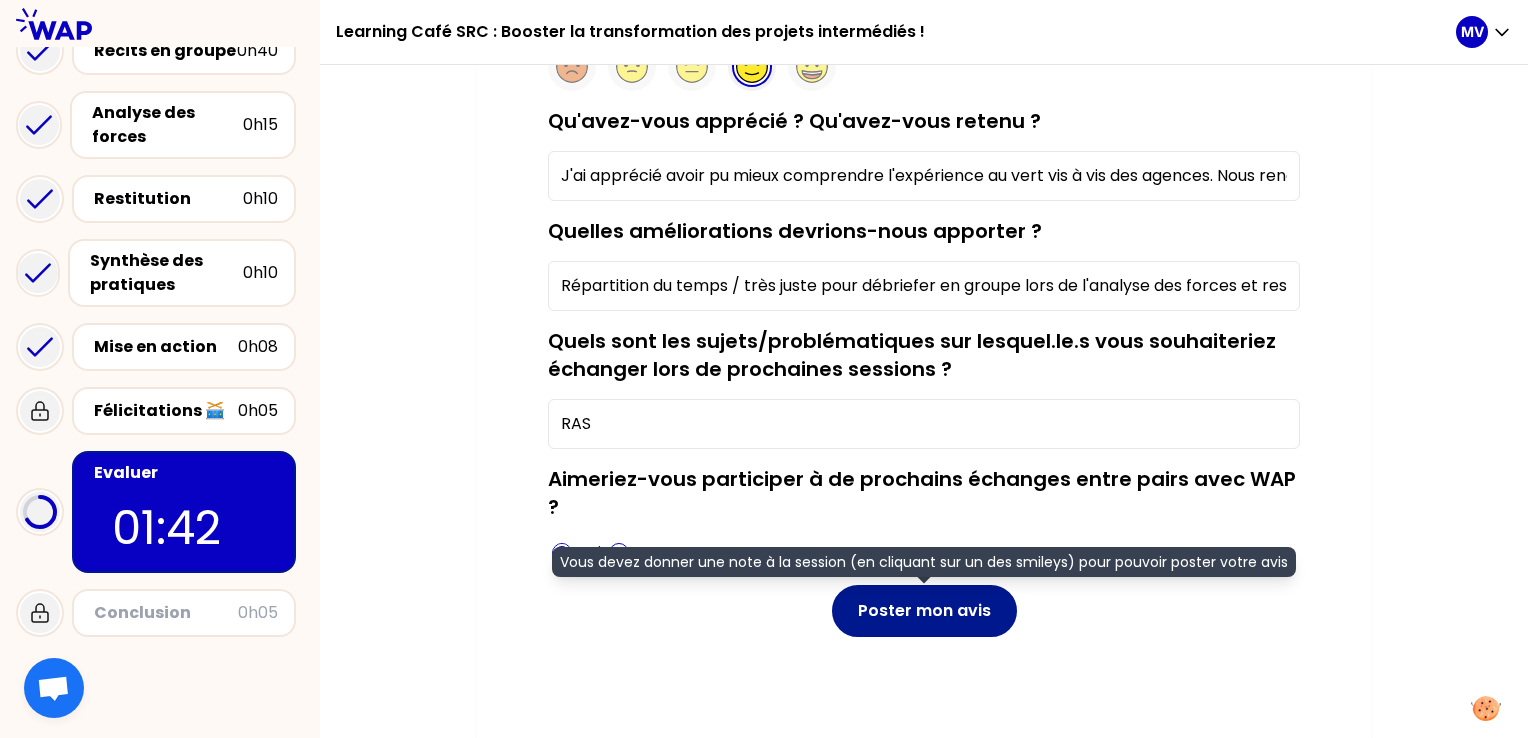 click on "Poster mon avis" at bounding box center [924, 611] 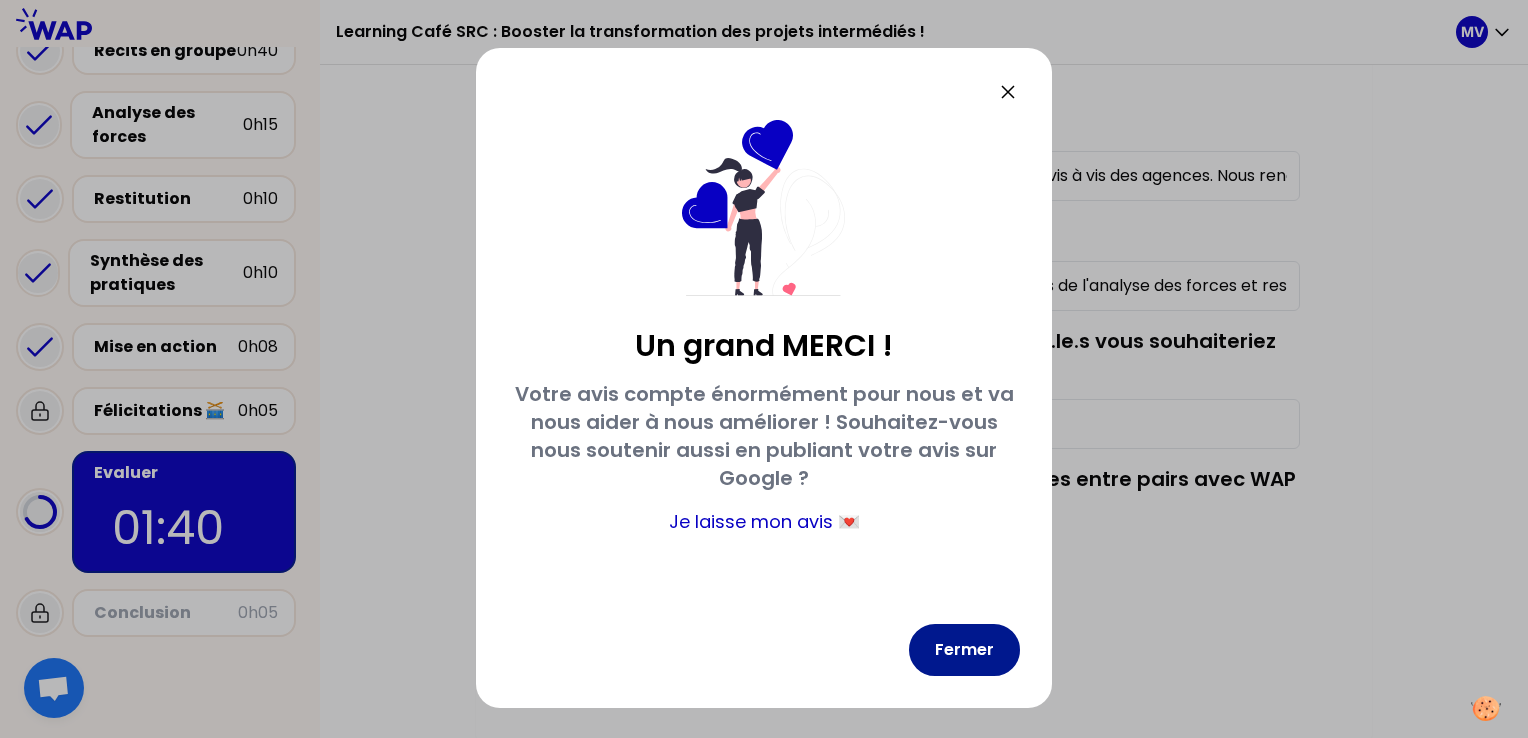 click on "Fermer" at bounding box center (964, 650) 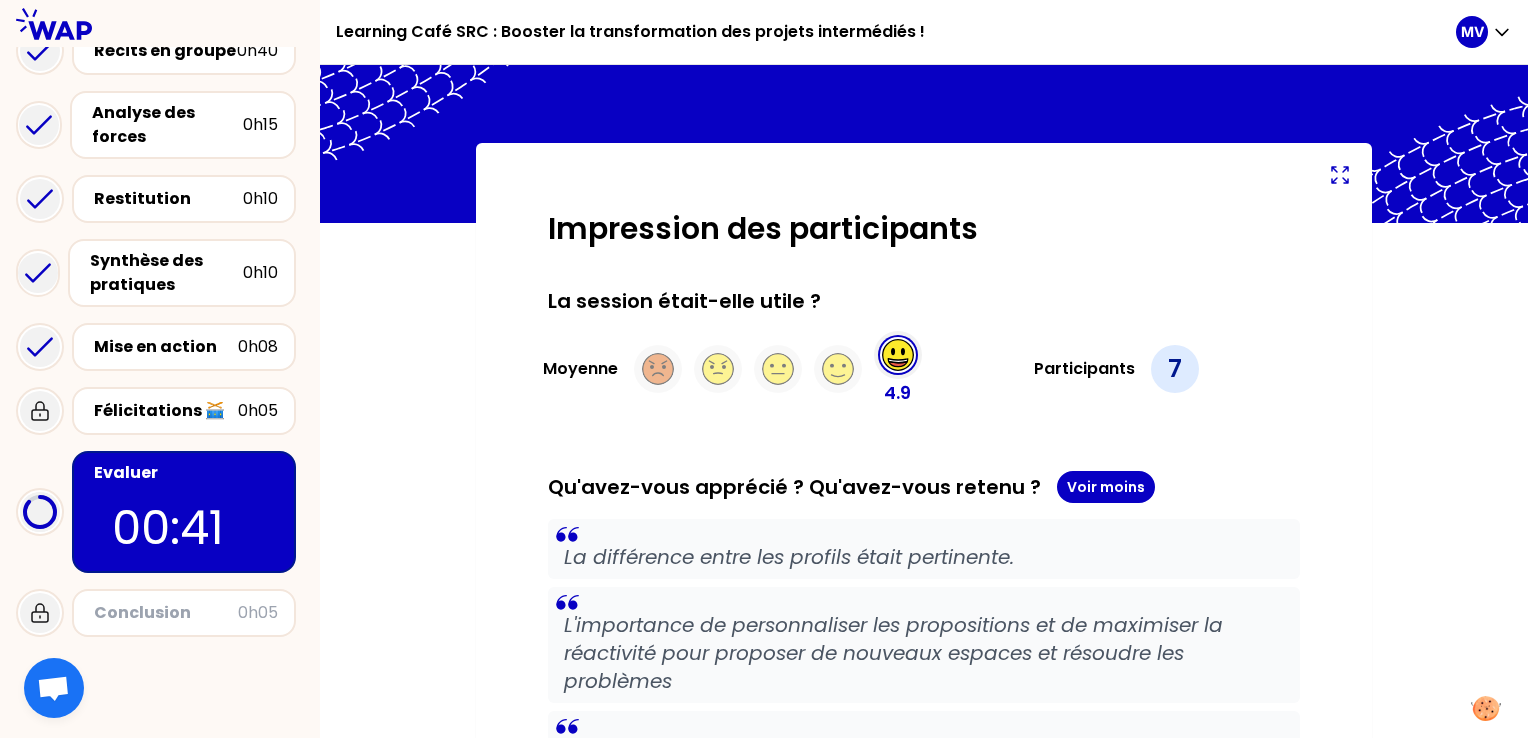 scroll, scrollTop: 0, scrollLeft: 0, axis: both 